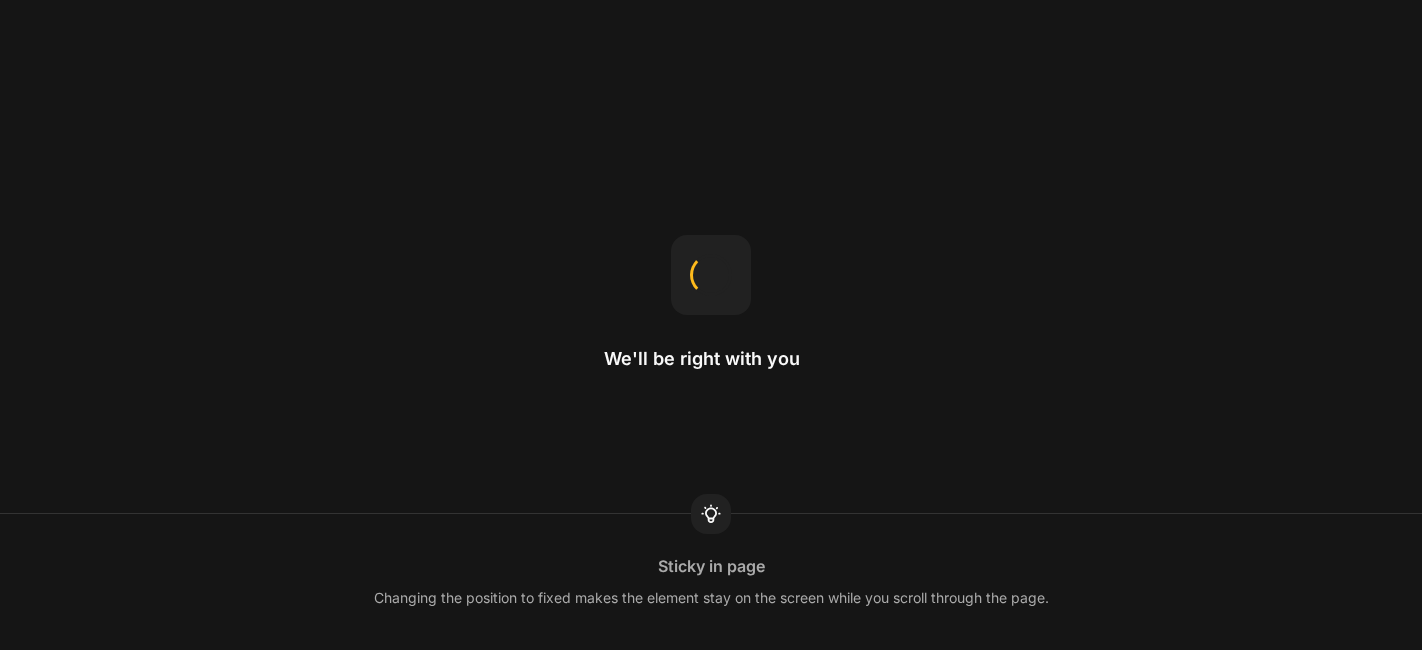 scroll, scrollTop: 0, scrollLeft: 0, axis: both 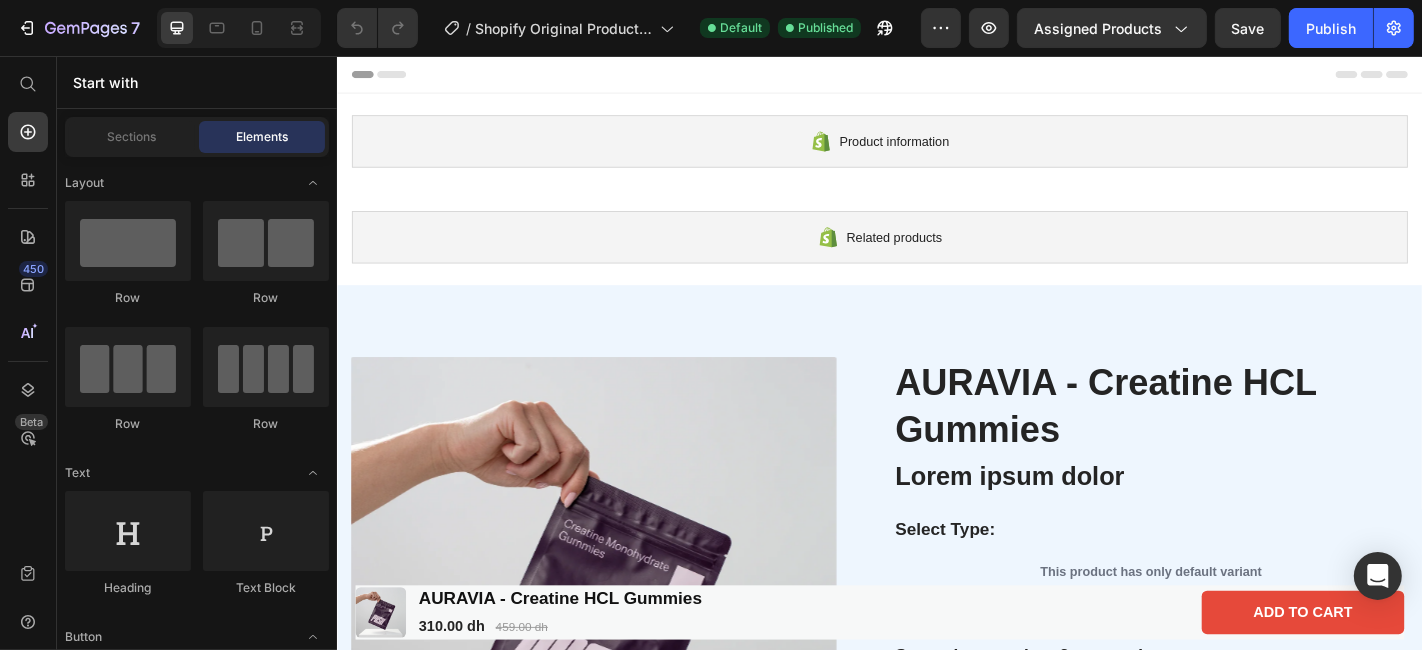 click at bounding box center [936, 76] 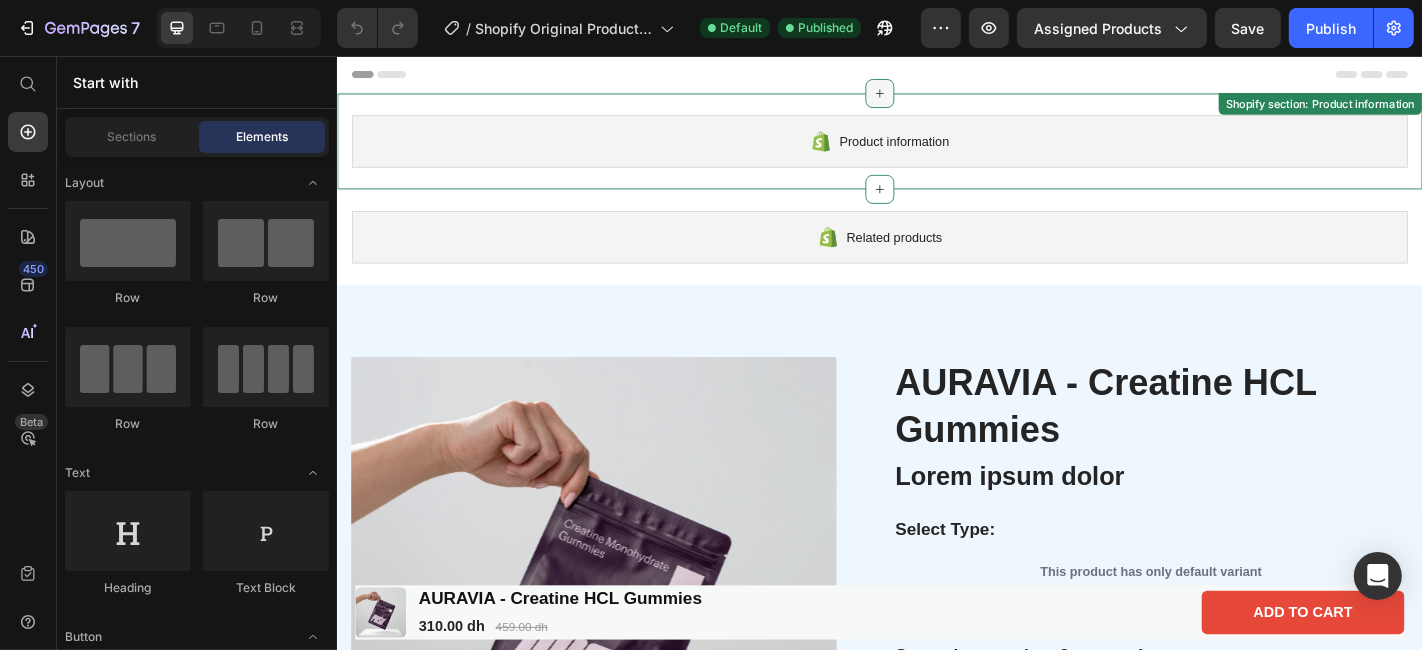 click 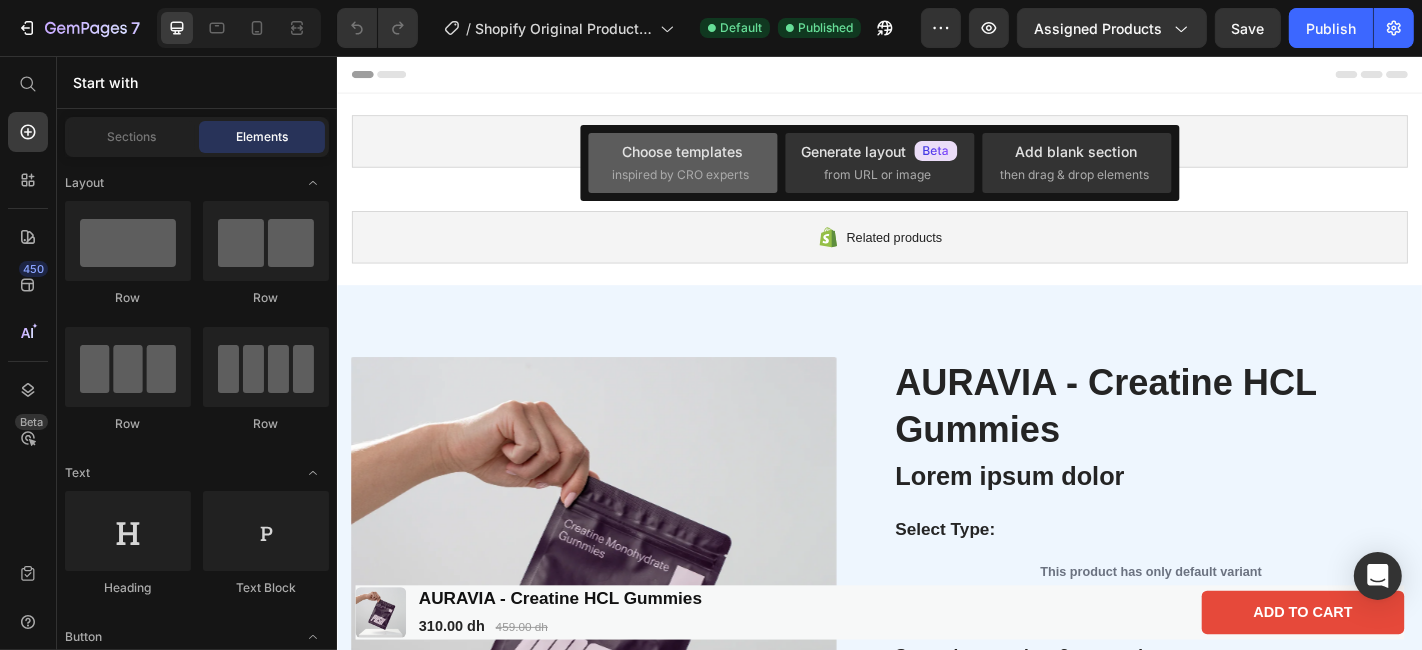 click on "Choose templates  inspired by CRO experts" at bounding box center [683, 162] 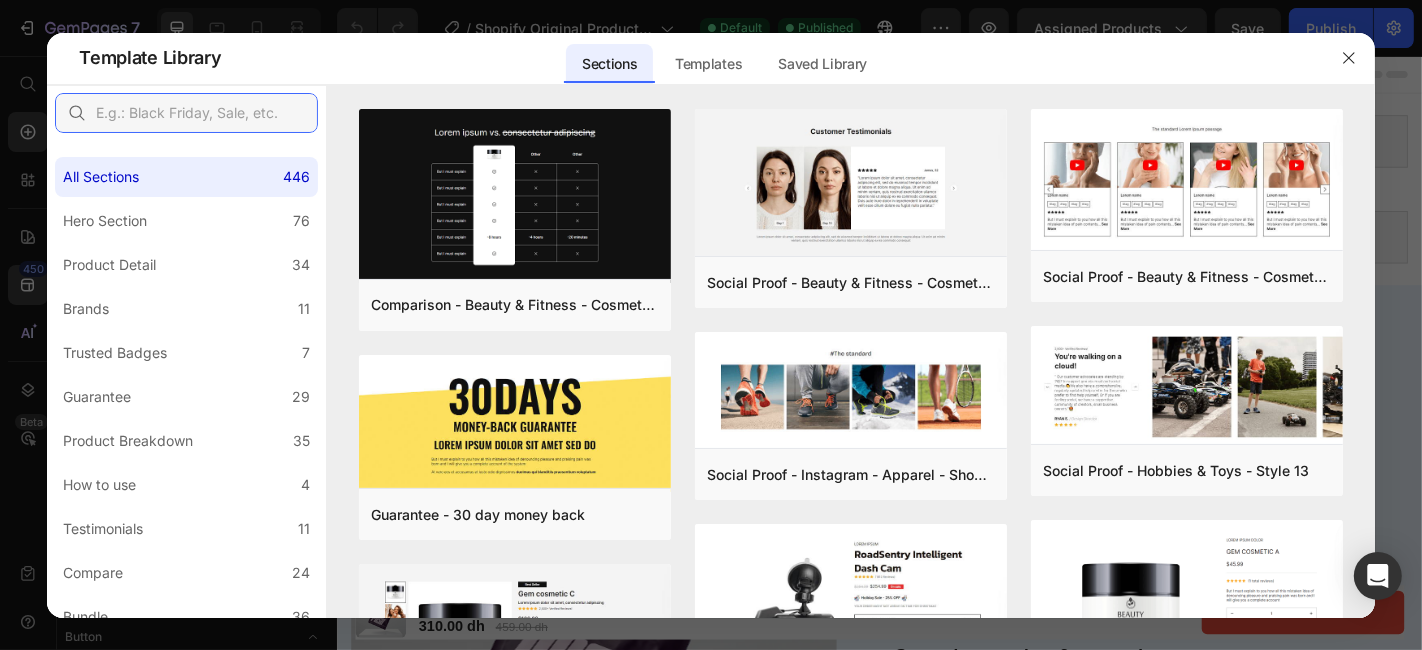 click at bounding box center (186, 113) 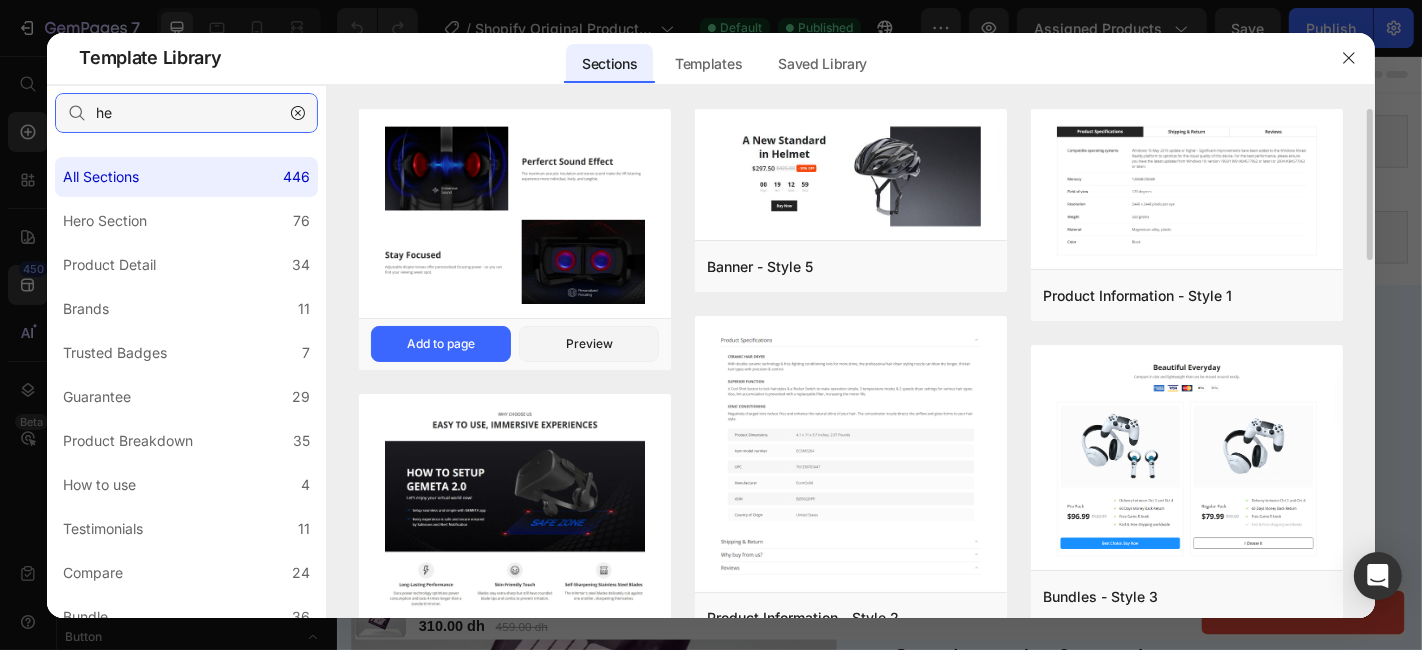 type on "h" 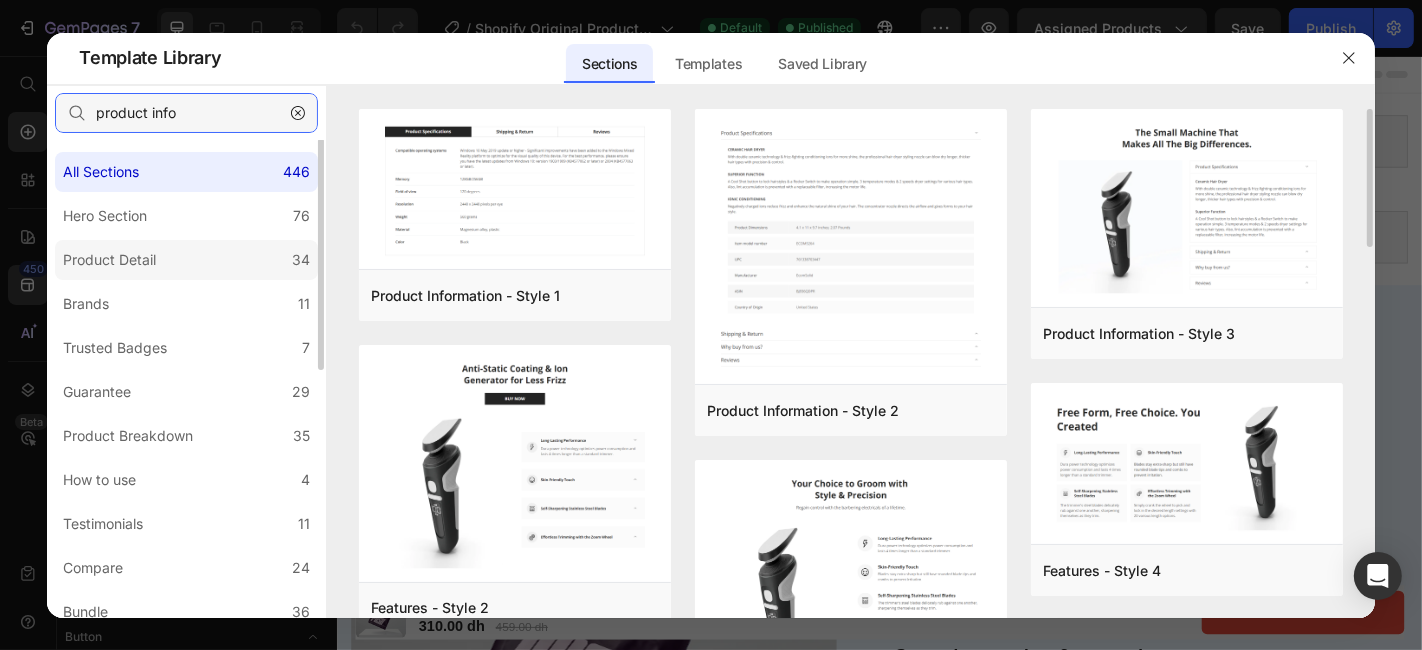 scroll, scrollTop: 0, scrollLeft: 0, axis: both 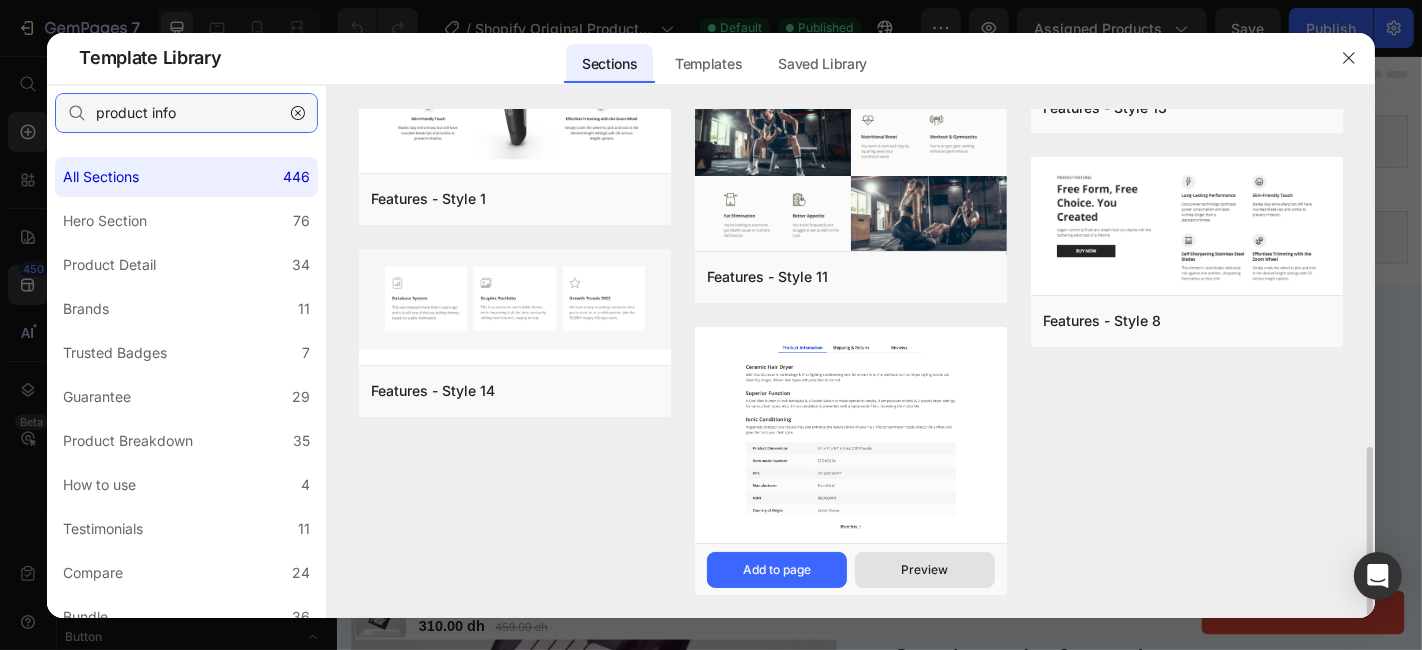type on "product info" 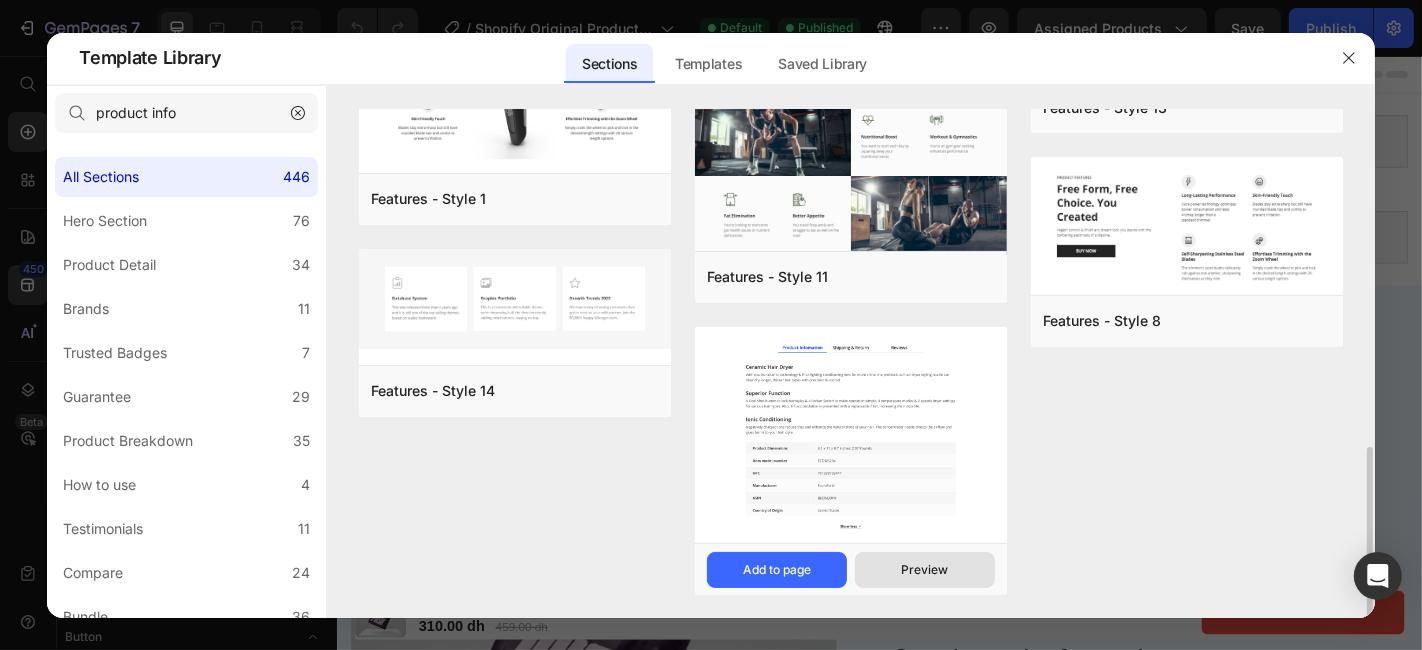 click on "Preview" at bounding box center (0, 0) 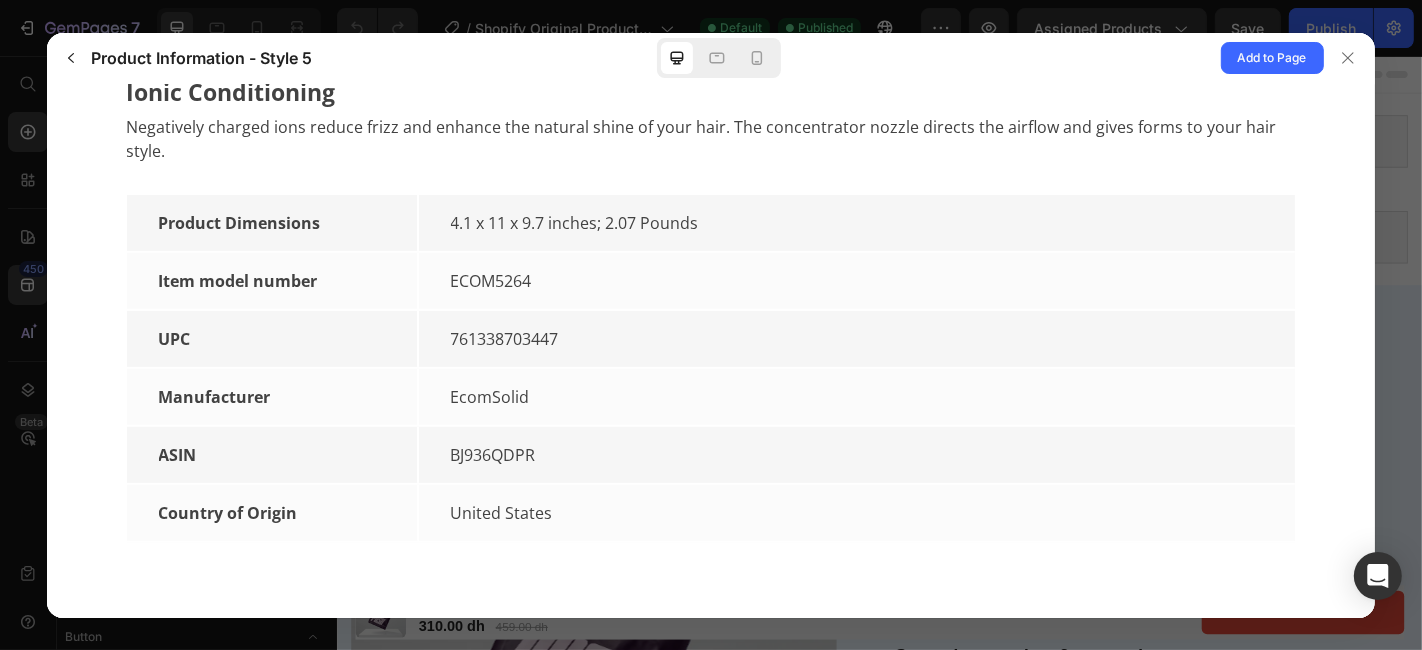 scroll, scrollTop: 0, scrollLeft: 0, axis: both 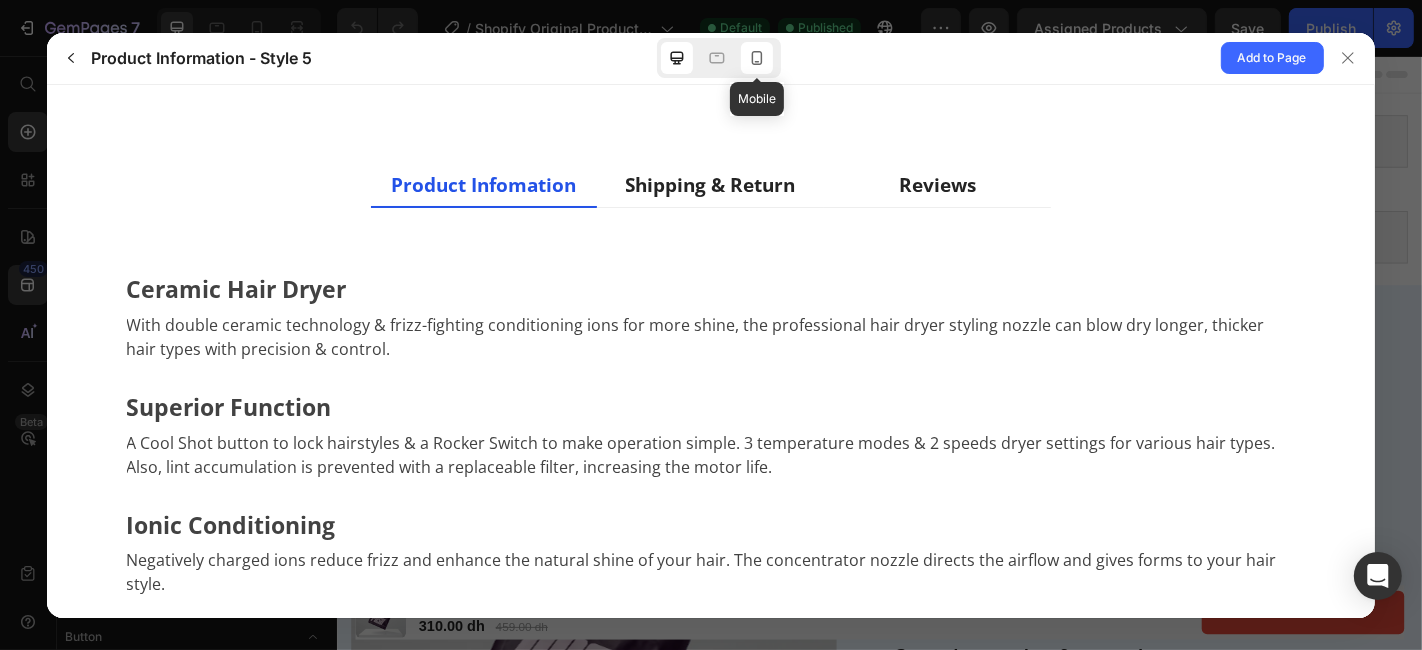click 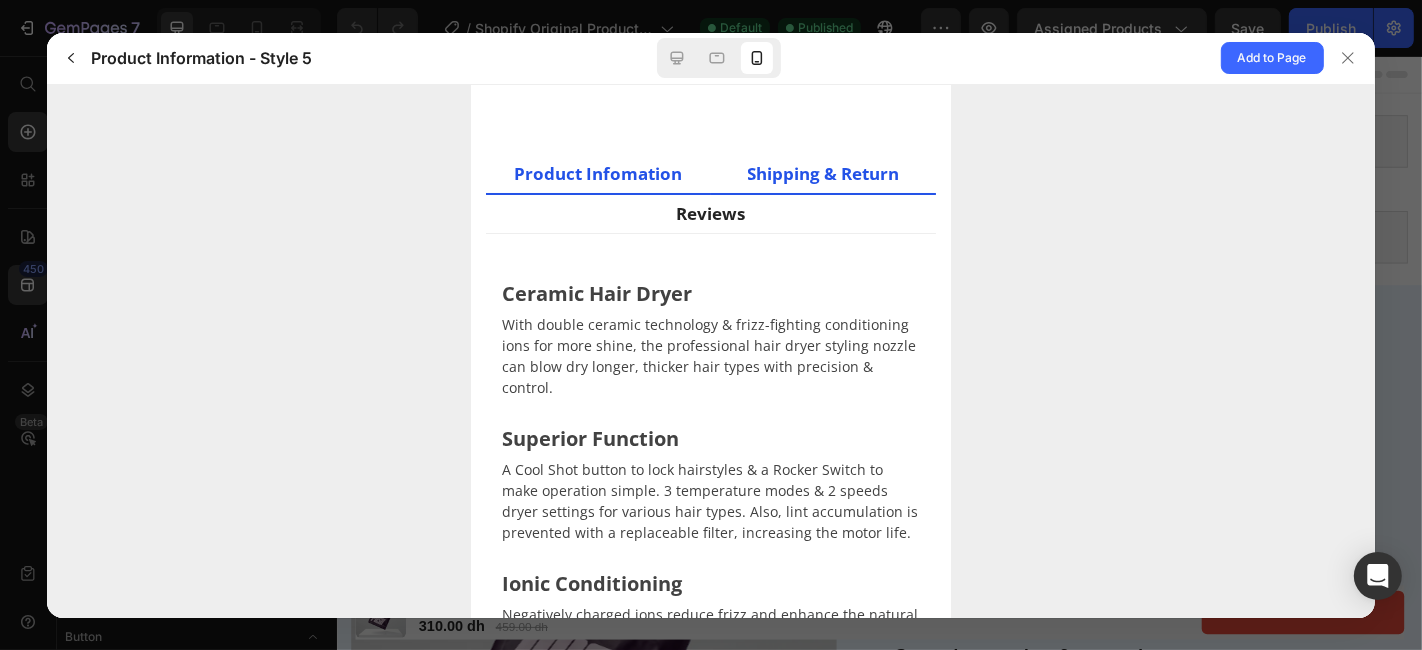 click on "Shipping & Return" at bounding box center (823, 173) 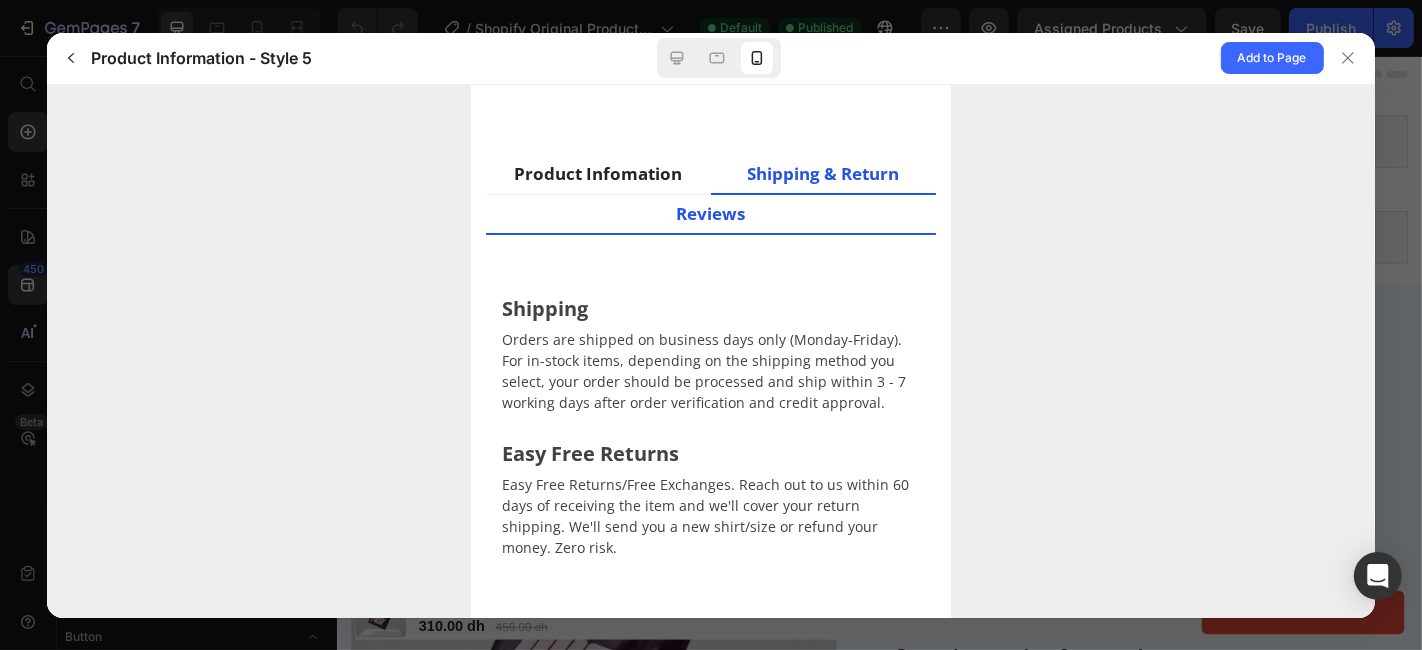 click on "Reviews" at bounding box center [710, 213] 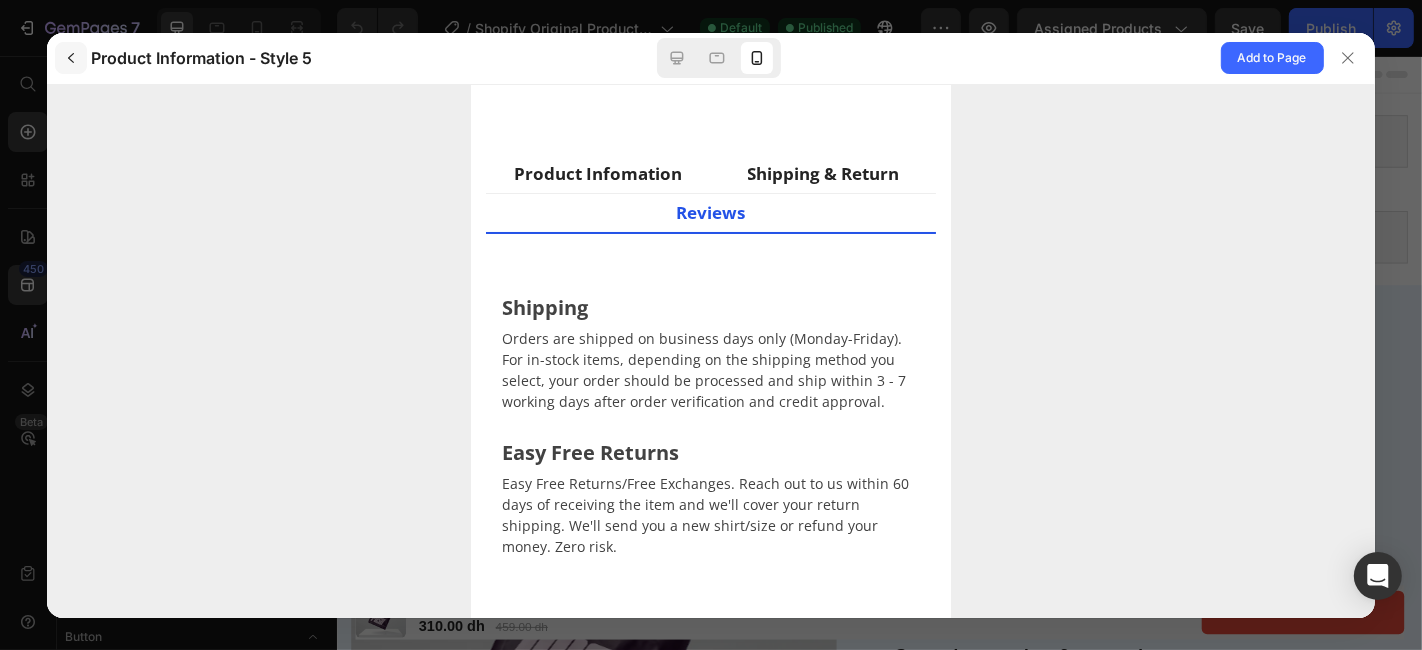 click 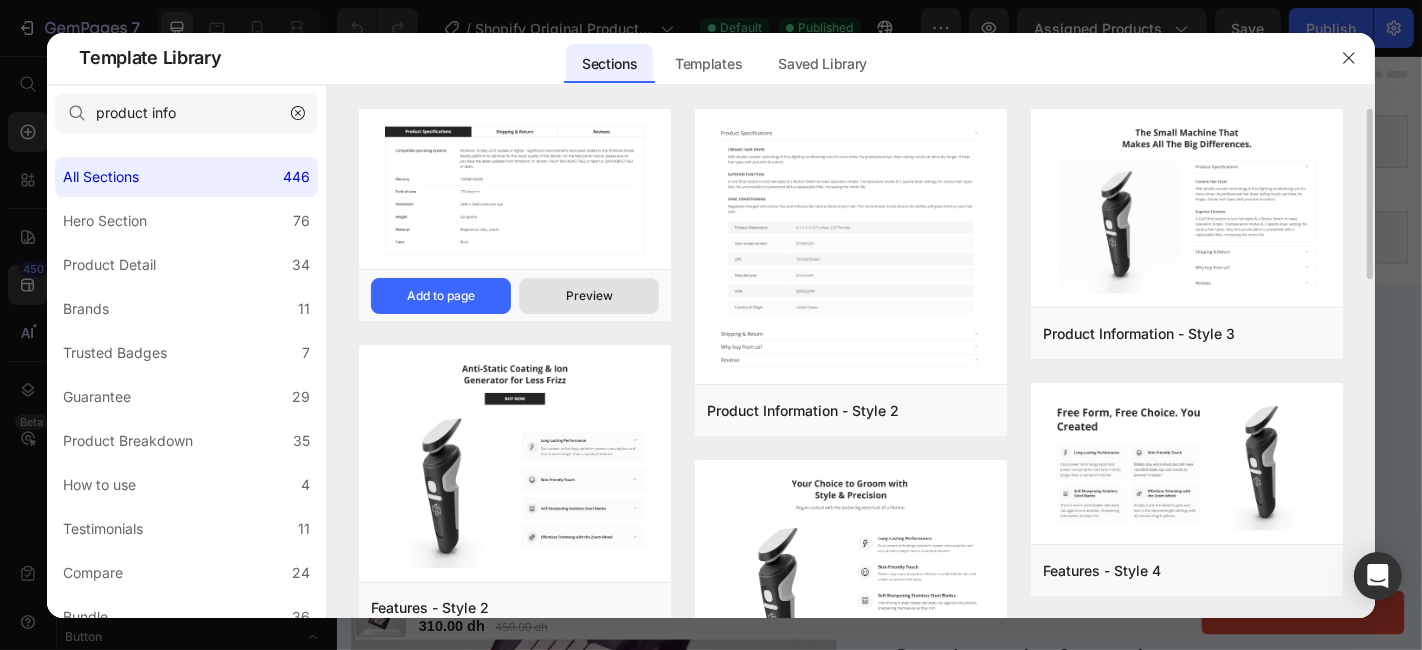 click on "Preview" at bounding box center [589, 296] 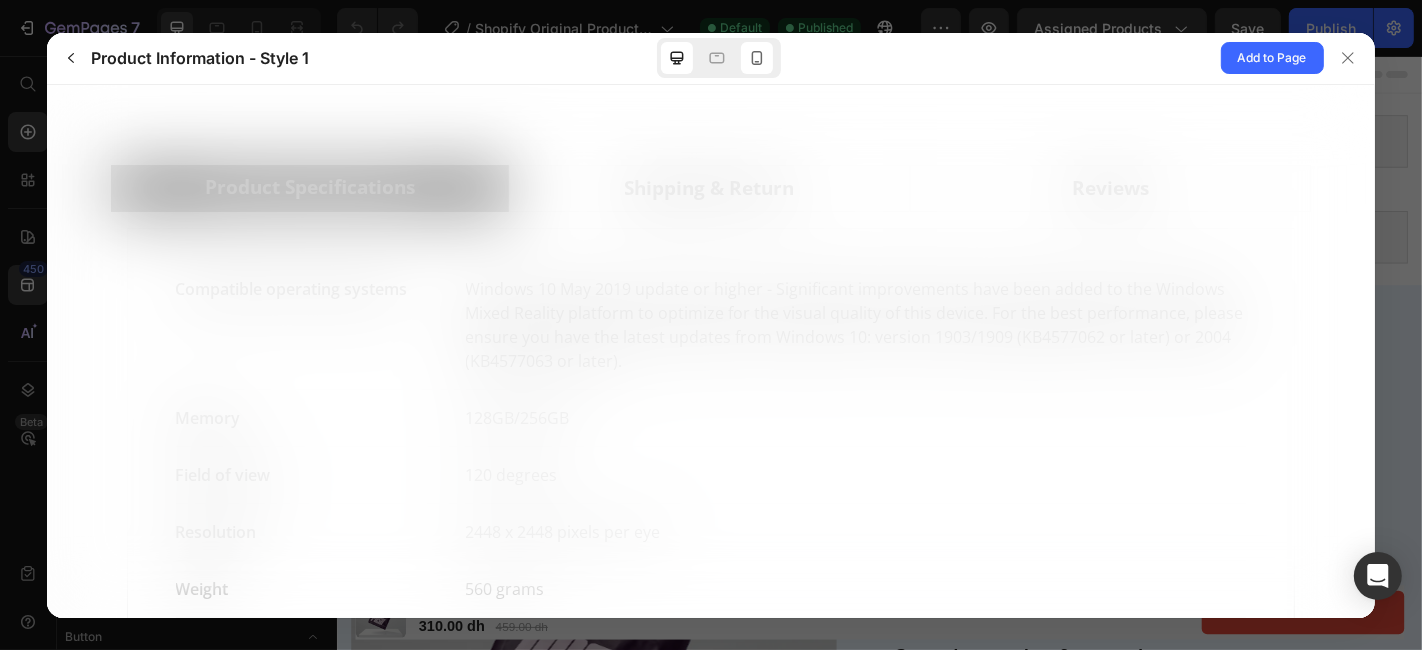 scroll, scrollTop: 0, scrollLeft: 0, axis: both 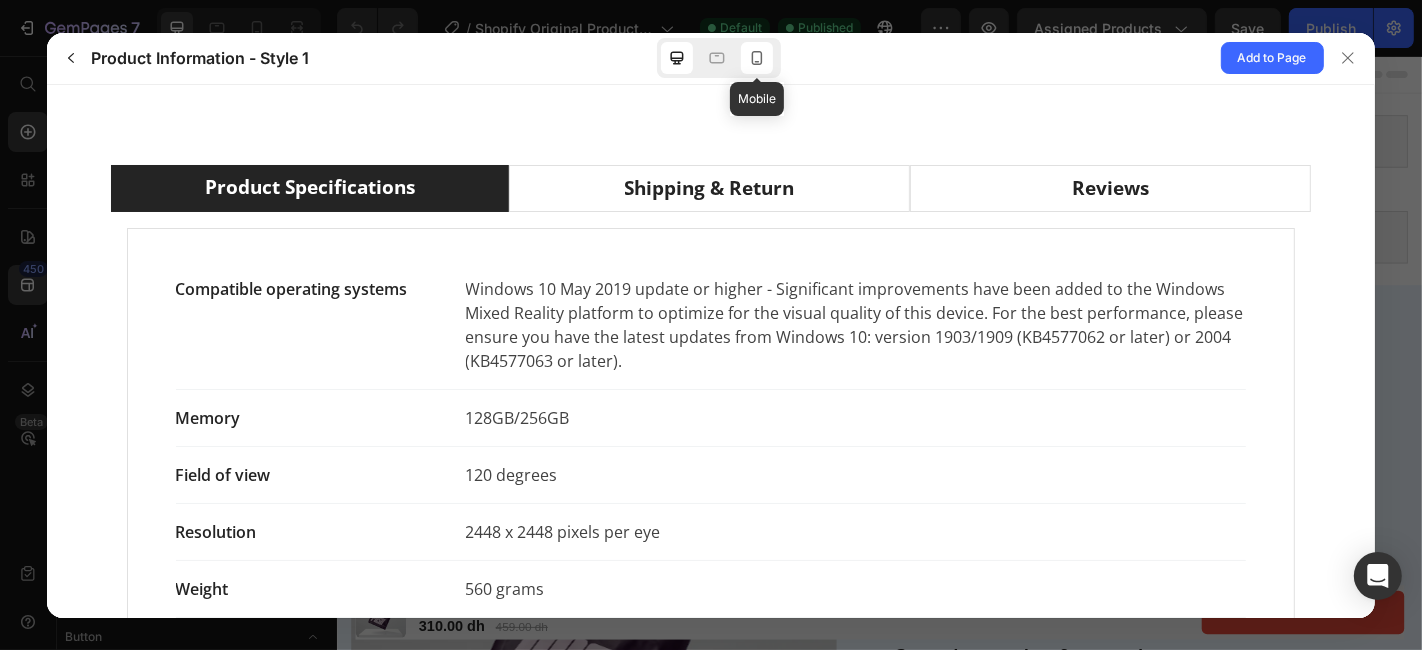 click 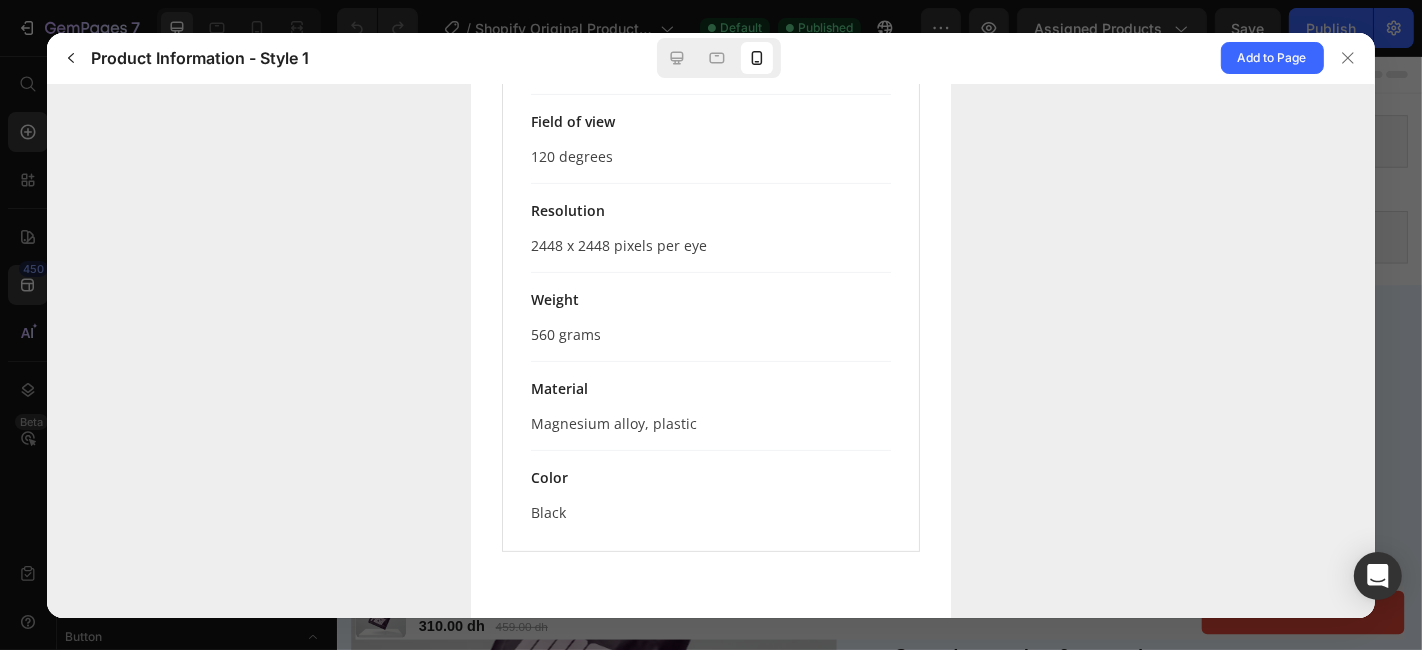 scroll, scrollTop: 0, scrollLeft: 0, axis: both 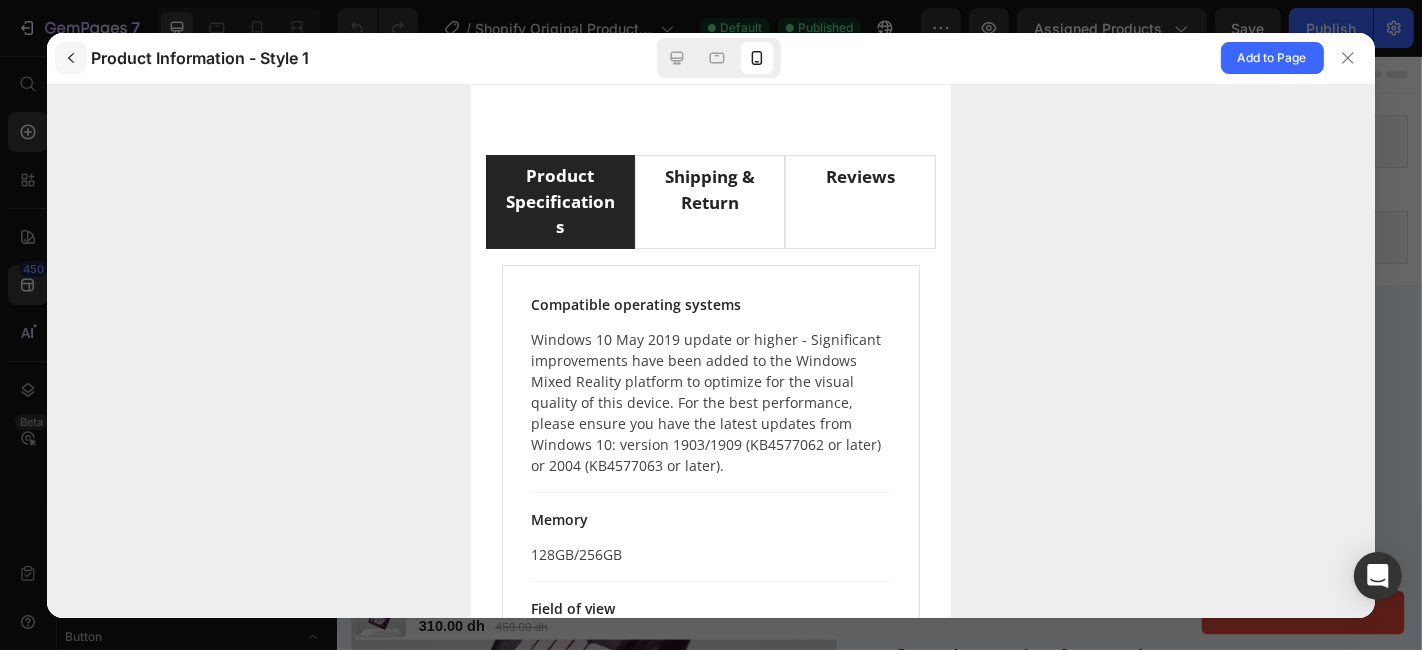 click 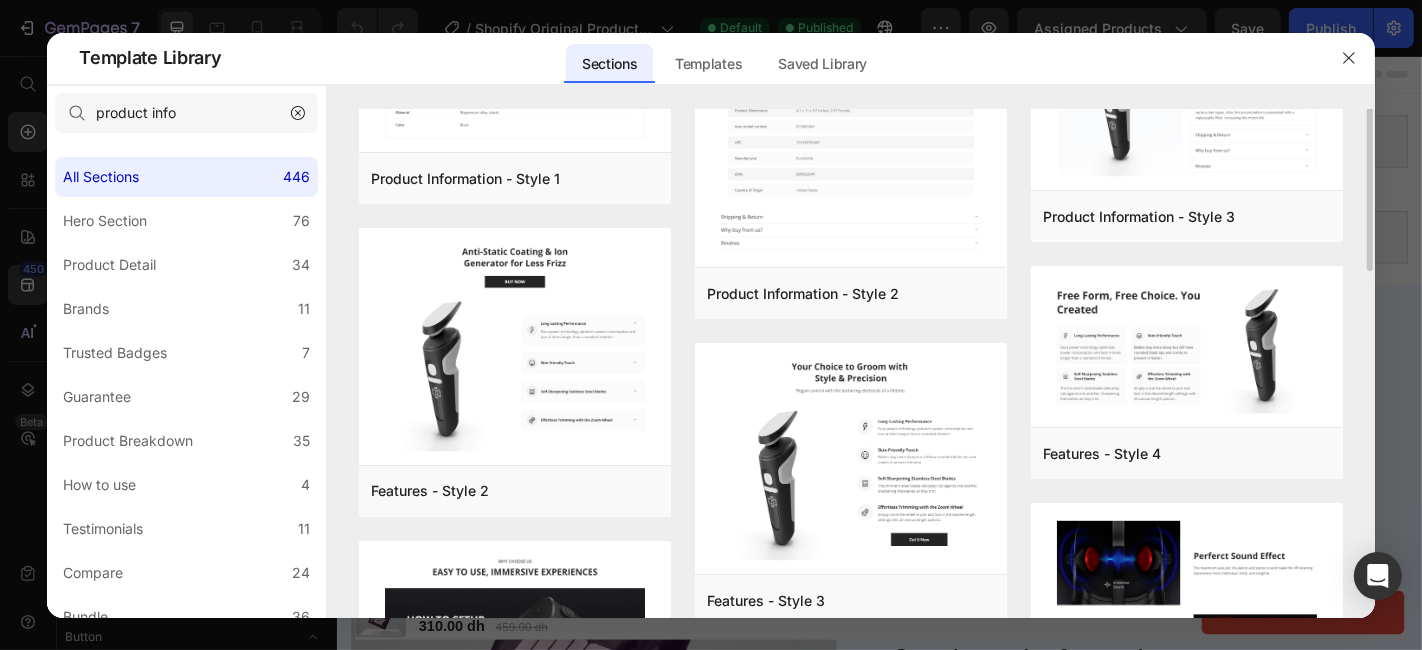 scroll, scrollTop: 0, scrollLeft: 0, axis: both 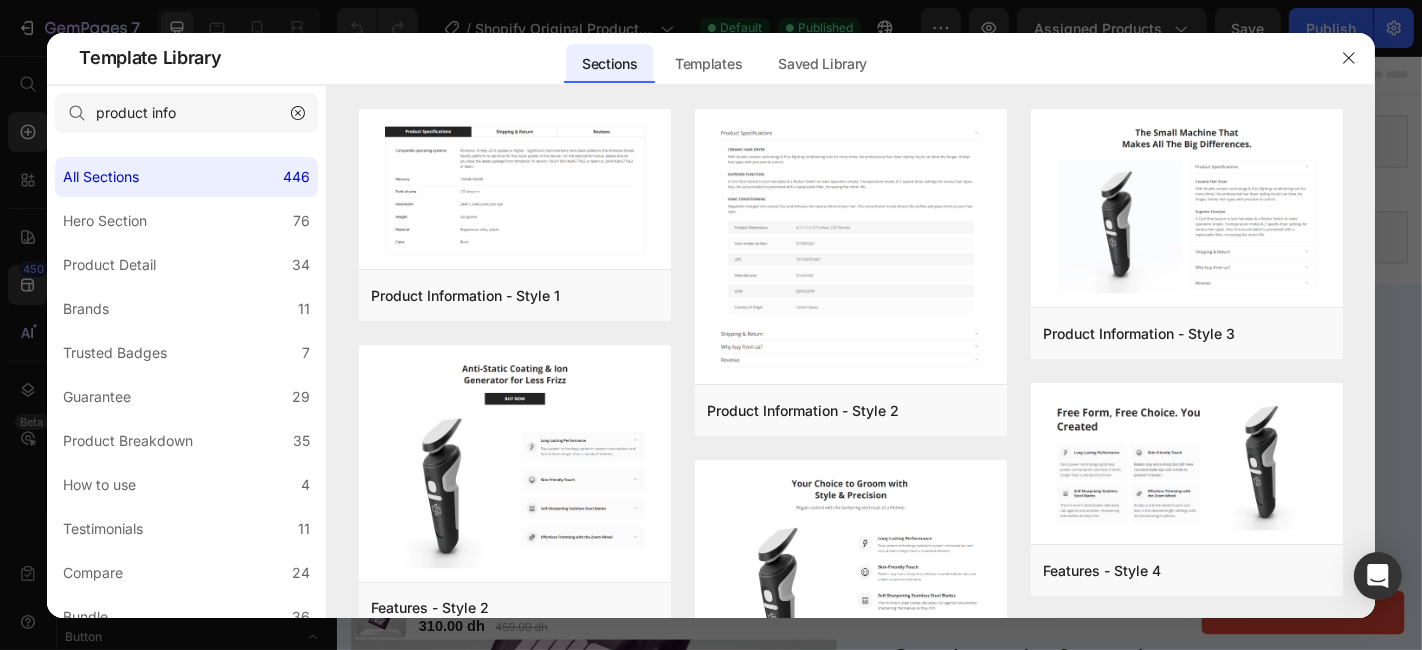 click at bounding box center [298, 113] 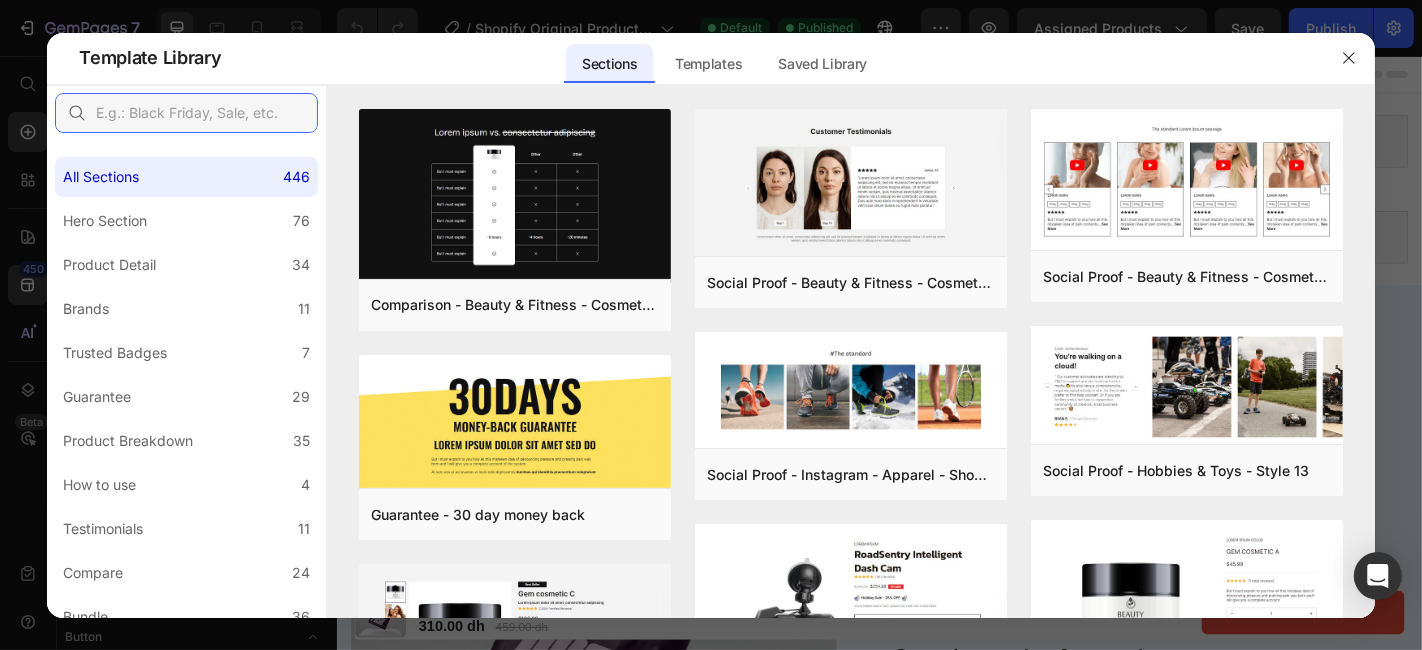 click at bounding box center (186, 113) 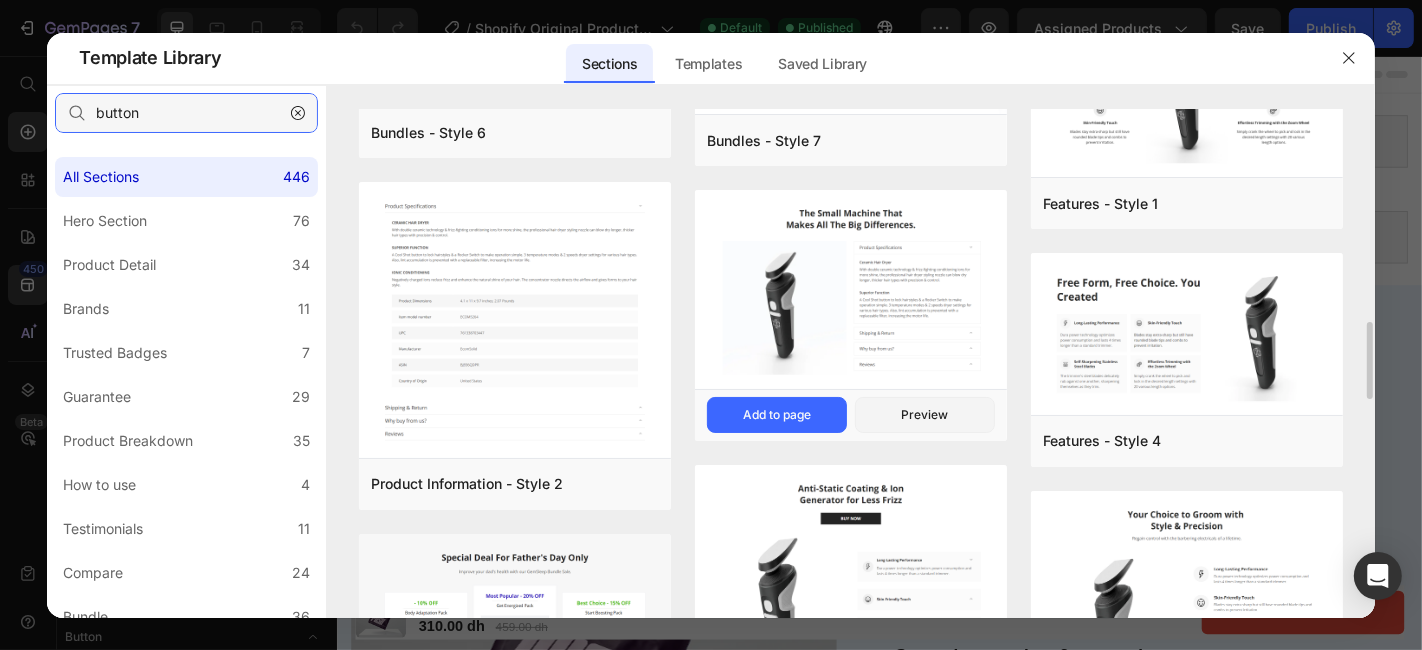 scroll, scrollTop: 1406, scrollLeft: 0, axis: vertical 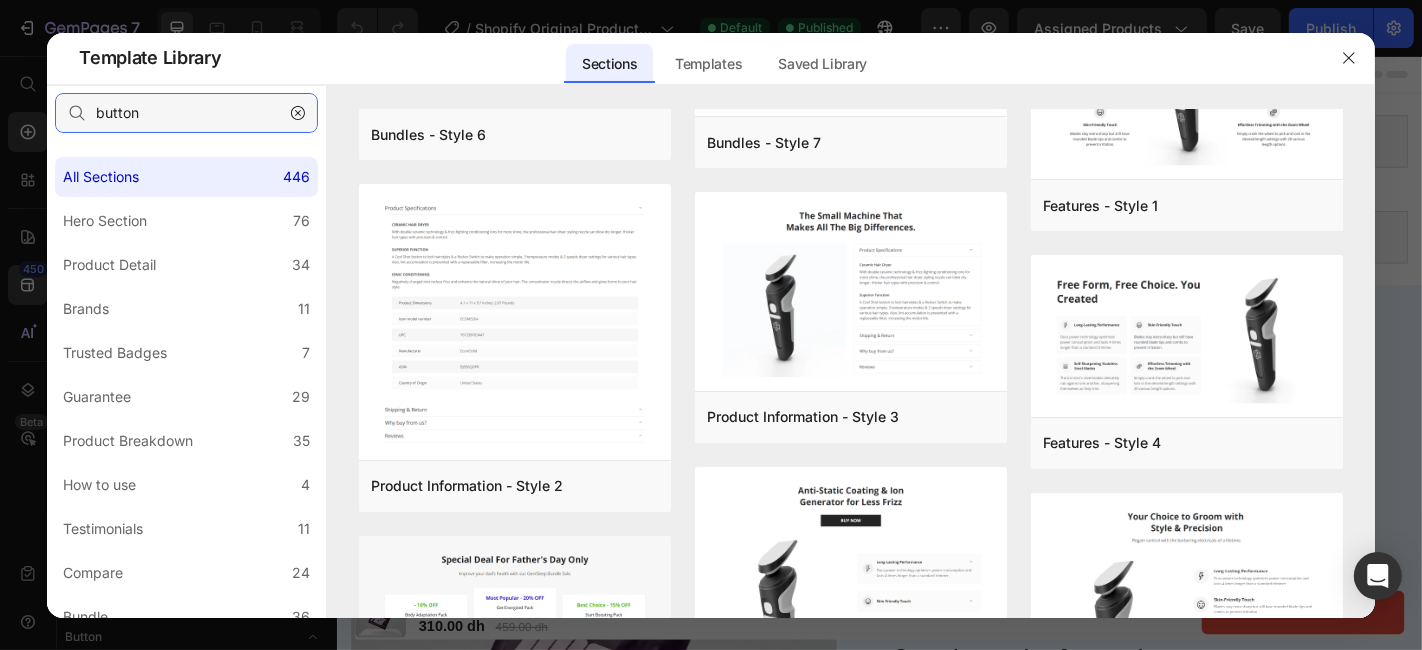 type on "button" 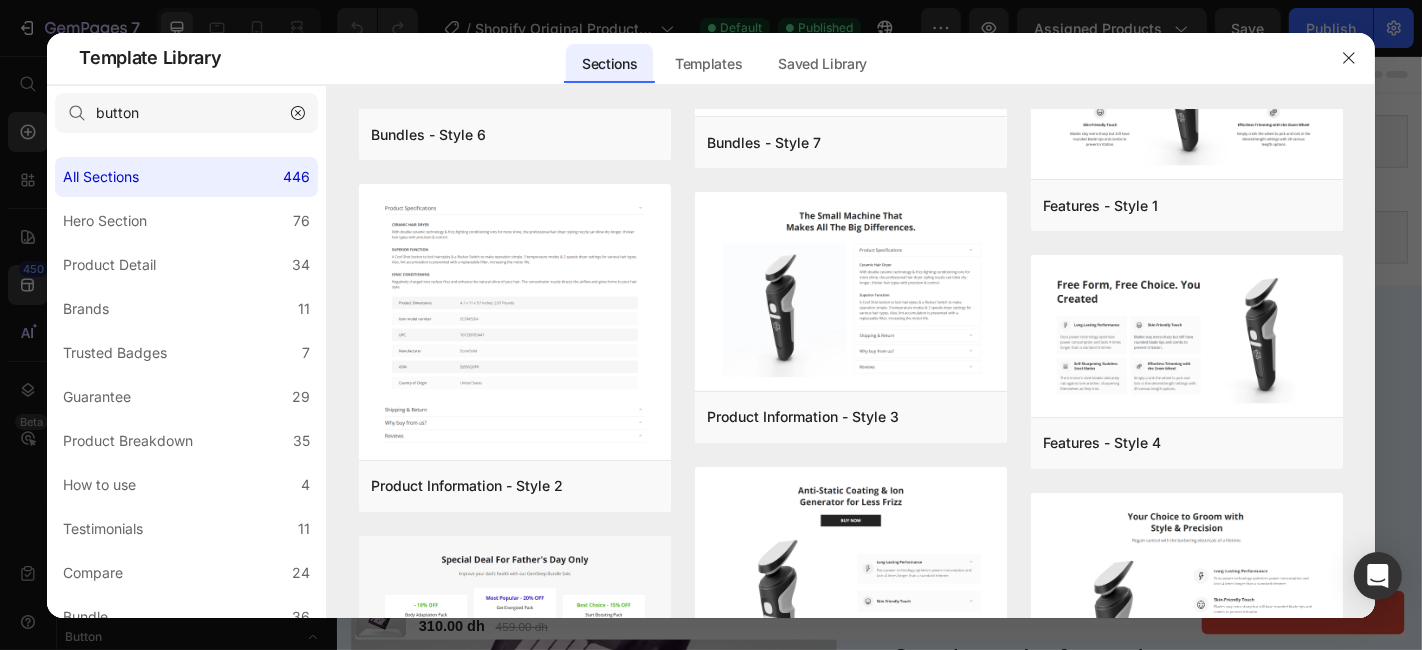 click 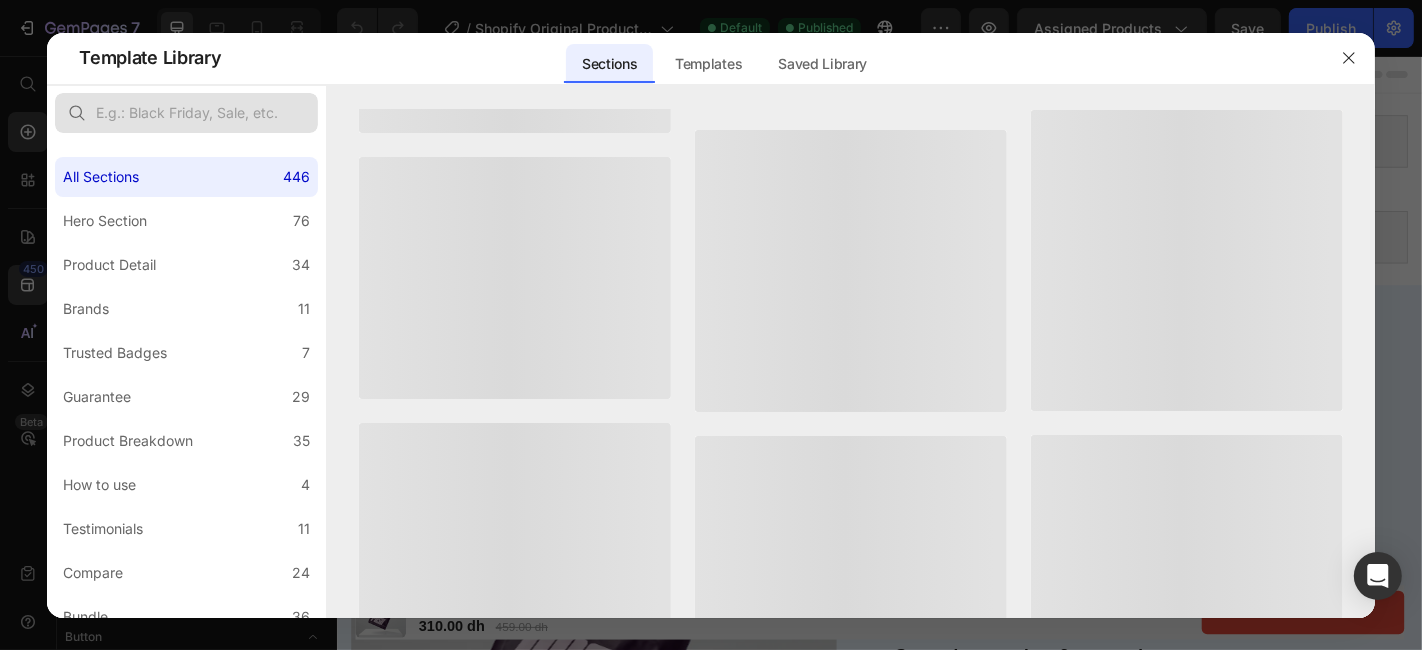 scroll, scrollTop: 0, scrollLeft: 0, axis: both 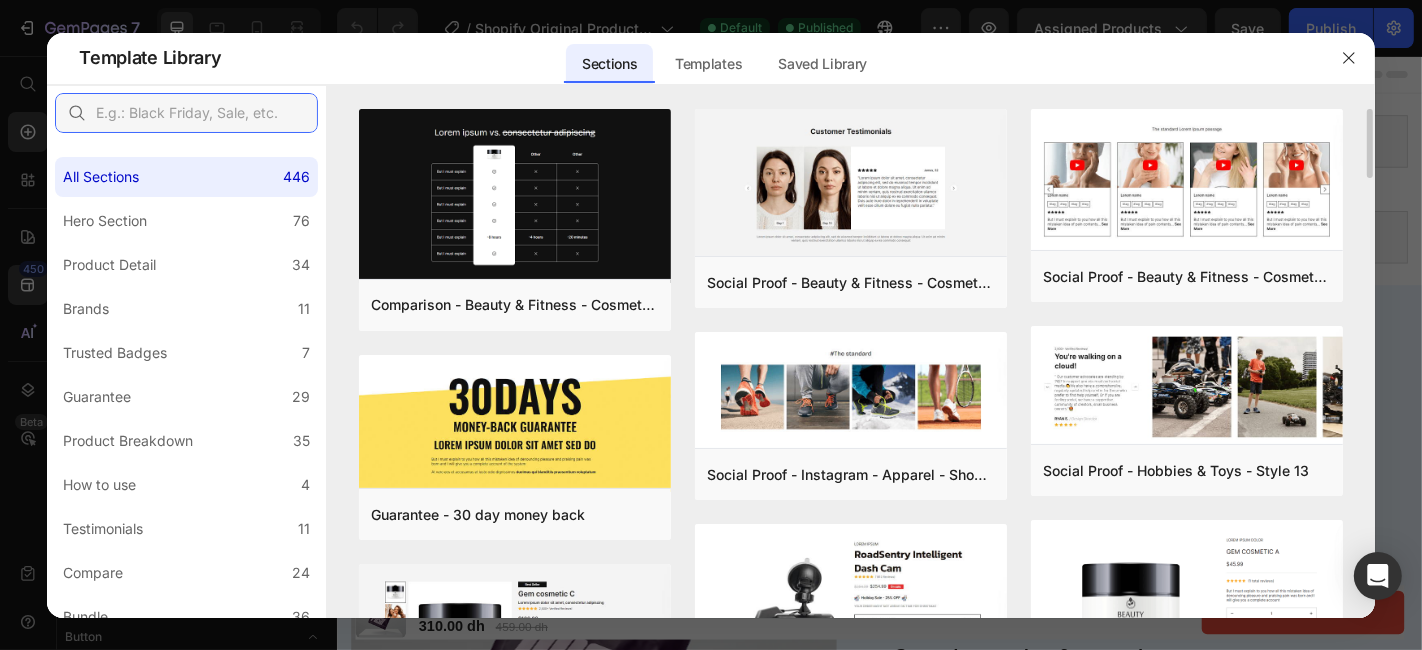 click at bounding box center [186, 113] 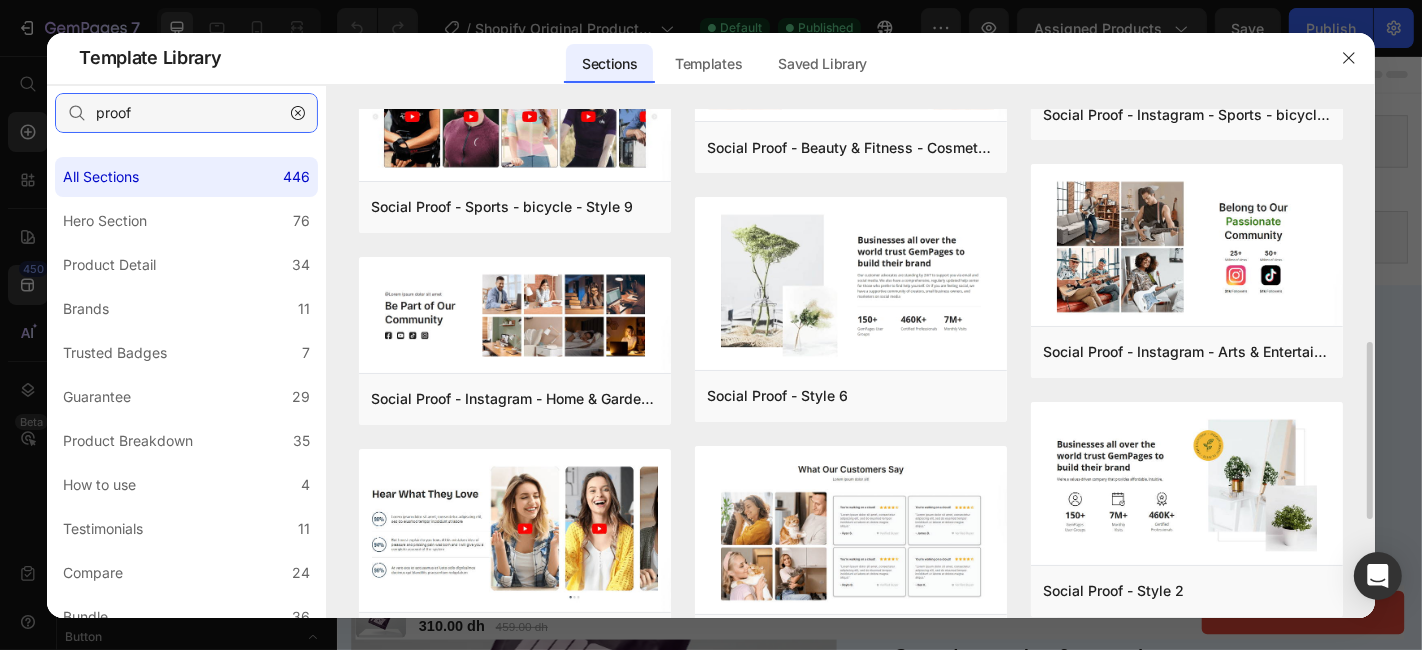 scroll, scrollTop: 666, scrollLeft: 0, axis: vertical 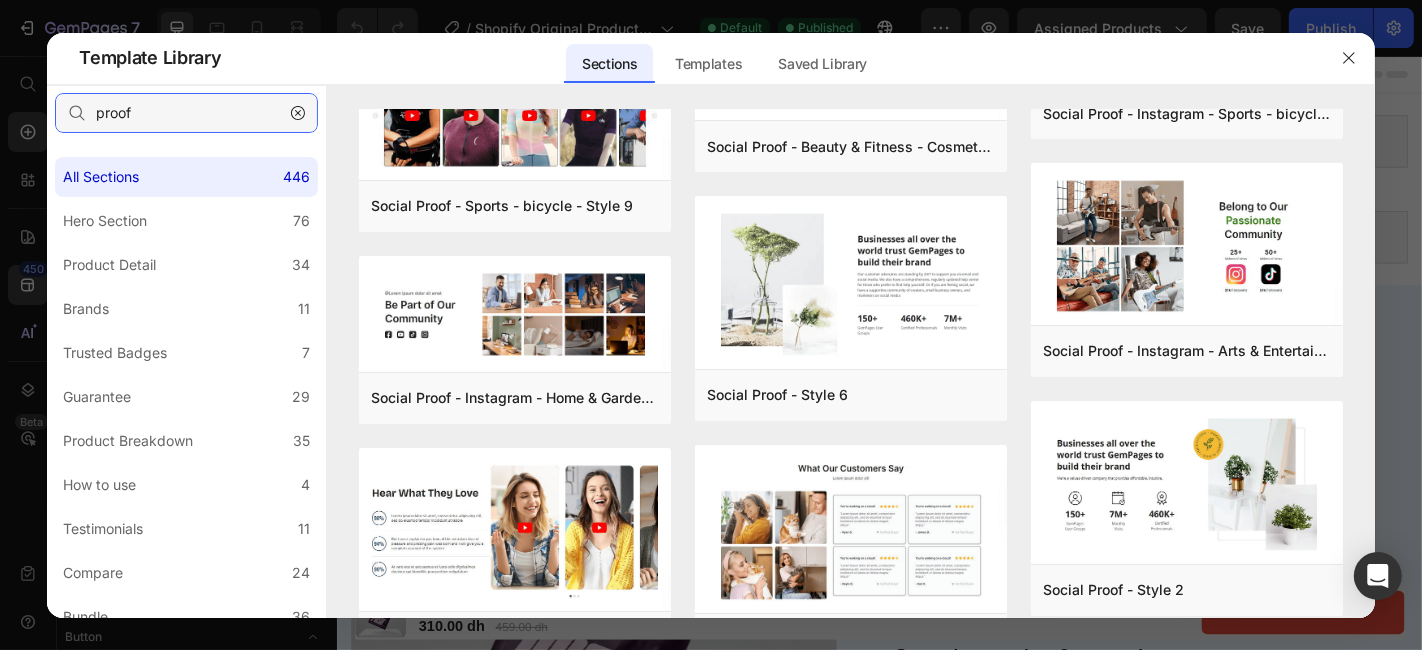 type on "proof" 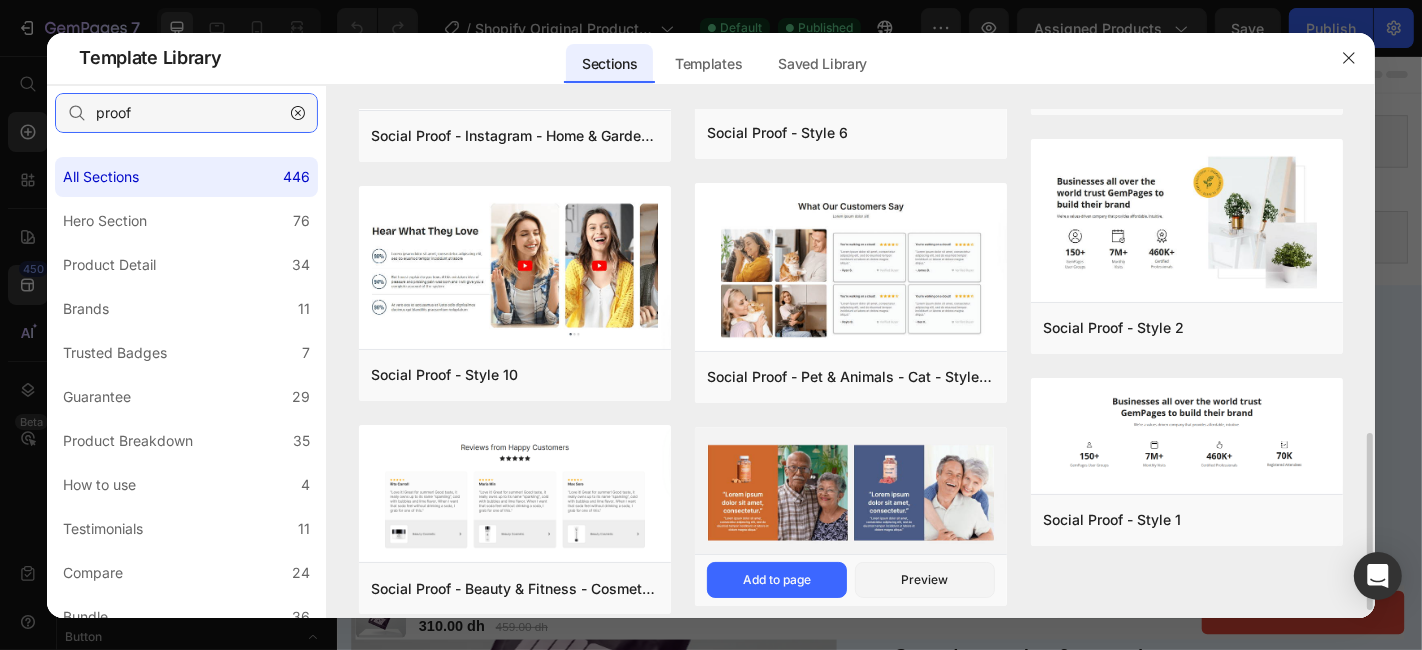 scroll, scrollTop: 934, scrollLeft: 0, axis: vertical 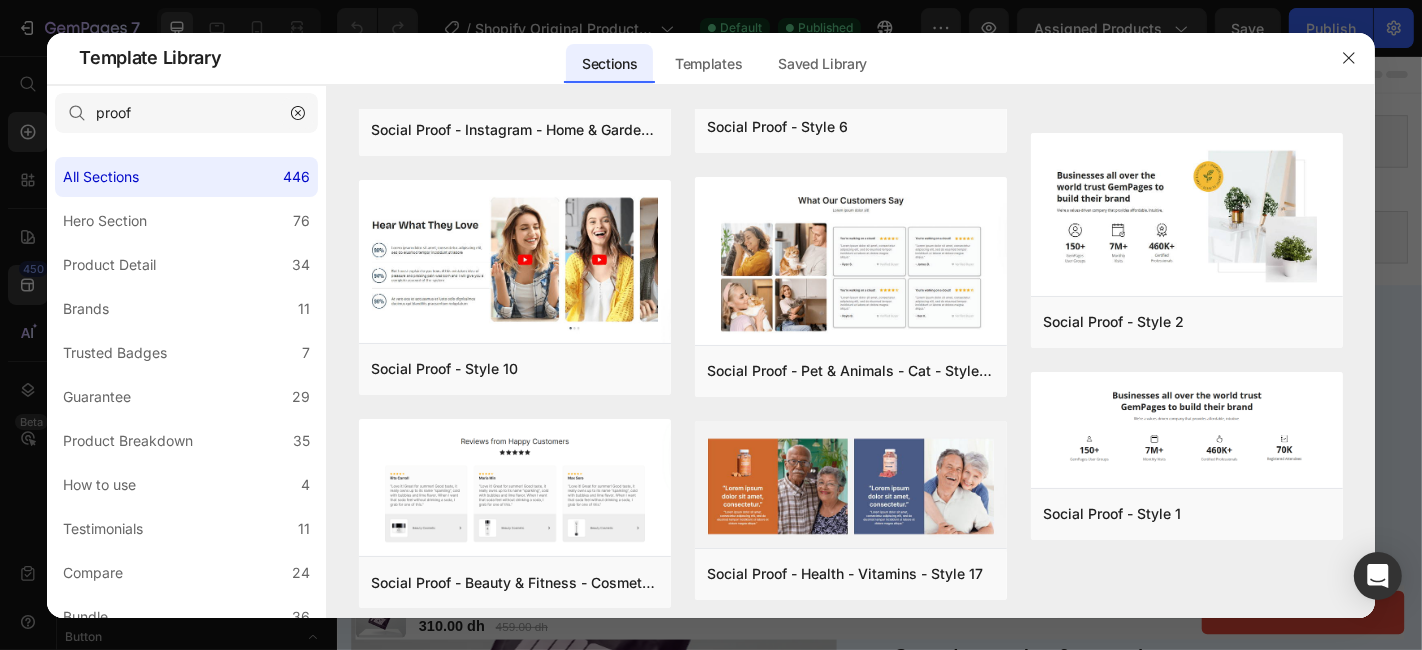 click 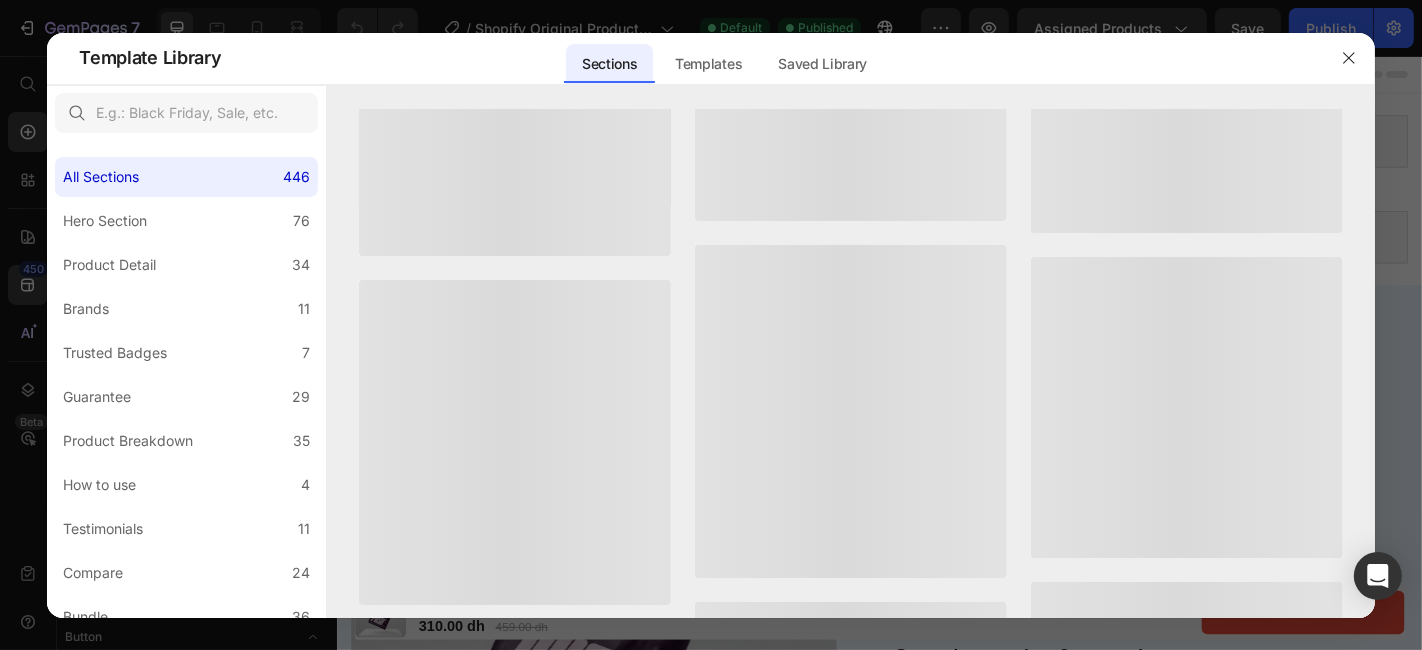 scroll, scrollTop: 0, scrollLeft: 0, axis: both 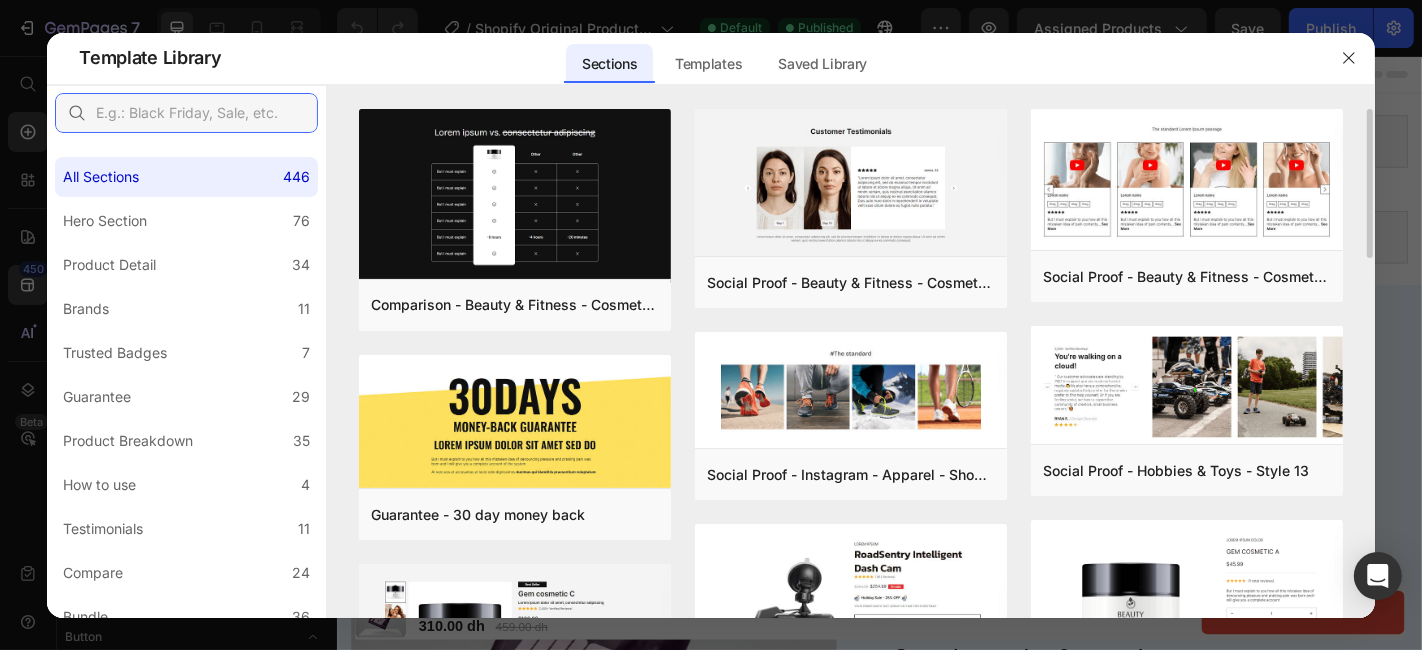 click at bounding box center (186, 113) 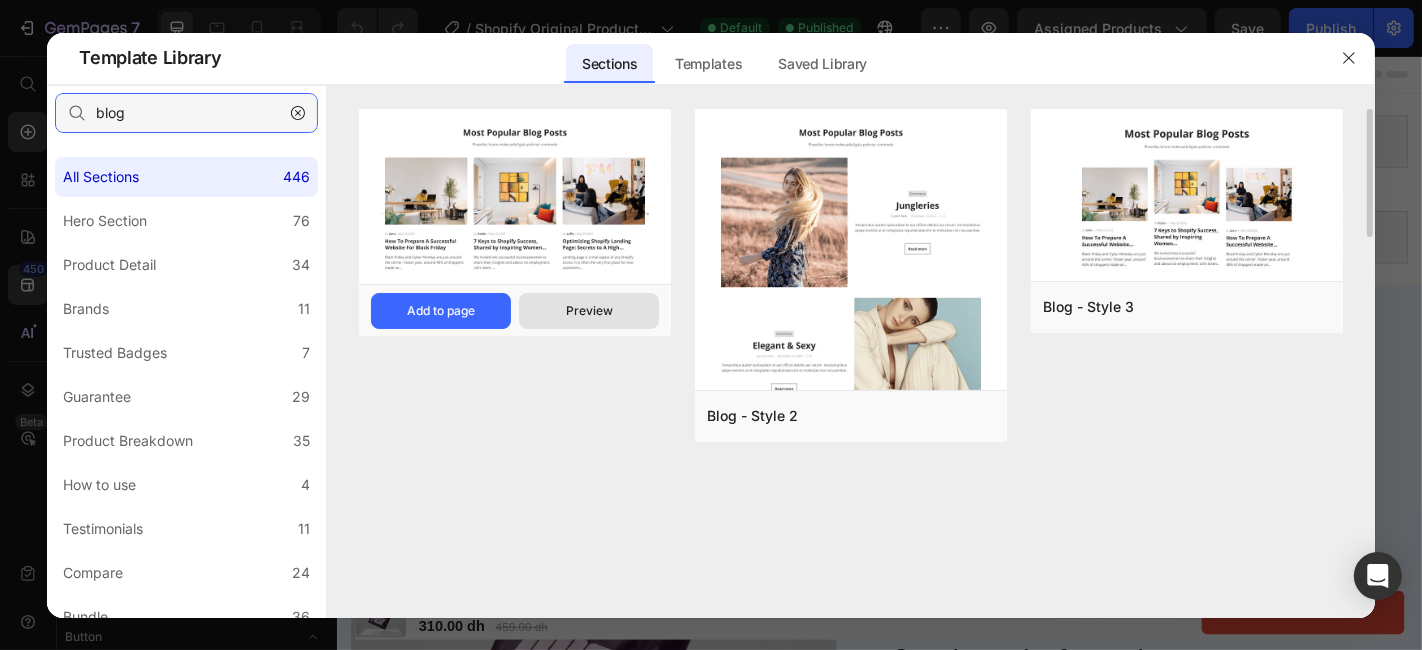type on "blog" 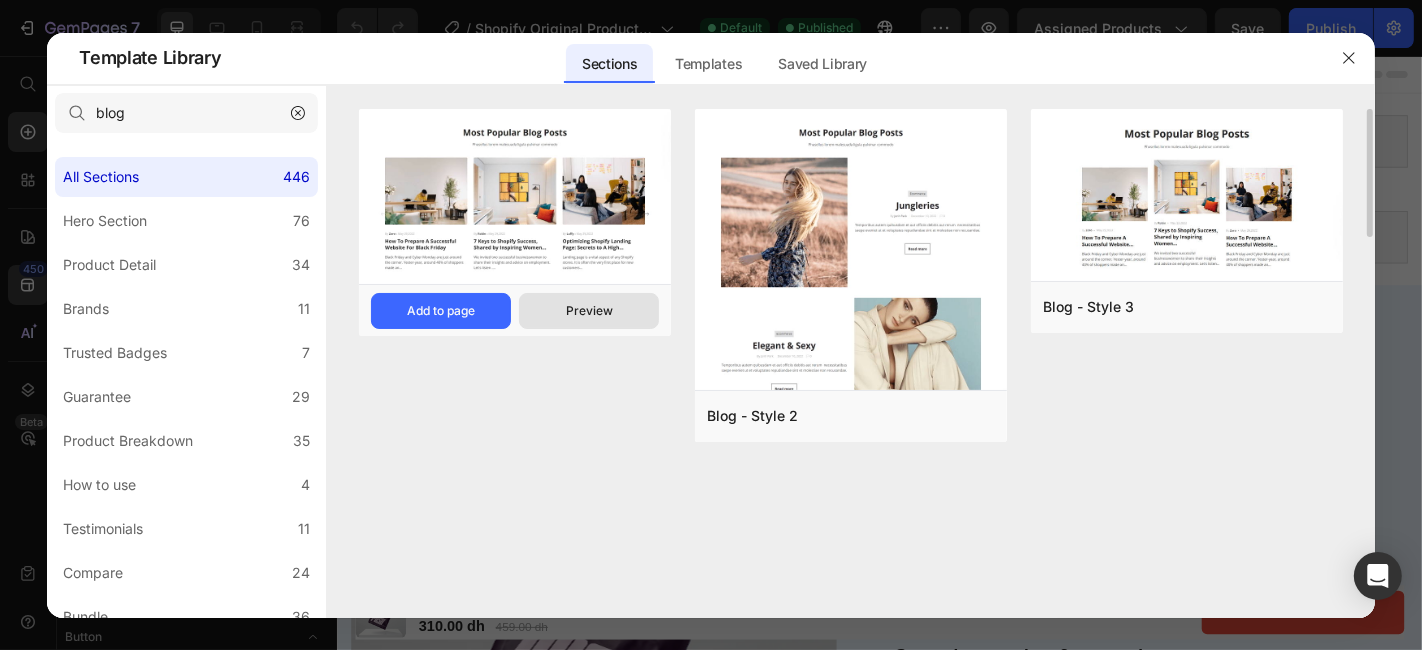 click on "Preview" at bounding box center (589, 311) 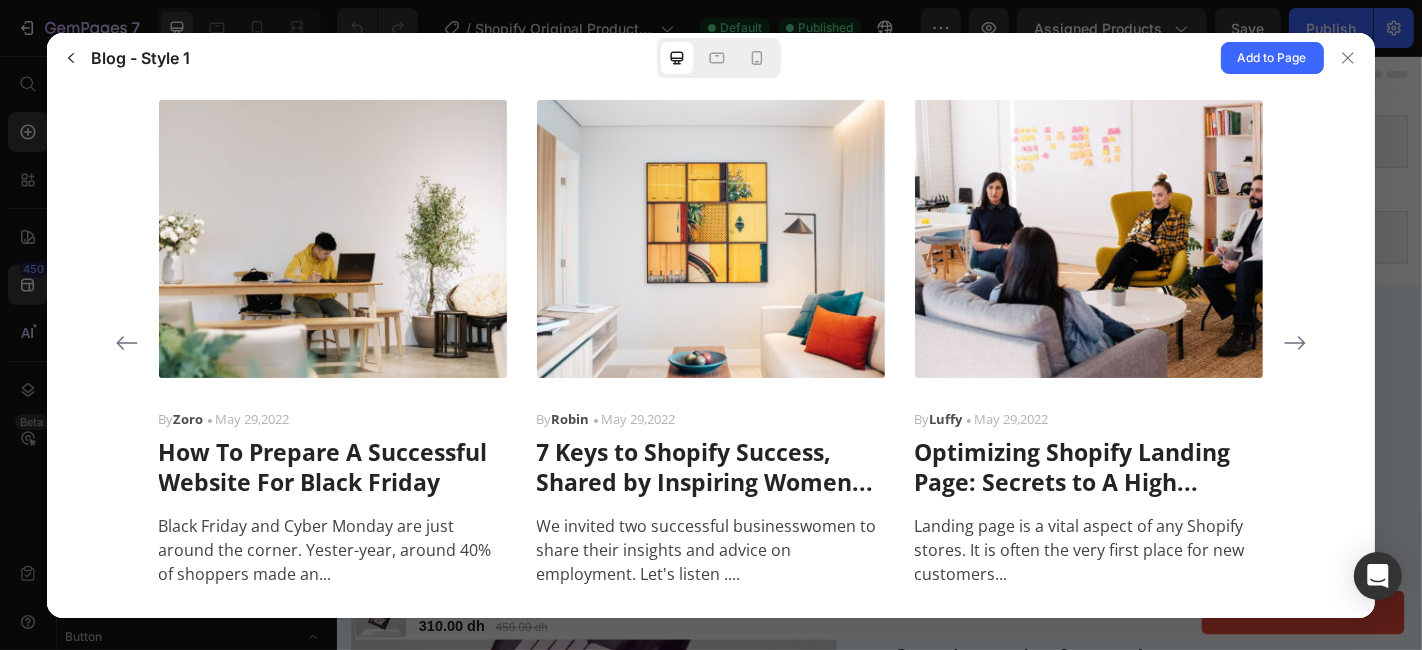 scroll, scrollTop: 210, scrollLeft: 0, axis: vertical 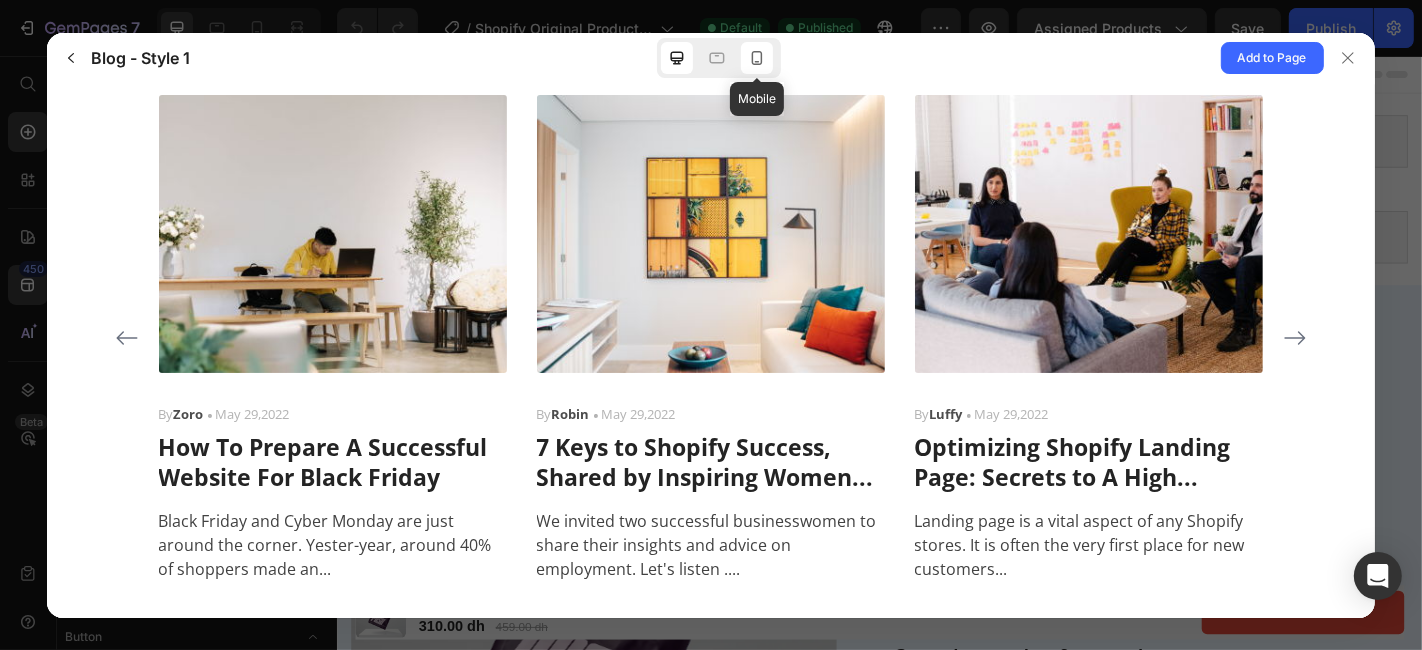 click 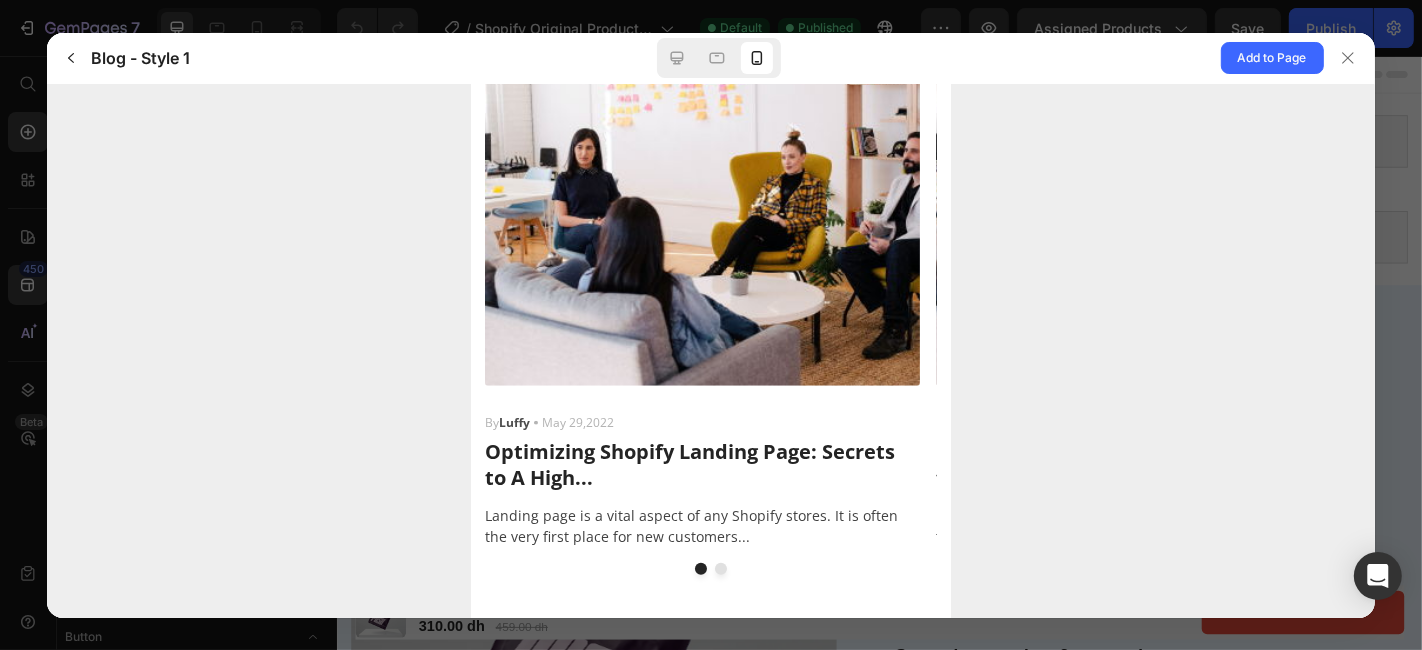 scroll, scrollTop: 1368, scrollLeft: 0, axis: vertical 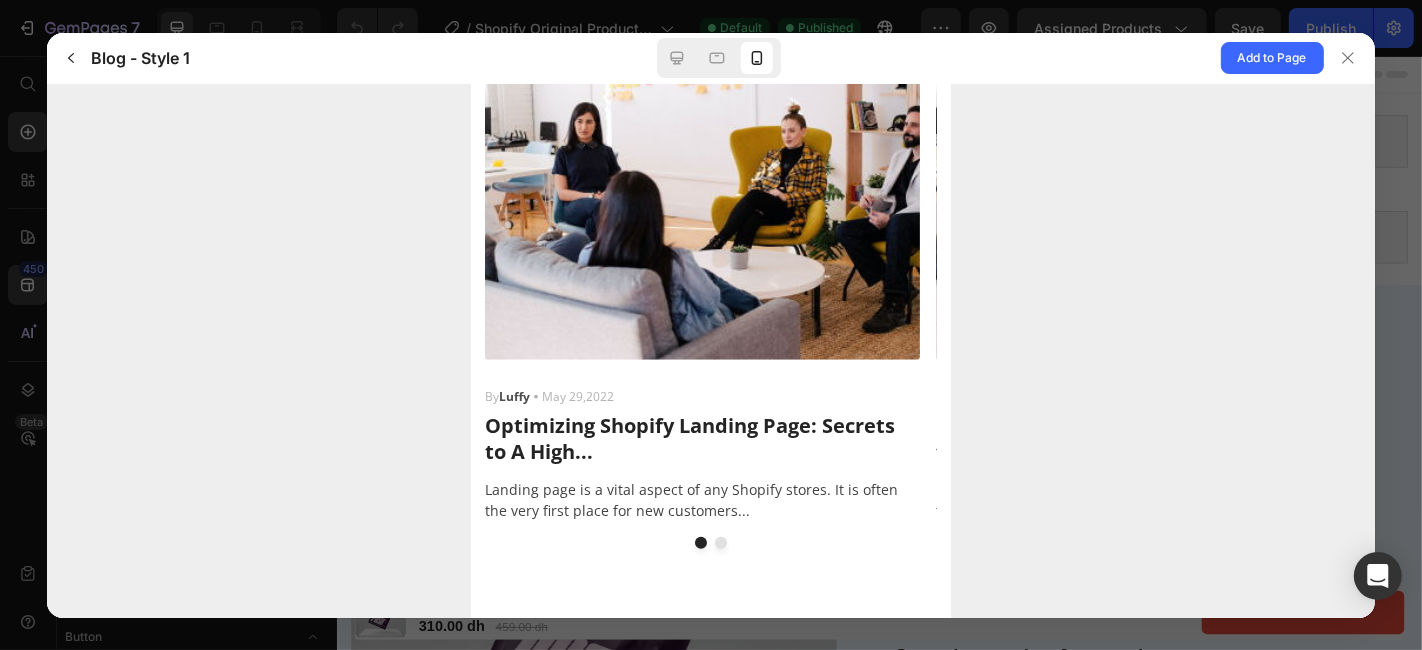 click at bounding box center (720, 542) 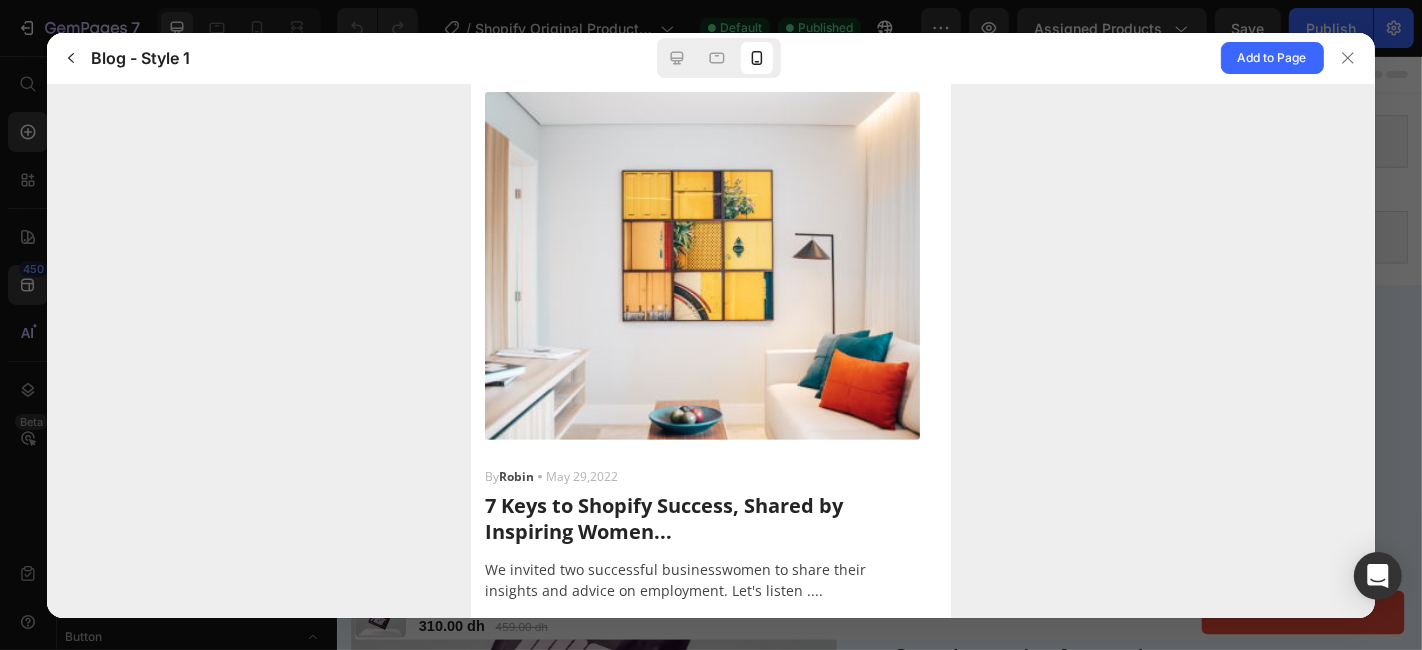 scroll, scrollTop: 729, scrollLeft: 0, axis: vertical 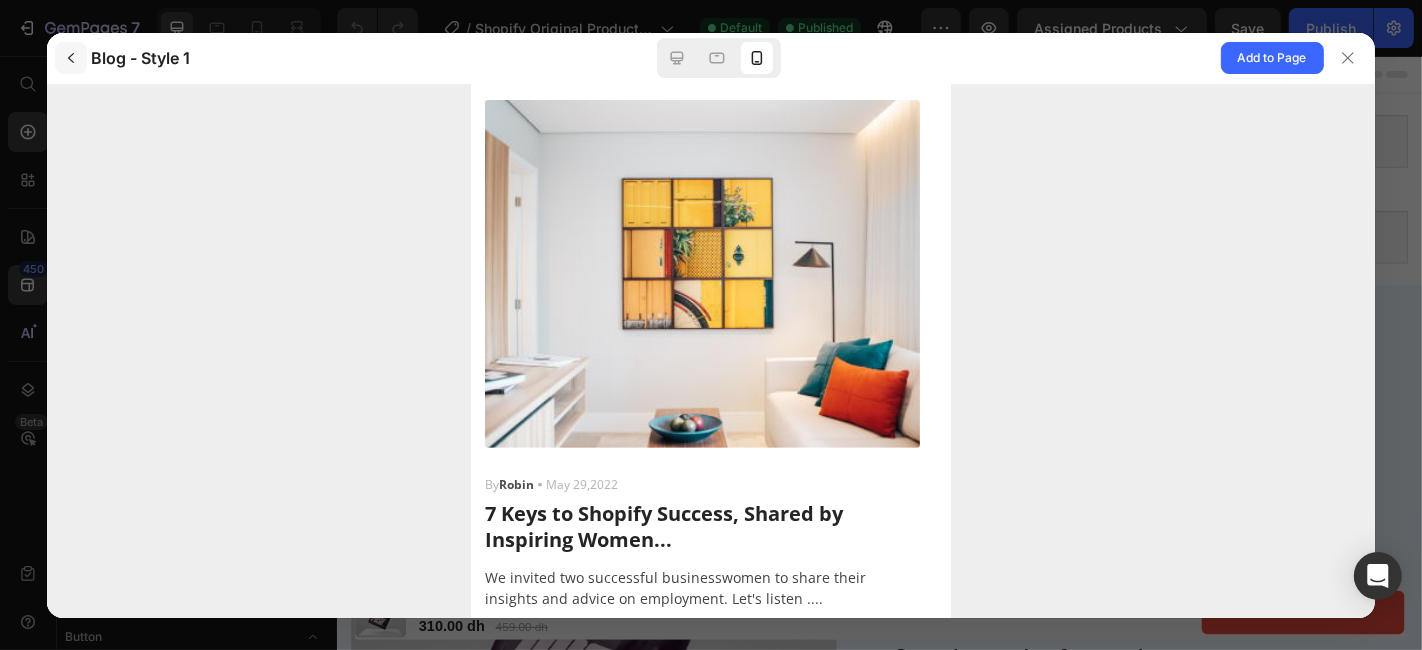 click 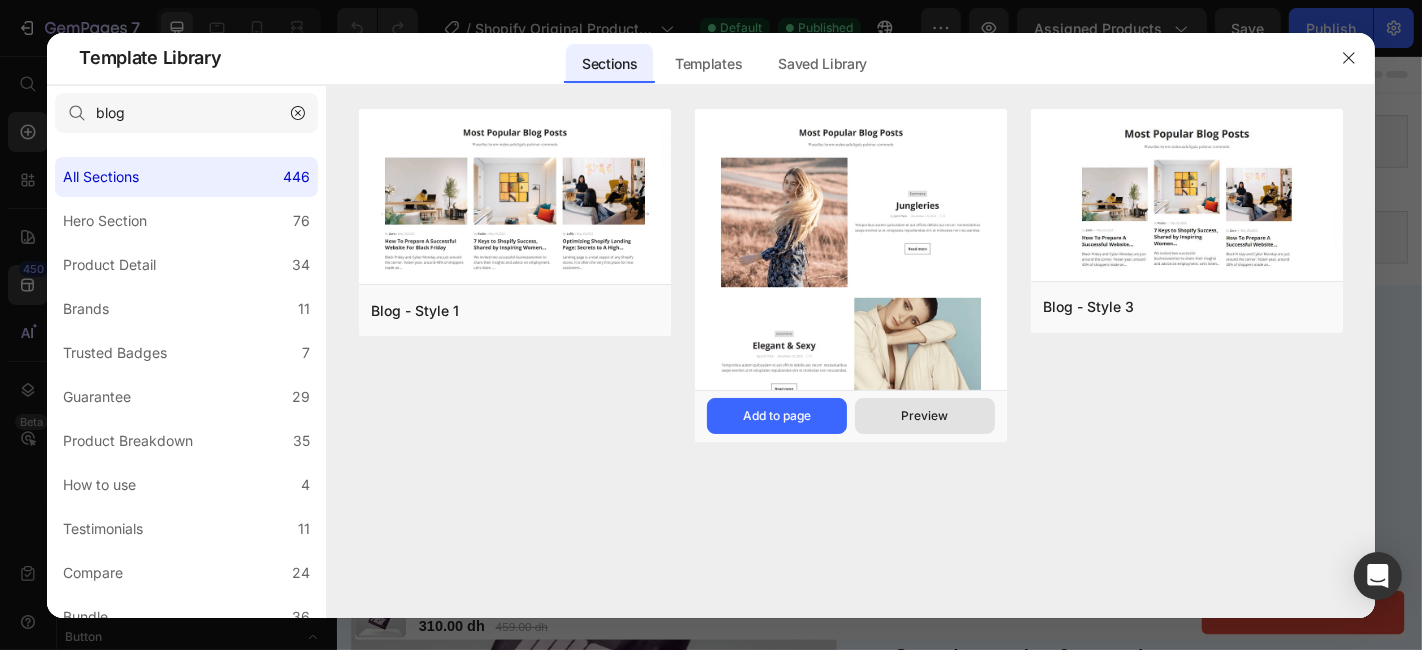 click on "Preview" at bounding box center [924, 416] 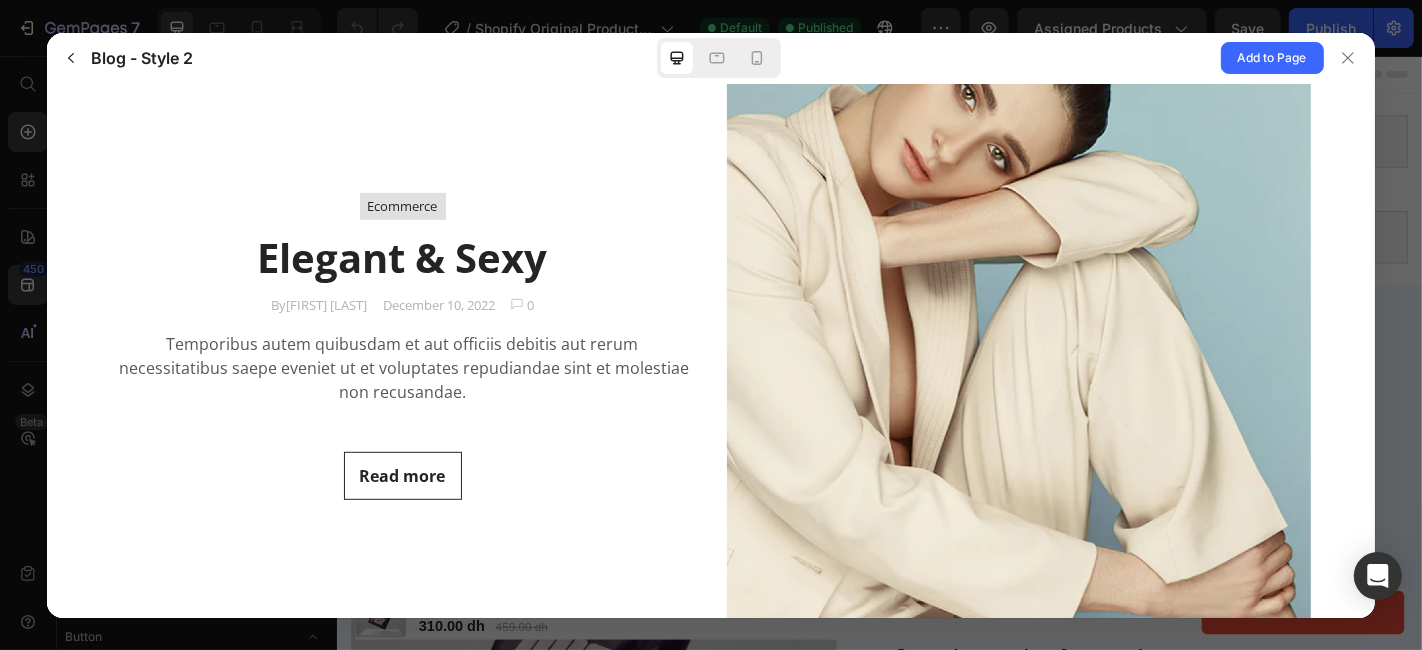 scroll, scrollTop: 982, scrollLeft: 0, axis: vertical 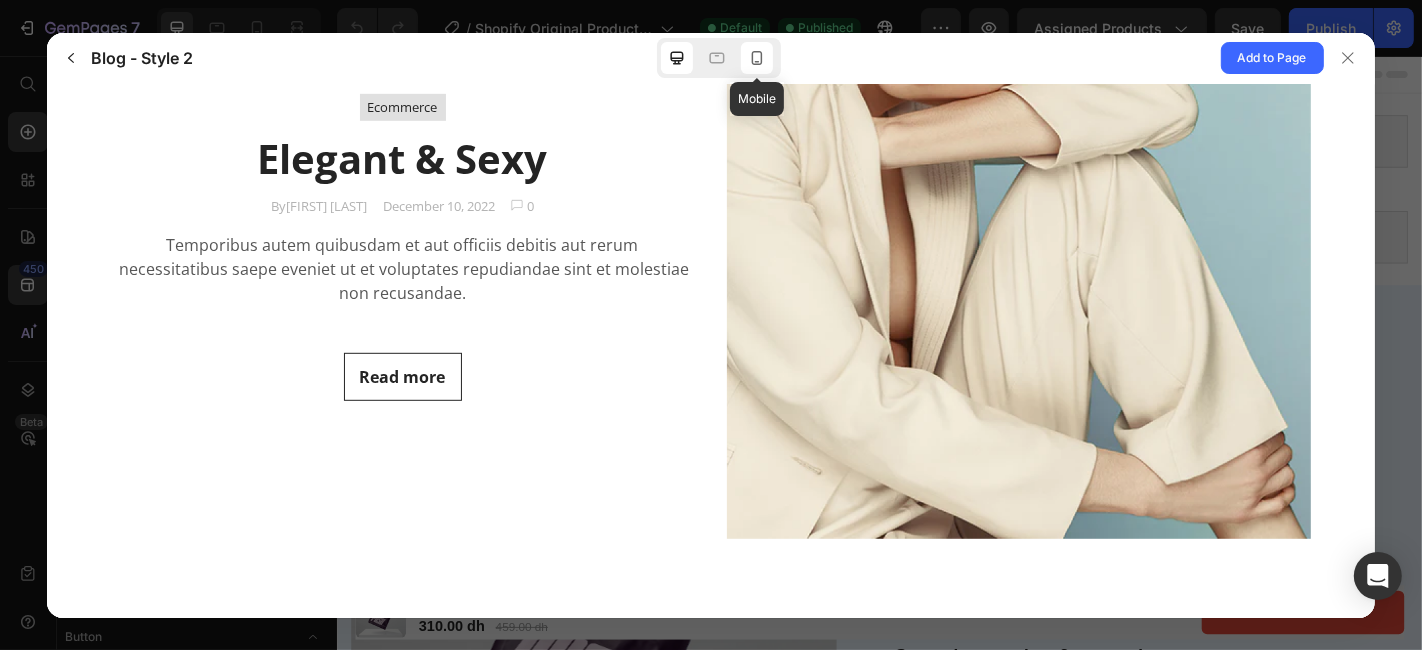 click 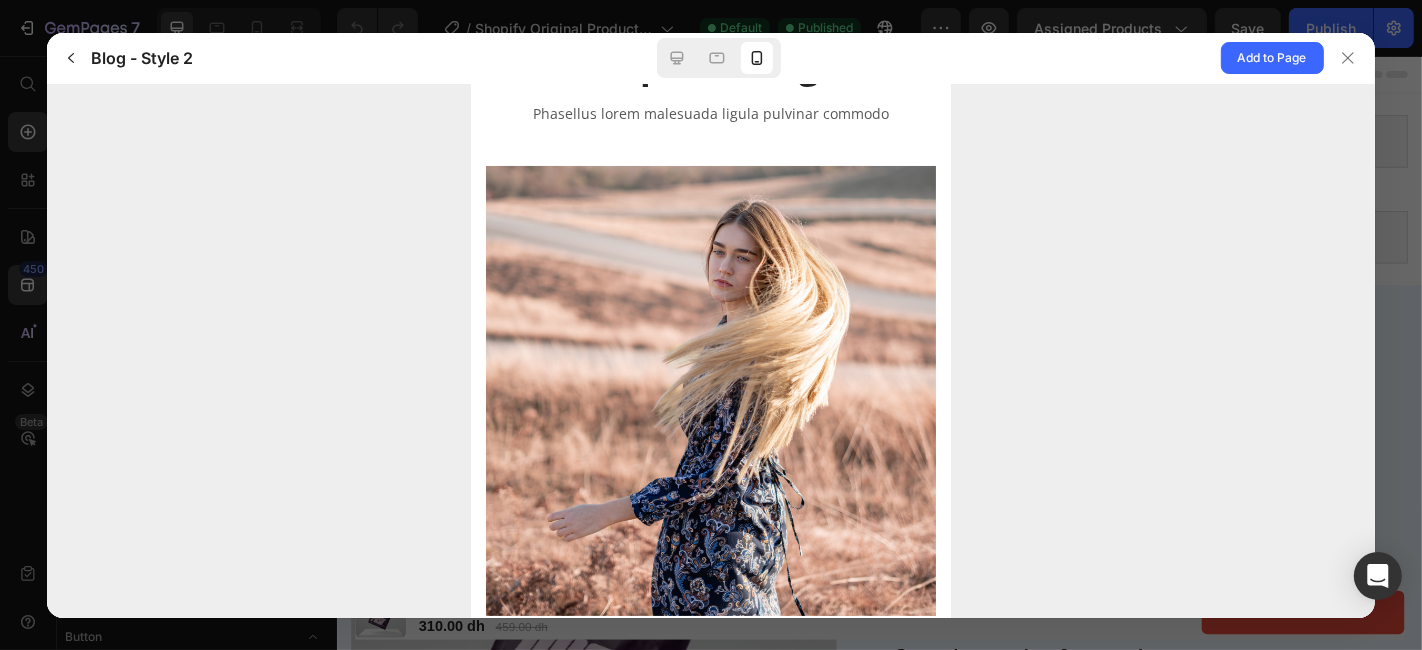 scroll, scrollTop: 0, scrollLeft: 0, axis: both 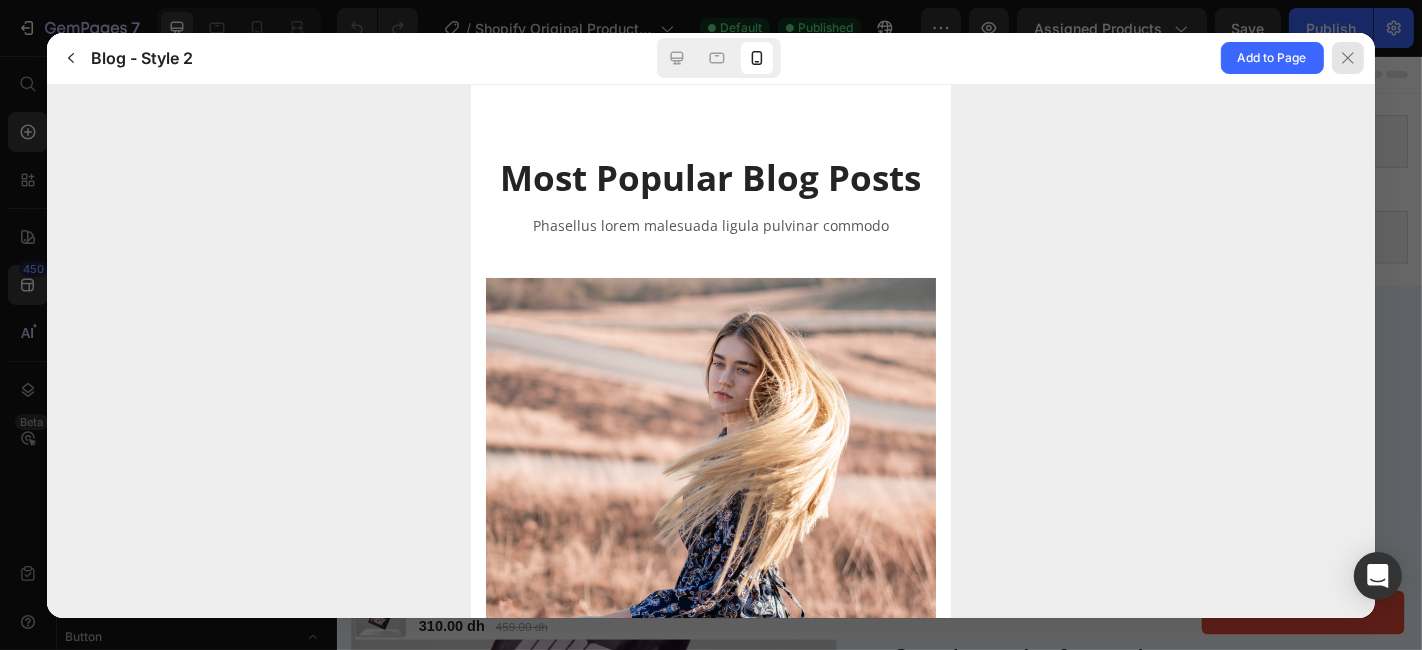 click 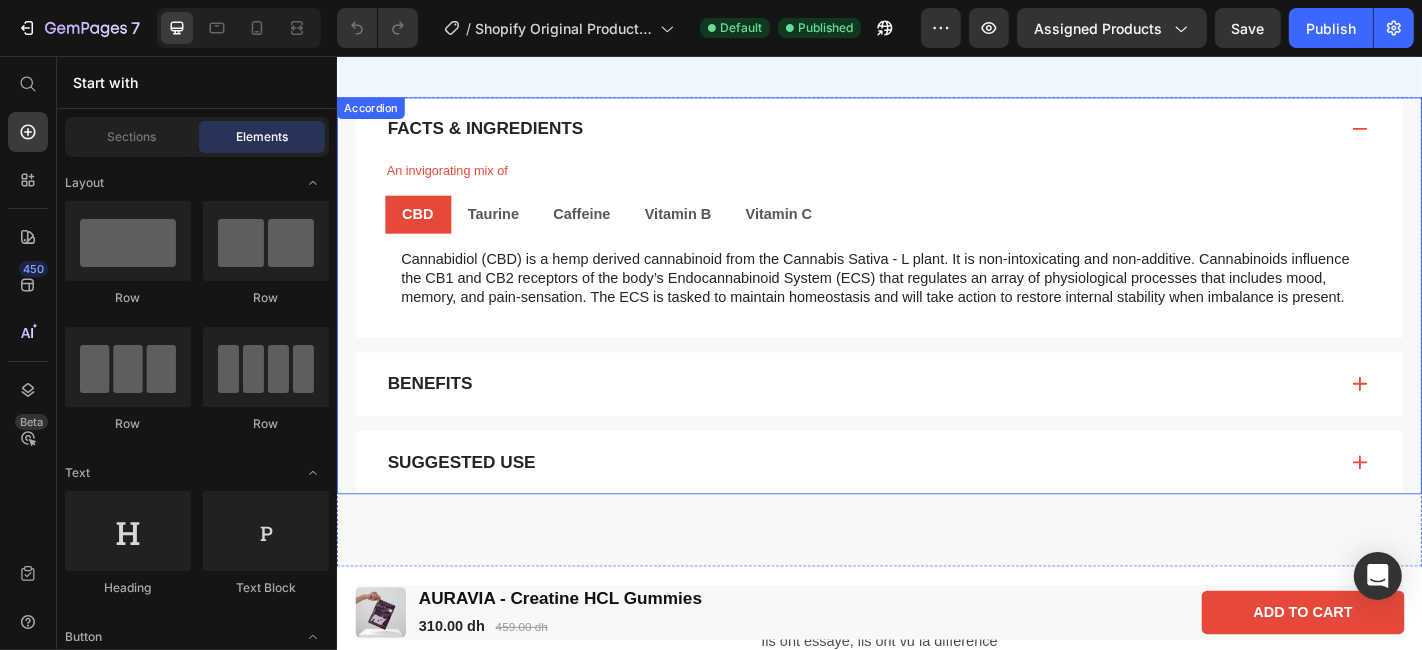 scroll, scrollTop: 1090, scrollLeft: 0, axis: vertical 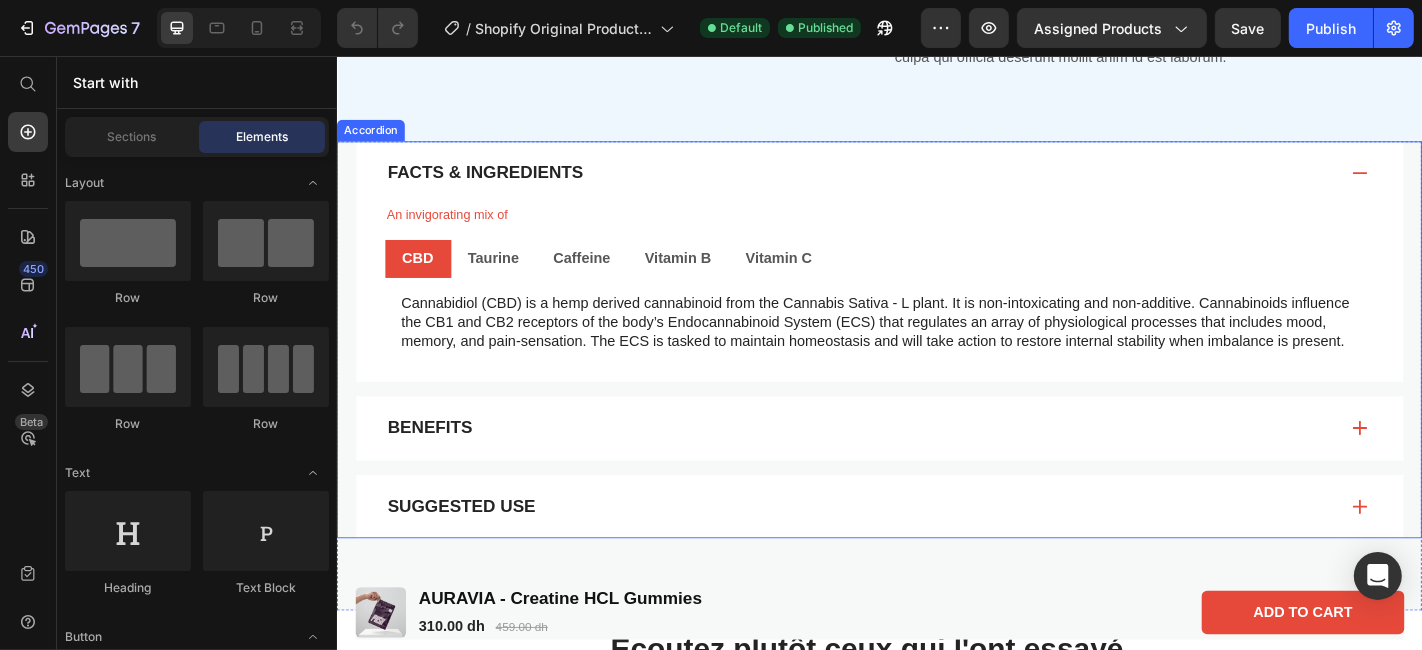 click on "Facts & Ingredients" at bounding box center [936, 185] 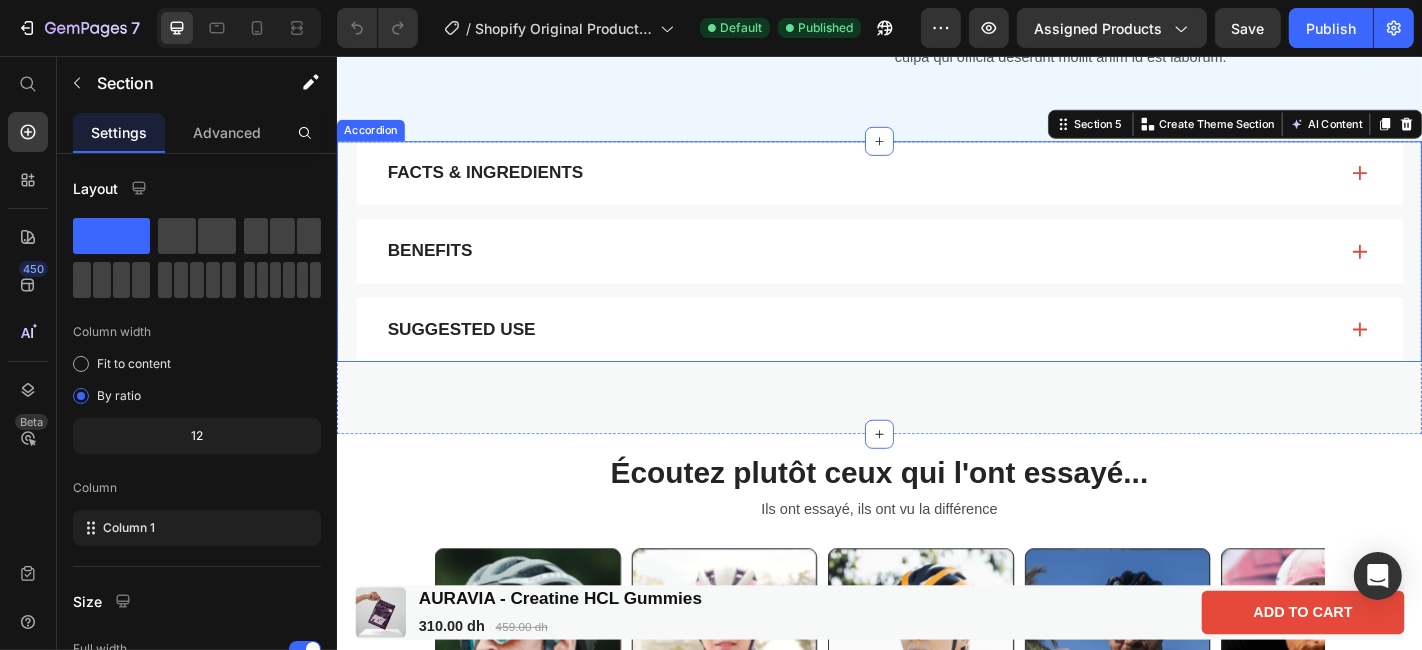 click on "Suggested Use" at bounding box center (936, 358) 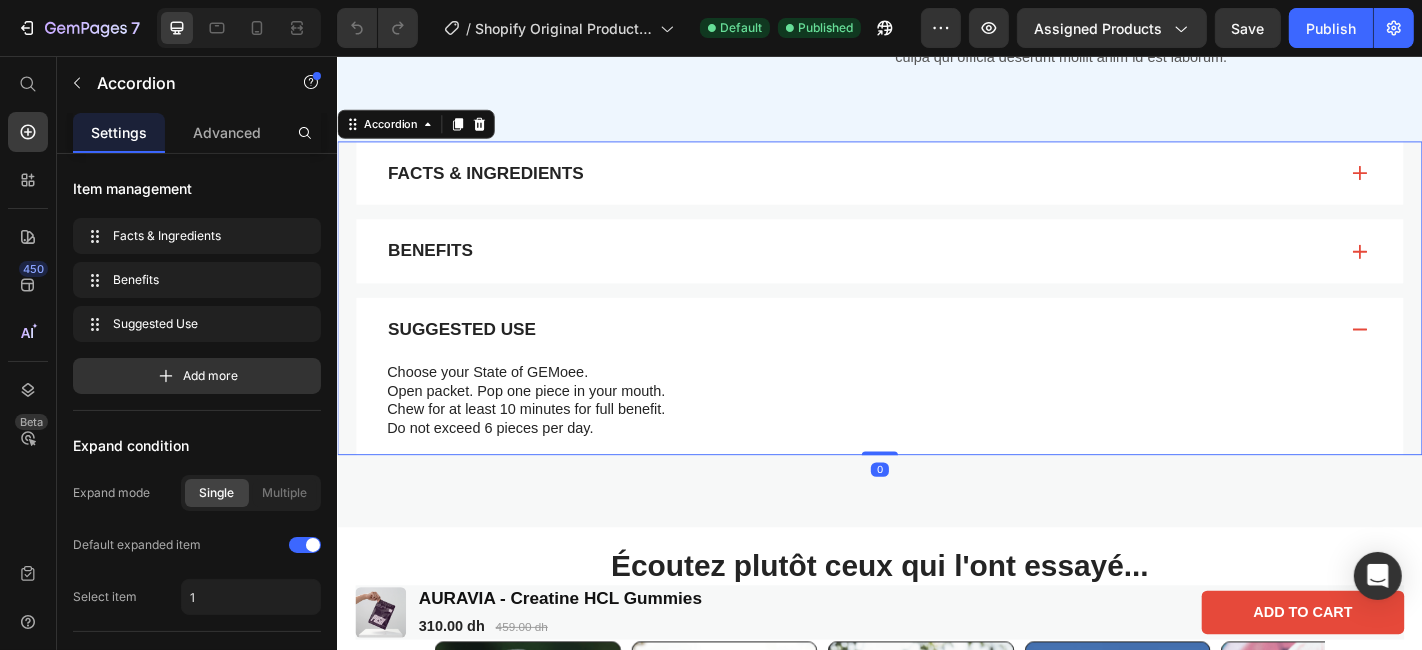 drag, startPoint x: 926, startPoint y: 490, endPoint x: 942, endPoint y: 439, distance: 53.450912 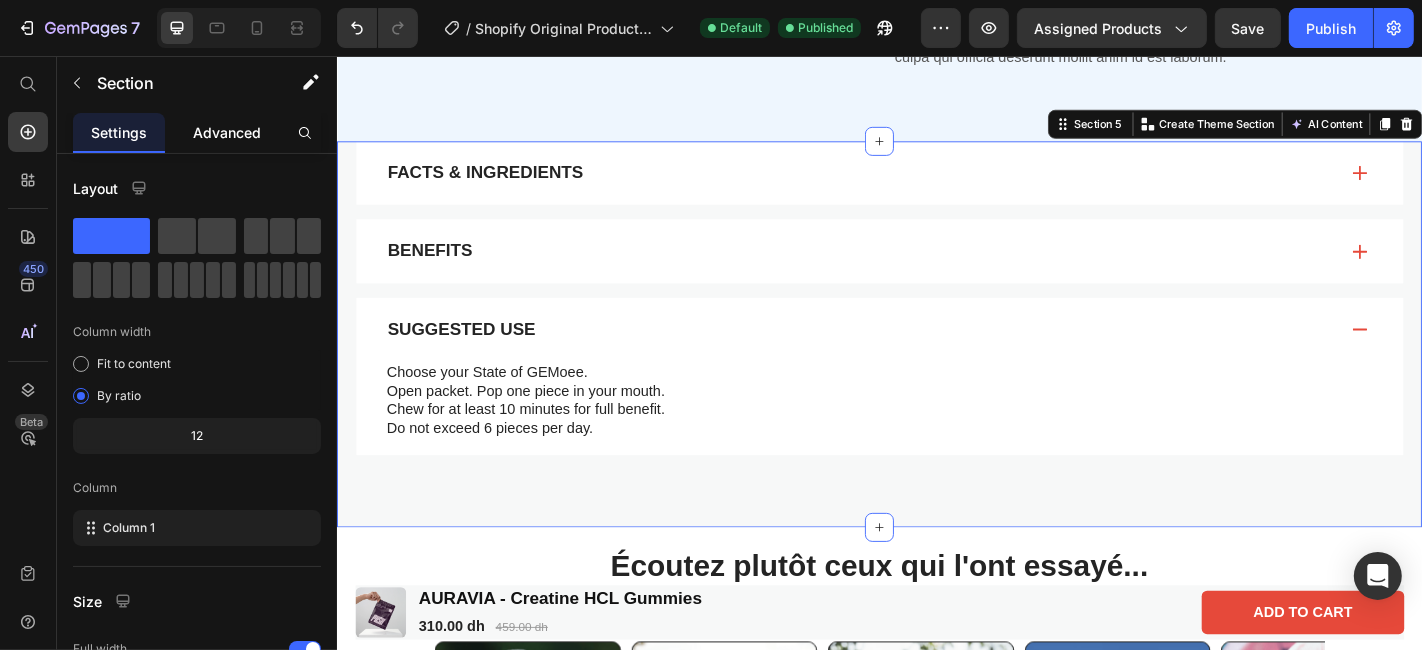 click on "Advanced" at bounding box center (227, 132) 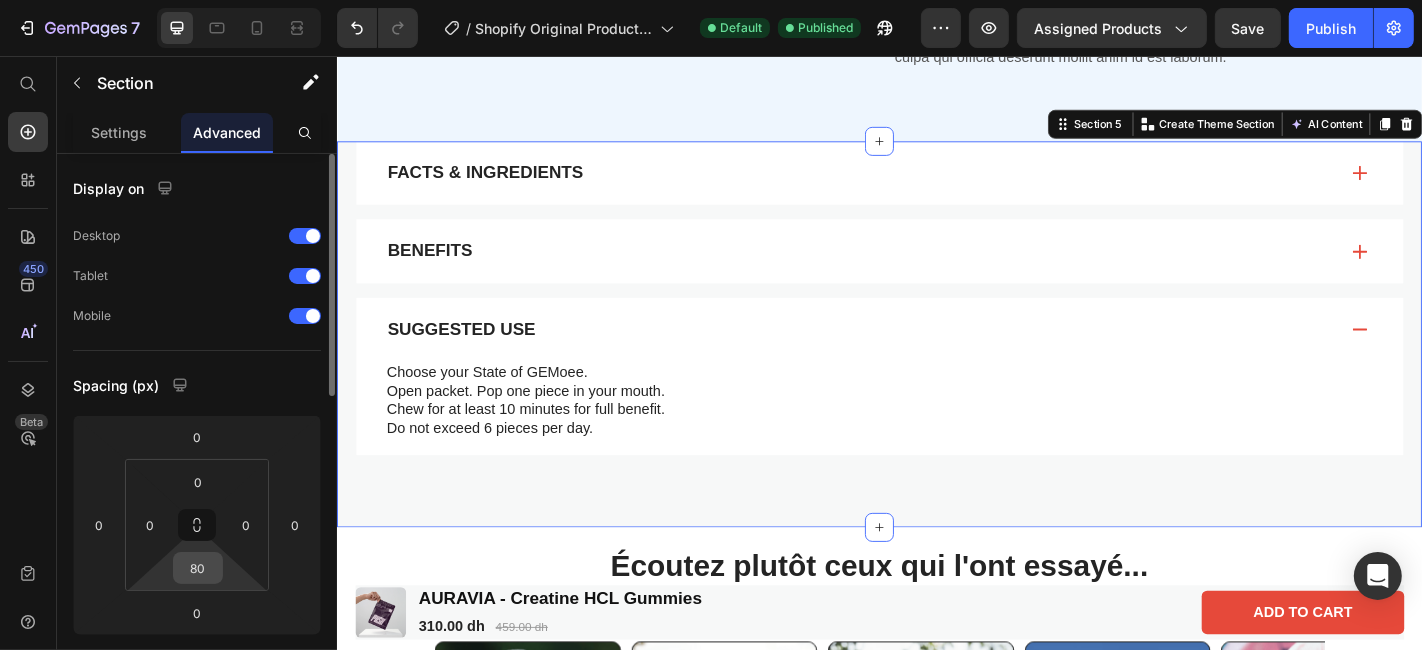 click on "80" at bounding box center [198, 568] 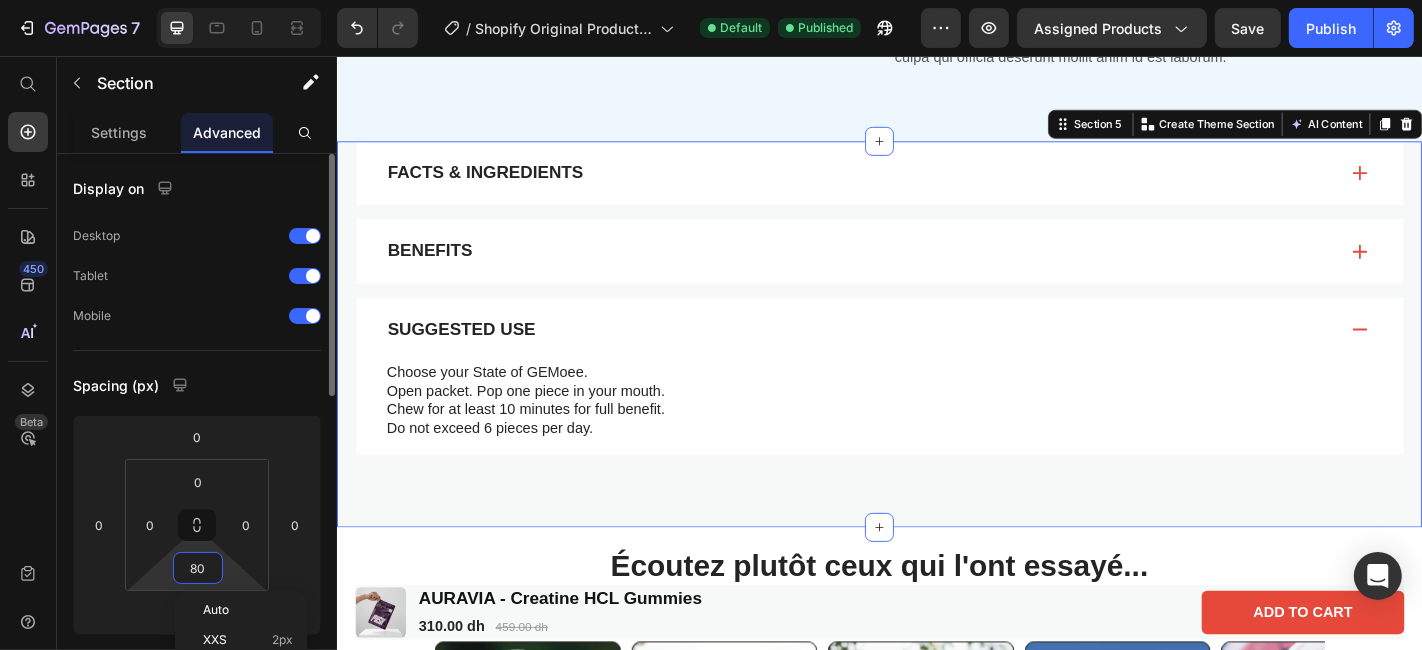 click on "80" at bounding box center (198, 568) 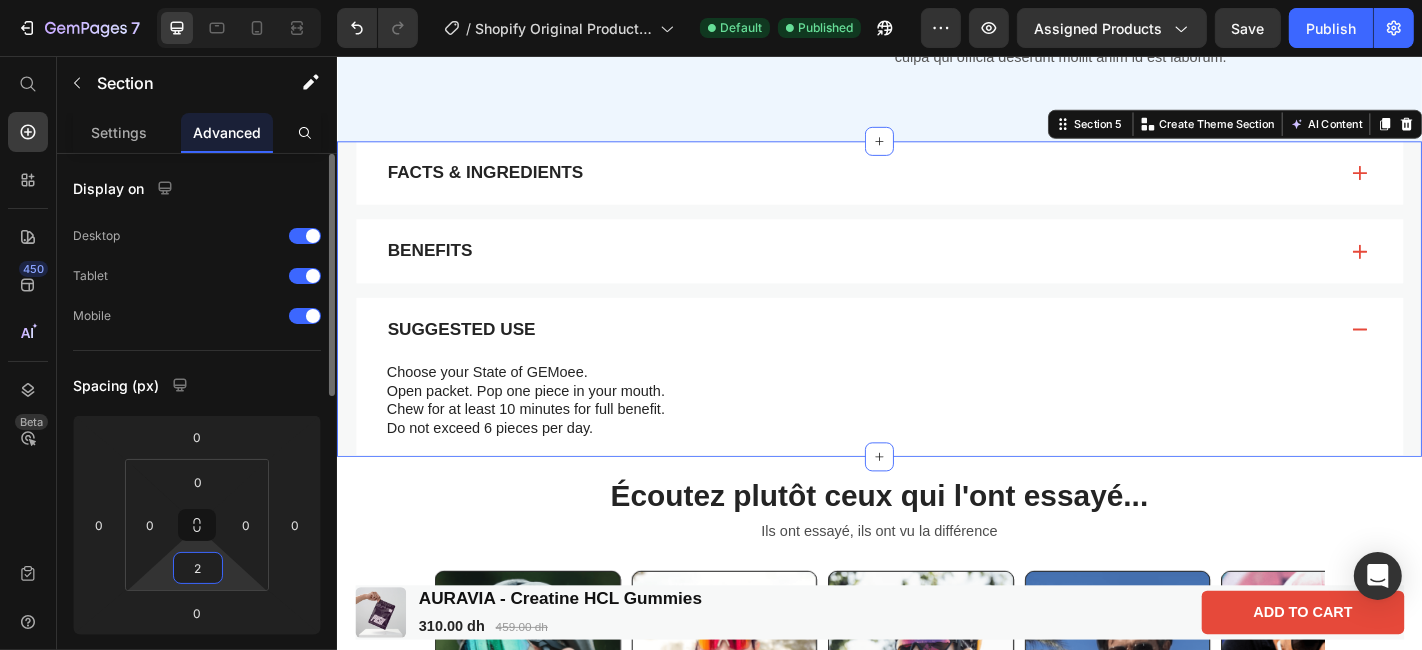 type on "20" 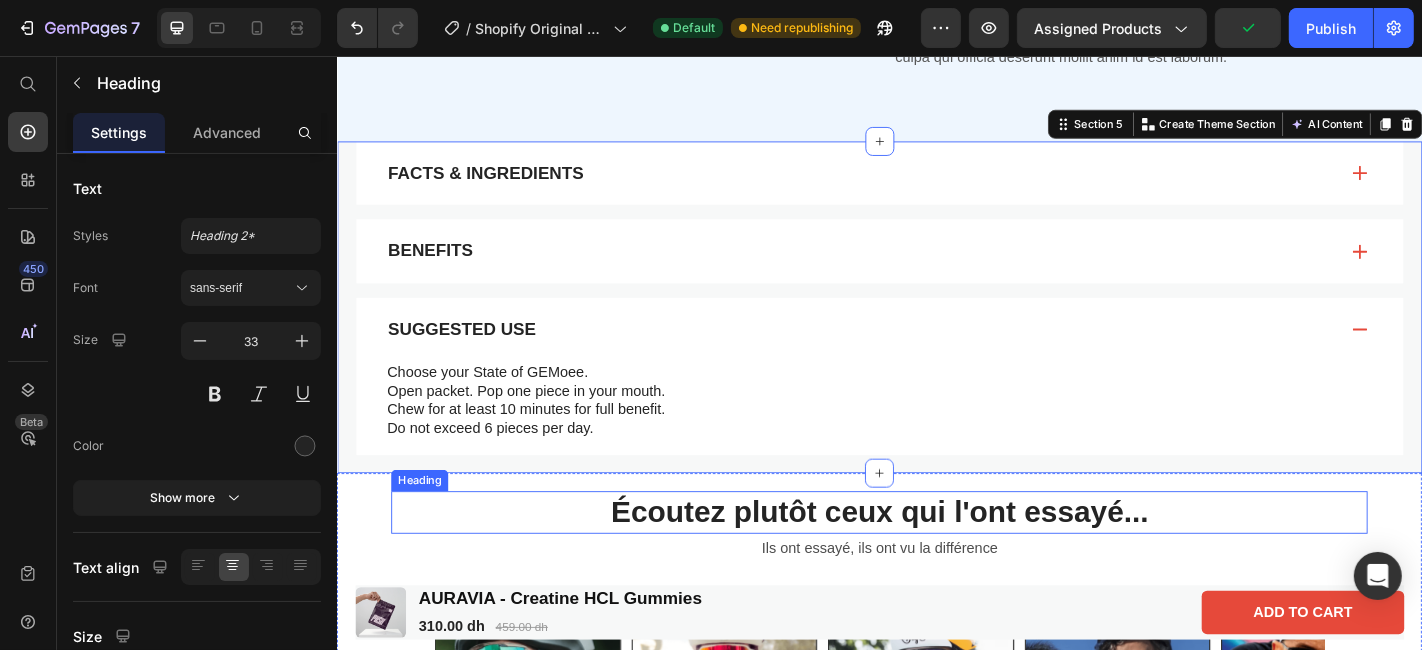 click on "Écoutez plutôt ceux qui l'ont essayé..." at bounding box center [936, 560] 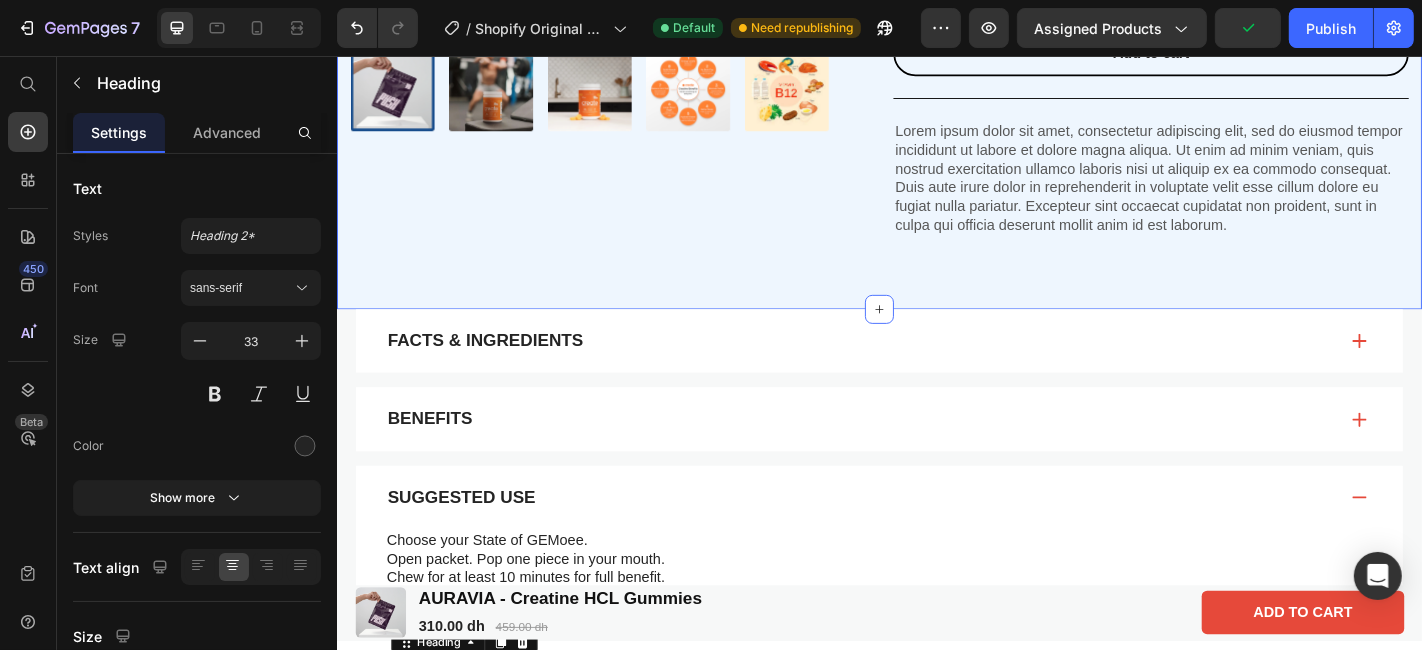 scroll, scrollTop: 1054, scrollLeft: 0, axis: vertical 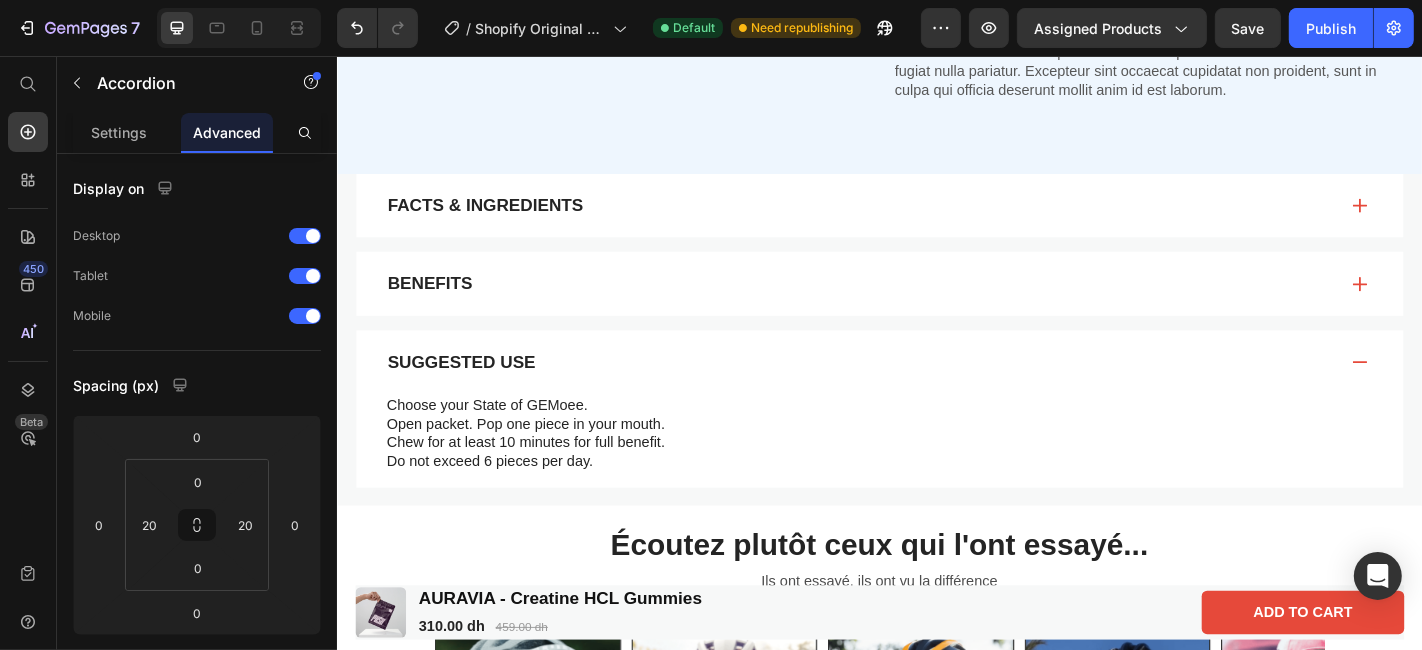 click on "Facts & Ingredients" at bounding box center [916, 221] 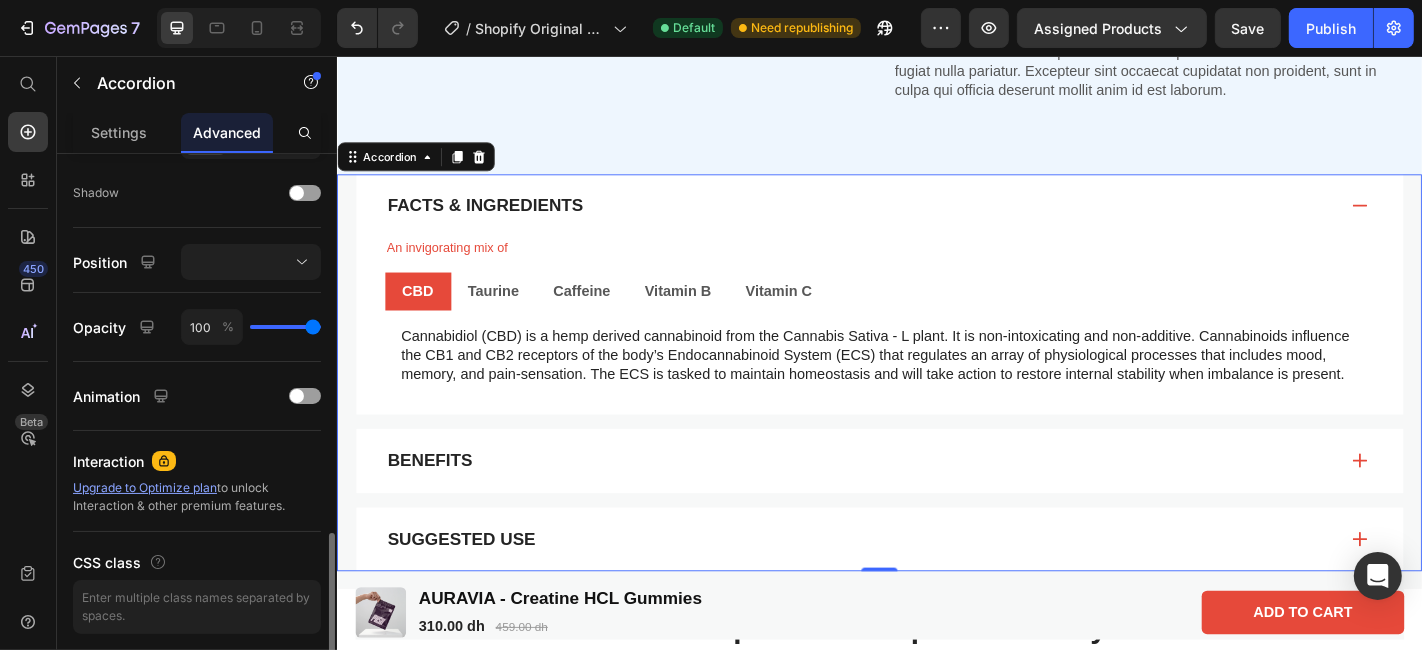scroll, scrollTop: 712, scrollLeft: 0, axis: vertical 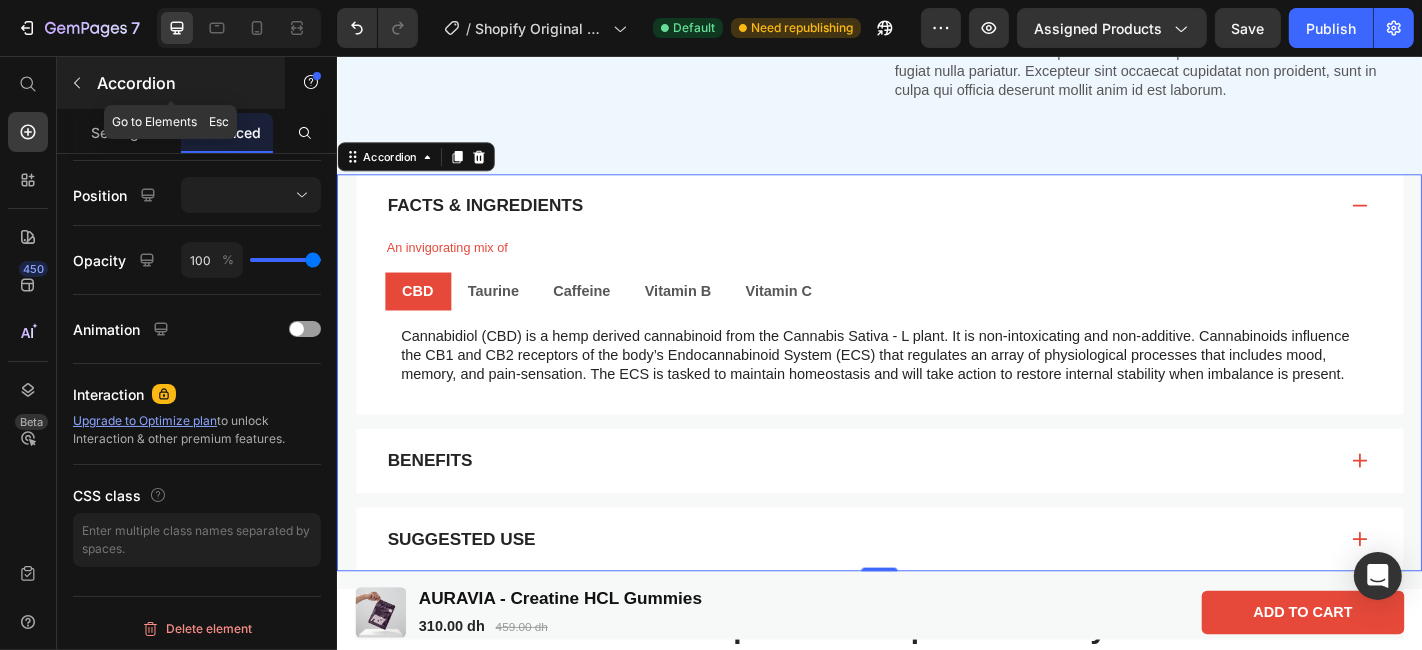 click 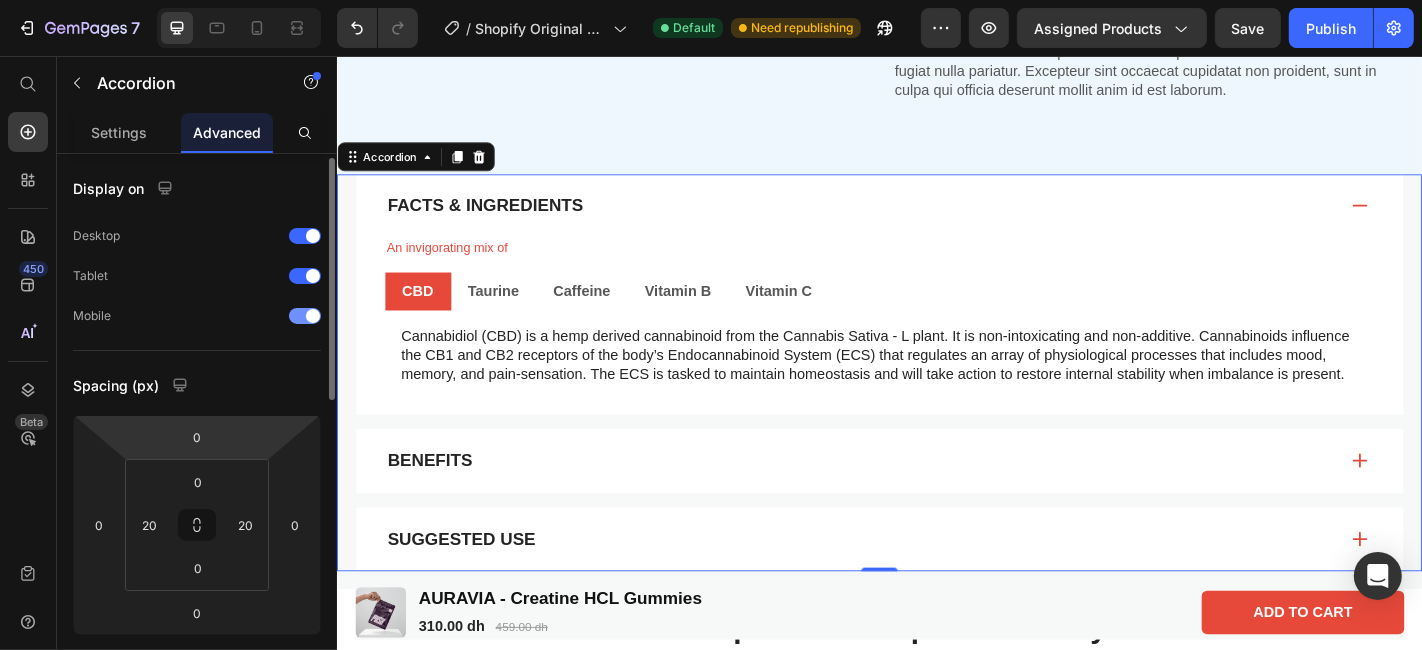 scroll, scrollTop: 3, scrollLeft: 0, axis: vertical 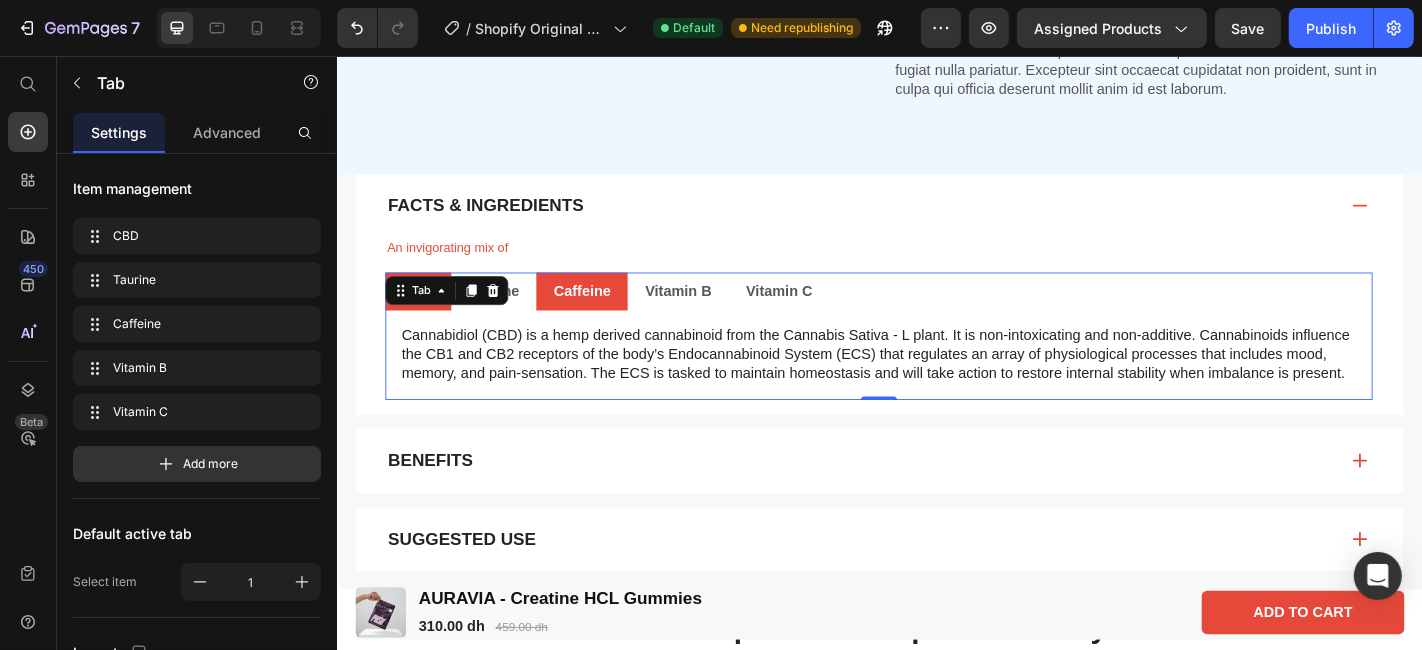click on "Caffeine" at bounding box center [606, 316] 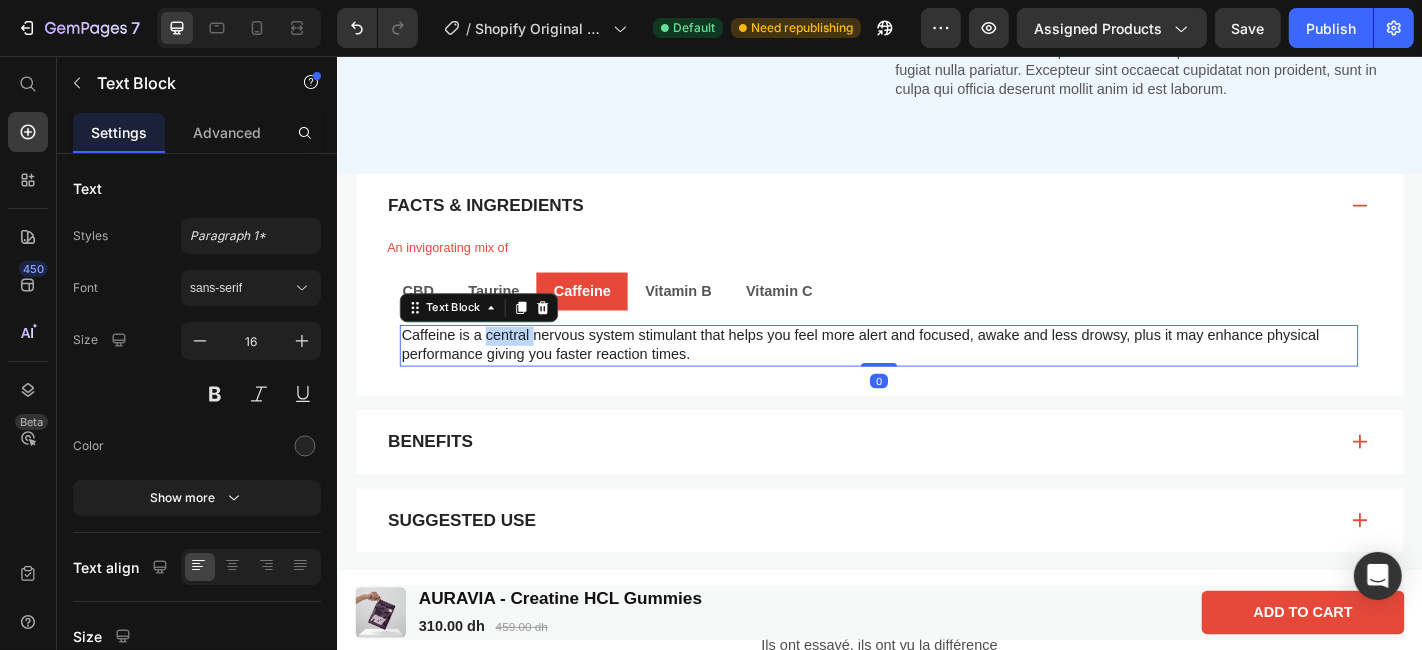 click on "Caffeine is a central nervous system stimulant that helps you feel more alert and focused, awake and less drowsy, plus it may enhance physical performance giving you faster reaction times." at bounding box center [935, 376] 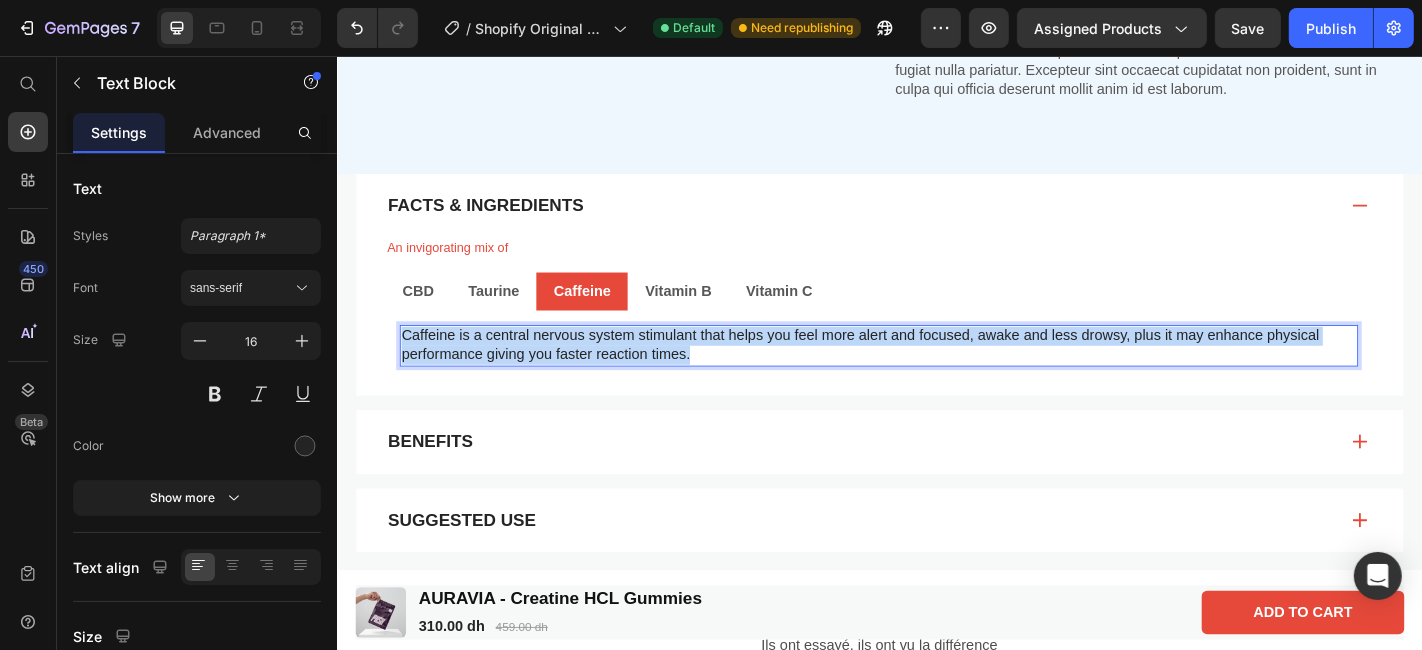 click on "Caffeine is a central nervous system stimulant that helps you feel more alert and focused, awake and less drowsy, plus it may enhance physical performance giving you faster reaction times." at bounding box center [935, 376] 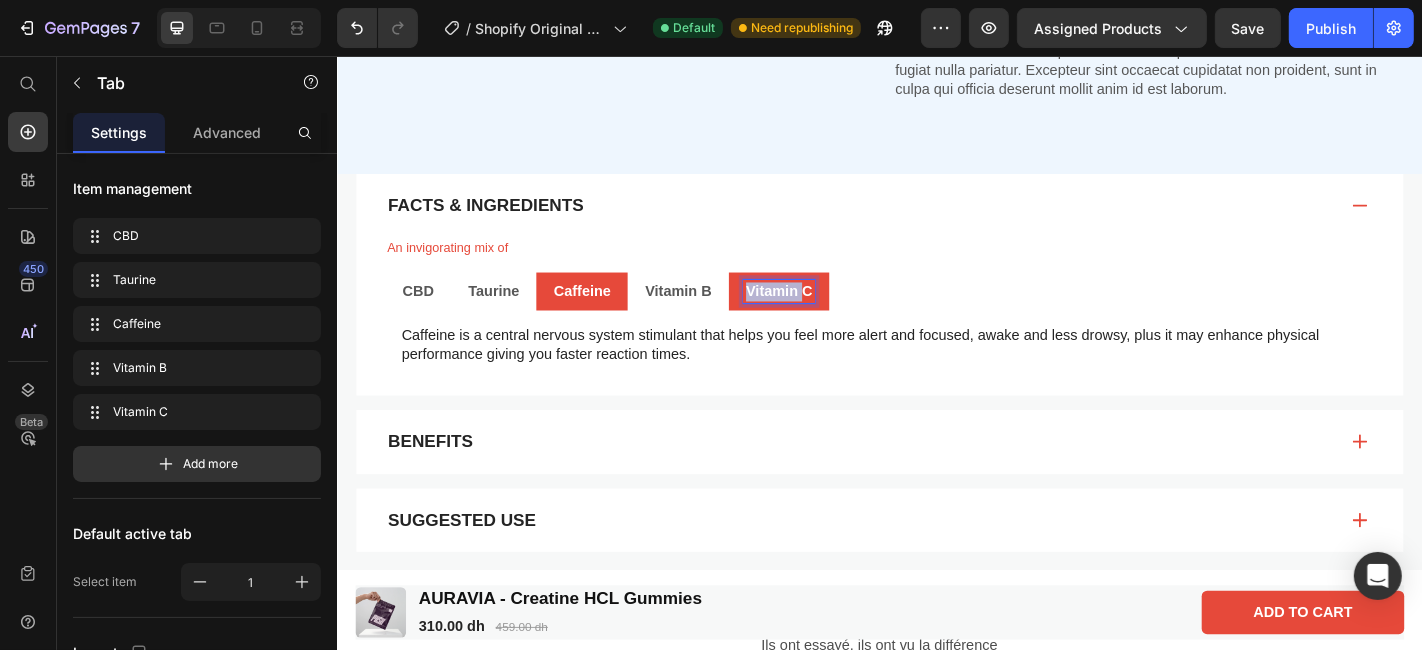 click on "Vitamin C" at bounding box center [825, 316] 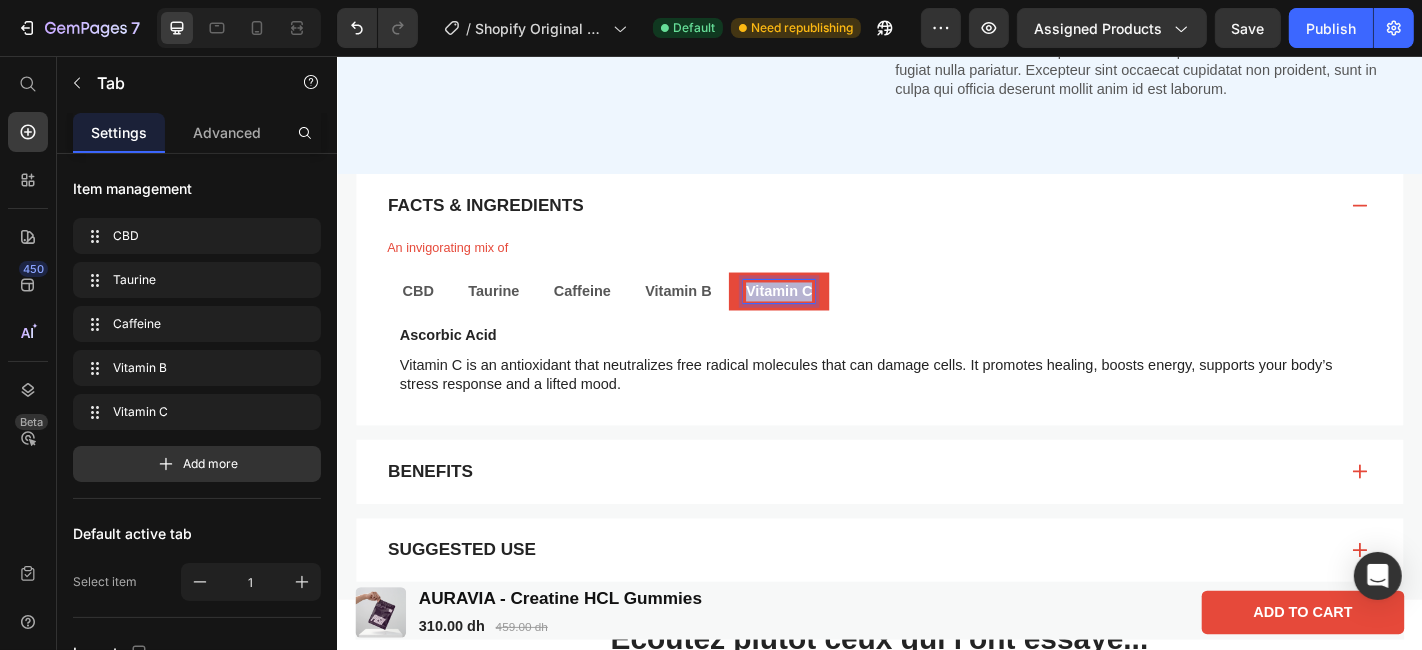 click on "Vitamin C" at bounding box center [825, 316] 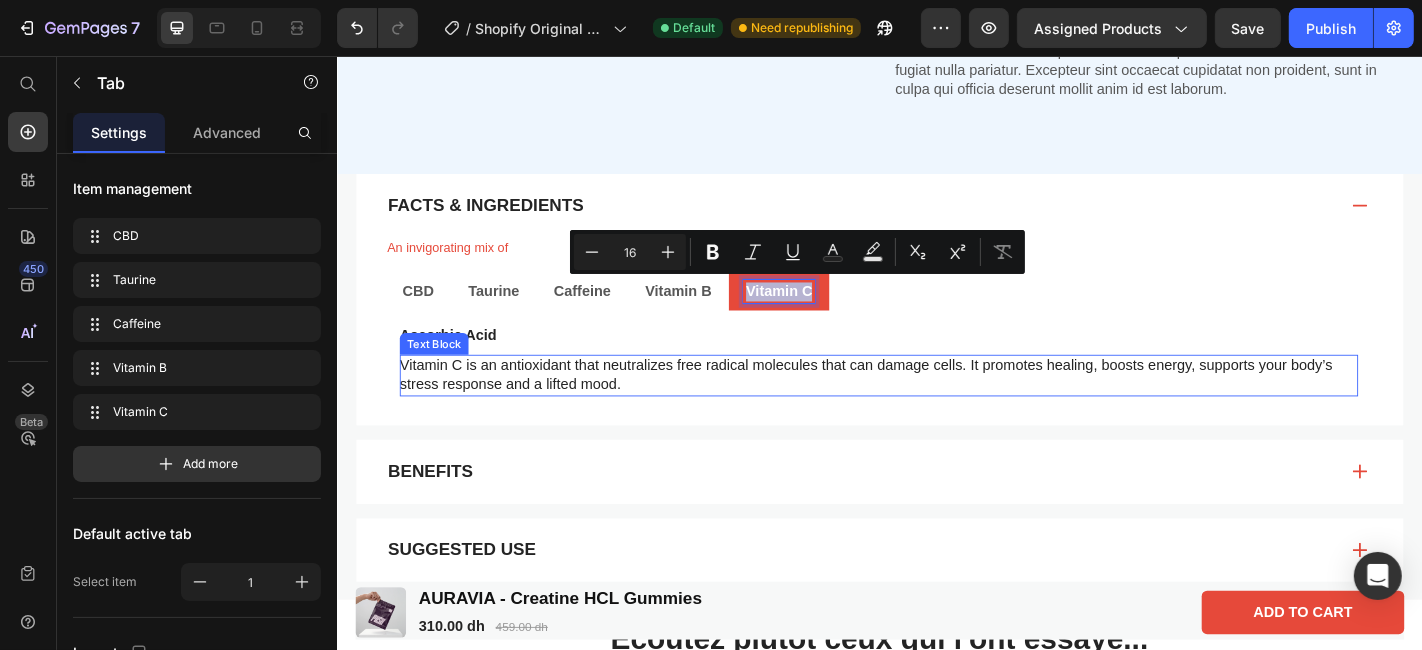 click on "Vitamin C is an antioxidant that neutralizes free radical molecules that can damage cells. It promotes healing, boosts energy, supports your body’s stress response and a lifted mood." at bounding box center (935, 409) 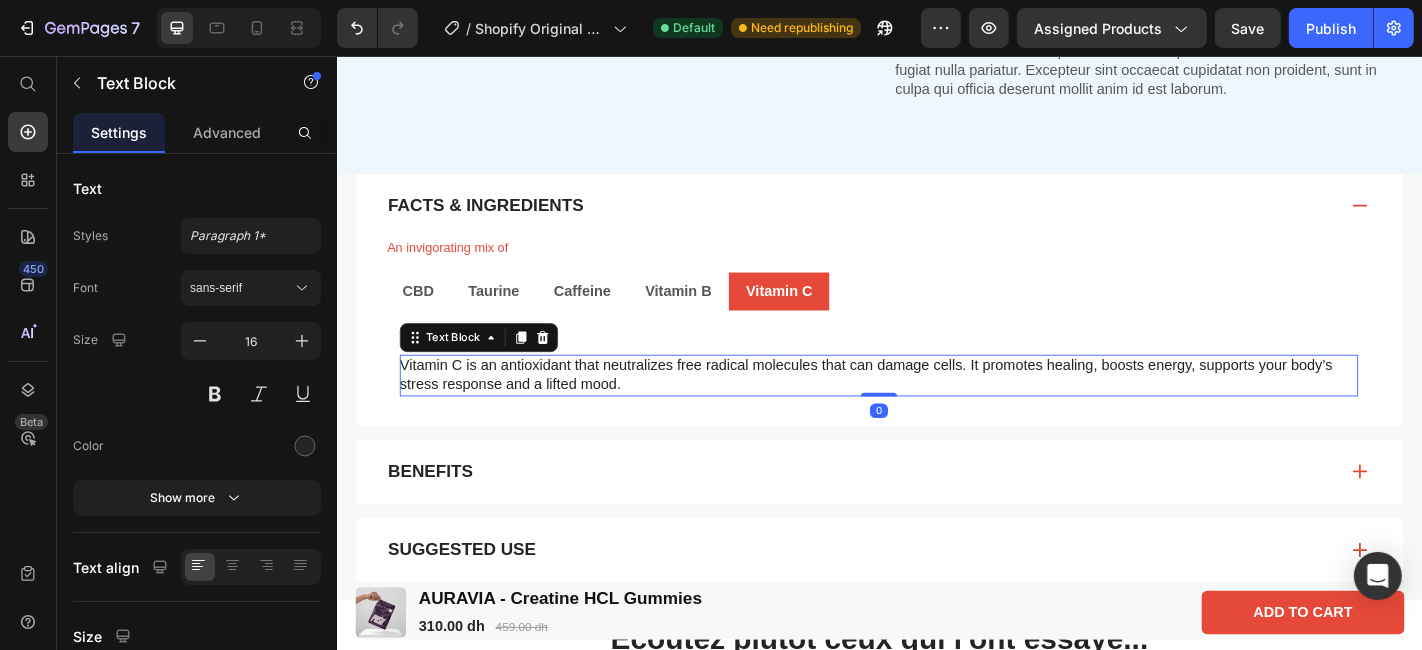 click on "Vitamin C is an antioxidant that neutralizes free radical molecules that can damage cells. It promotes healing, boosts energy, supports your body’s stress response and a lifted mood." at bounding box center [935, 409] 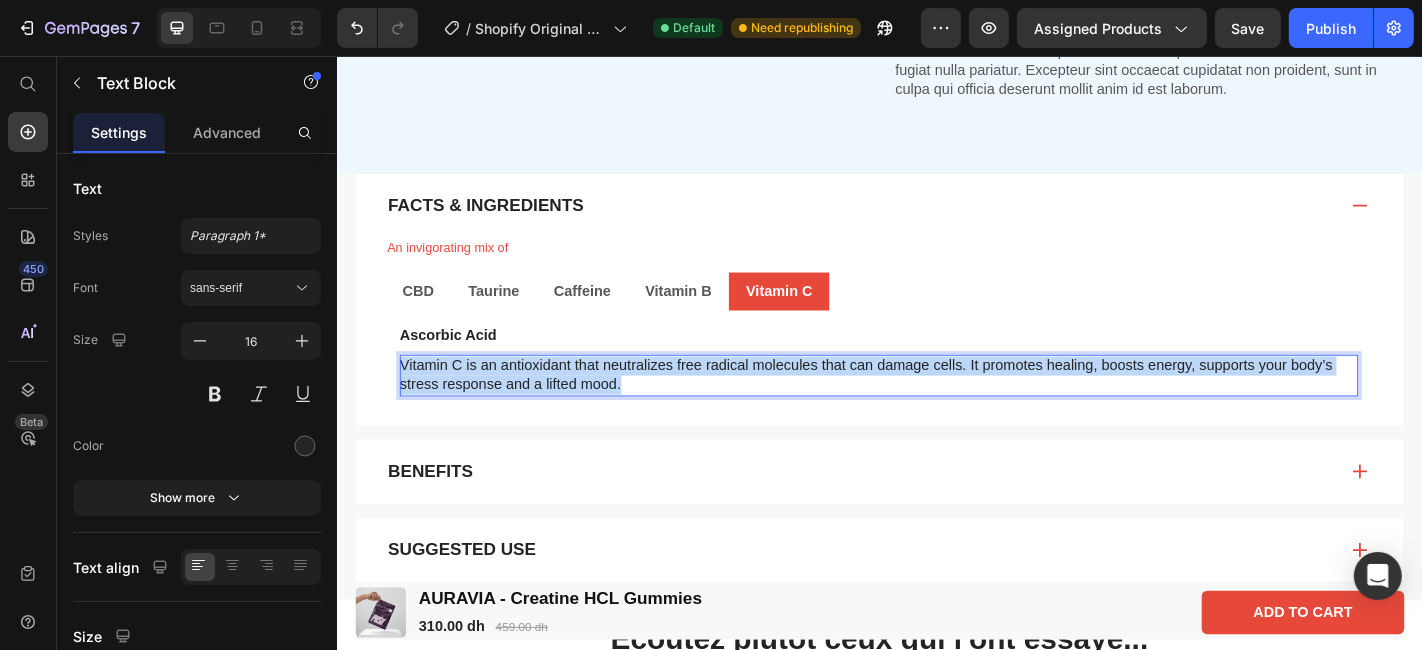 click on "Vitamin C is an antioxidant that neutralizes free radical molecules that can damage cells. It promotes healing, boosts energy, supports your body’s stress response and a lifted mood." at bounding box center [935, 409] 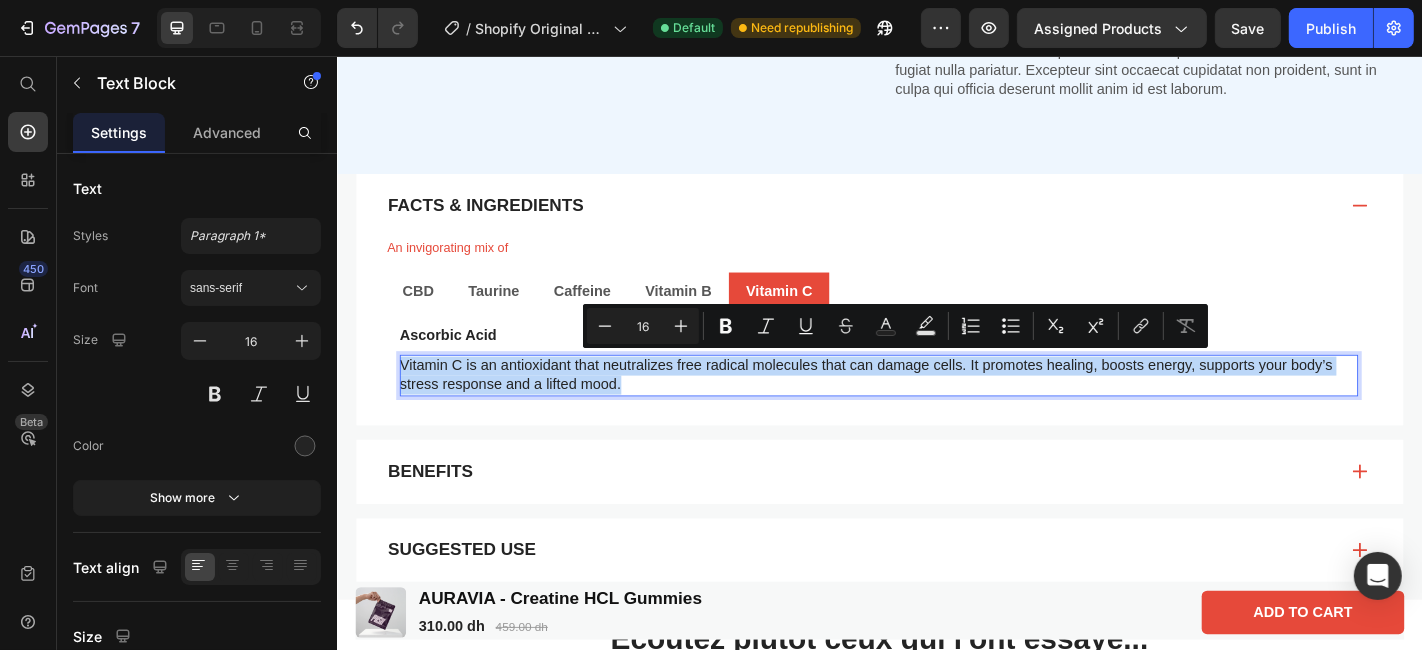 copy on "Vitamin C is an antioxidant that neutralizes free radical molecules that can damage cells. It promotes healing, boosts energy, supports your body’s stress response and a lifted mood." 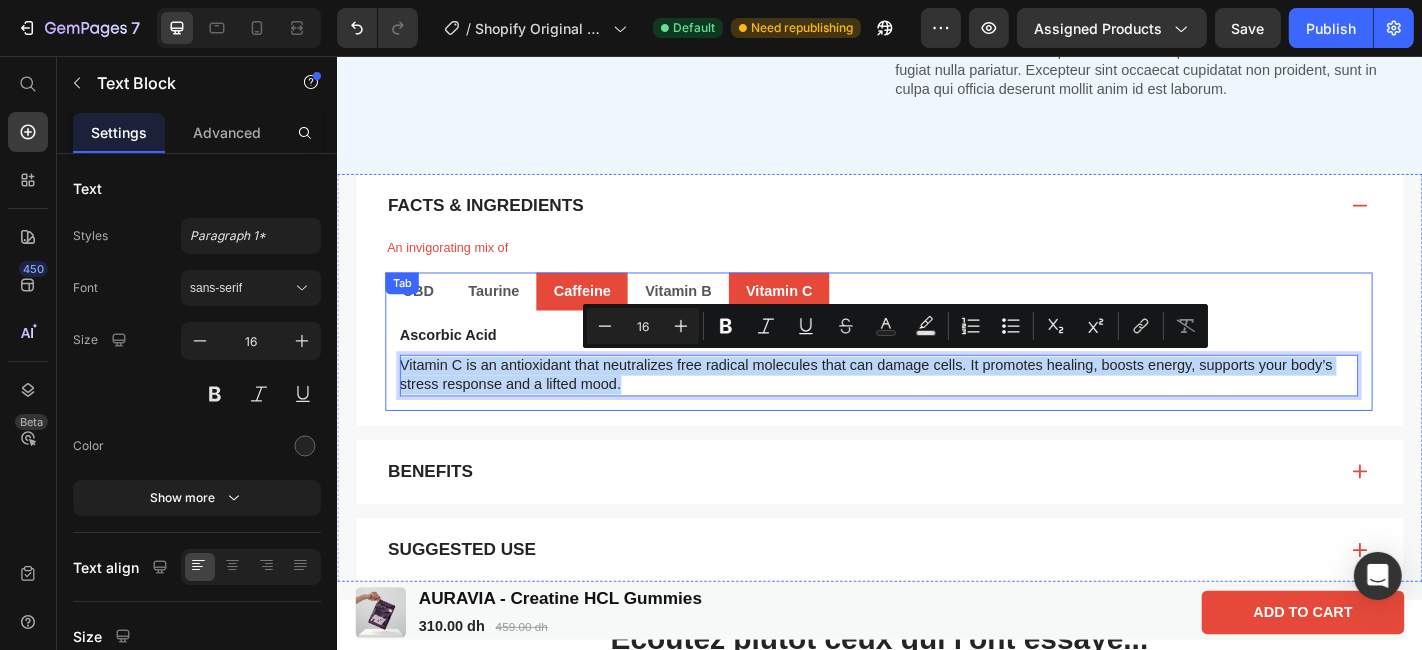 click on "Caffeine" at bounding box center (606, 316) 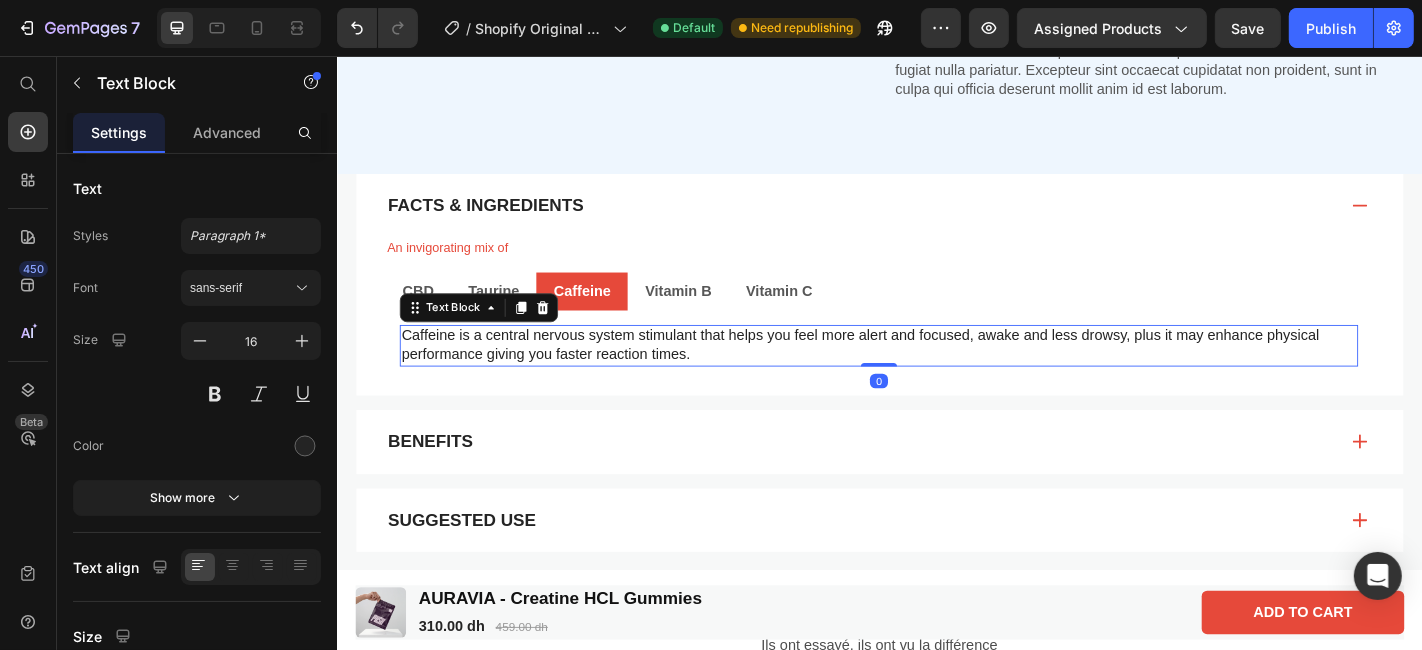 click on "Caffeine is a central nervous system stimulant that helps you feel more alert and focused, awake and less drowsy, plus it may enhance physical performance giving you faster reaction times." at bounding box center (935, 376) 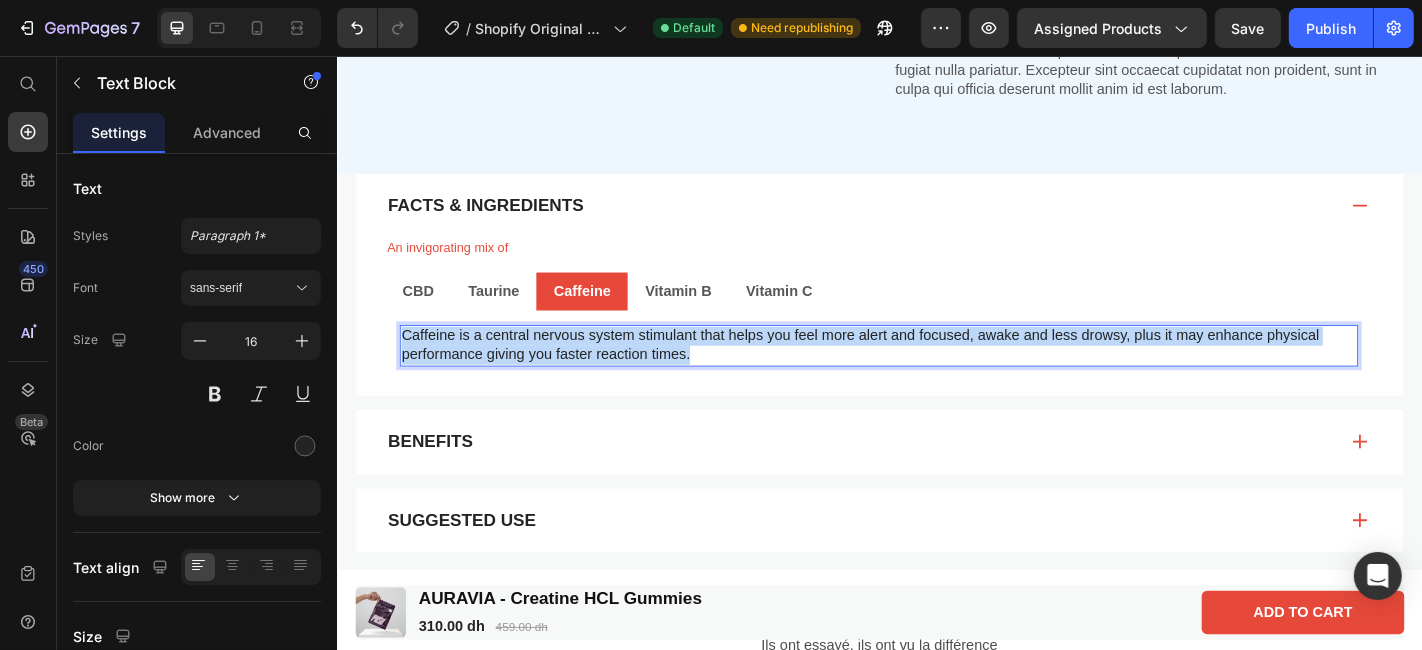 click on "Caffeine is a central nervous system stimulant that helps you feel more alert and focused, awake and less drowsy, plus it may enhance physical performance giving you faster reaction times." at bounding box center [935, 376] 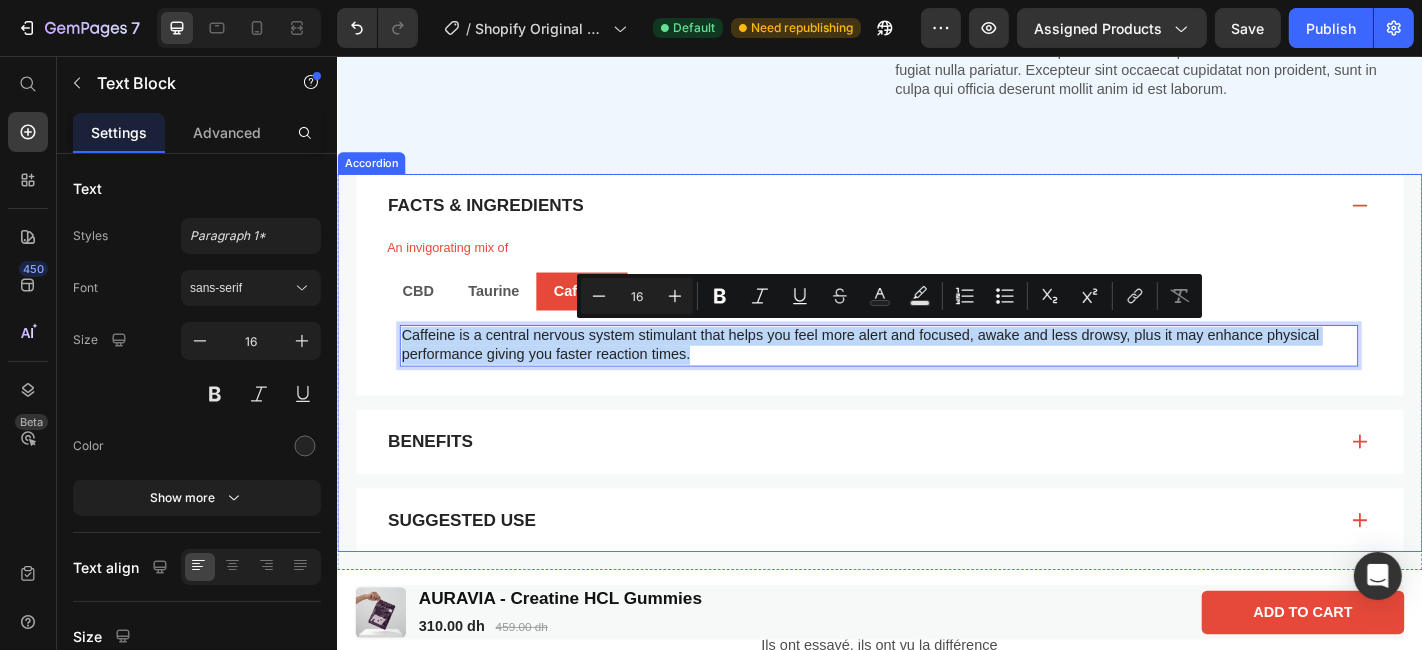 click on "Facts & Ingredients" at bounding box center [916, 221] 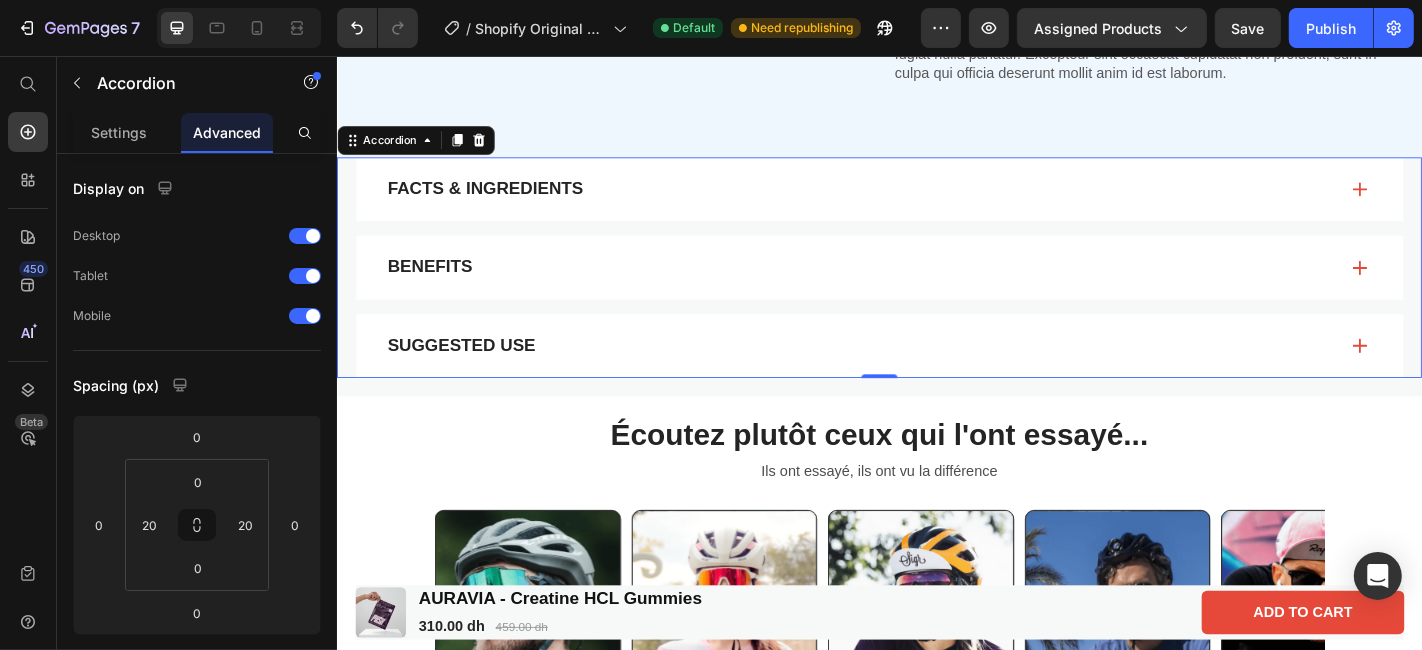scroll, scrollTop: 1073, scrollLeft: 0, axis: vertical 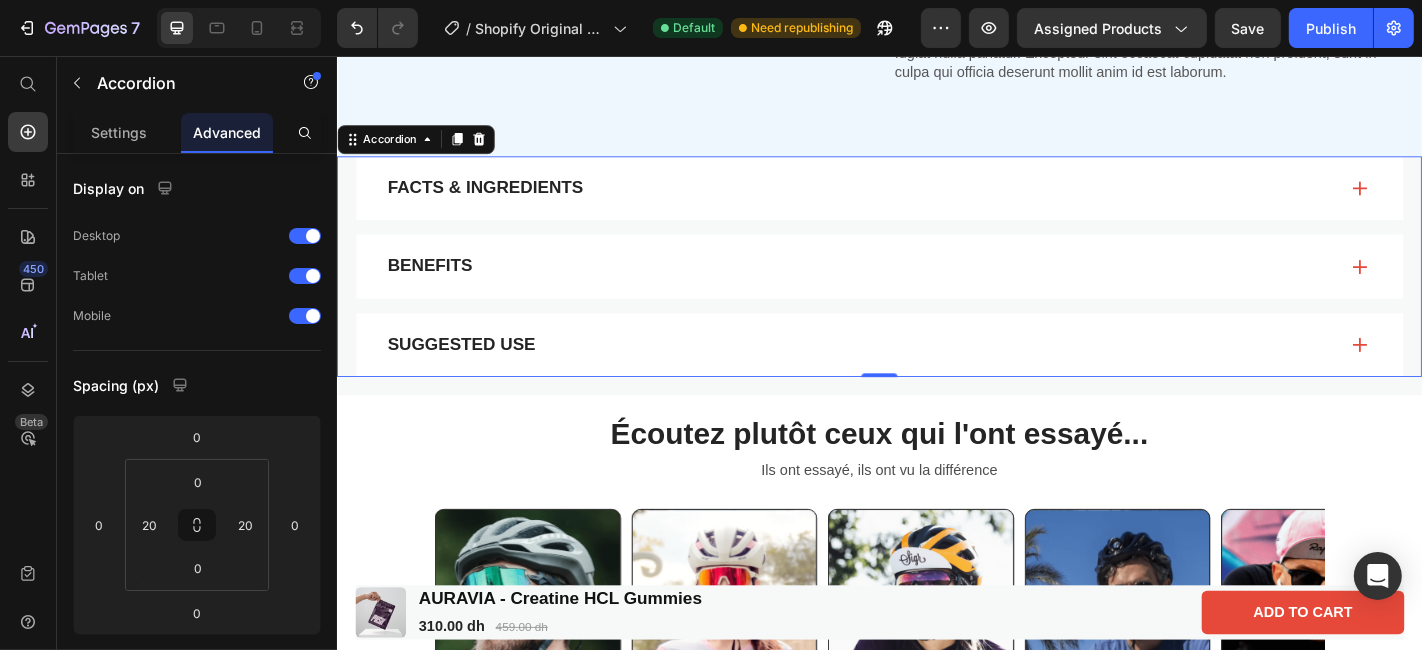 click 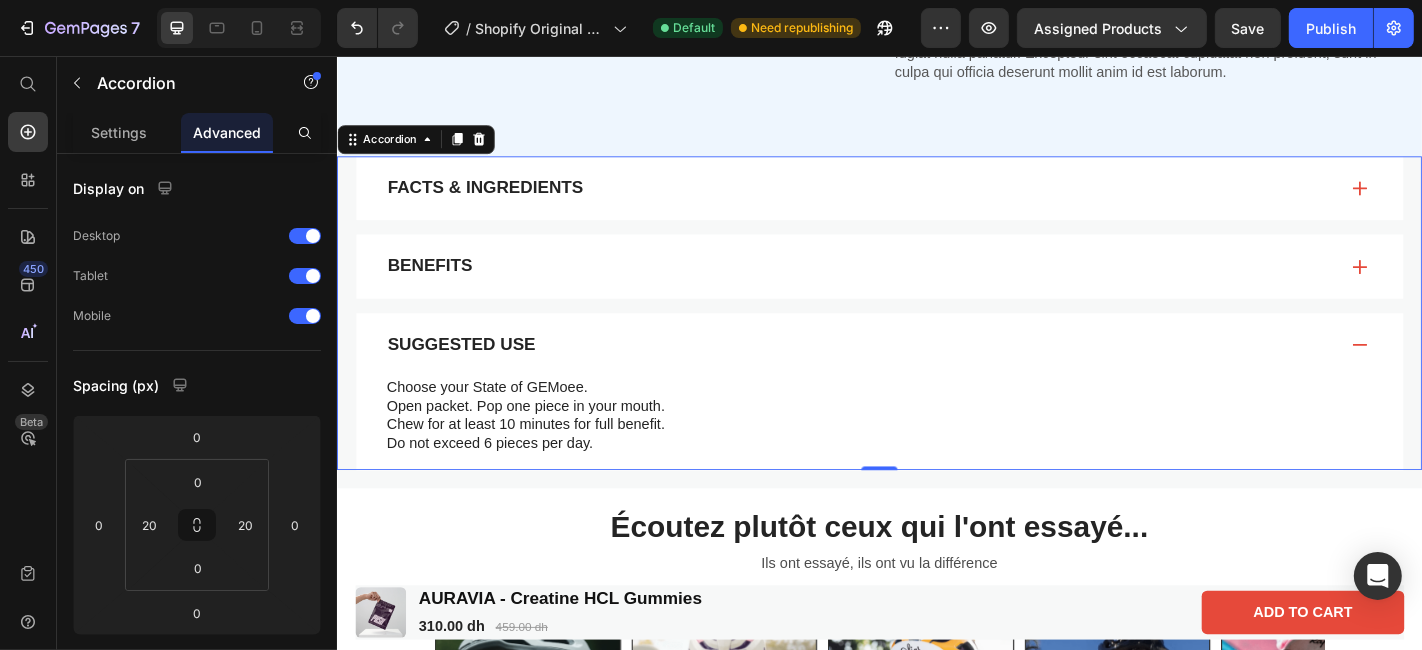 click 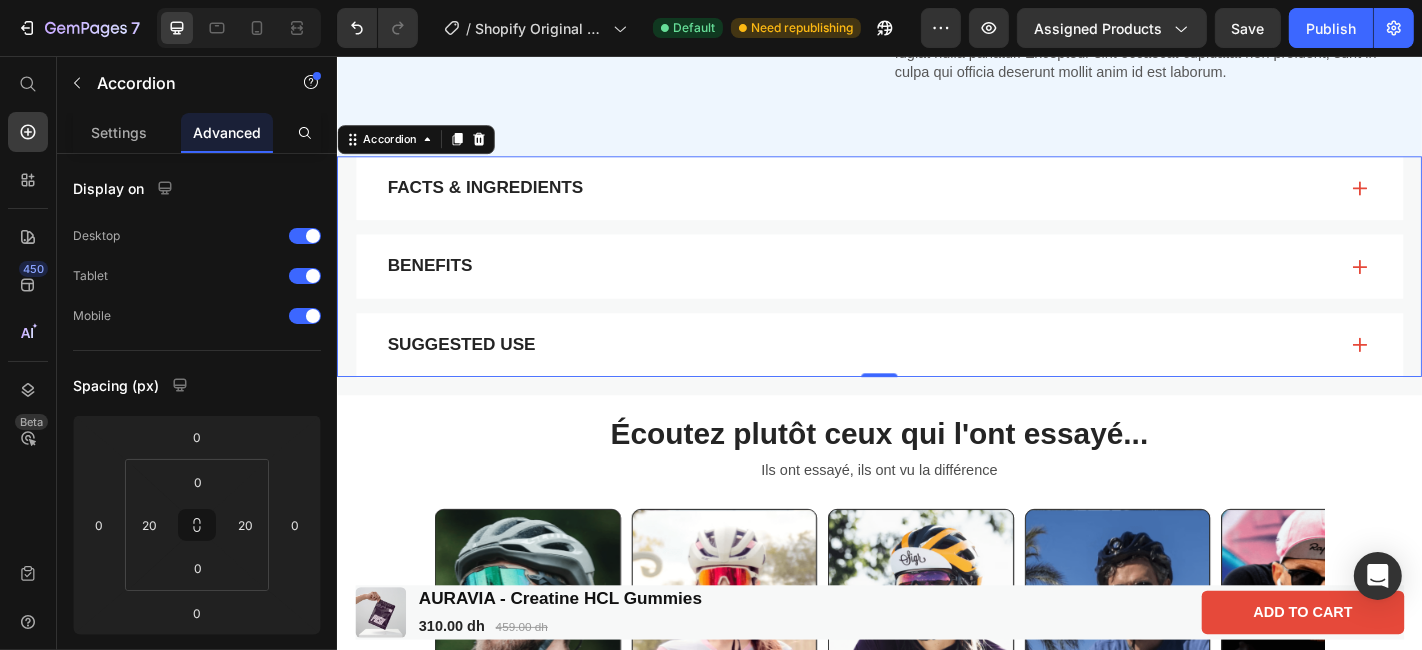 click 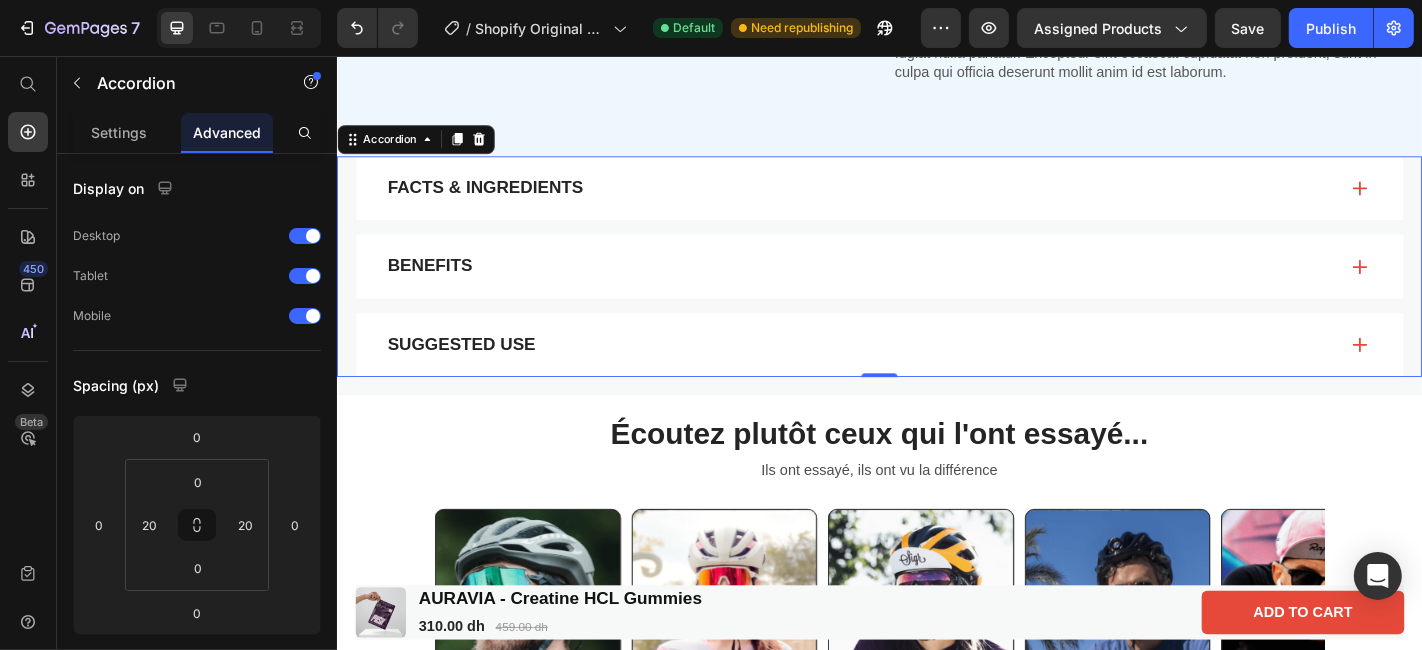 click 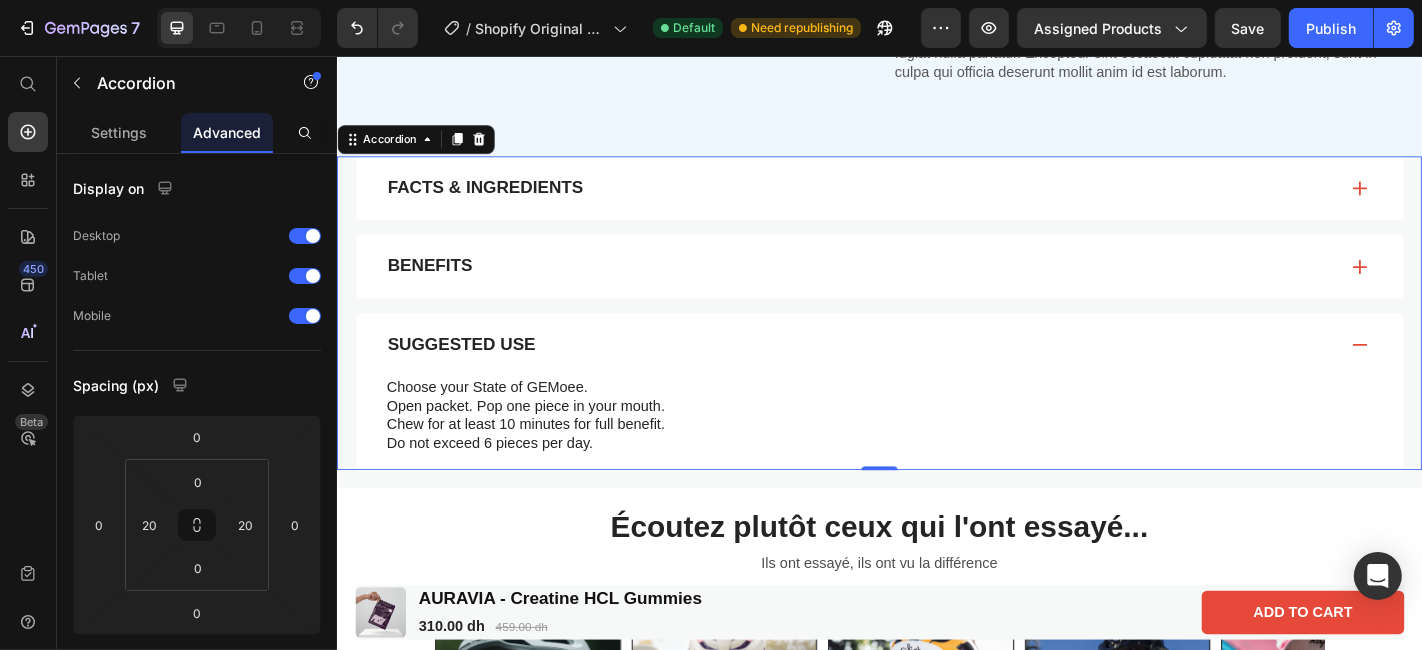 click 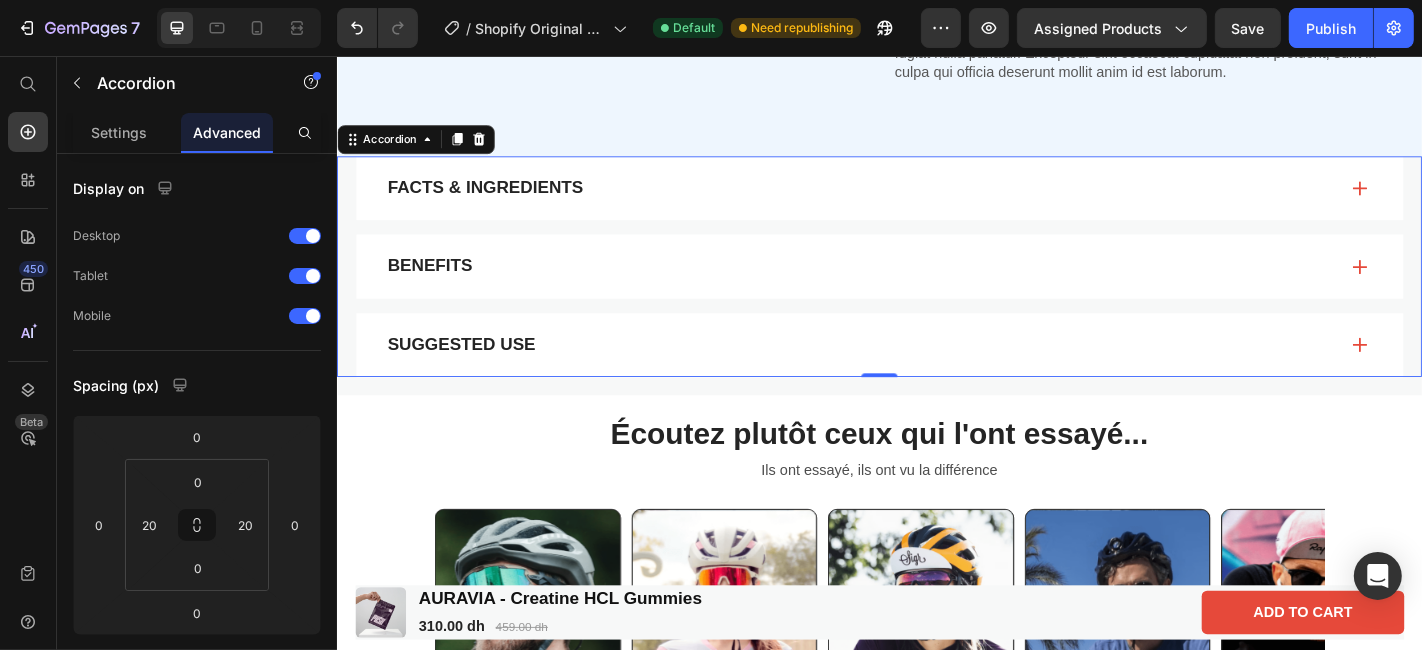 click 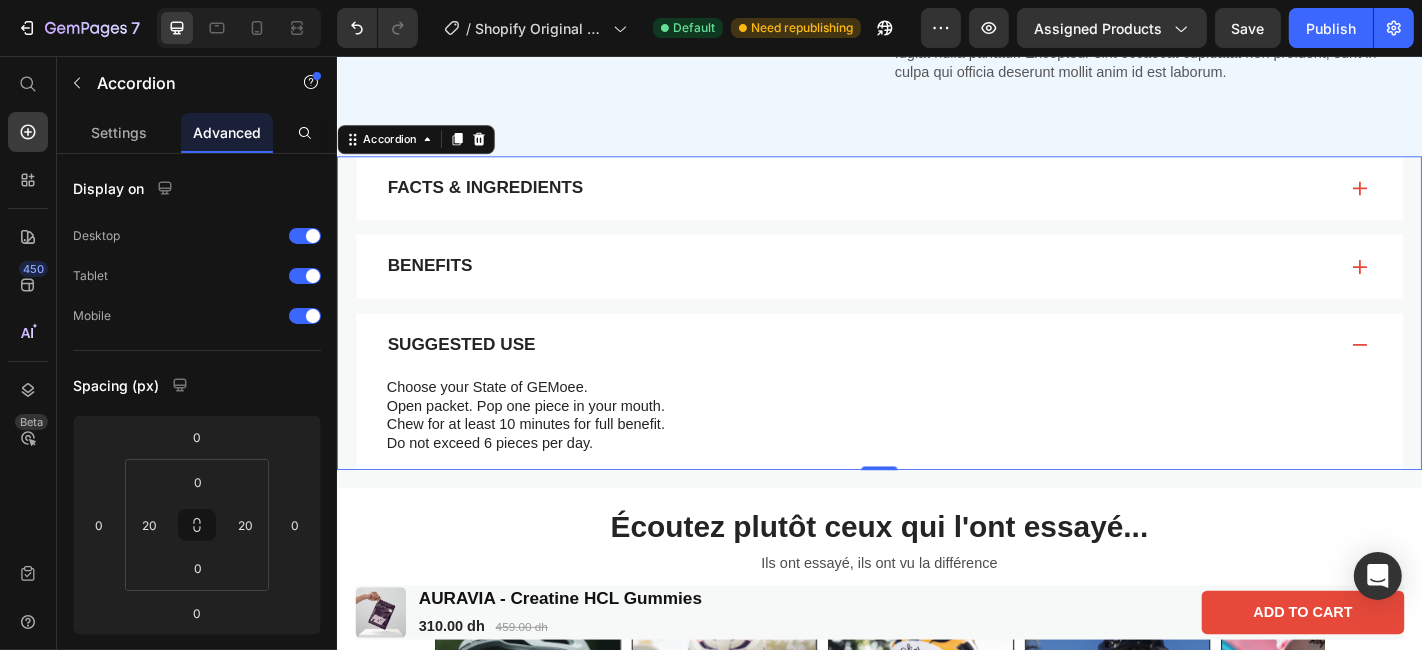 click 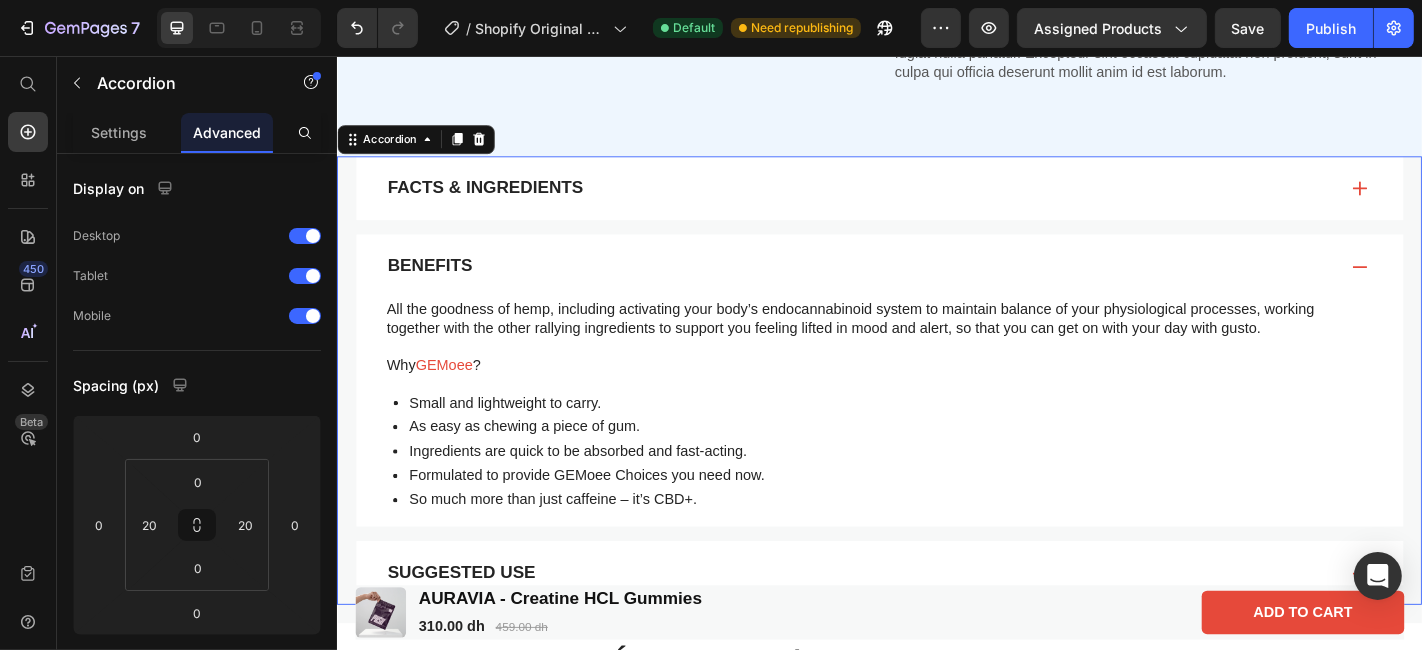click 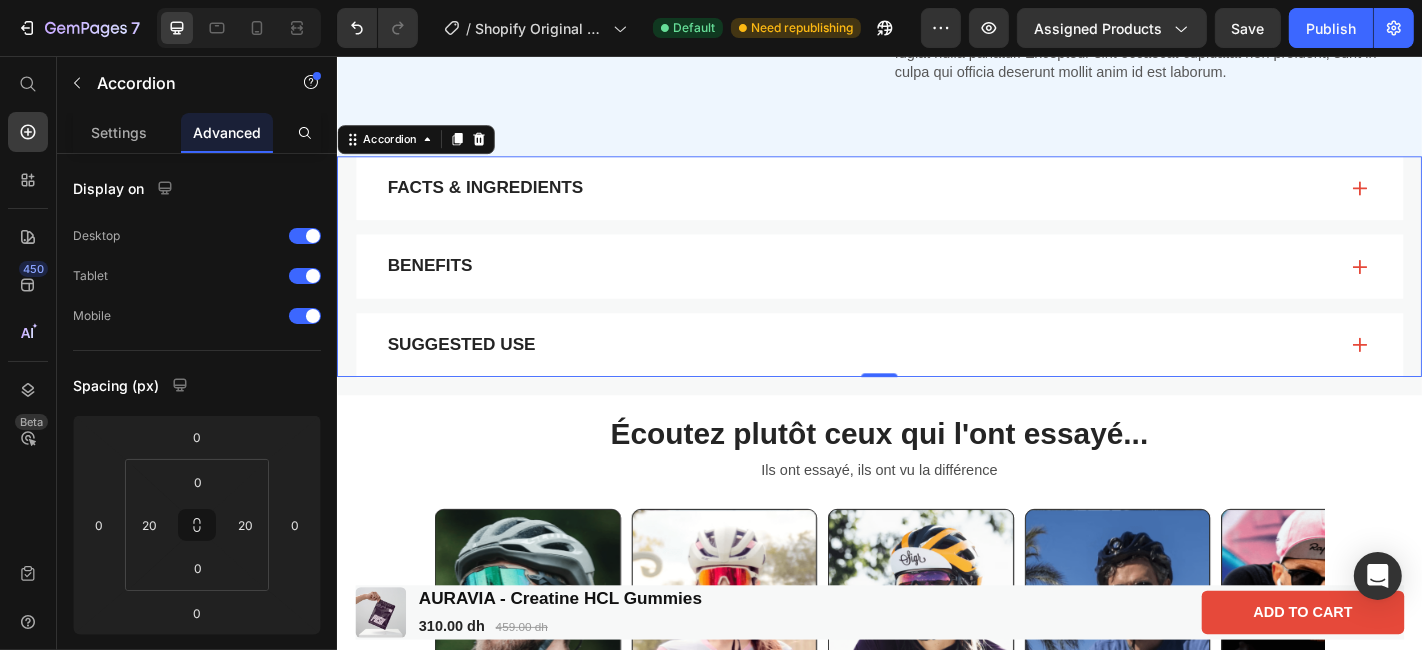 click 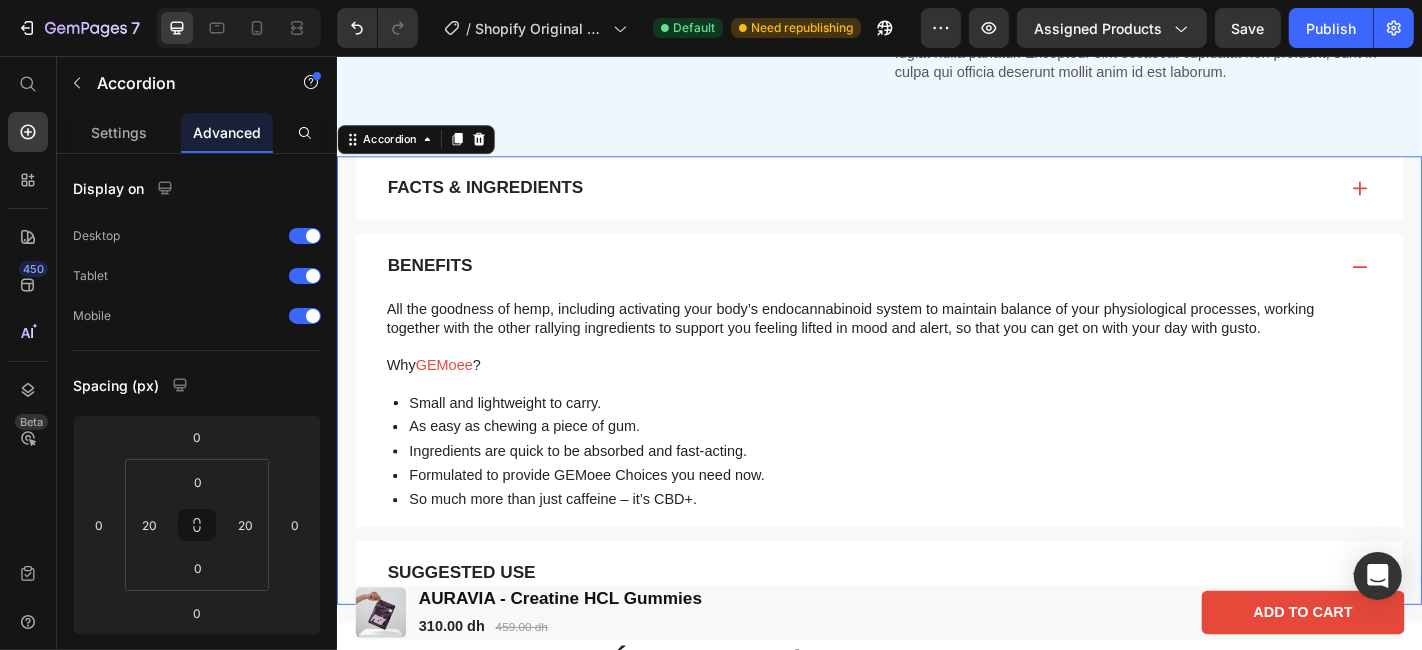 click 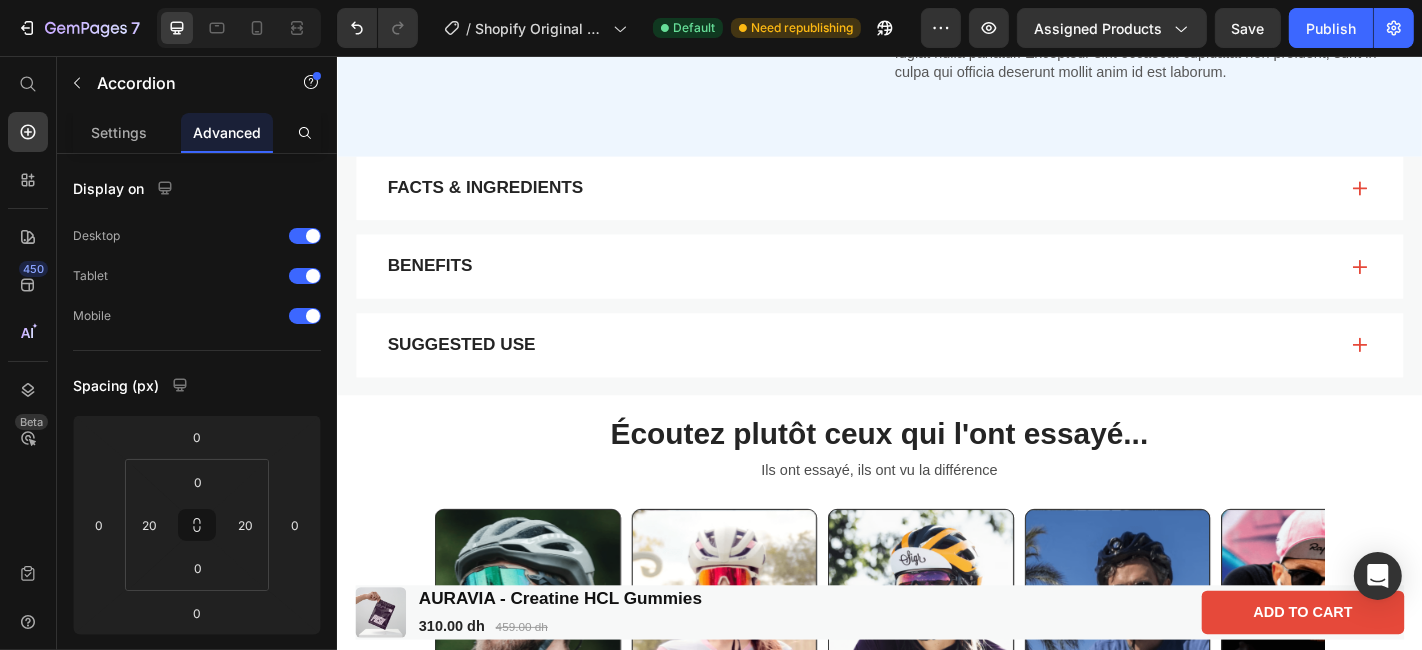 click 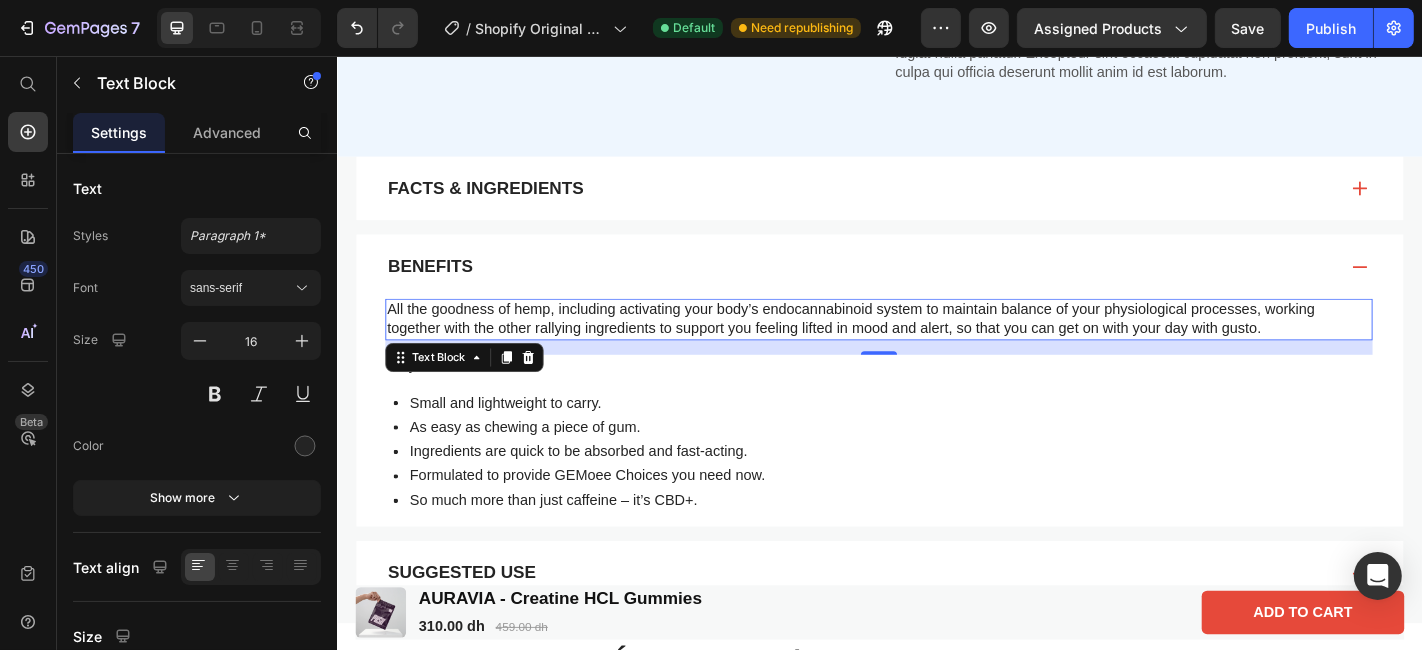 click on "All the goodness of hemp, including activating your body’s endocannabinoid system to maintain balance of your physiological processes, working together with the other rallying ingredients to support you feeling lifted in mood and alert, so that you can get on with your day with gusto." at bounding box center (935, 347) 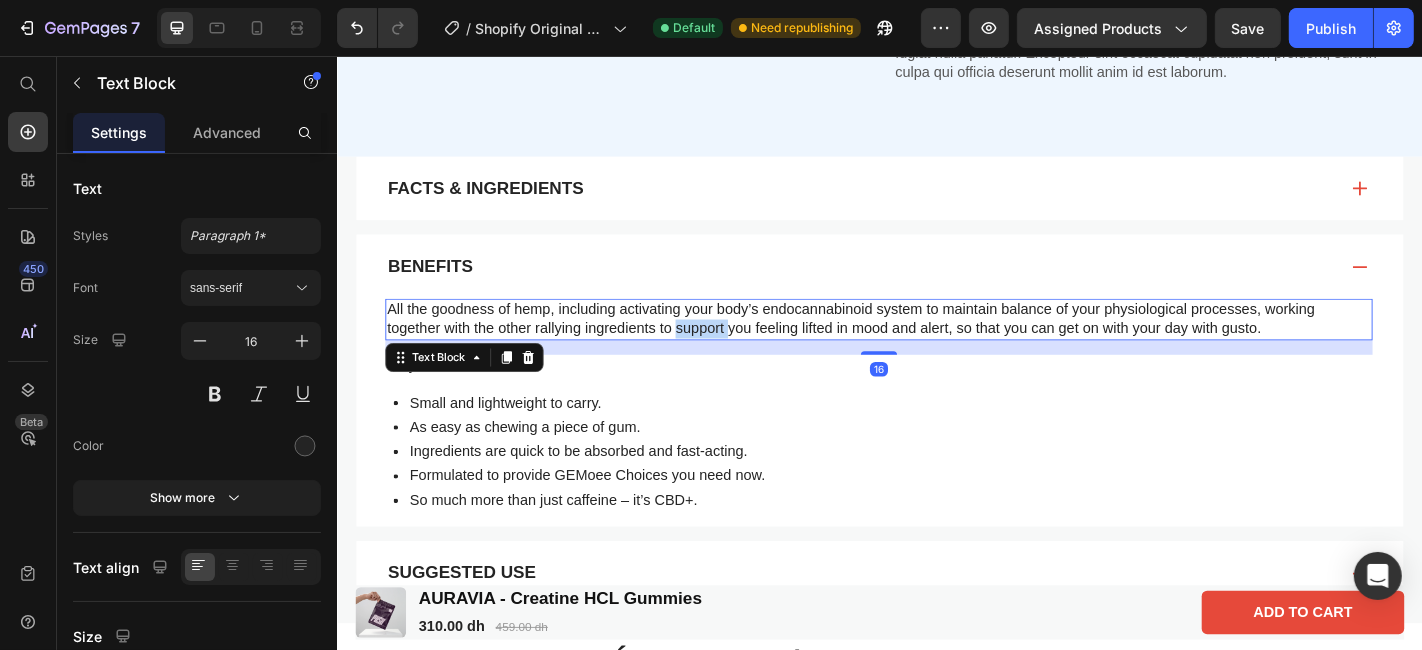 click on "All the goodness of hemp, including activating your body’s endocannabinoid system to maintain balance of your physiological processes, working together with the other rallying ingredients to support you feeling lifted in mood and alert, so that you can get on with your day with gusto." at bounding box center (935, 347) 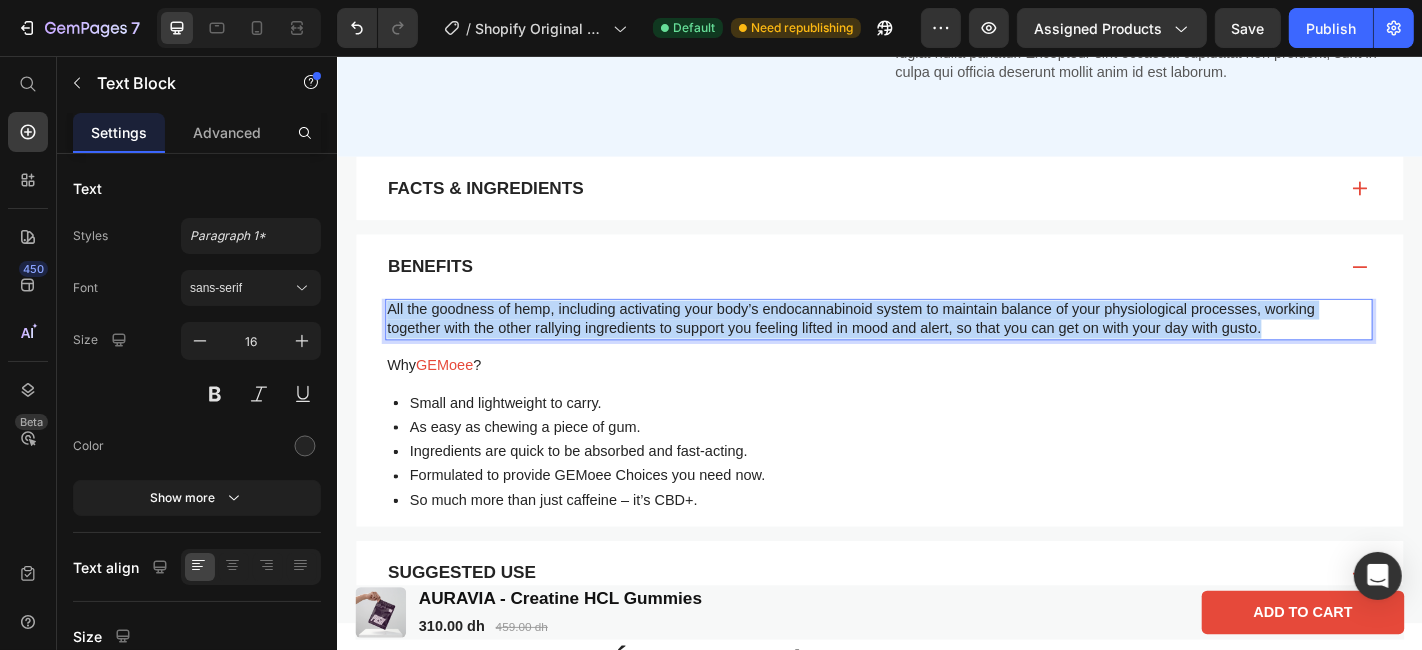 click on "All the goodness of hemp, including activating your body’s endocannabinoid system to maintain balance of your physiological processes, working together with the other rallying ingredients to support you feeling lifted in mood and alert, so that you can get on with your day with gusto." at bounding box center (935, 347) 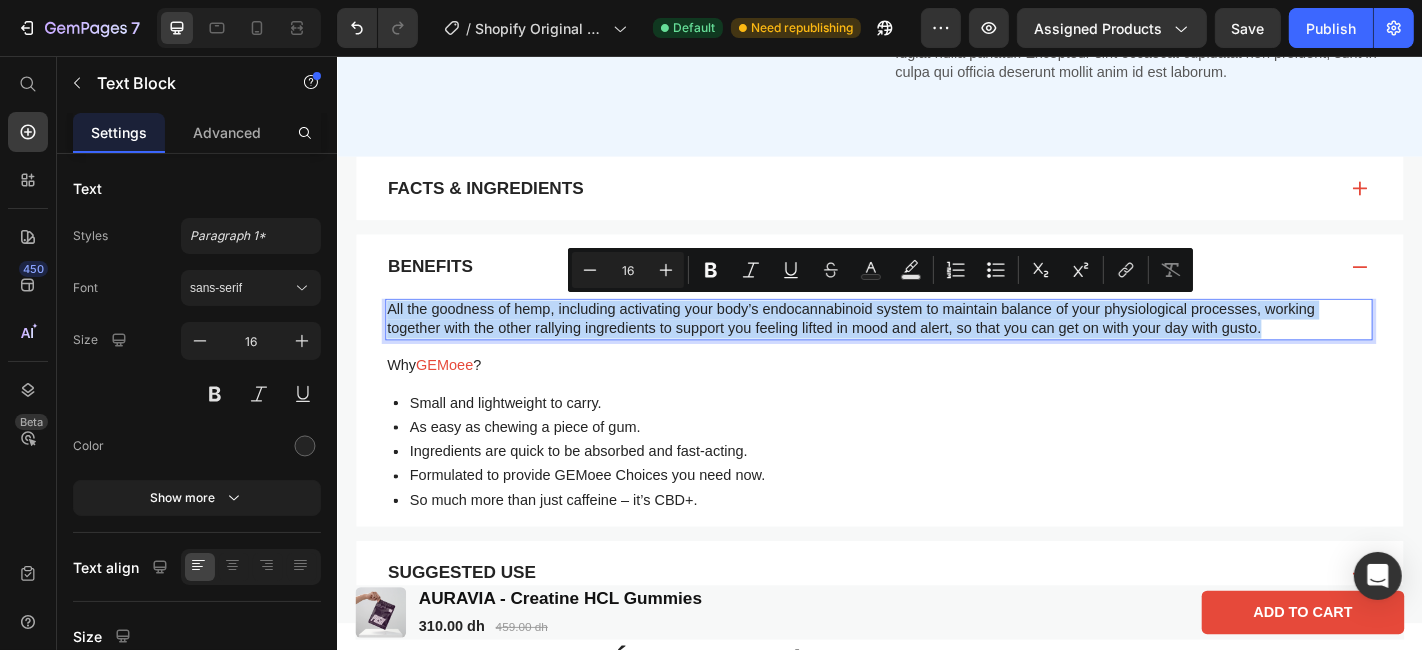 copy on "All the goodness of hemp, including activating your body’s endocannabinoid system to maintain balance of your physiological processes, working together with the other rallying ingredients to support you feeling lifted in mood and alert, so that you can get on with your day with gusto." 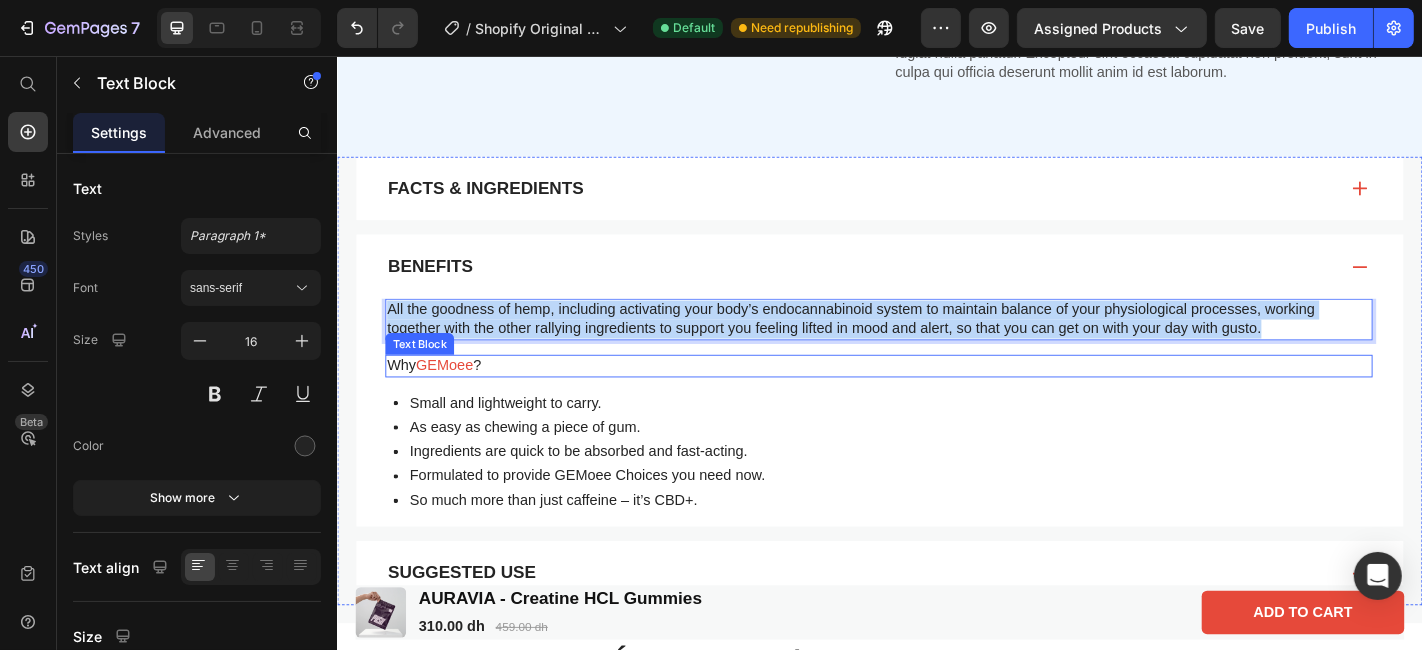 click on "GEMoee" at bounding box center (454, 397) 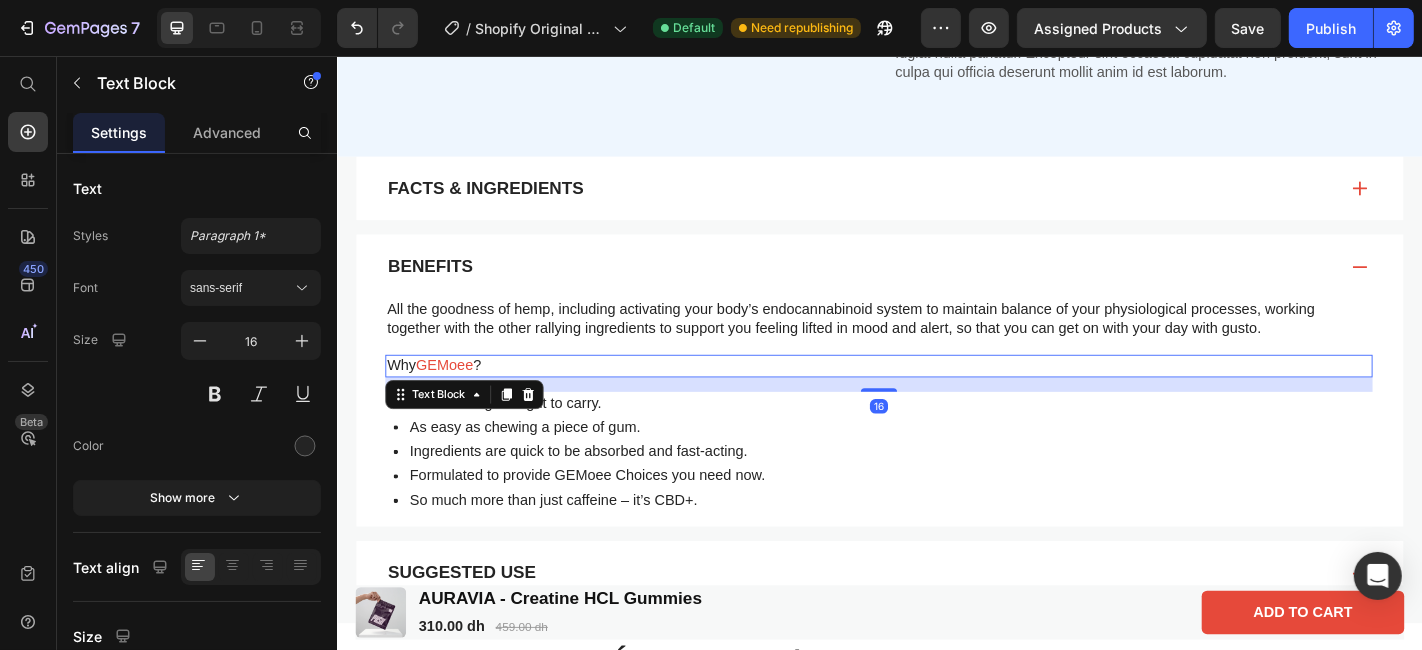 click on "GEMoee" at bounding box center [454, 397] 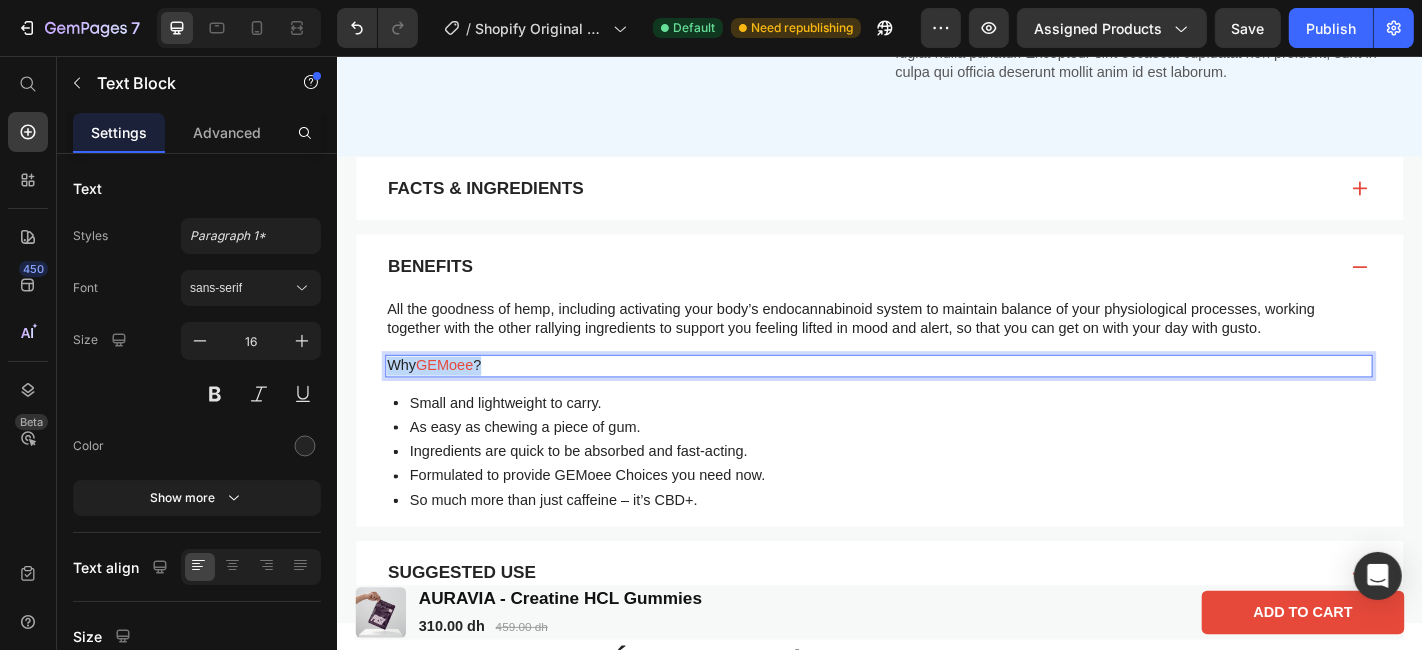 click on "GEMoee" at bounding box center (454, 397) 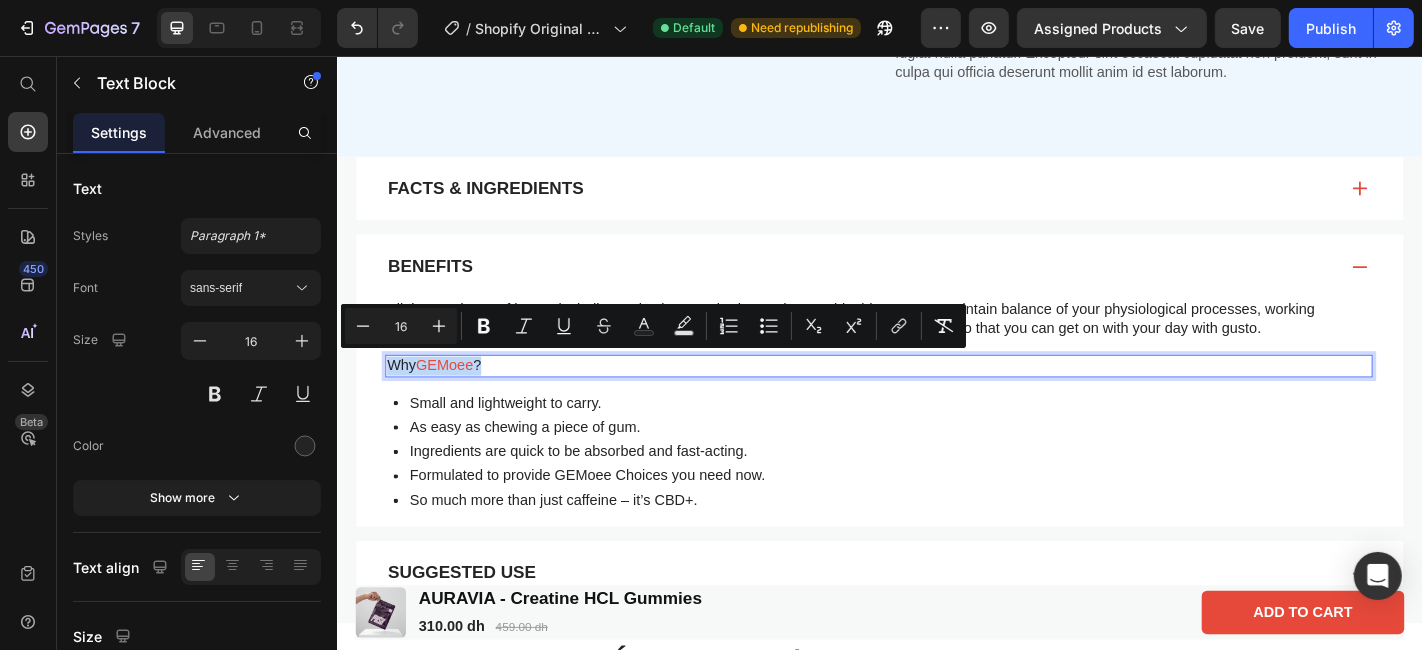 copy on "Why  GEMoee ?" 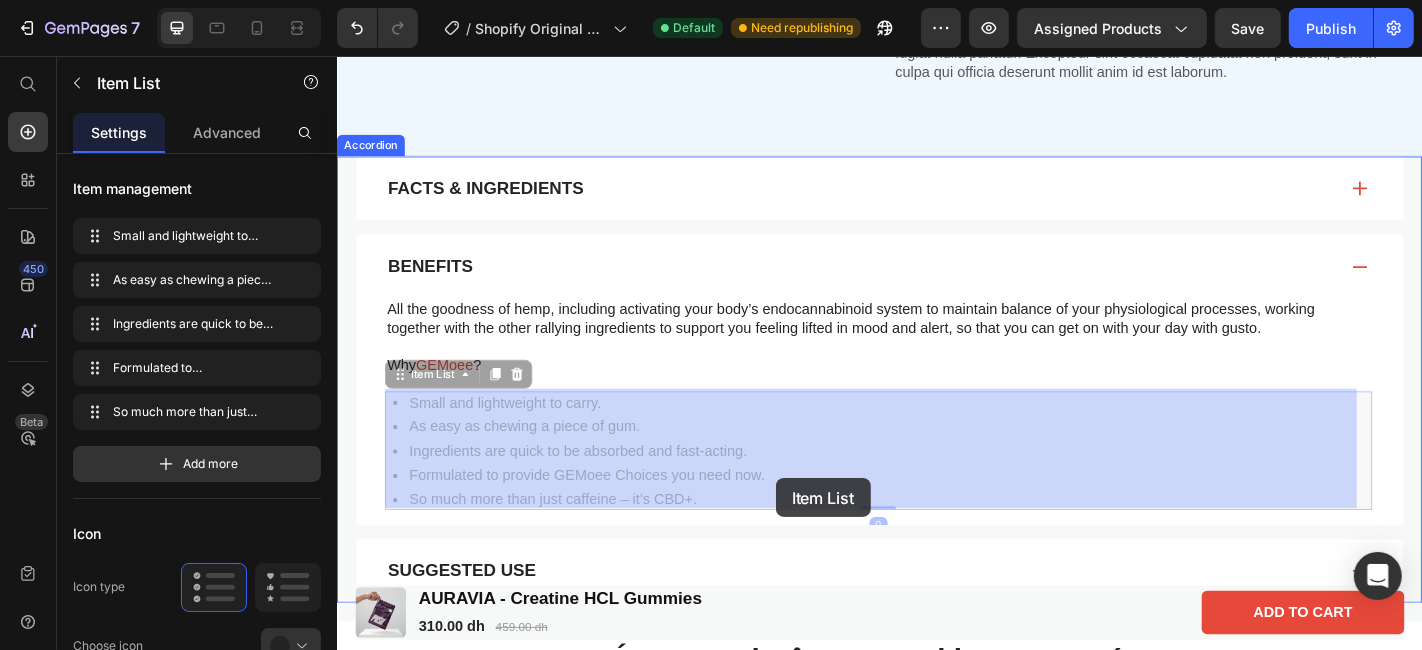 drag, startPoint x: 838, startPoint y: 545, endPoint x: 821, endPoint y: 522, distance: 28.600698 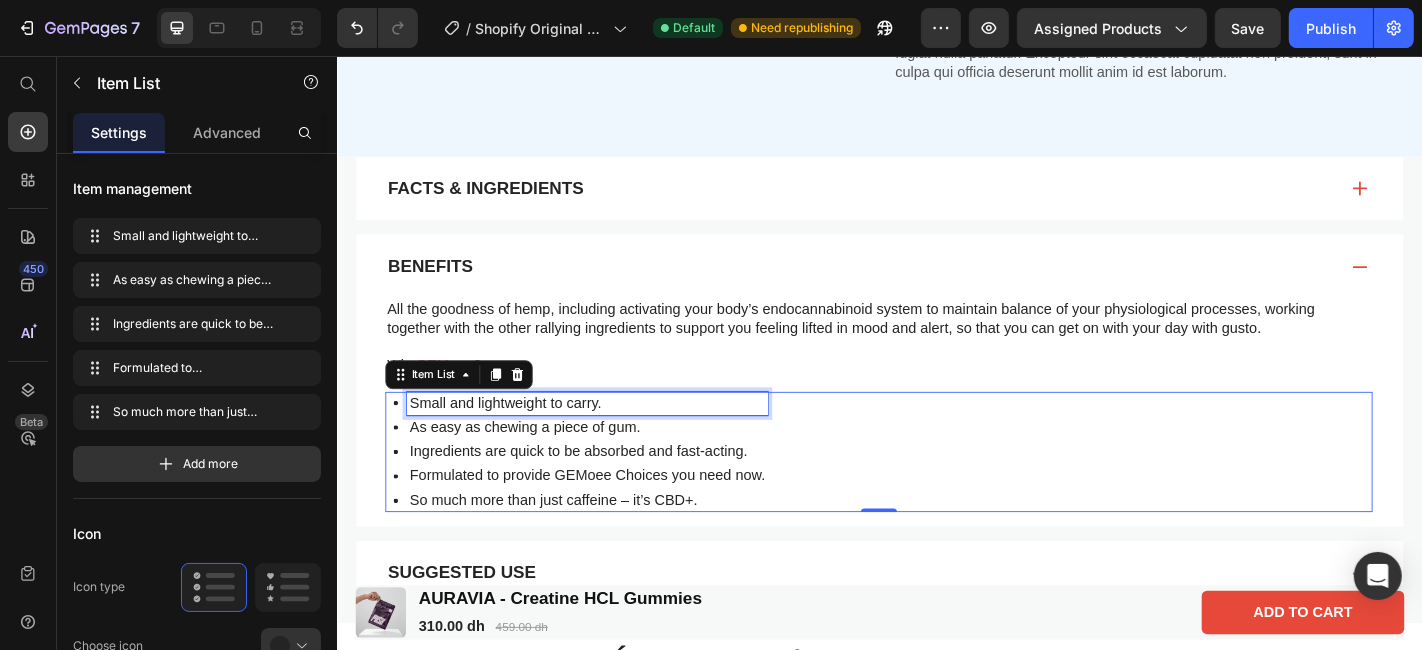 click on "Small and lightweight to carry." at bounding box center [612, 440] 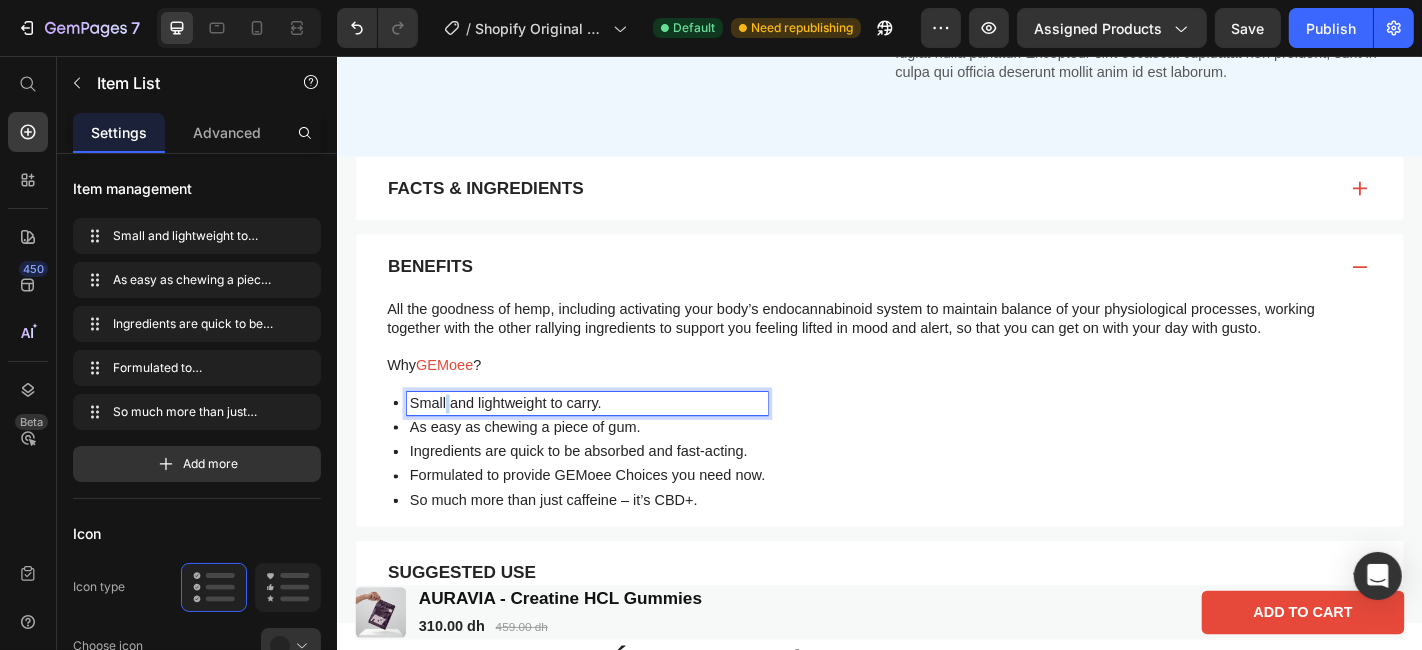 click on "Small and lightweight to carry." at bounding box center [612, 440] 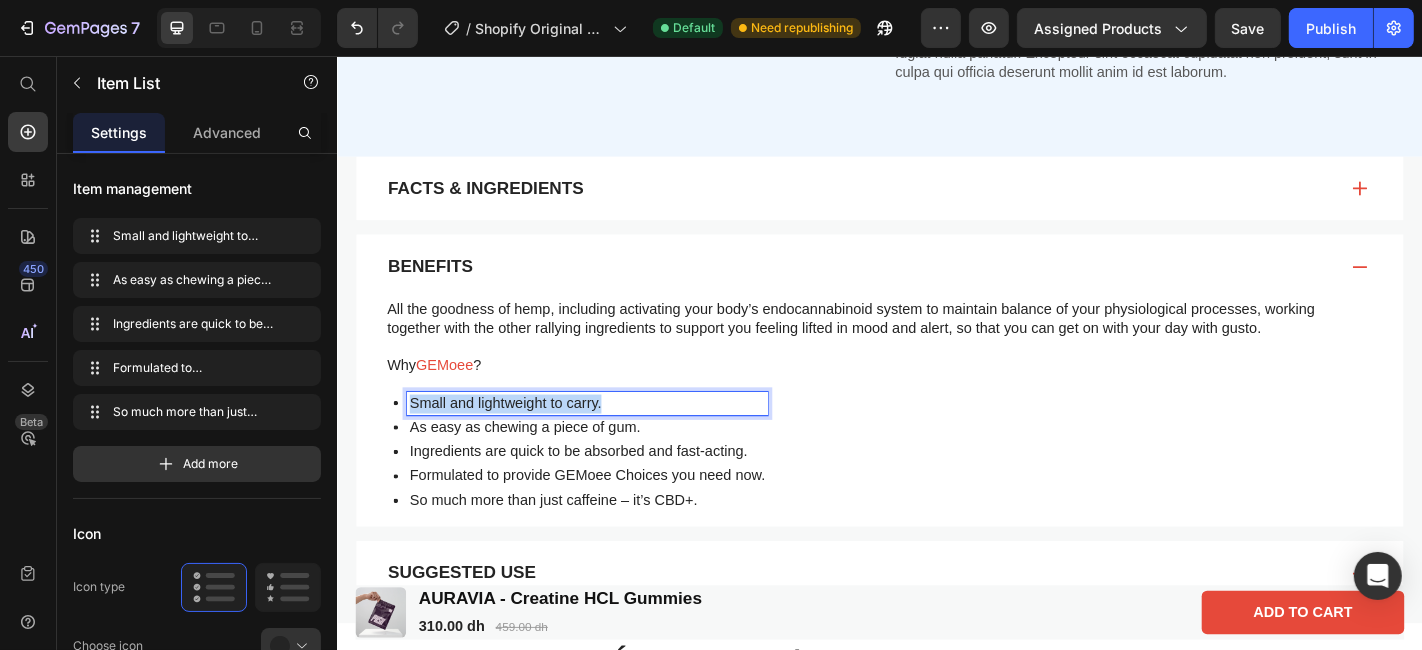 click on "Small and lightweight to carry." at bounding box center [612, 440] 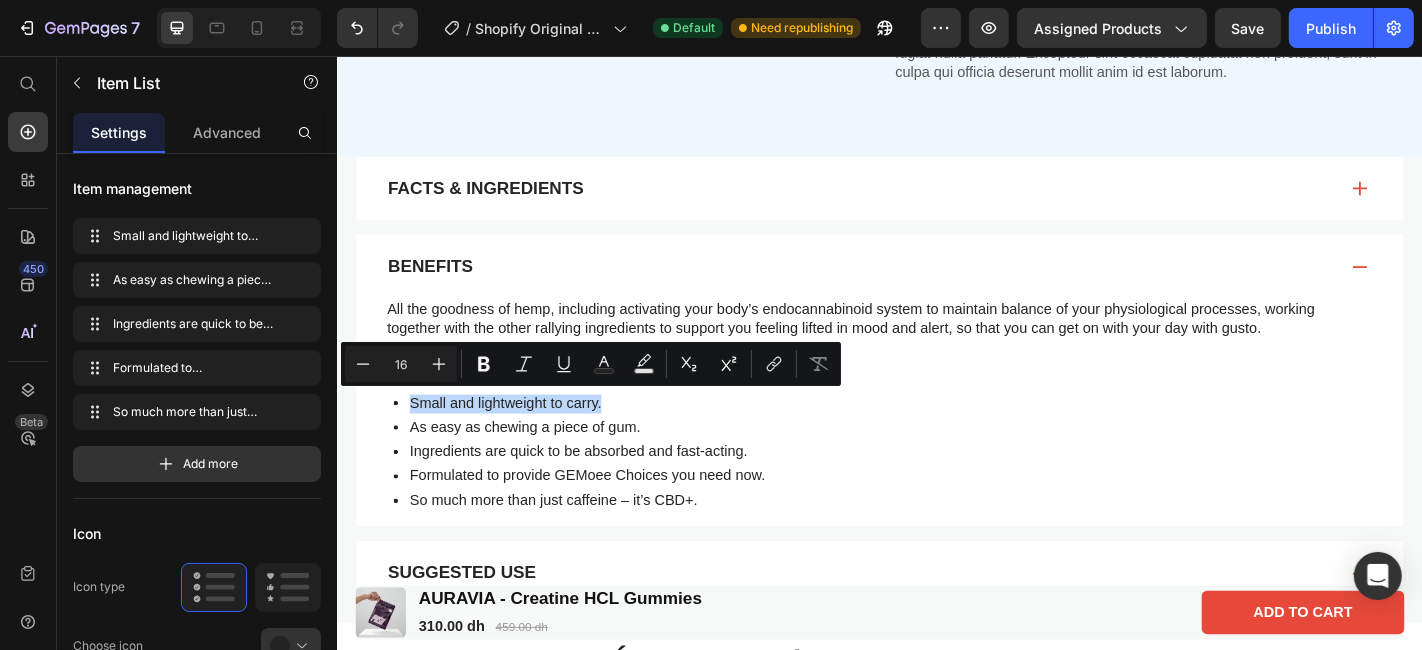click on "Small and lightweight to carry.
As easy as chewing a piece of gum.
Ingredients are quick to be absorbed and fast-acting.
Formulated to provide GEMoee Choices you need now.
So much more than just caffeine – it’s CBD+." at bounding box center [935, 494] 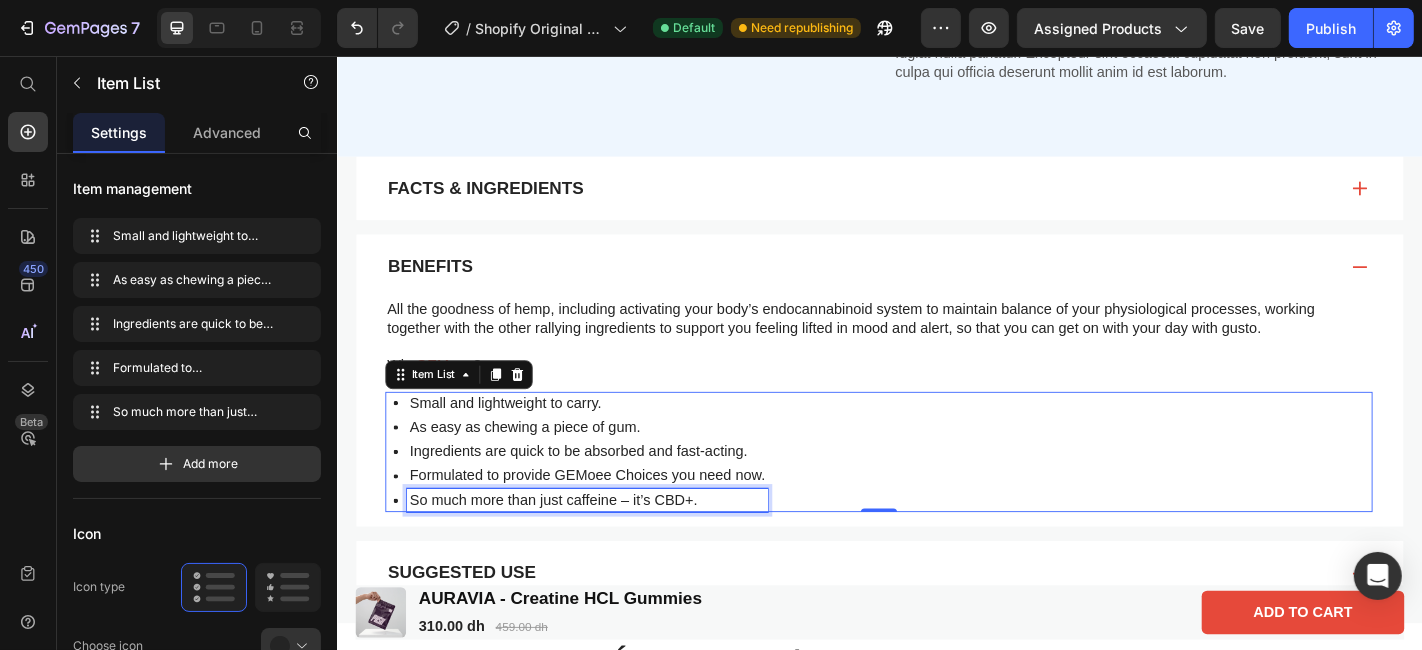 click on "So much more than just caffeine – it’s CBD+." at bounding box center (612, 547) 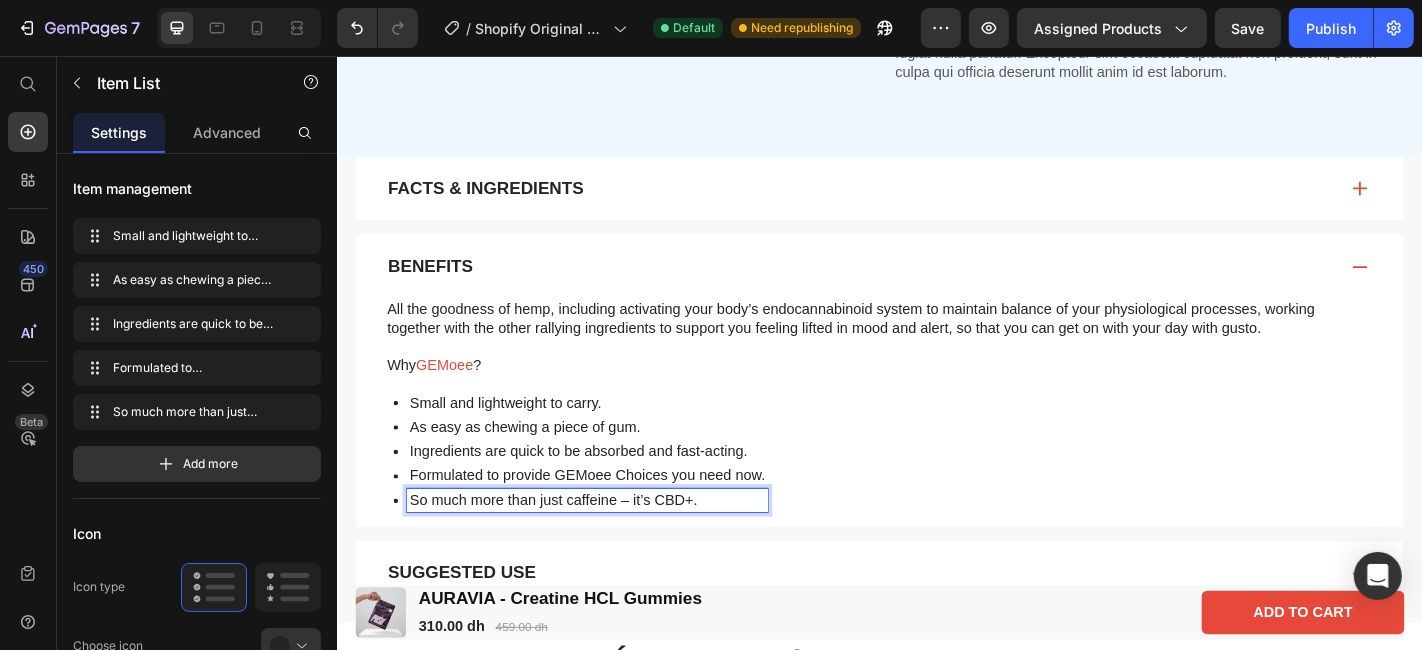 click on "So much more than just caffeine – it’s CBD+." at bounding box center (612, 547) 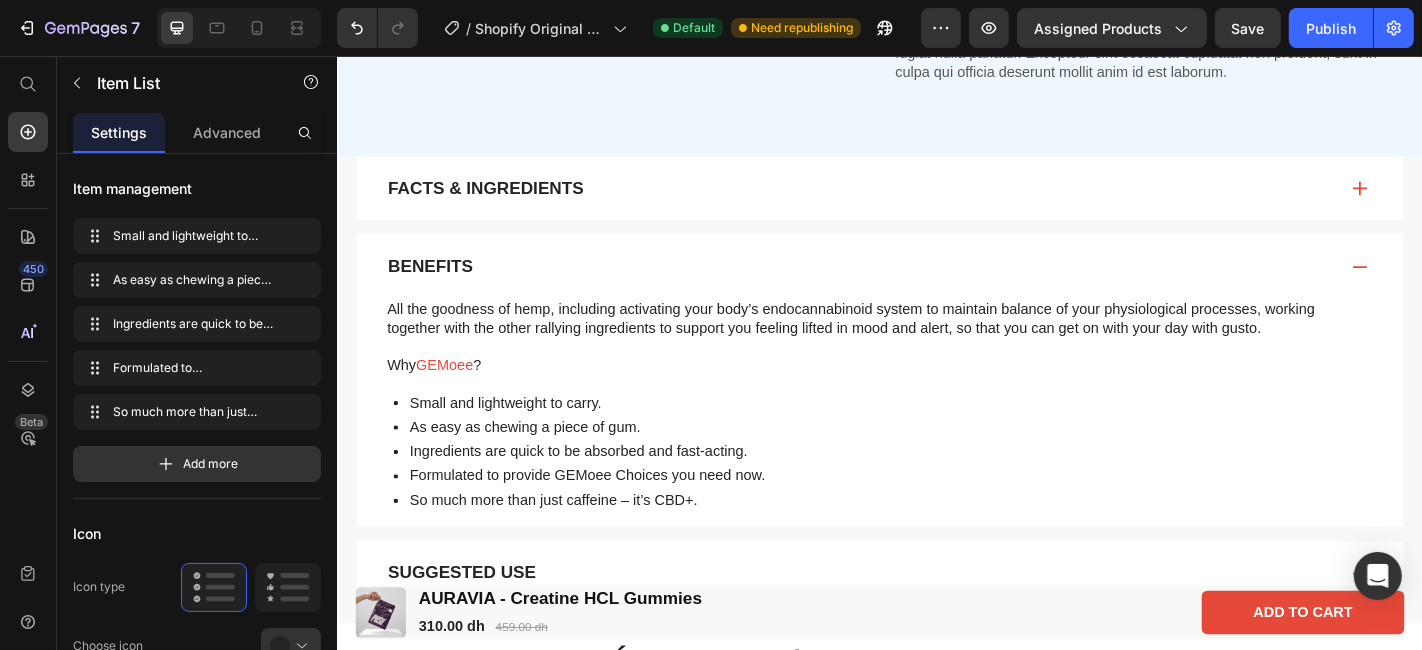 click on "Small and lightweight to carry.
As easy as chewing a piece of gum.
Ingredients are quick to be absorbed and fast-acting.
Formulated to provide GEMoee Choices you need now.
So much more than just caffeine – it’s CBD+." at bounding box center [939, 494] 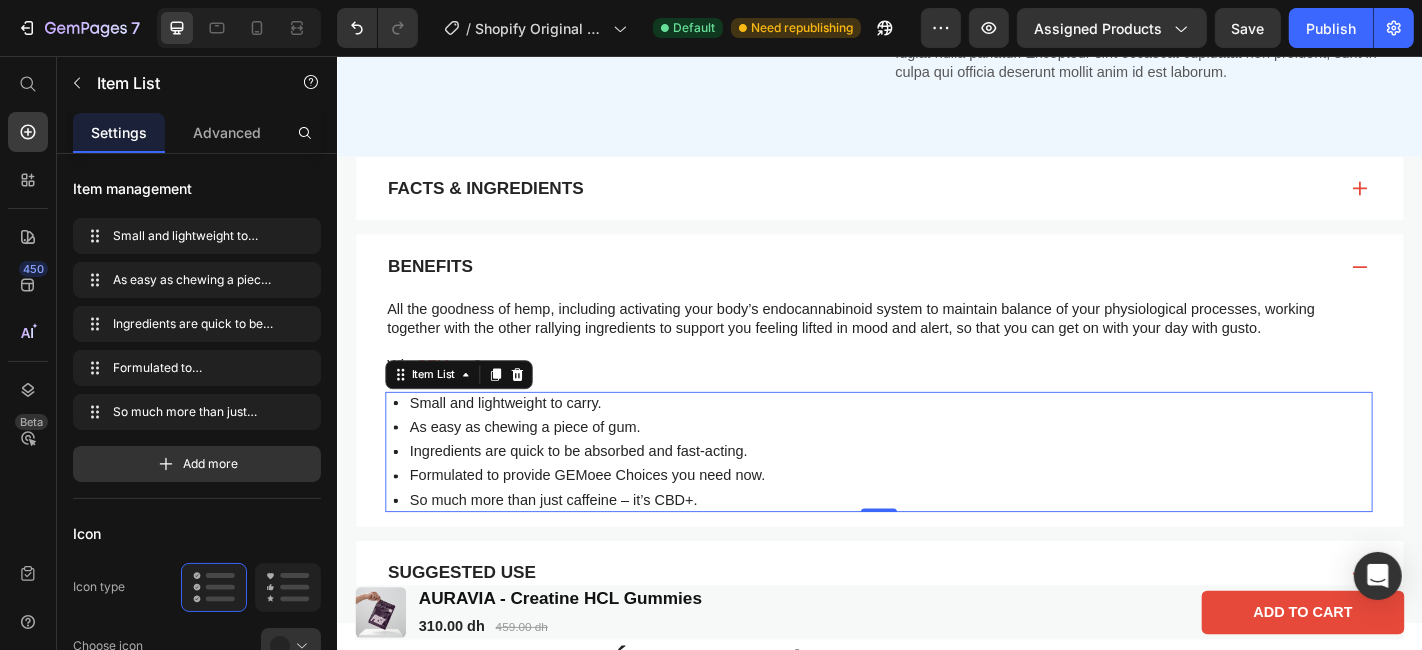 click on "Small and lightweight to carry.
As easy as chewing a piece of gum.
Ingredients are quick to be absorbed and fast-acting.
Formulated to provide GEMoee Choices you need now.
So much more than just caffeine – it’s CBD+." at bounding box center [939, 494] 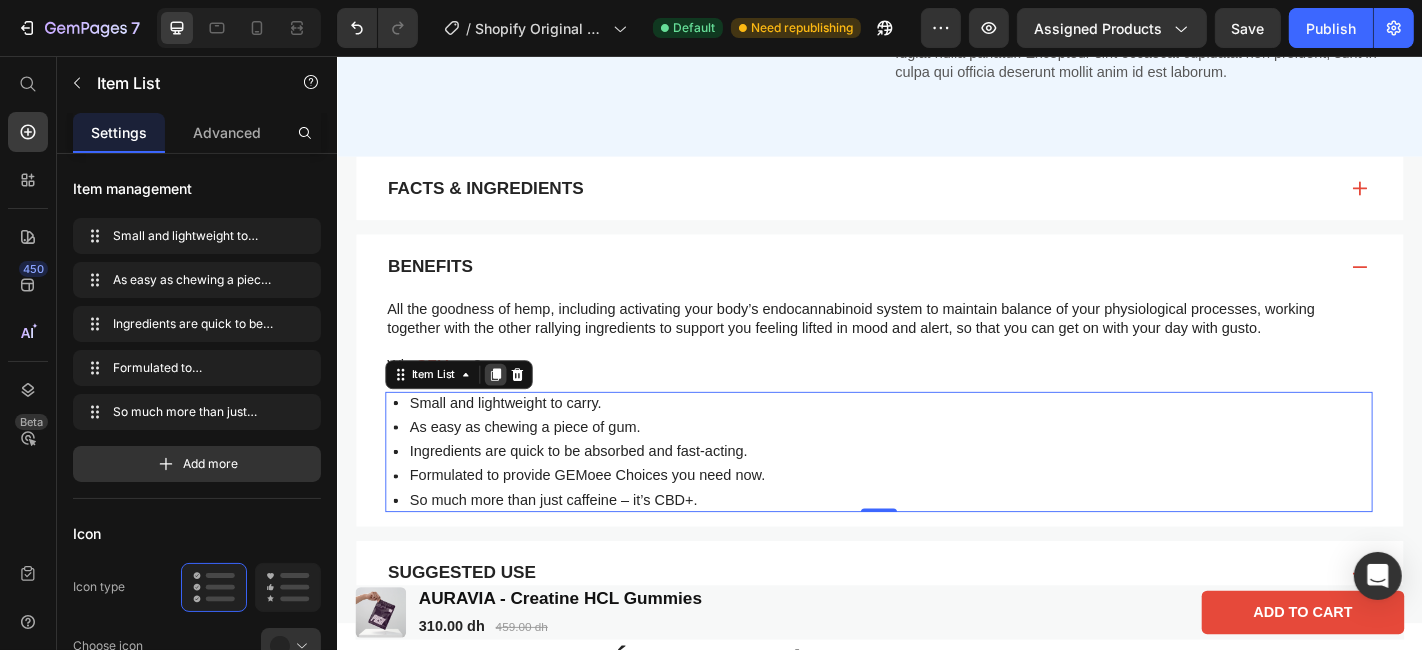 drag, startPoint x: 840, startPoint y: 547, endPoint x: 516, endPoint y: 403, distance: 354.55887 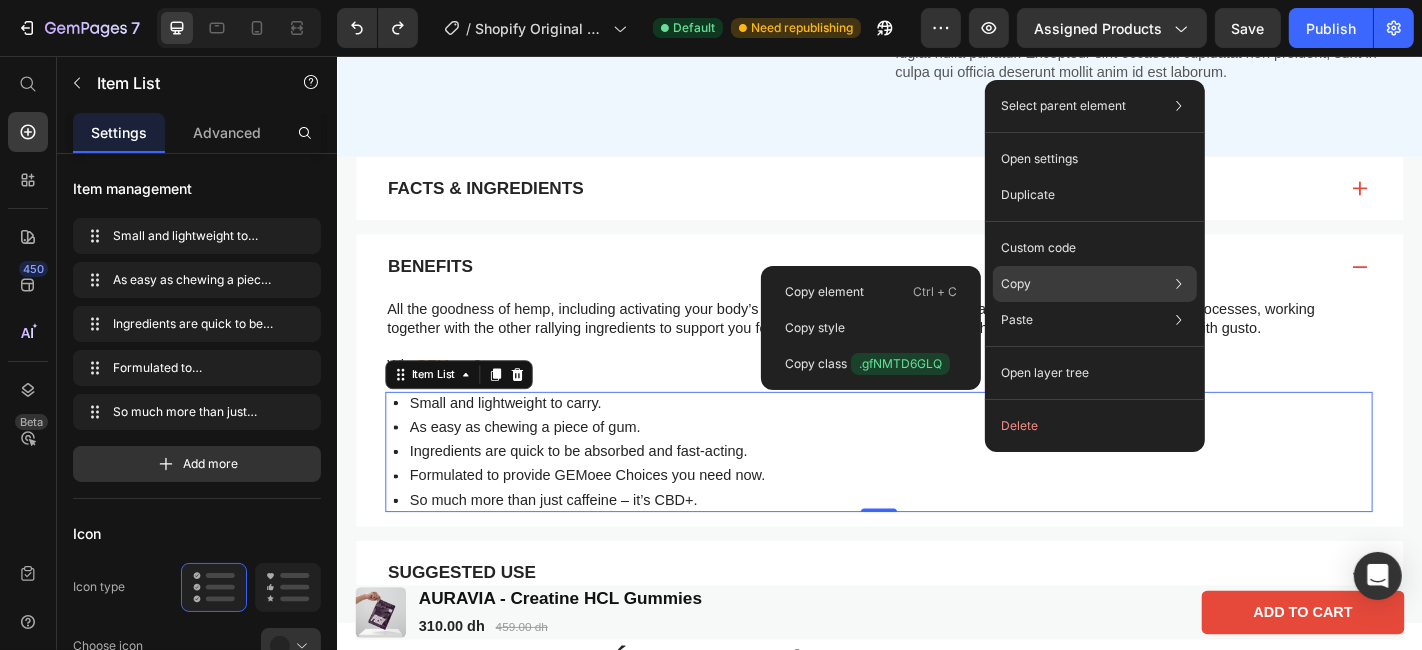 click on "Copy Copy element  Ctrl + C Copy style  Copy class  .gfNMTD6GLQ" 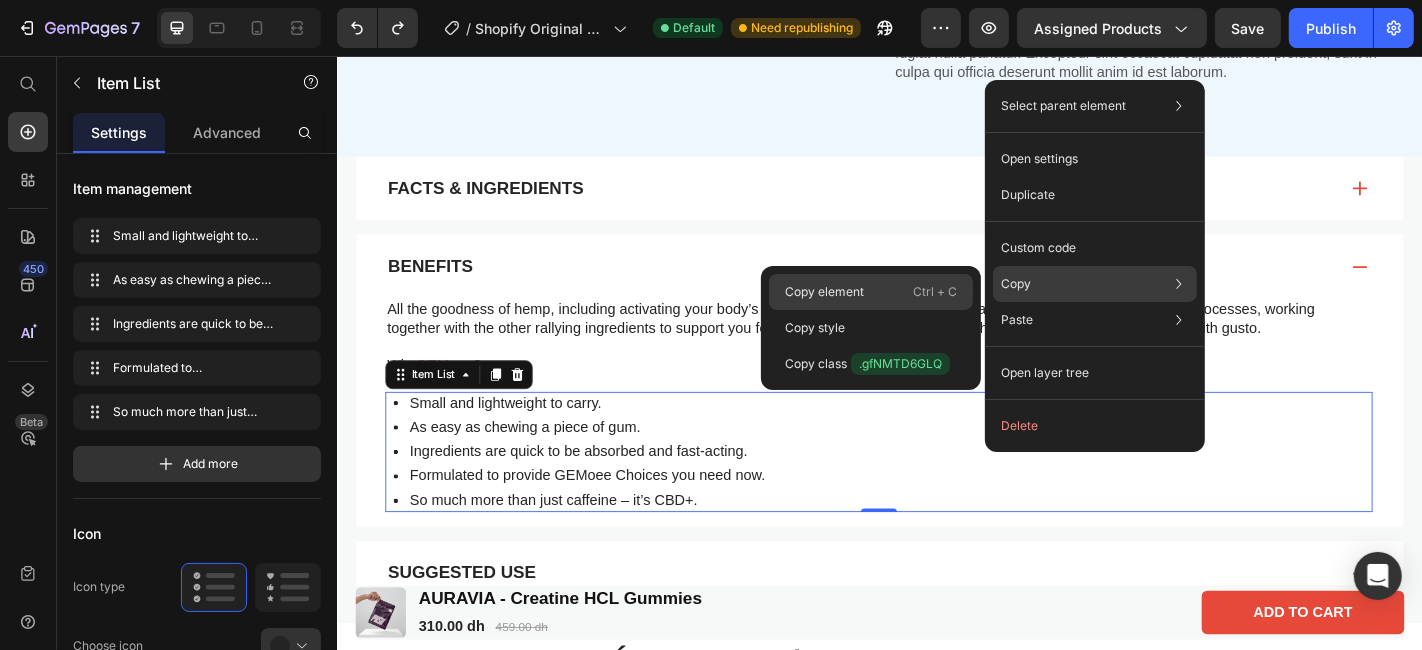 click on "Copy element  Ctrl + C" 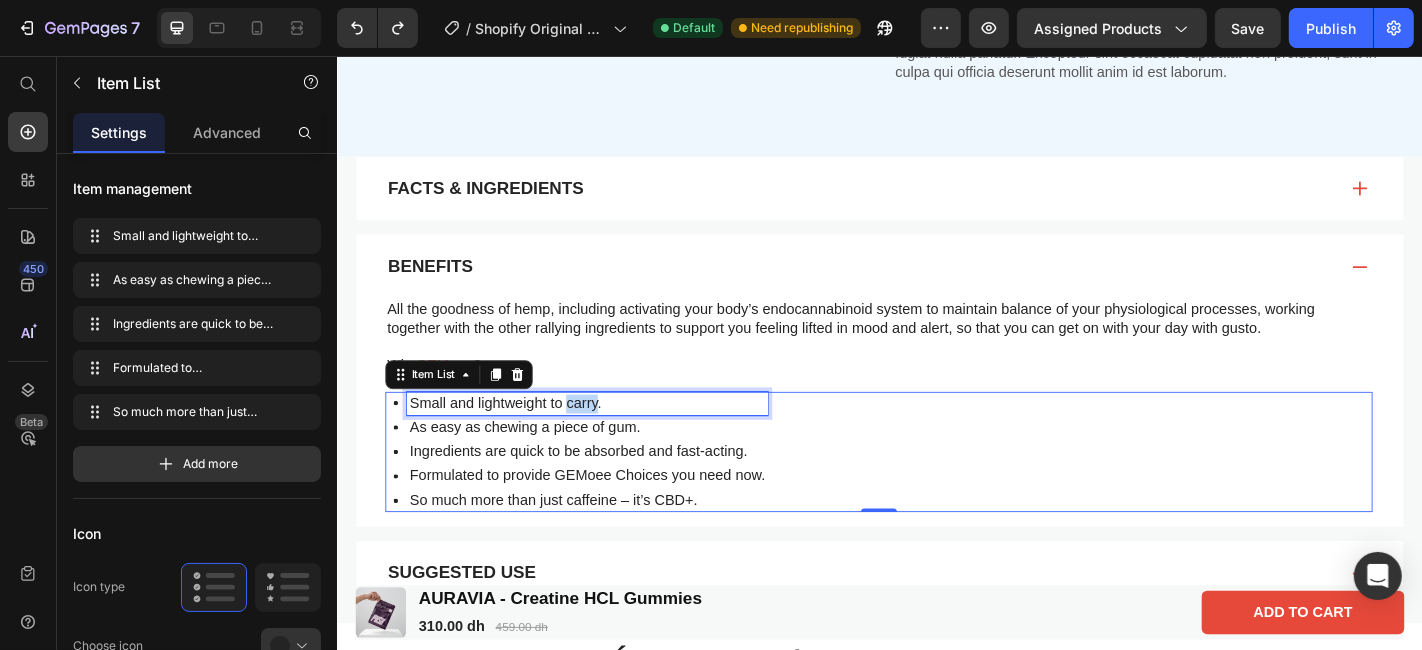 click on "Small and lightweight to carry." at bounding box center (612, 440) 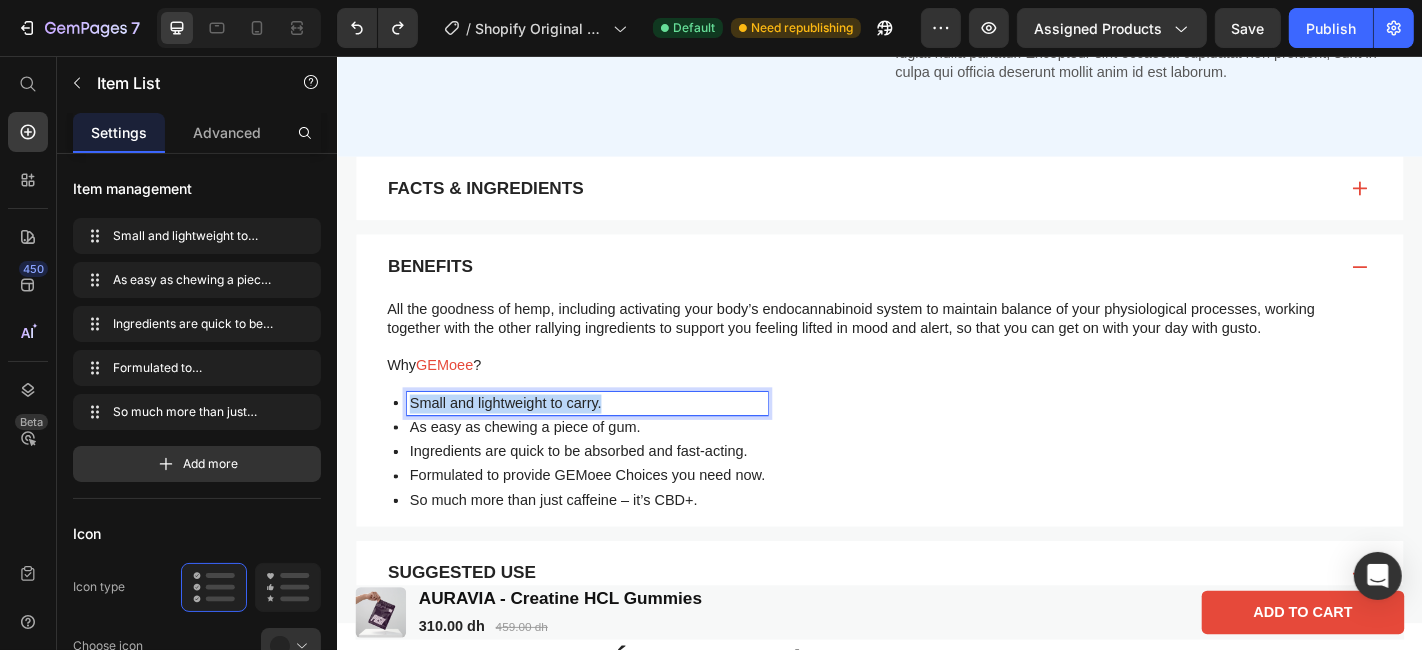 click on "Small and lightweight to carry." at bounding box center (612, 440) 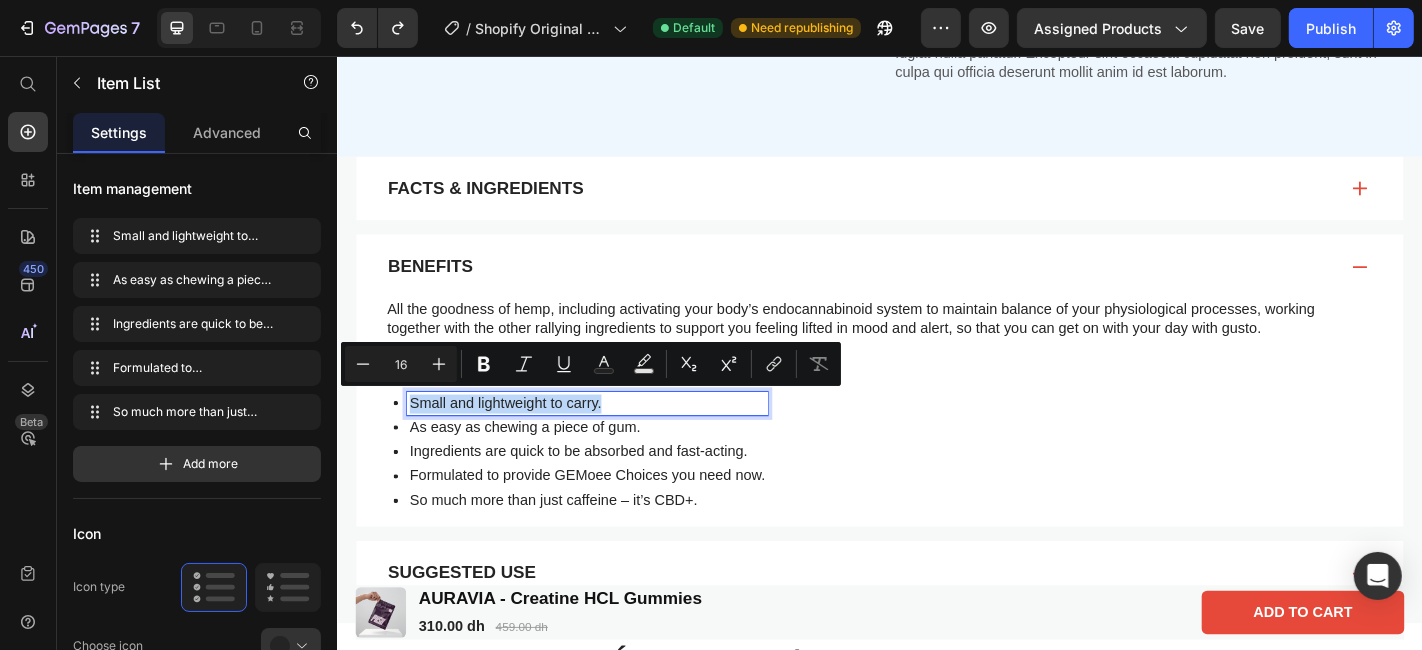click on "Small and lightweight to carry." at bounding box center (612, 440) 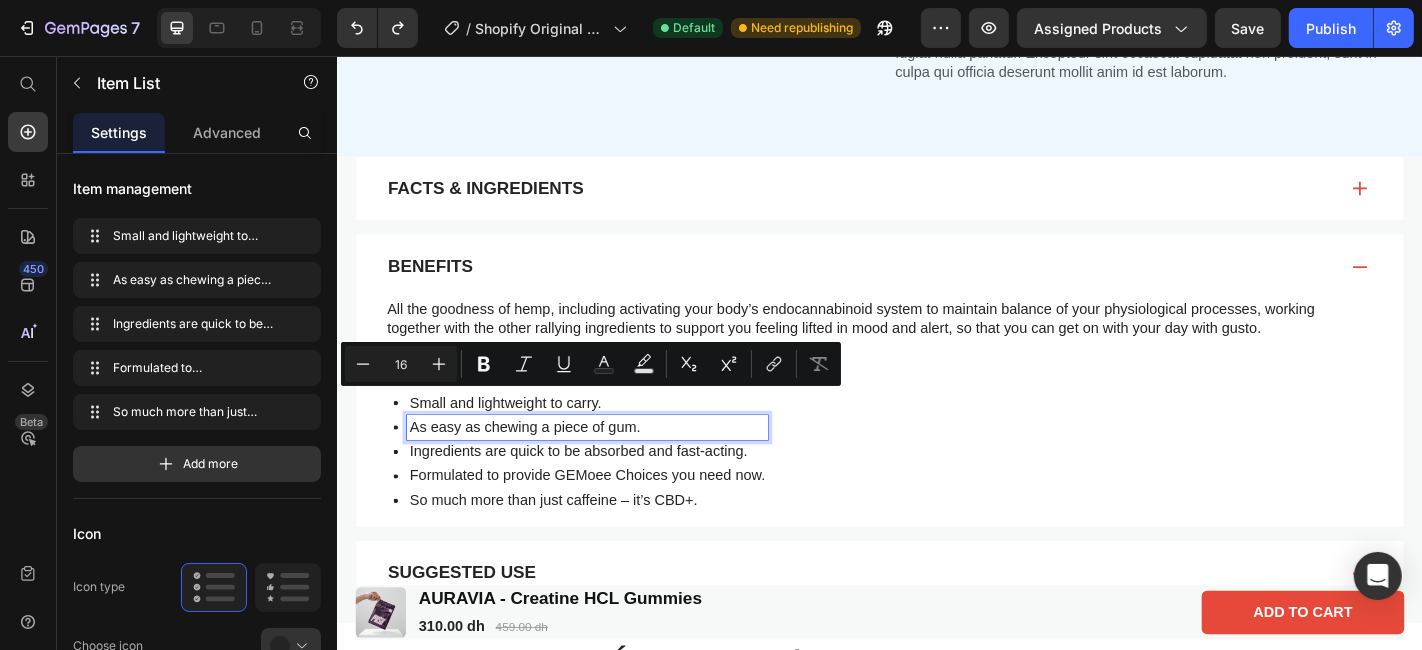 click on "As easy as chewing a piece of gum." at bounding box center (612, 466) 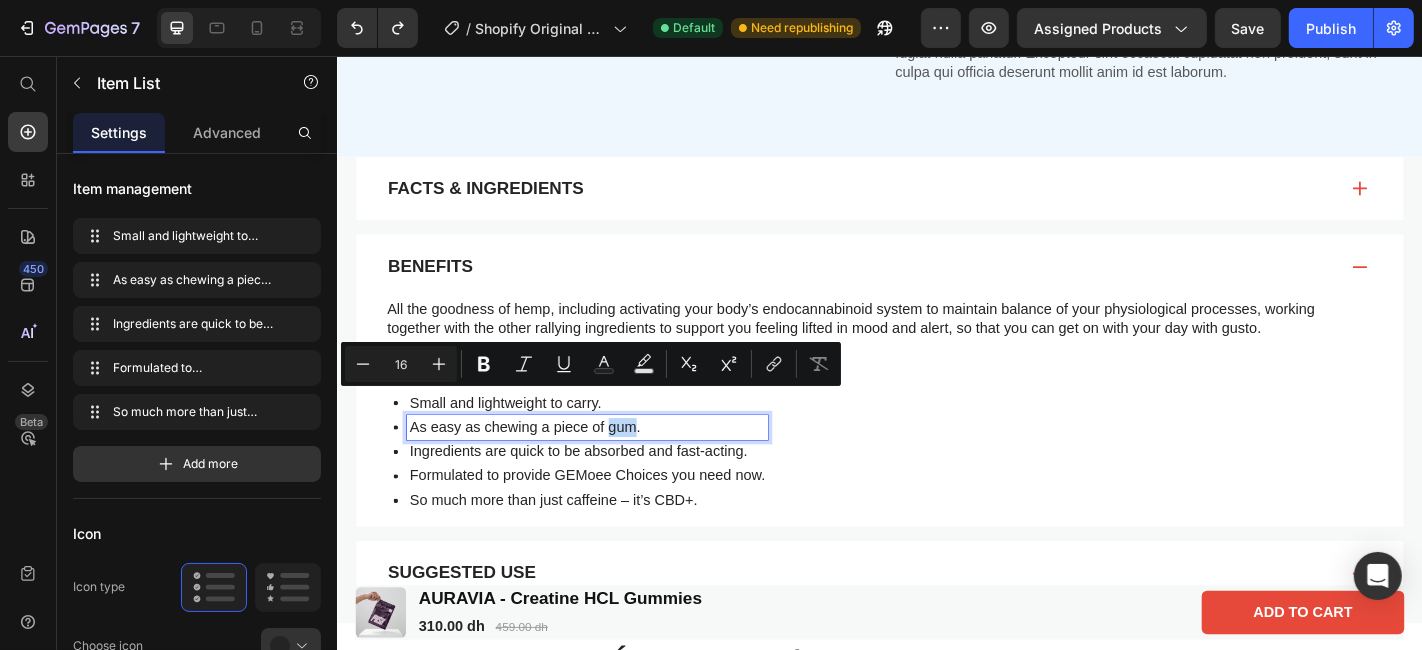 click on "As easy as chewing a piece of gum." at bounding box center [612, 466] 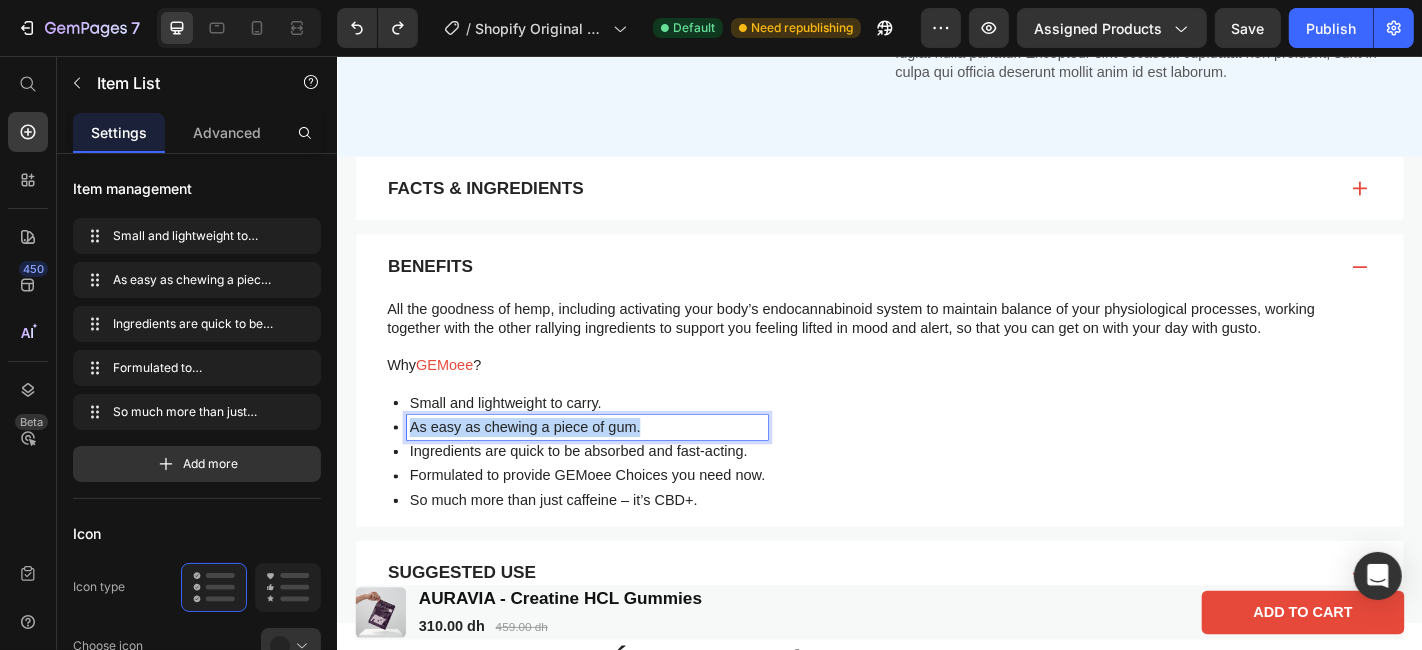 click on "As easy as chewing a piece of gum." at bounding box center [612, 466] 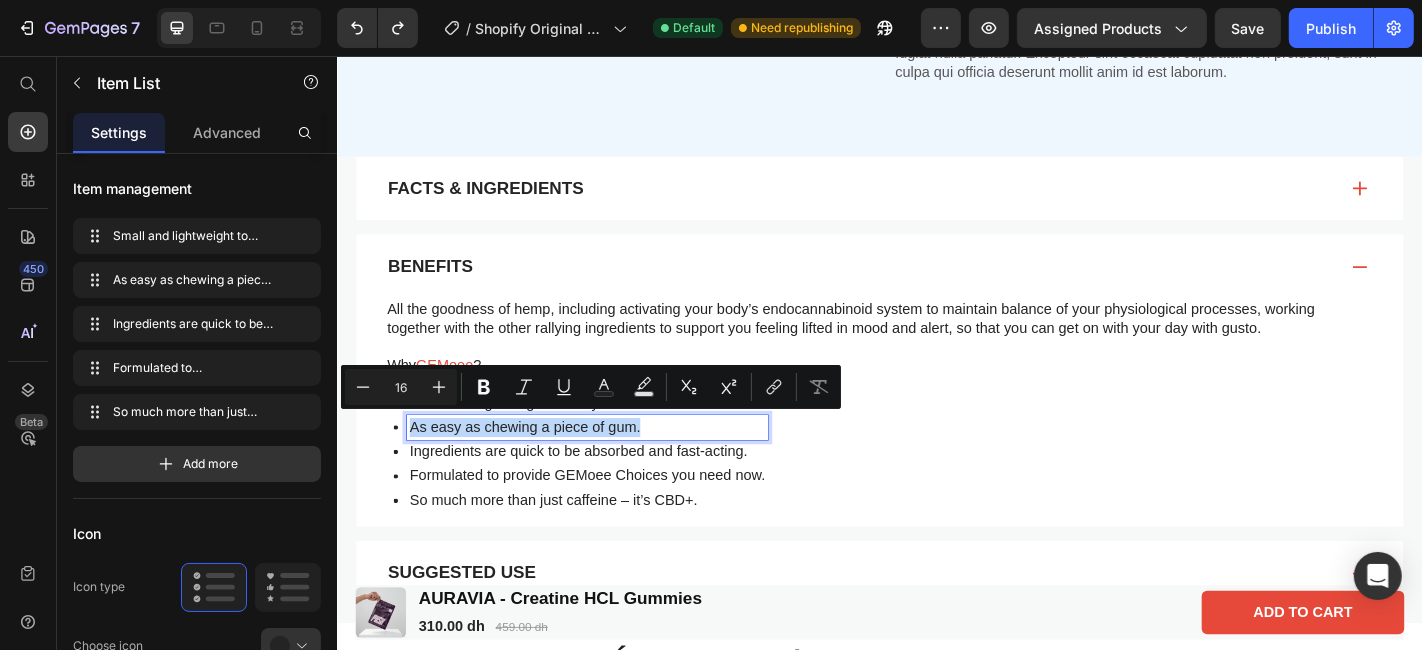 copy on "As easy as chewing a piece of gum." 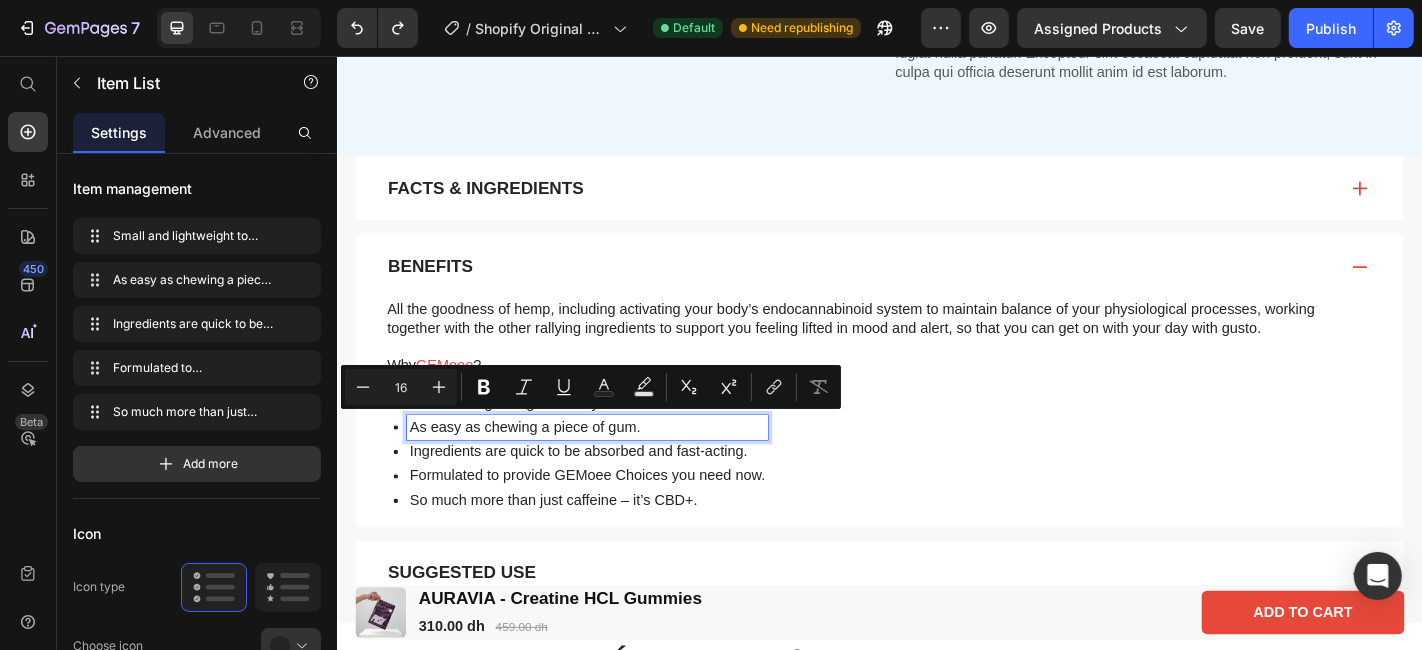 click on "Ingredients are quick to be absorbed and fast-acting." at bounding box center (612, 493) 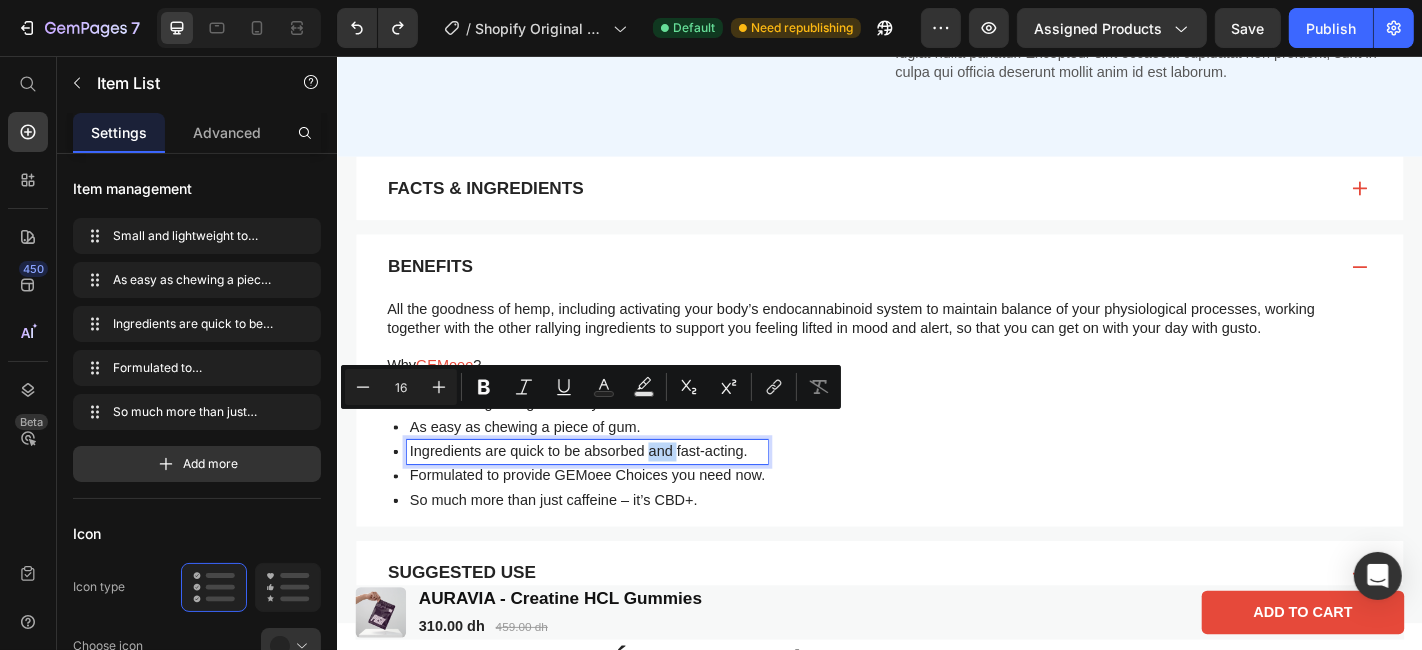 click on "Ingredients are quick to be absorbed and fast-acting." at bounding box center (612, 493) 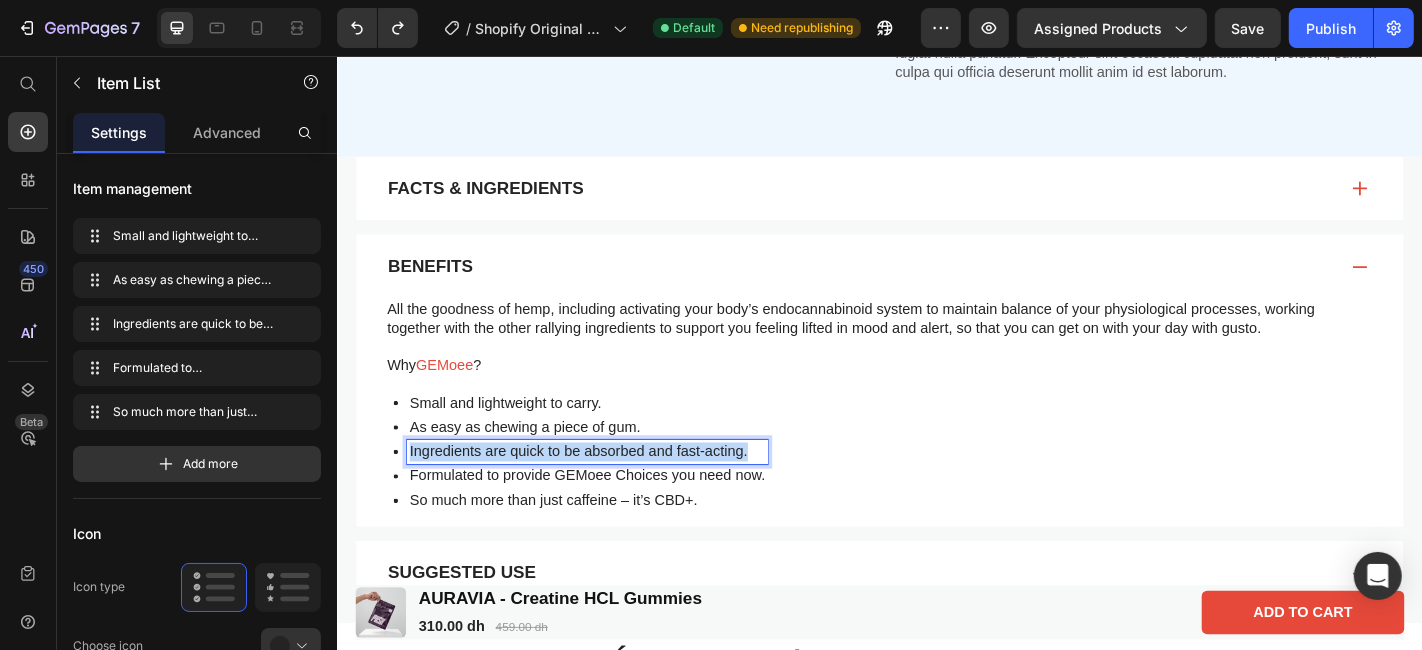 click on "Ingredients are quick to be absorbed and fast-acting." at bounding box center [612, 493] 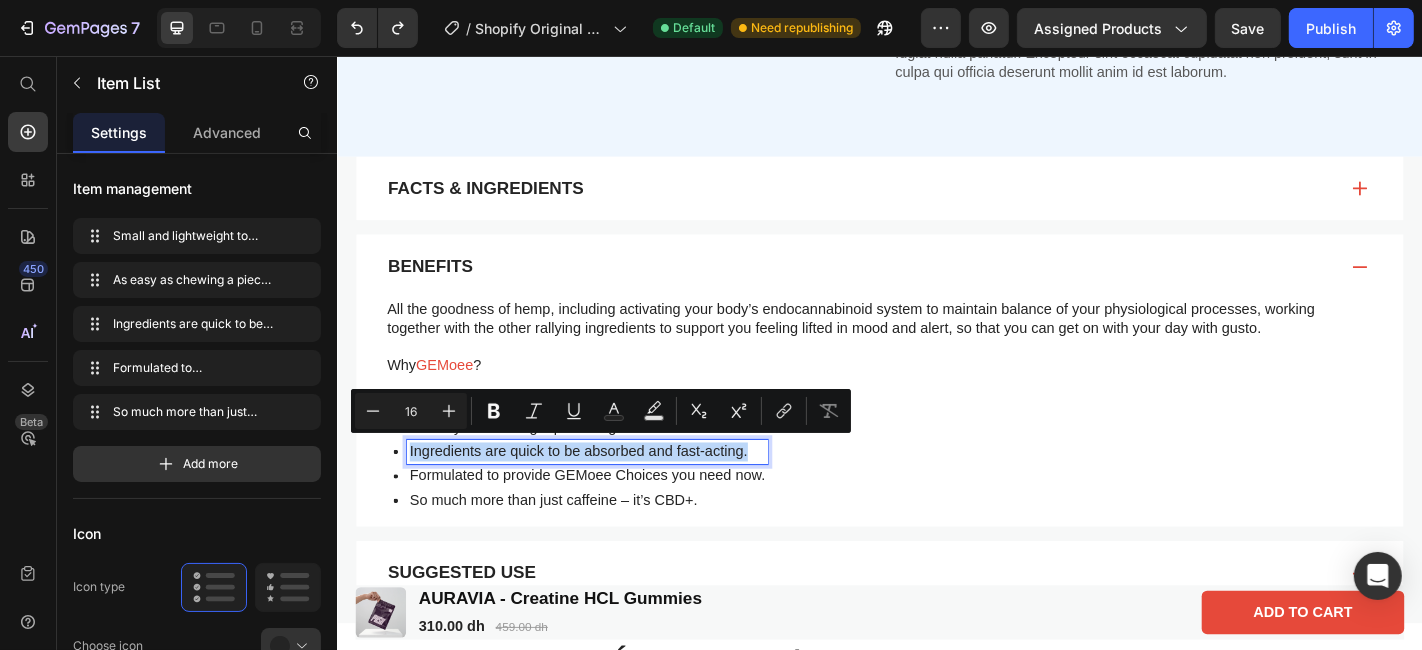 copy on "Ingredients are quick to be absorbed and fast-acting." 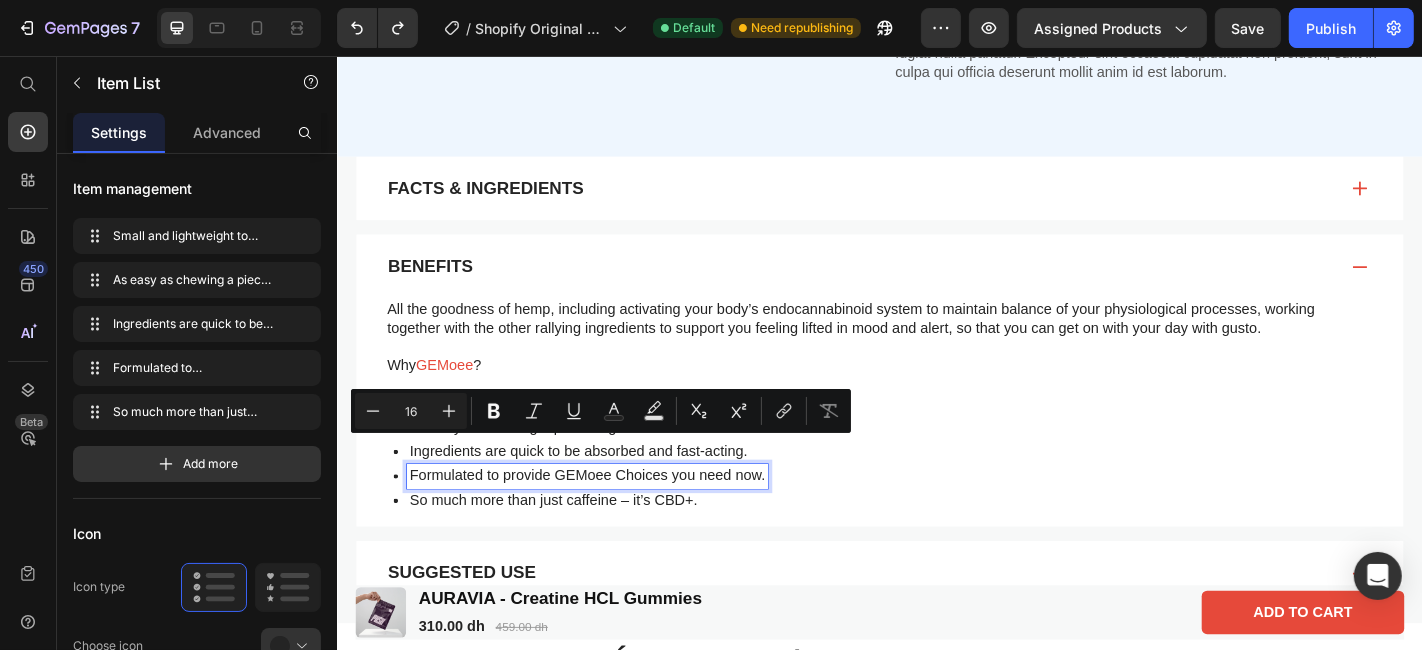 click on "Formulated to provide GEMoee Choices you need now." at bounding box center (612, 520) 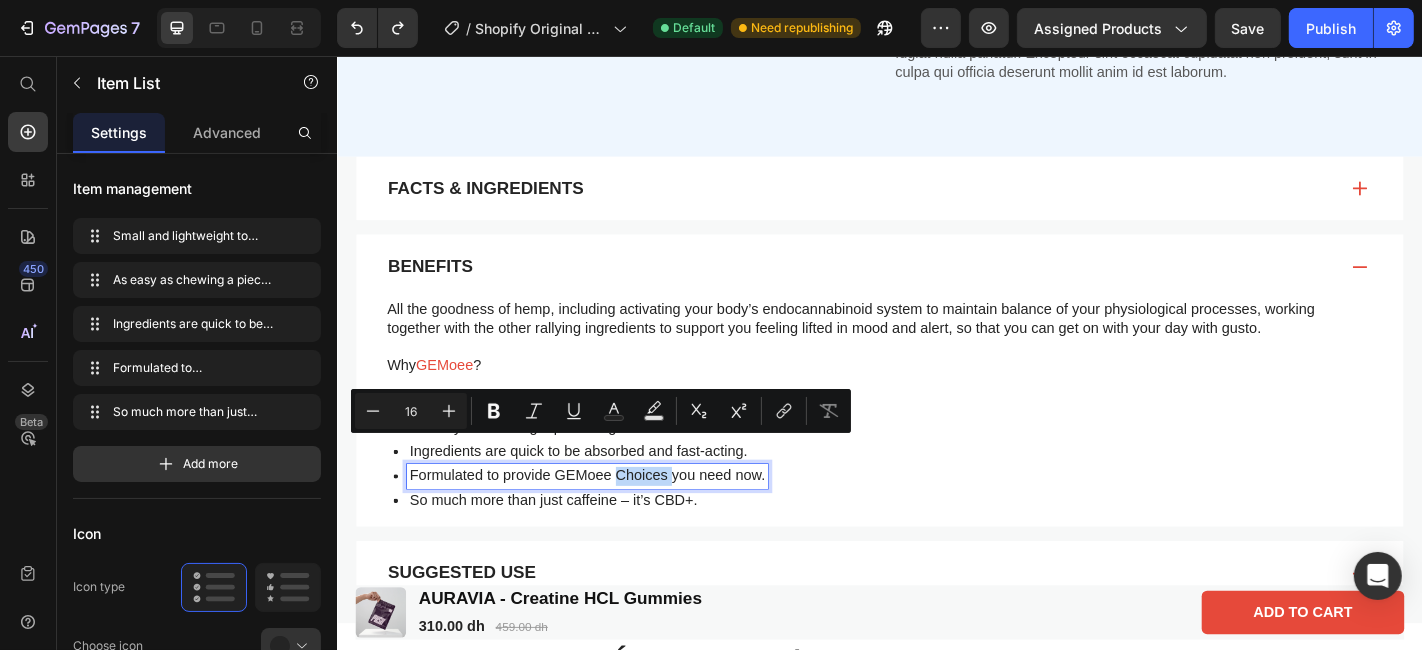 click on "Formulated to provide GEMoee Choices you need now." at bounding box center [612, 520] 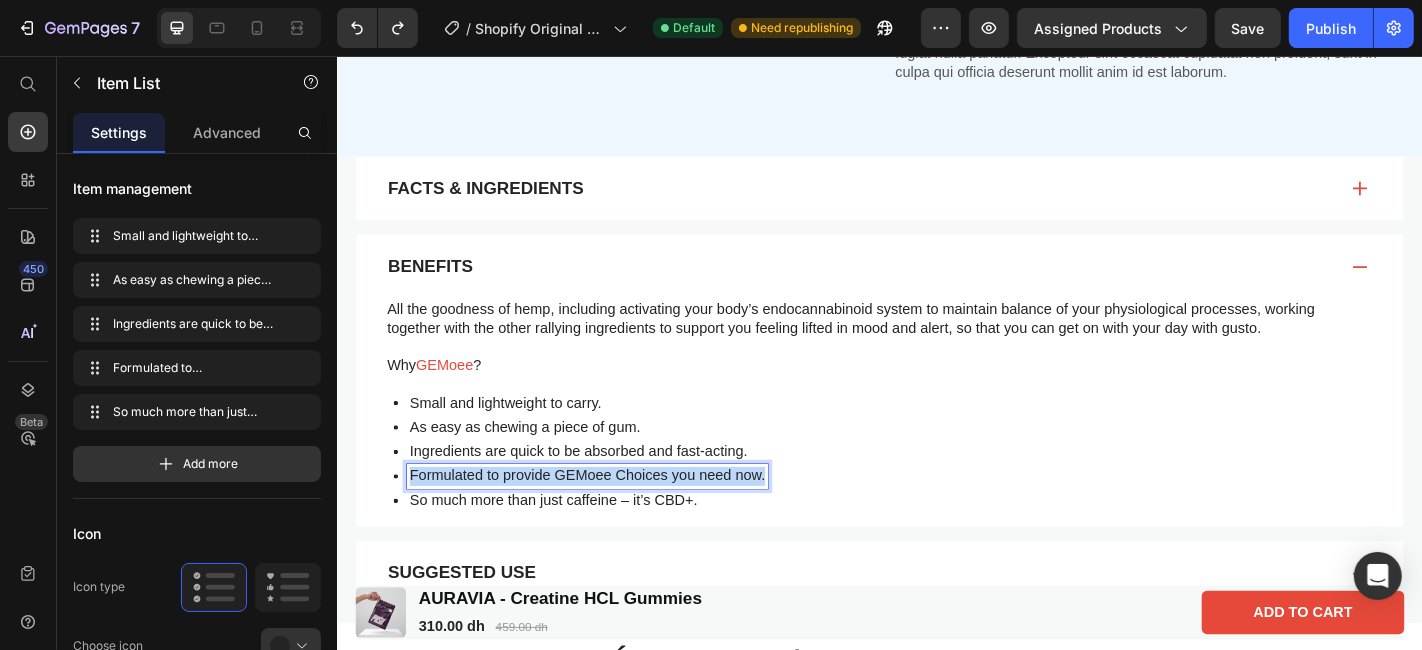 click on "Formulated to provide GEMoee Choices you need now." at bounding box center [612, 520] 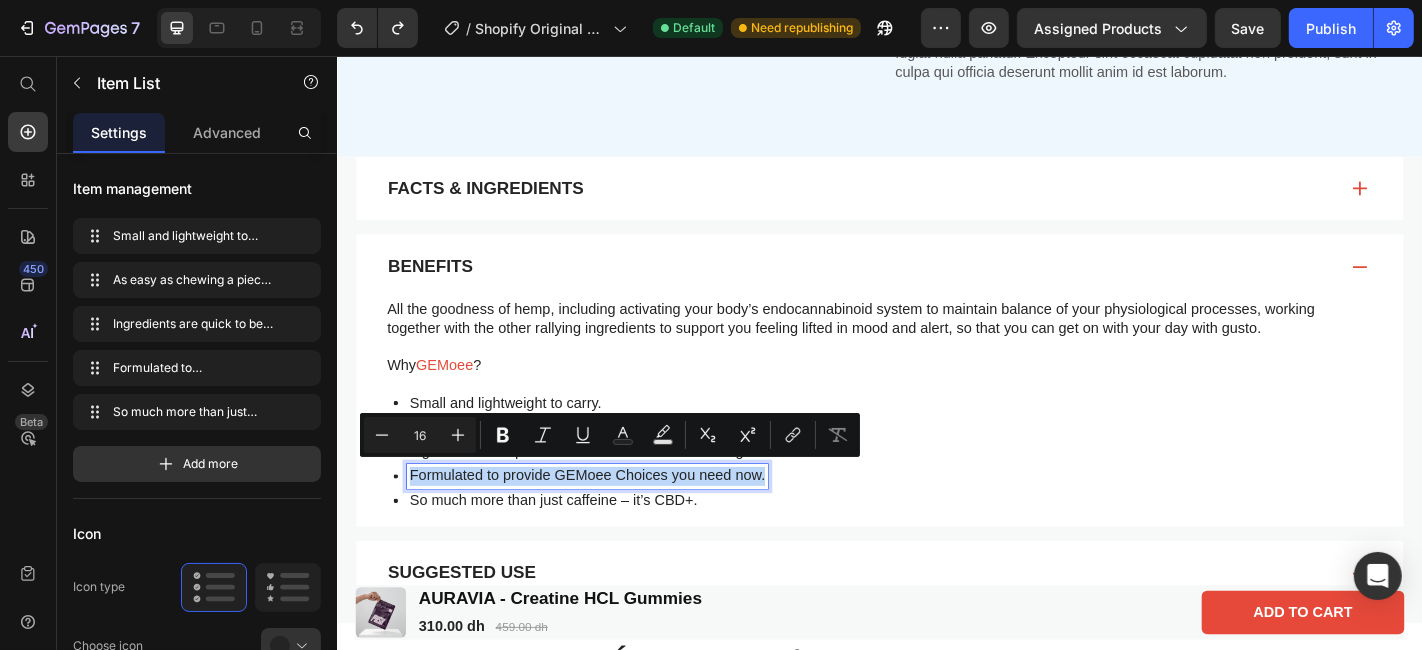 copy on "Formulated to provide GEMoee Choices you need now." 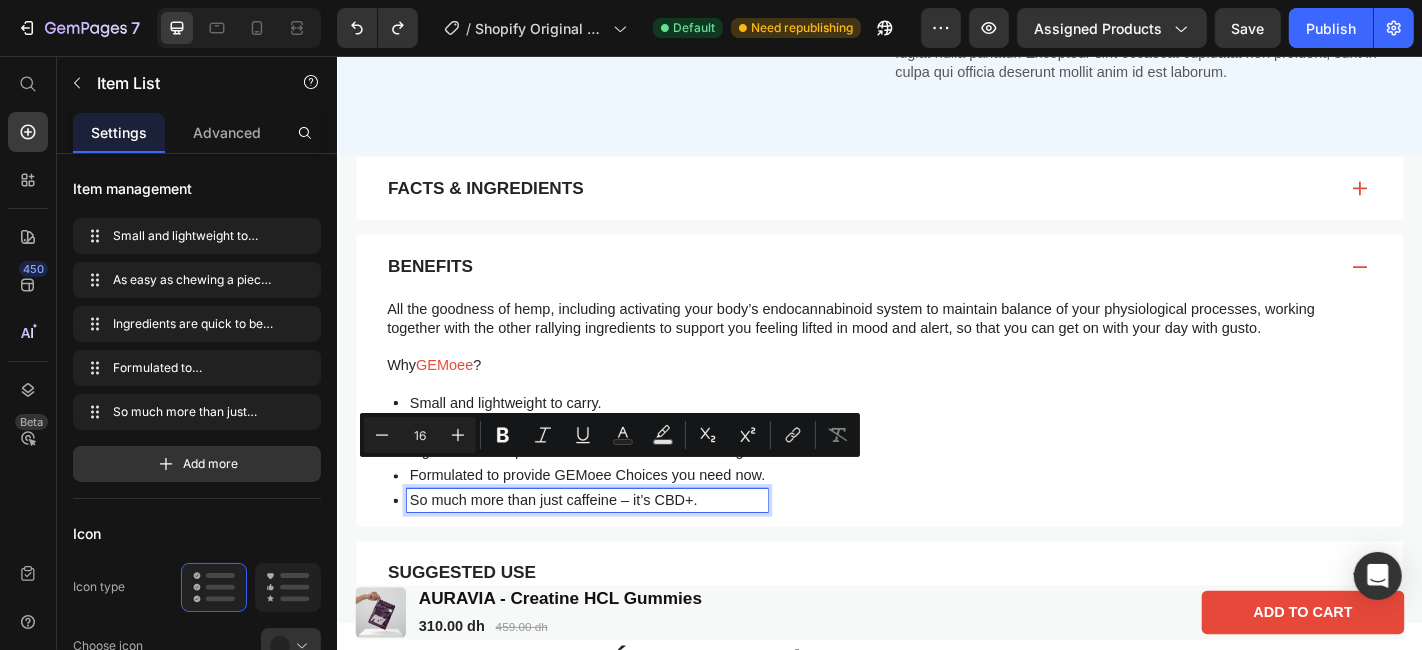click on "So much more than just caffeine – it’s CBD+." at bounding box center [612, 547] 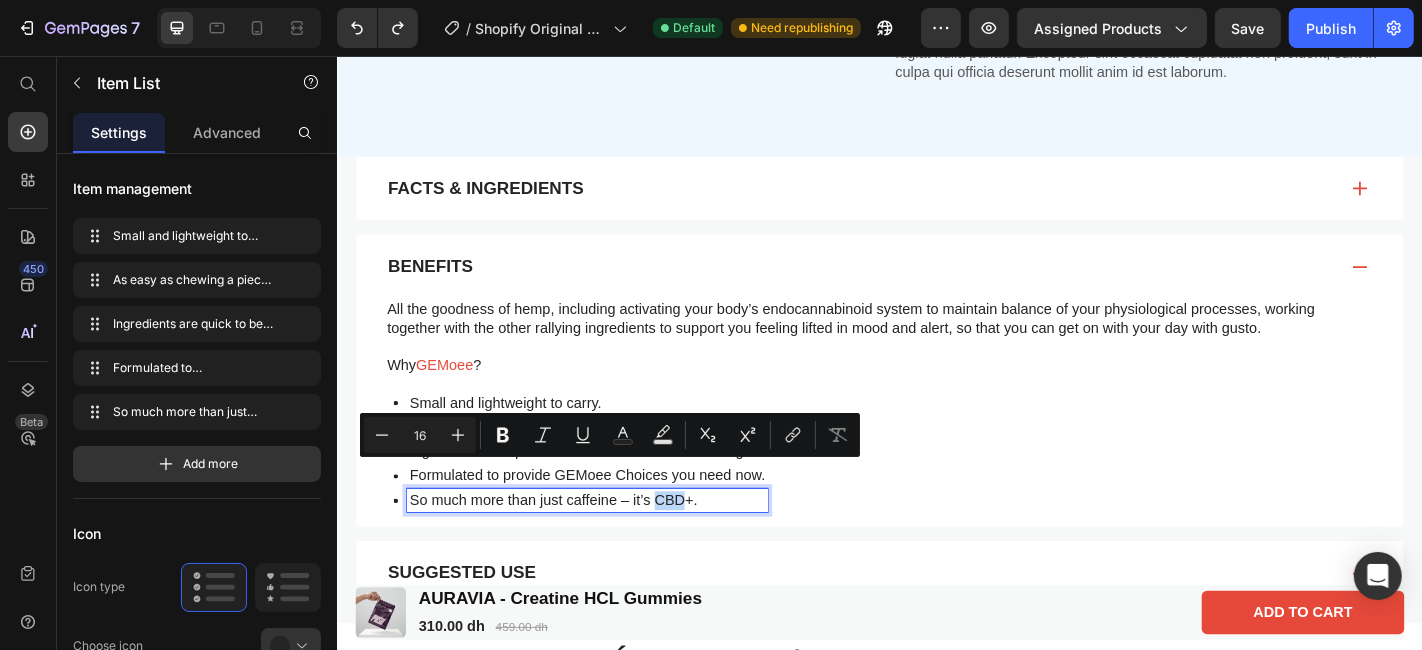 click on "So much more than just caffeine – it’s CBD+." at bounding box center (612, 547) 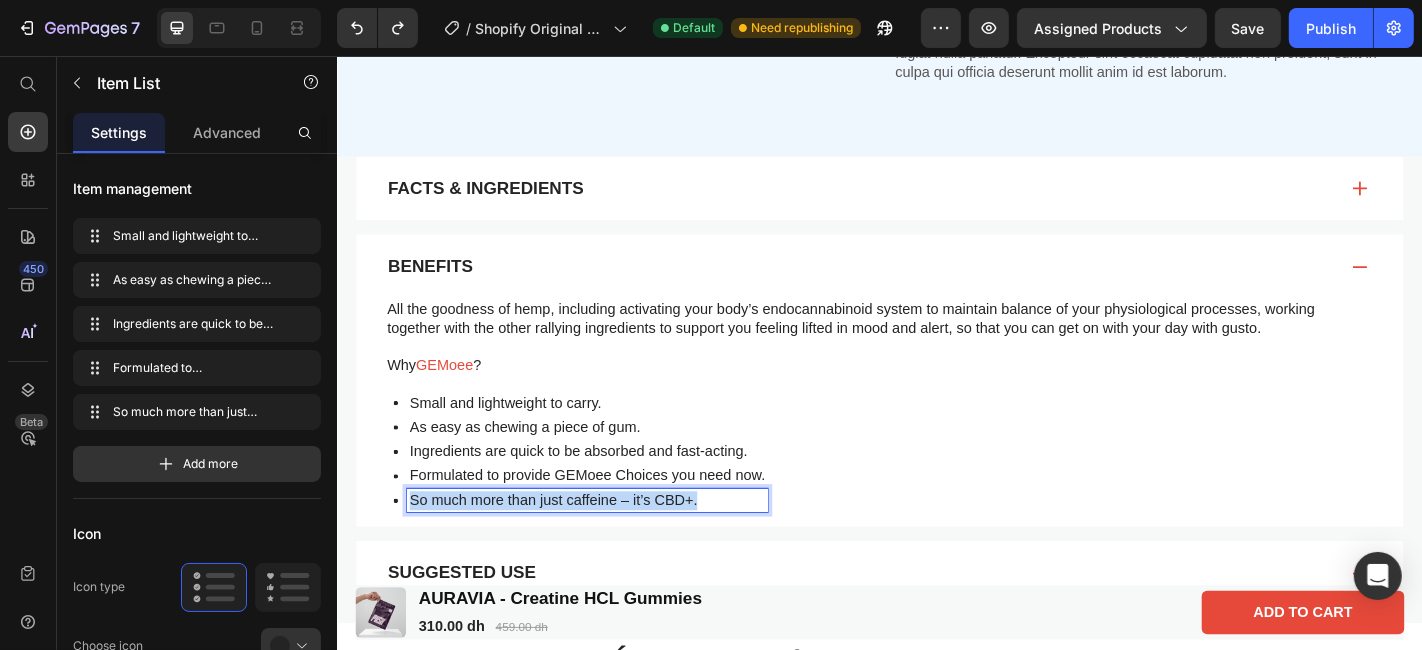 click on "So much more than just caffeine – it’s CBD+." at bounding box center (612, 547) 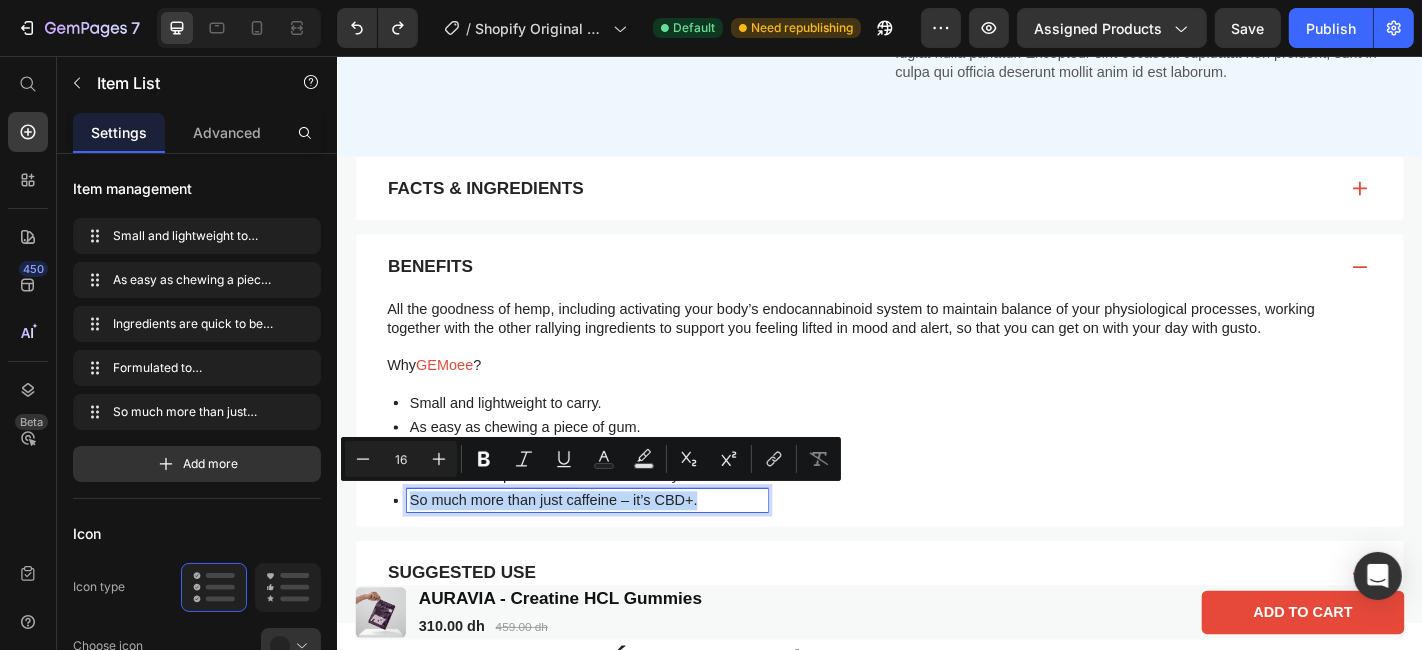 copy on "So much more than just caffeine – it’s CBD+." 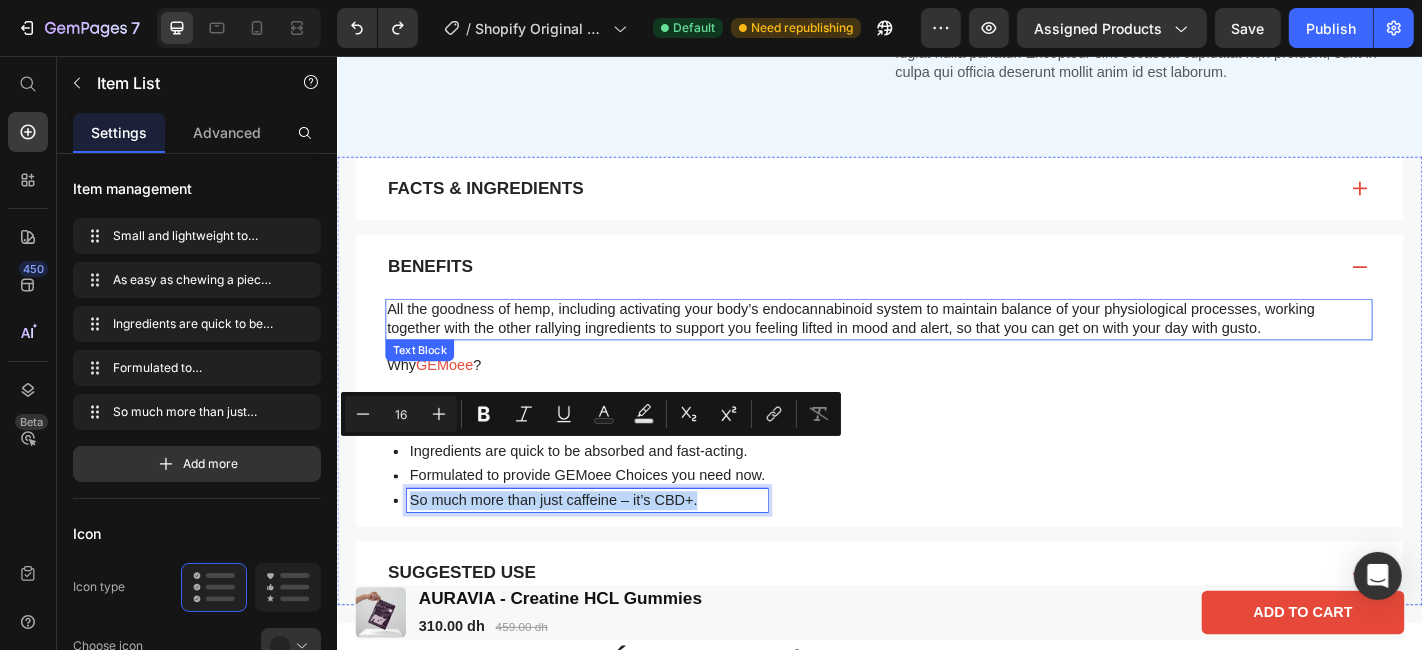 scroll, scrollTop: 1162, scrollLeft: 0, axis: vertical 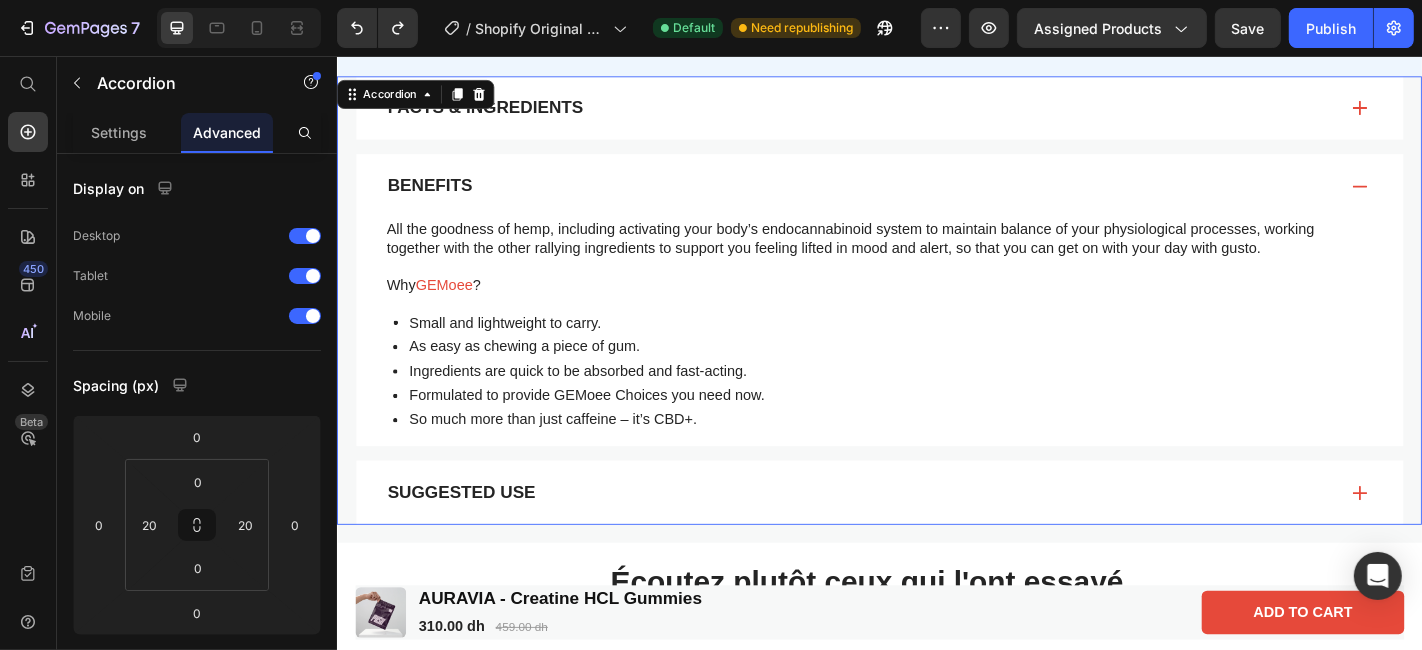click on "Suggested Use" at bounding box center (916, 538) 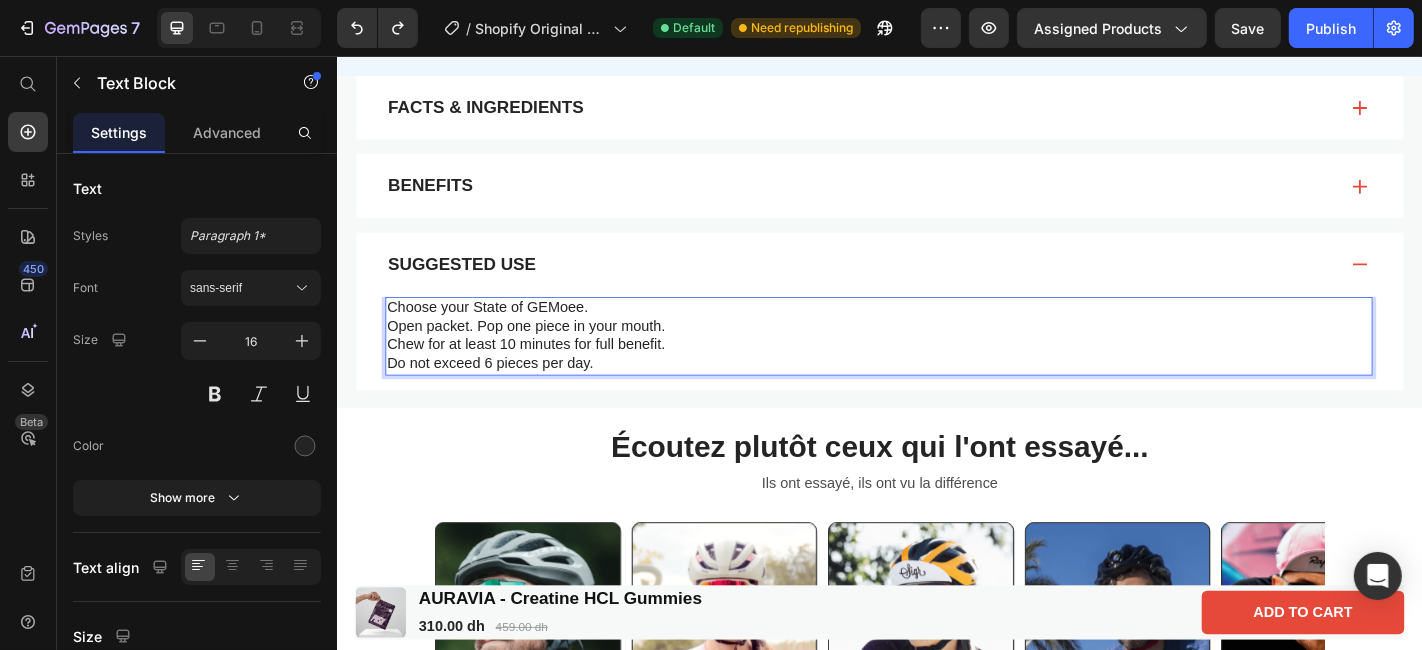 click on "Do not exceed 6 pieces per day." at bounding box center [935, 396] 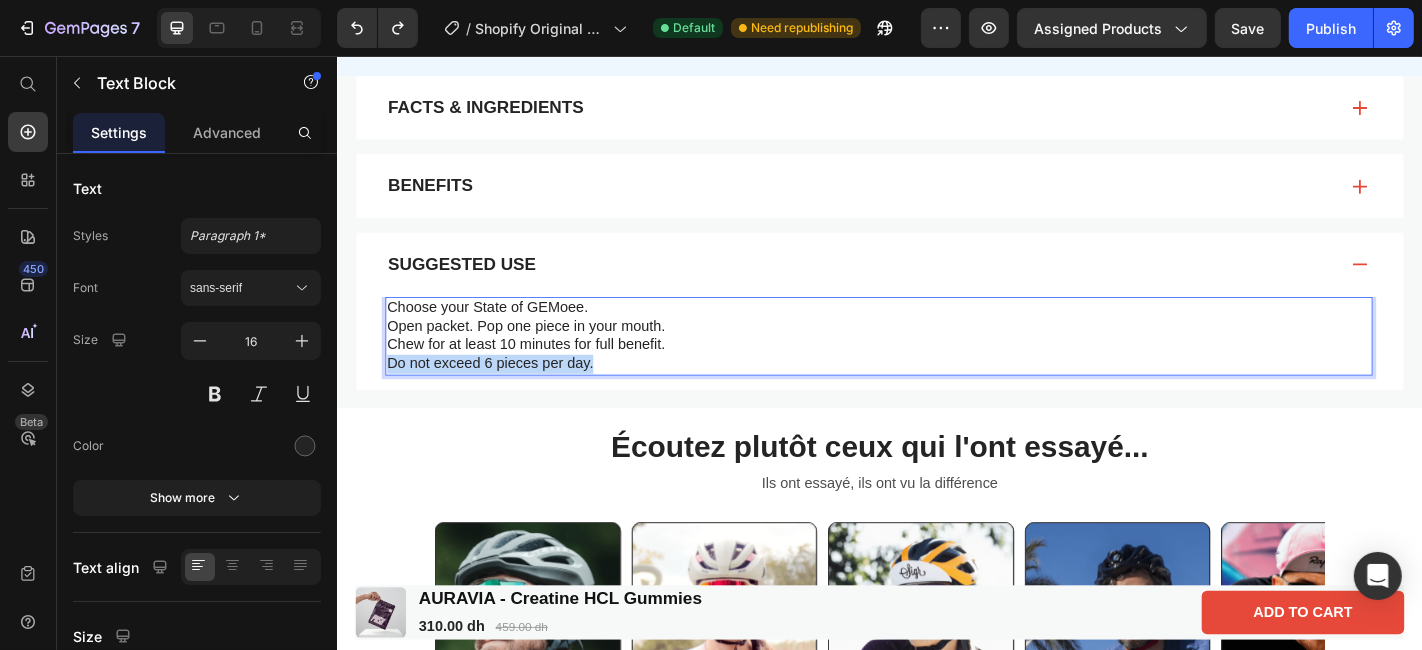 click on "Do not exceed 6 pieces per day." at bounding box center [935, 396] 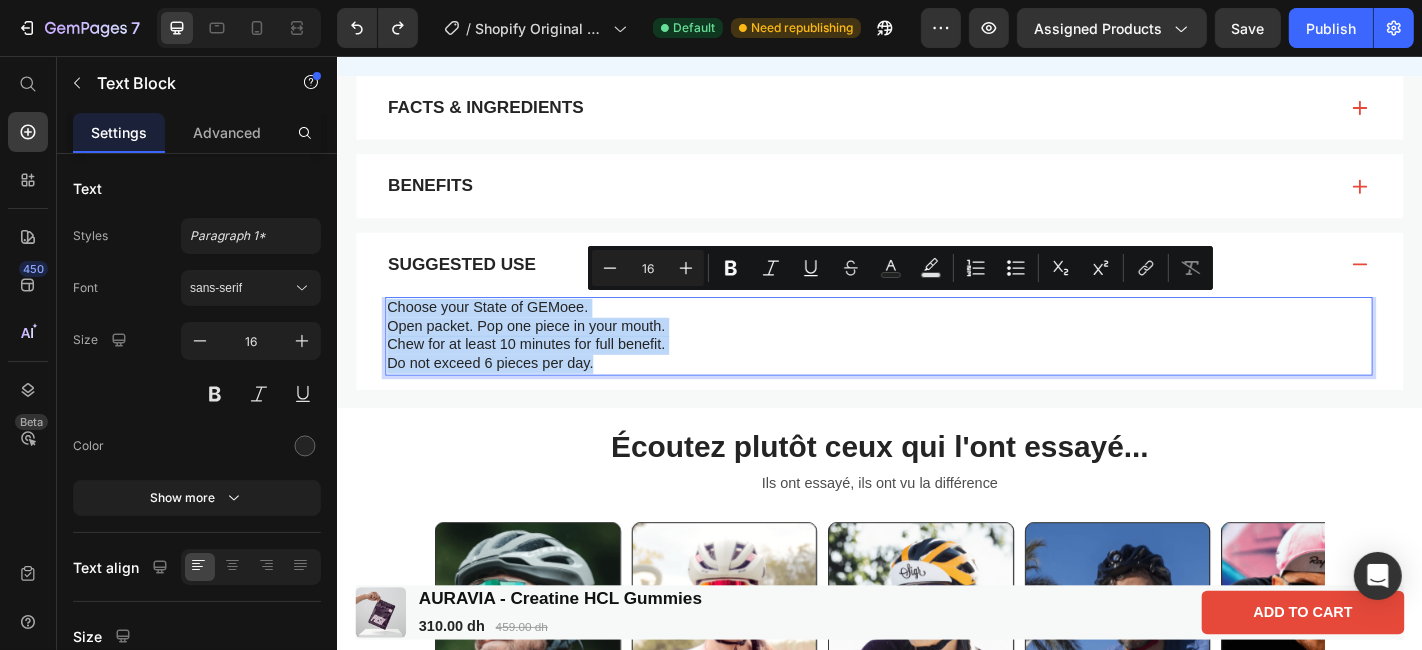 copy on "Choose your State of GEMoee. Open packet. Pop one piece in your mouth. Chew for at least 10 minutes for full benefit. Do not exceed 6 pieces per day." 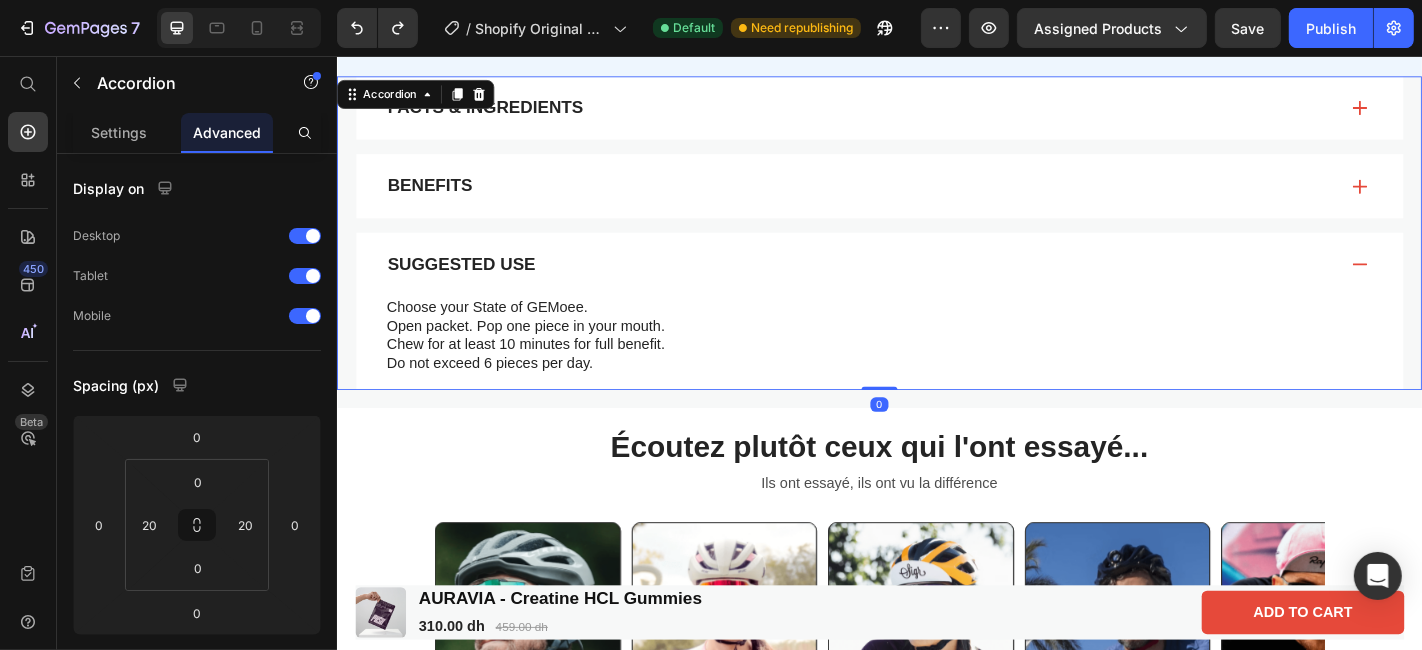 click on "Benefits" at bounding box center [916, 199] 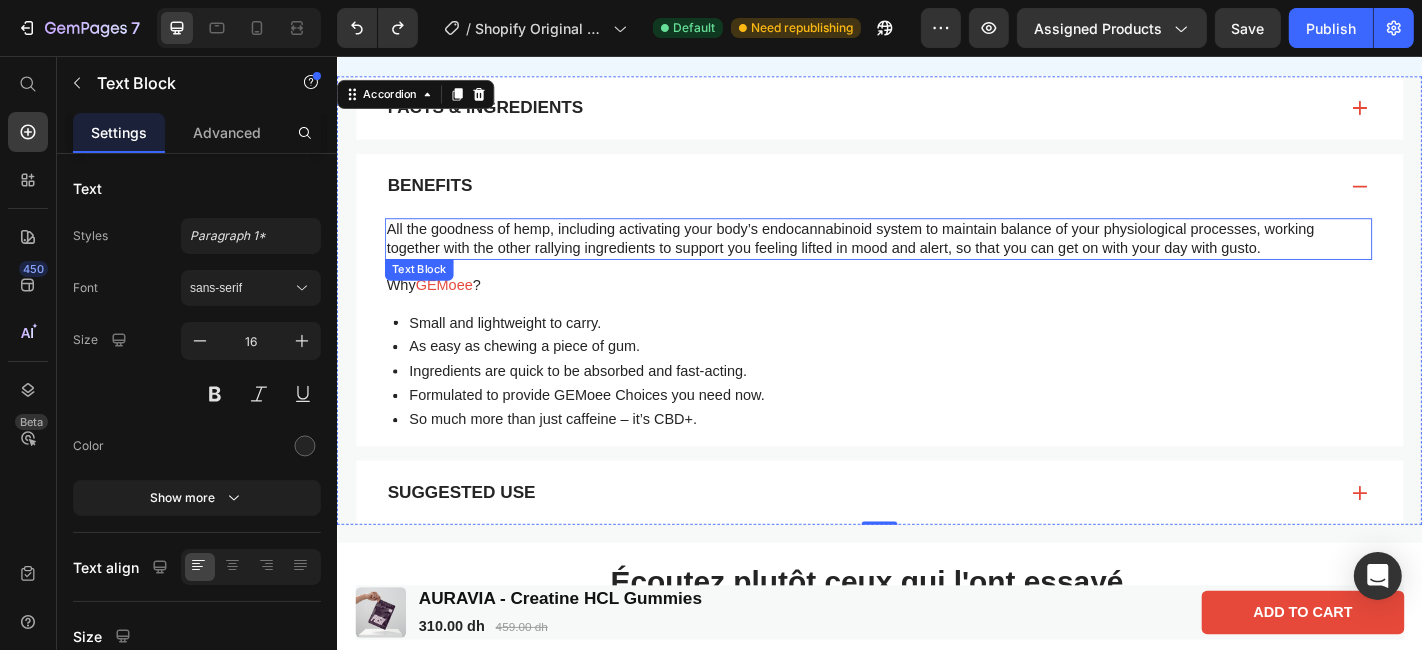 click on "All the goodness of hemp, including activating your body’s endocannabinoid system to maintain balance of your physiological processes, working together with the other rallying ingredients to support you feeling lifted in mood and alert, so that you can get on with your day with gusto." at bounding box center [935, 258] 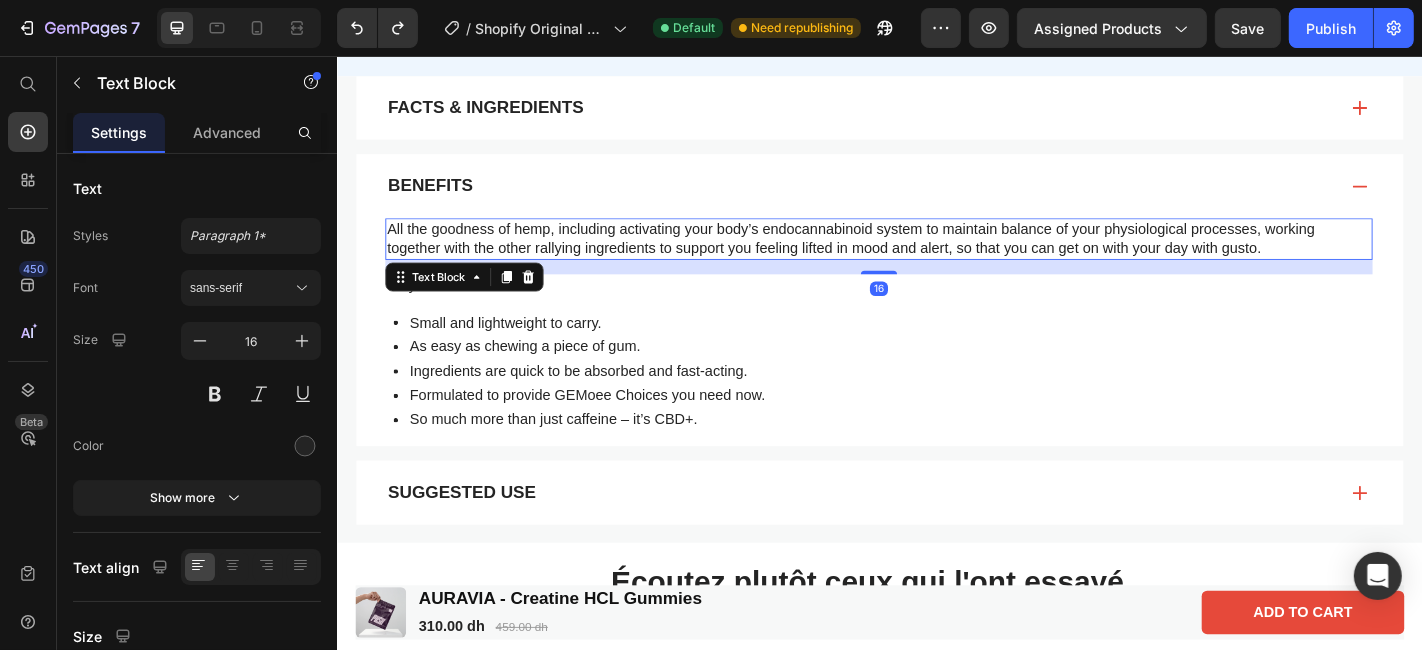 click on "All the goodness of hemp, including activating your body’s endocannabinoid system to maintain balance of your physiological processes, working together with the other rallying ingredients to support you feeling lifted in mood and alert, so that you can get on with your day with gusto." at bounding box center [935, 258] 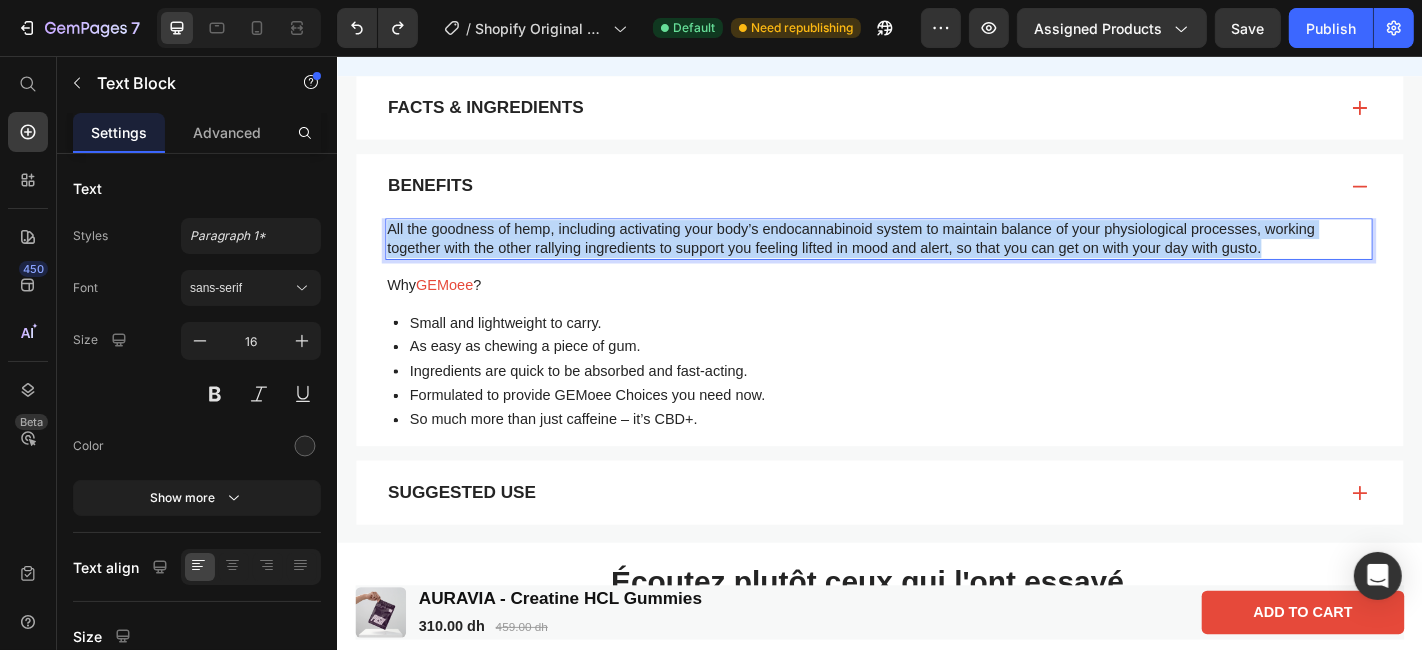 click on "All the goodness of hemp, including activating your body’s endocannabinoid system to maintain balance of your physiological processes, working together with the other rallying ingredients to support you feeling lifted in mood and alert, so that you can get on with your day with gusto." at bounding box center (935, 258) 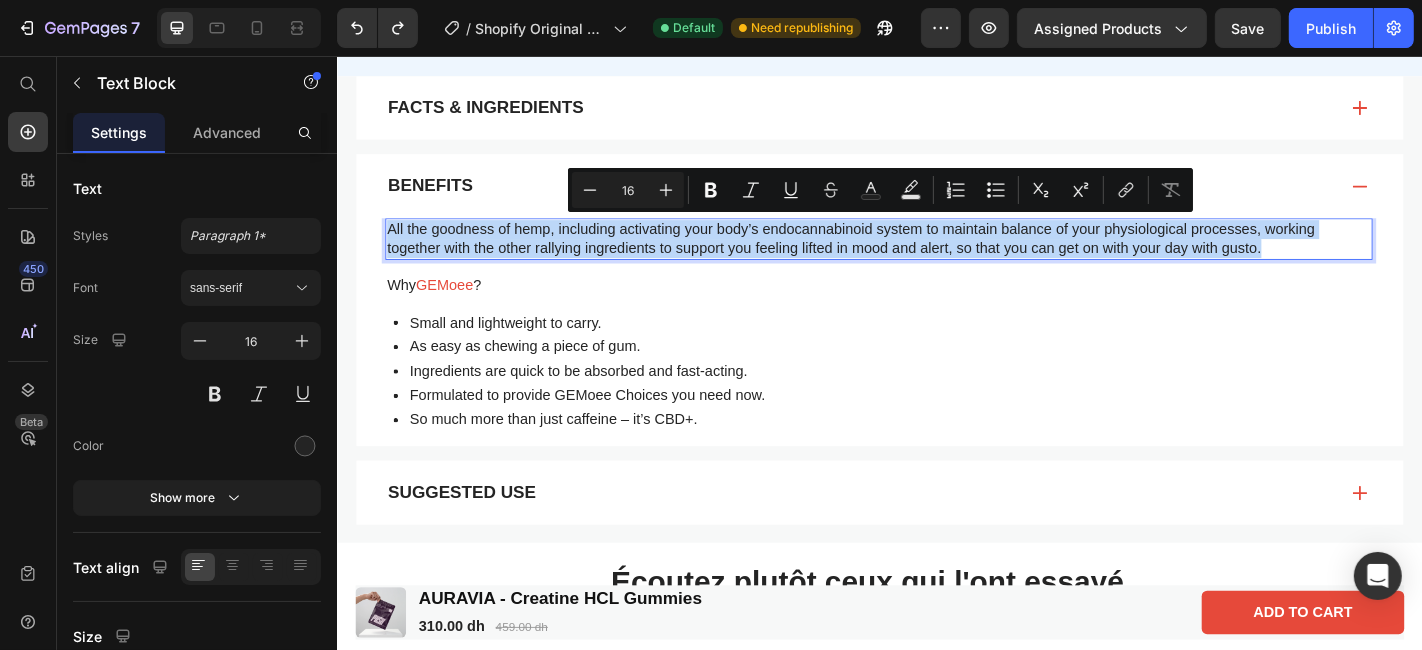 copy on "All the goodness of hemp, including activating your body’s endocannabinoid system to maintain balance of your physiological processes, working together with the other rallying ingredients to support you feeling lifted in mood and alert, so that you can get on with your day with gusto." 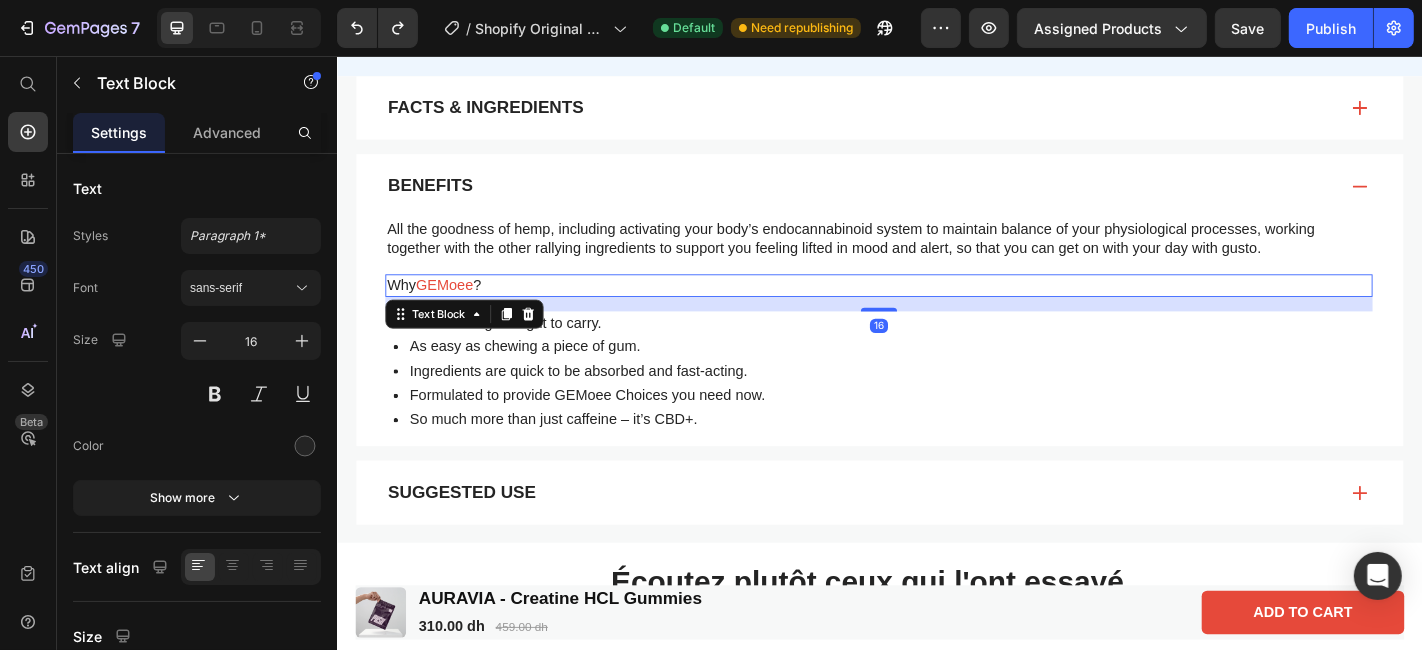 click on "Why  GEMoee ?" at bounding box center (935, 309) 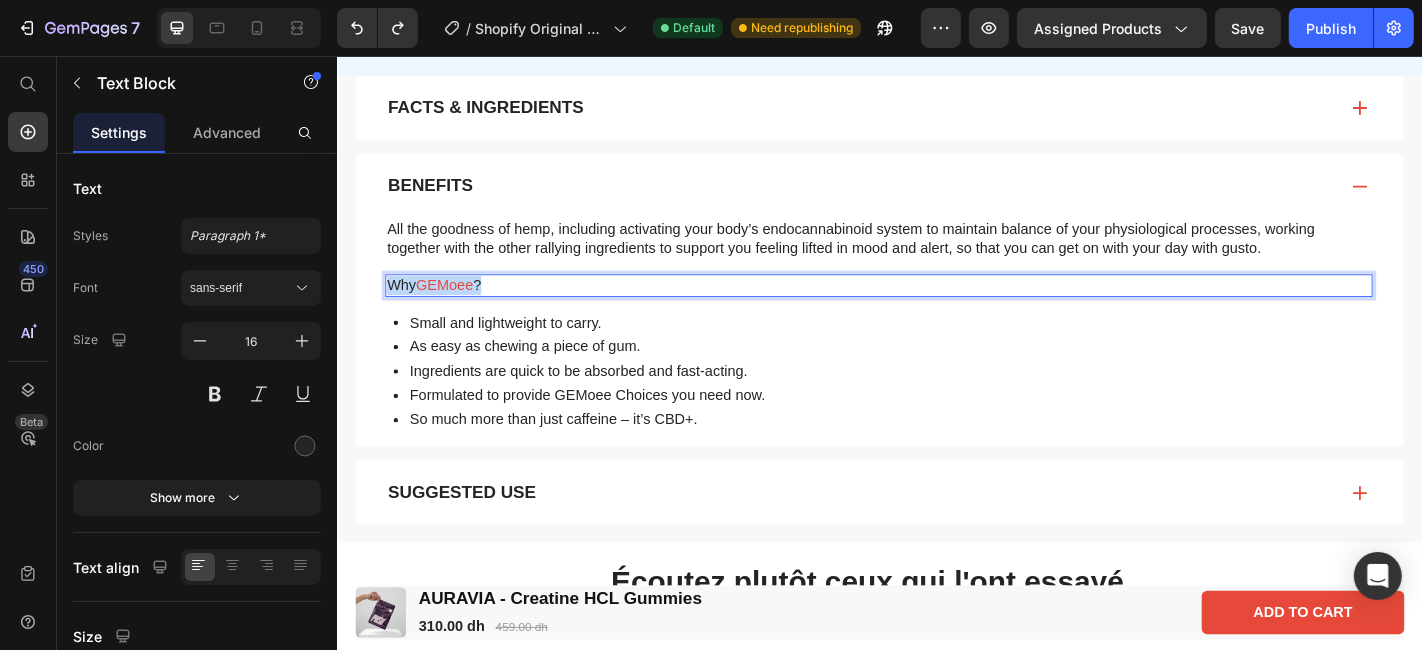 click on "Why  GEMoee ?" at bounding box center [935, 309] 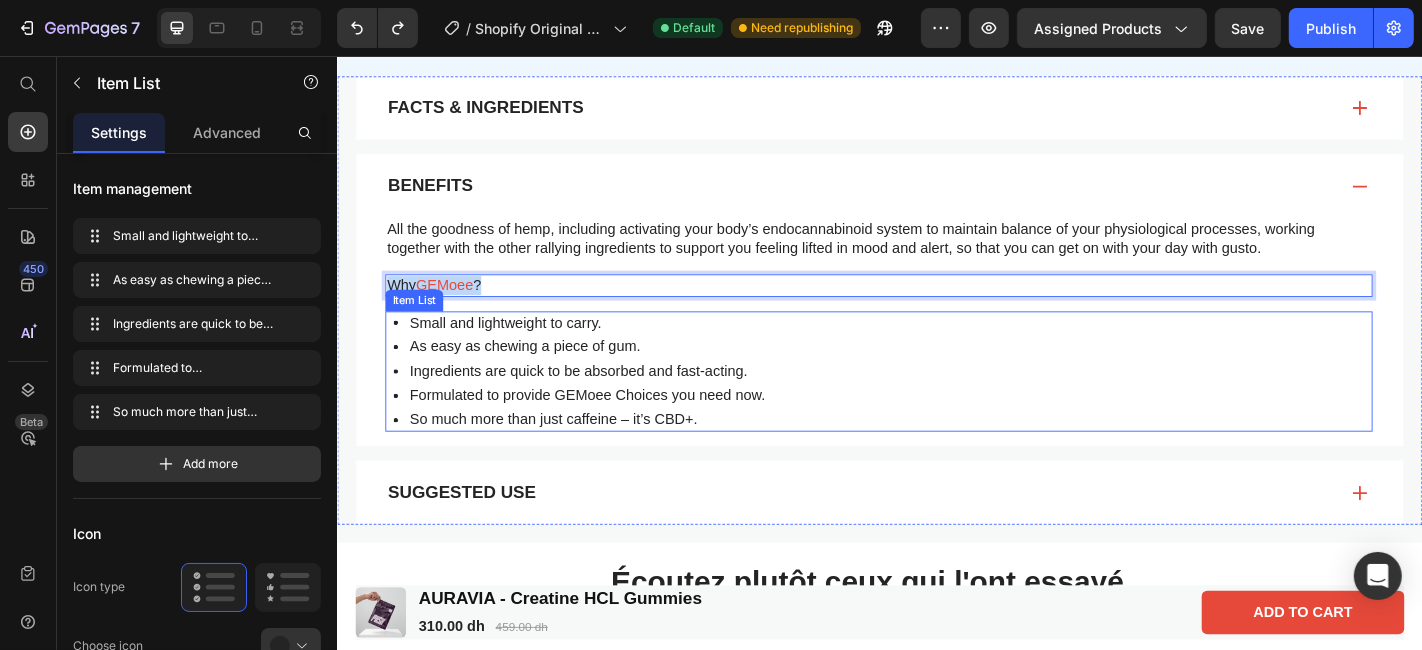 click on "Small and lightweight to carry.
As easy as chewing a piece of gum.
Ingredients are quick to be absorbed and fast-acting.
Formulated to provide GEMoee Choices you need now.
So much more than just caffeine – it’s CBD+." at bounding box center [939, 405] 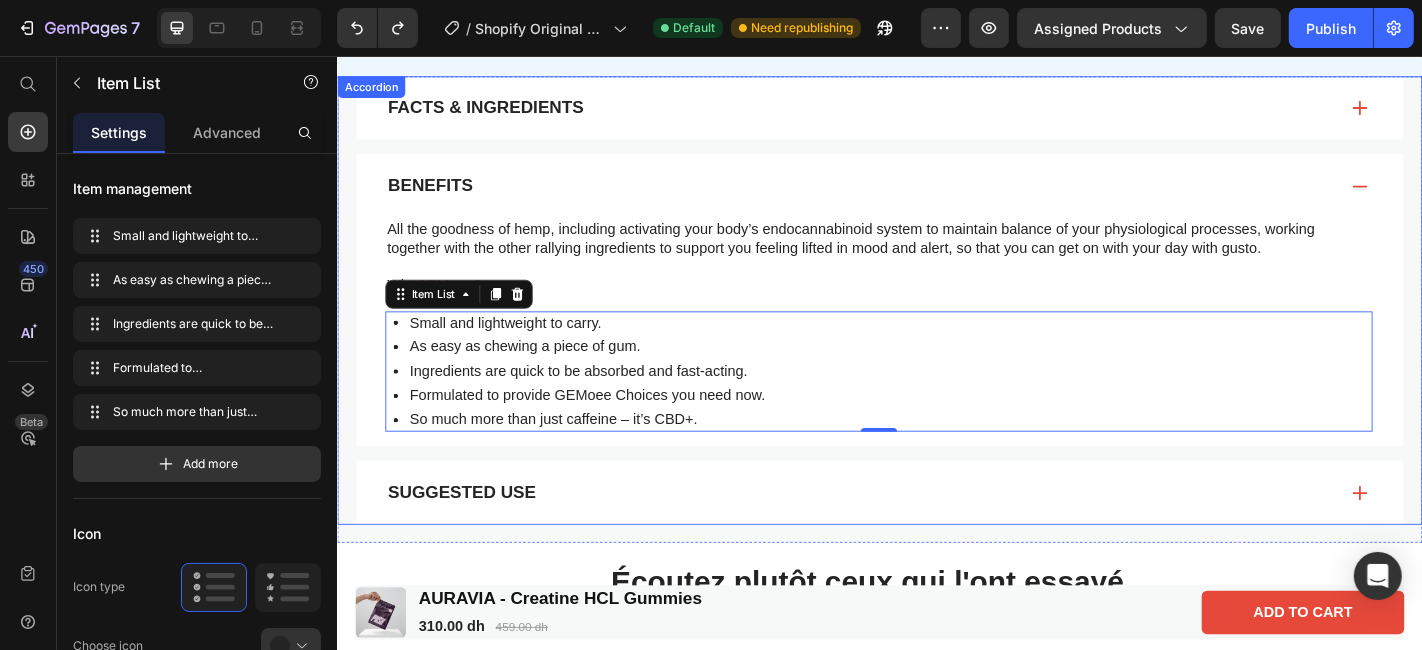 click on "Facts & Ingredients" at bounding box center [500, 113] 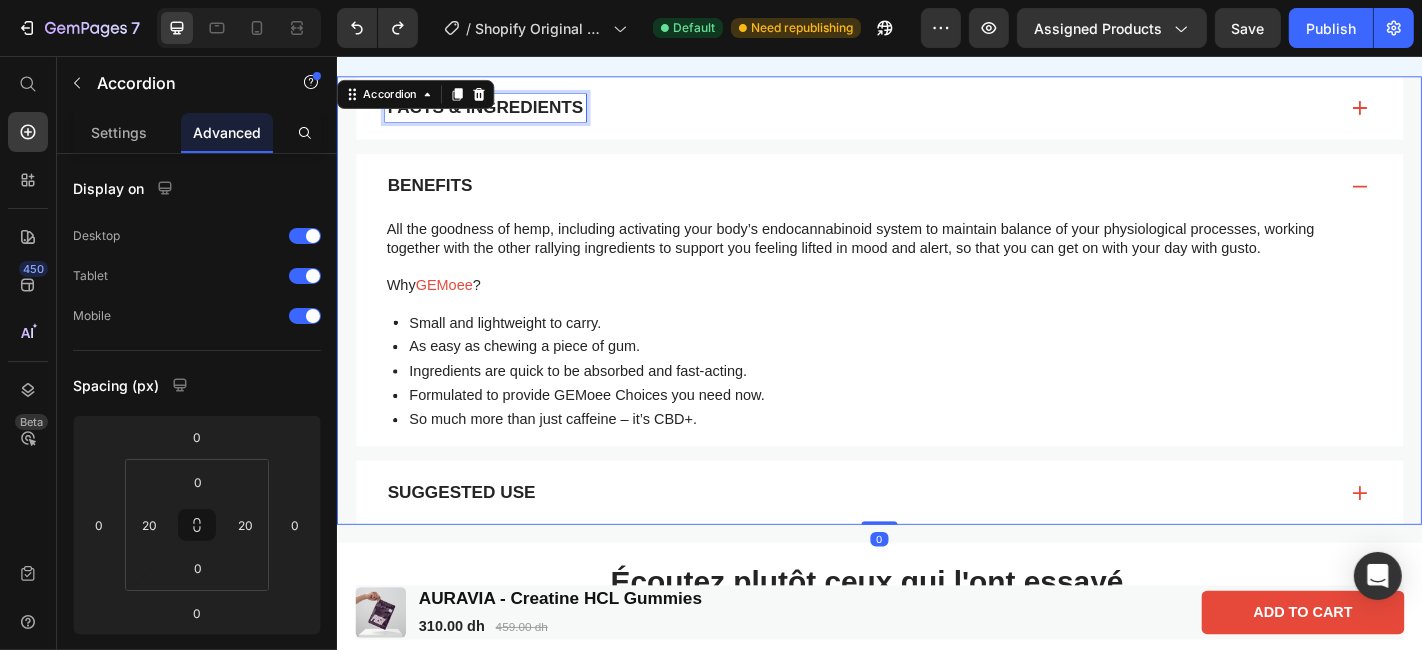 click on "Facts & Ingredients" at bounding box center (500, 113) 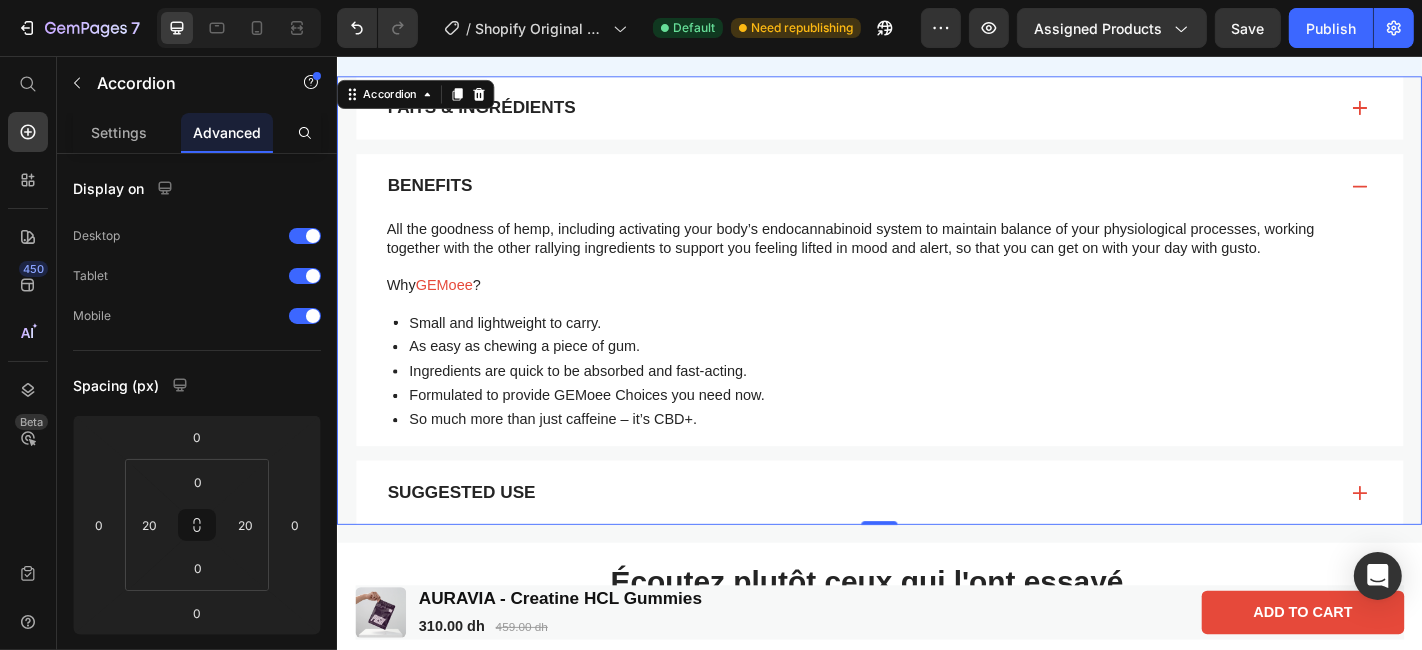 click 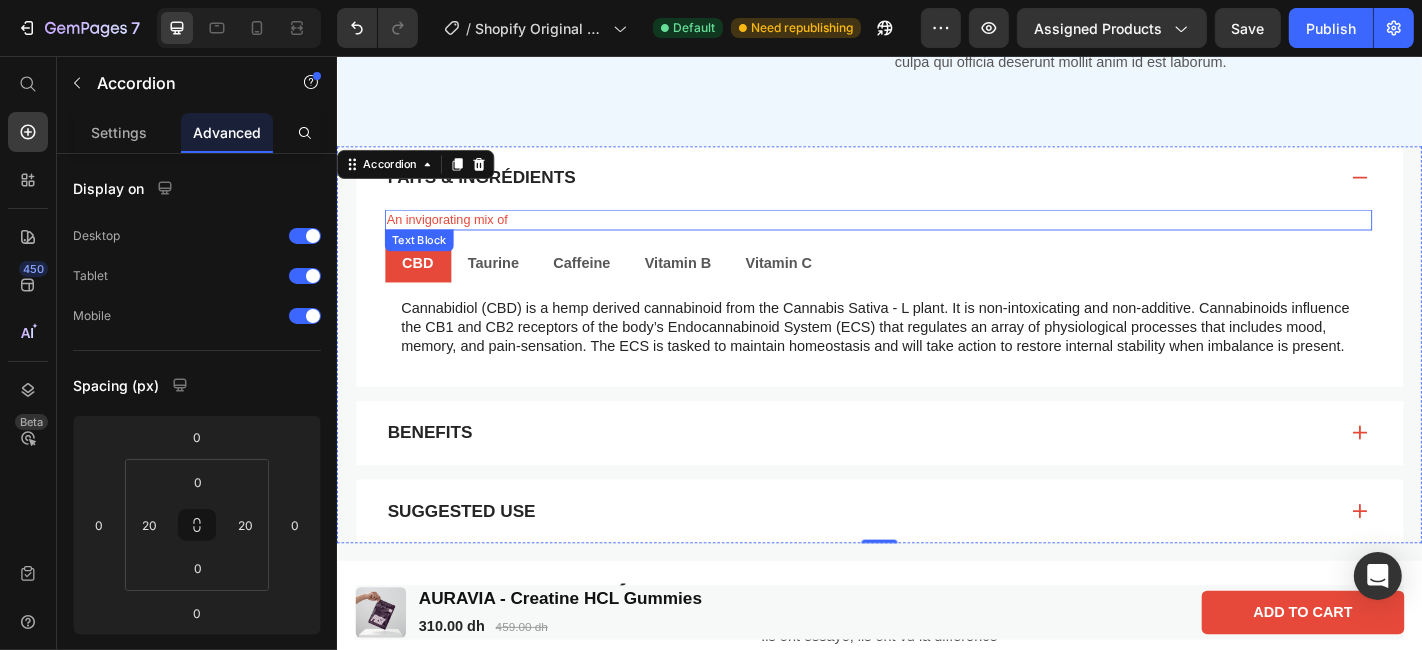 scroll, scrollTop: 1084, scrollLeft: 0, axis: vertical 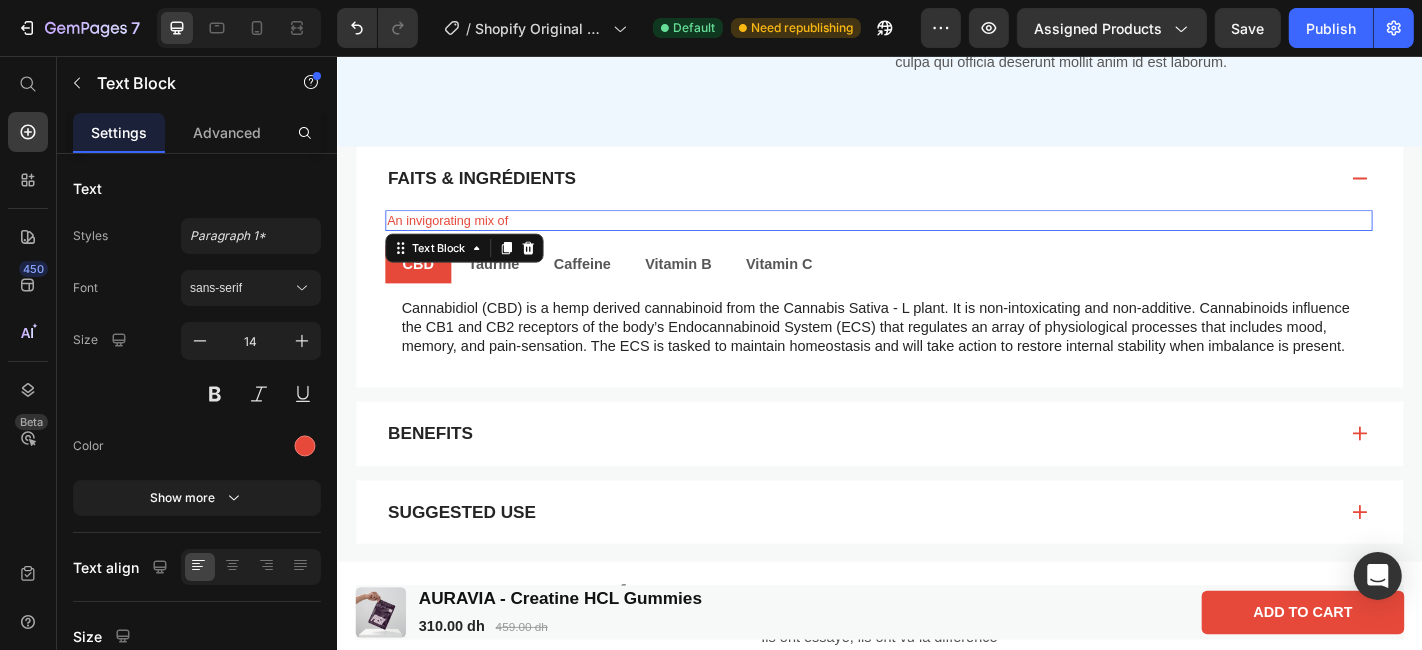 click on "An invigorating mix of" at bounding box center (935, 237) 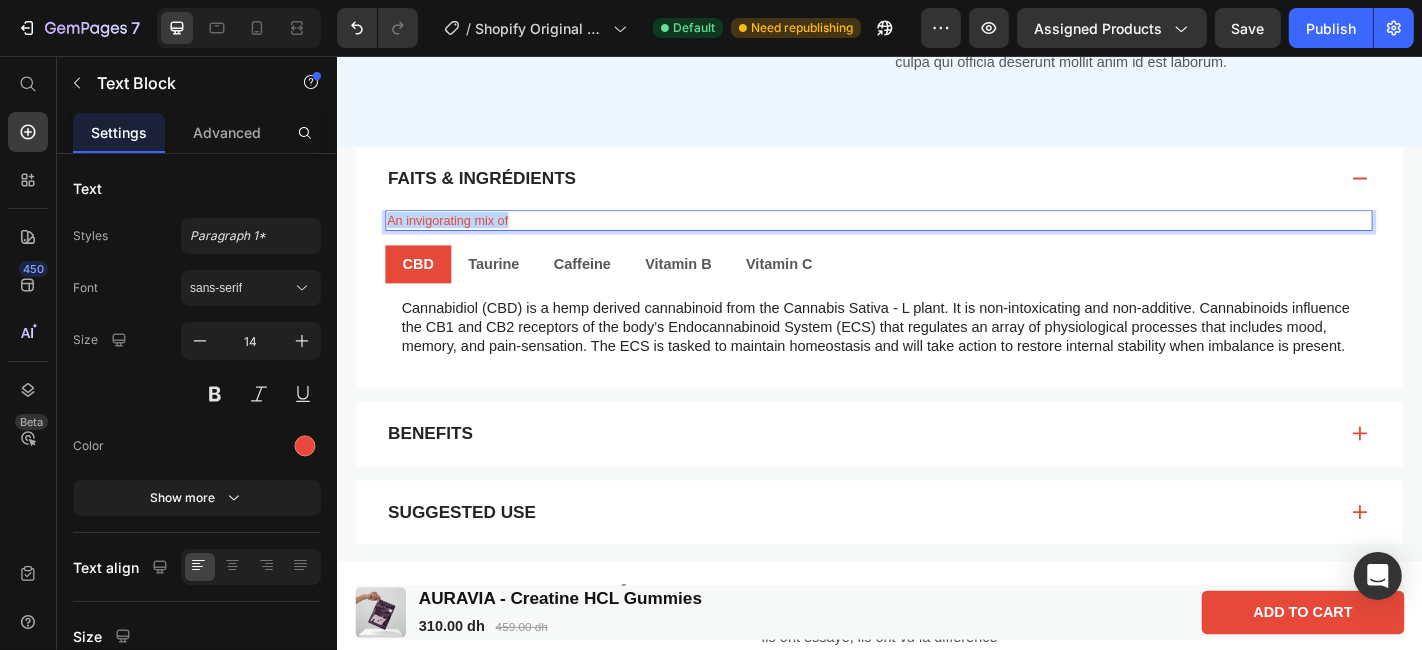 click on "An invigorating mix of" at bounding box center [935, 237] 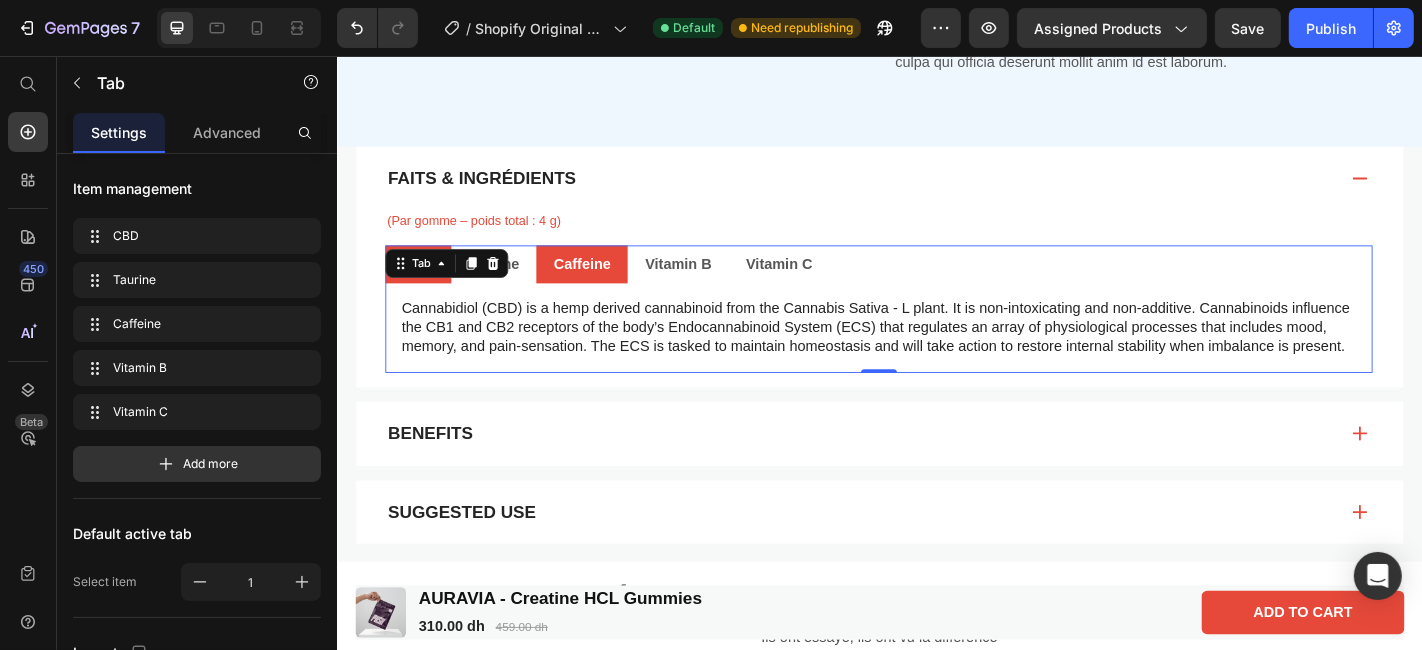 click on "Caffeine" at bounding box center [606, 286] 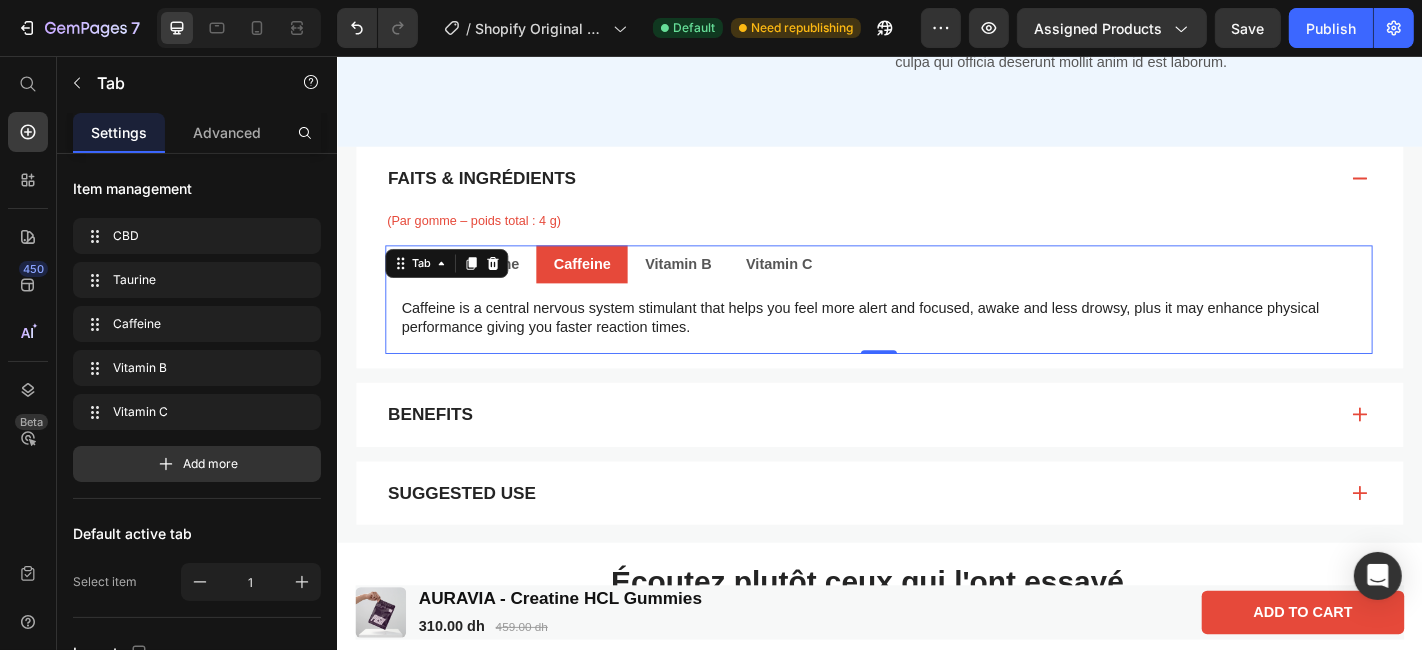 click on "Caffeine" at bounding box center [606, 286] 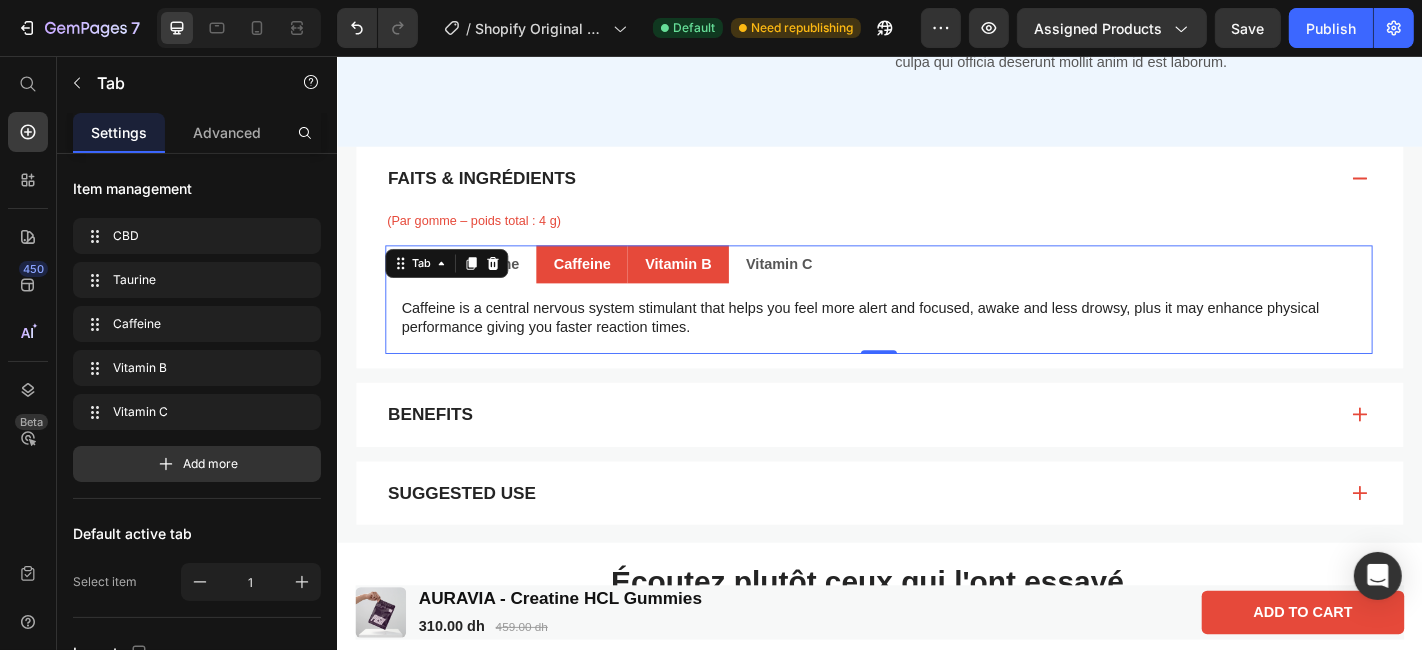 click on "Vitamin B" at bounding box center (713, 286) 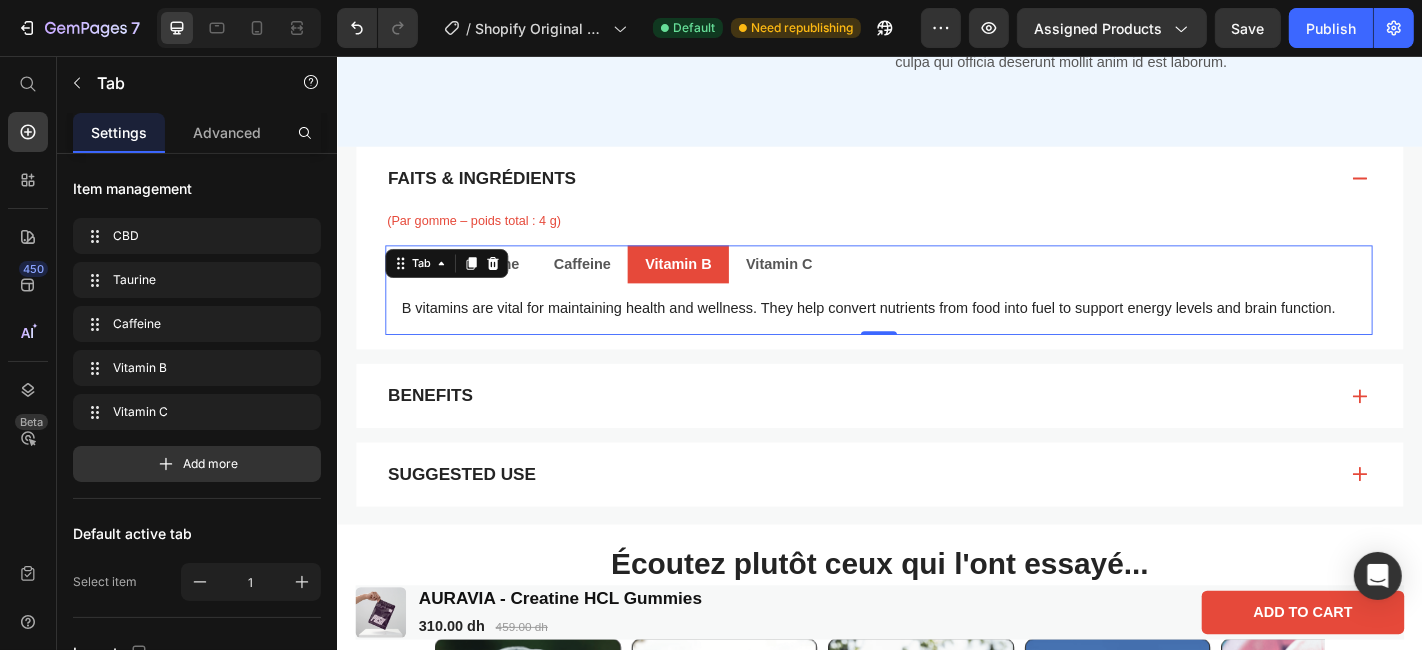 click on "Vitamin B" at bounding box center [713, 286] 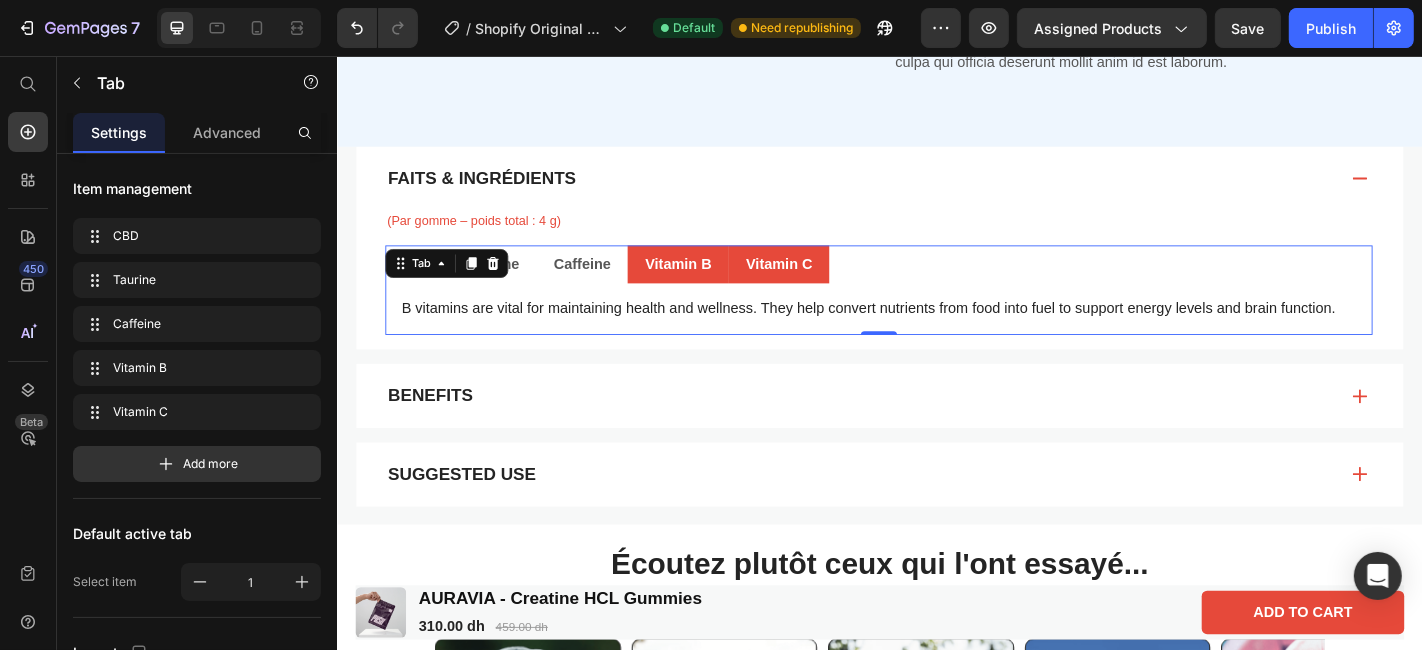 click on "Vitamin C" at bounding box center [825, 286] 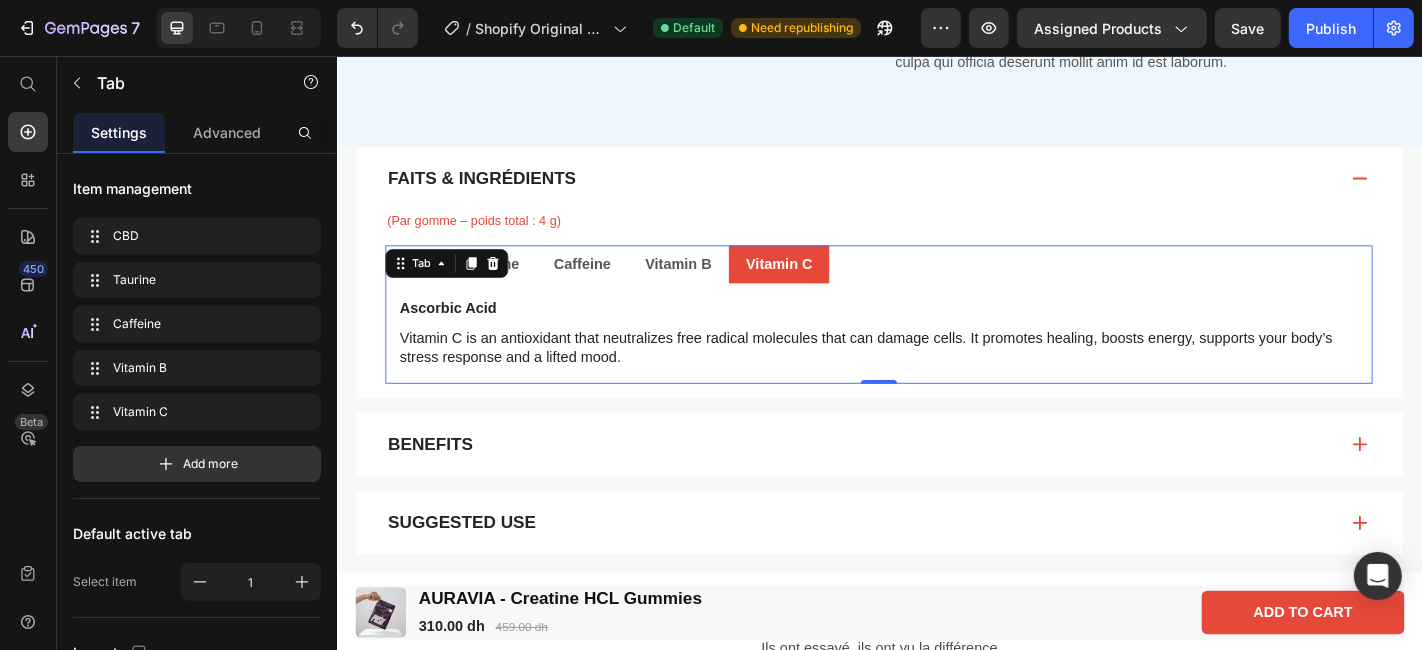 click on "Vitamin C" at bounding box center [825, 286] 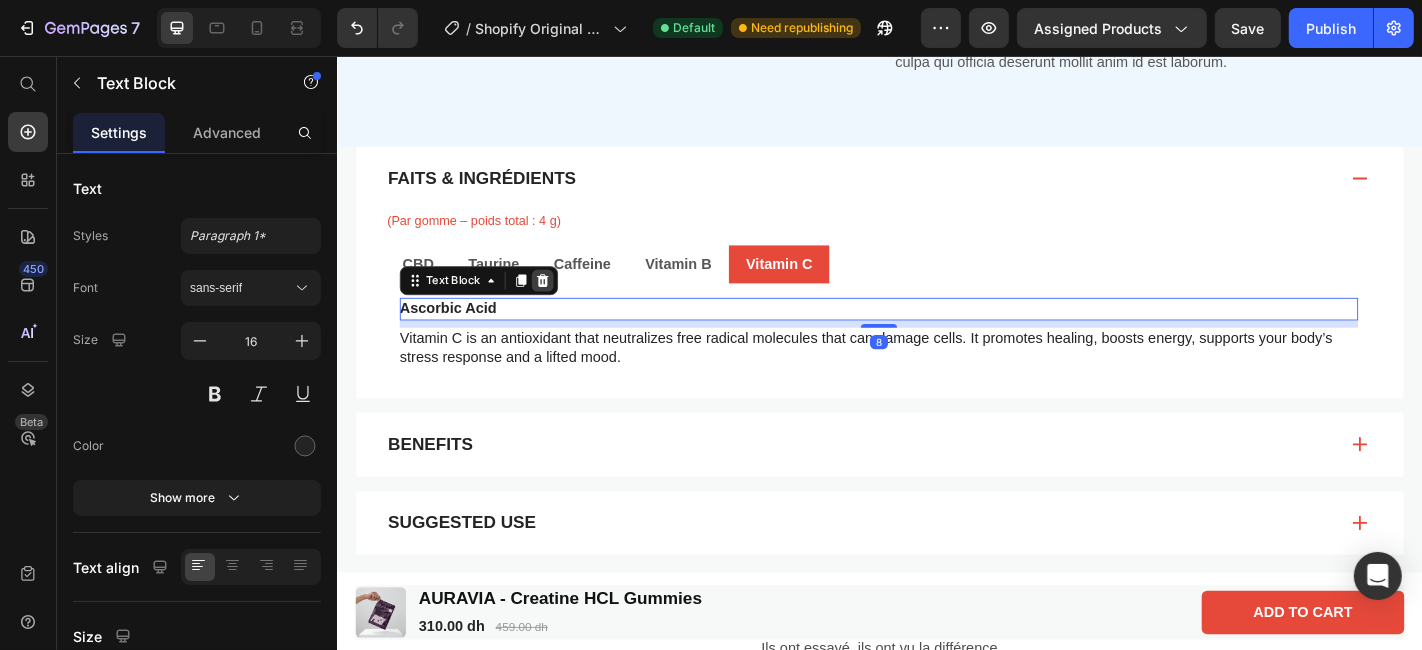 click 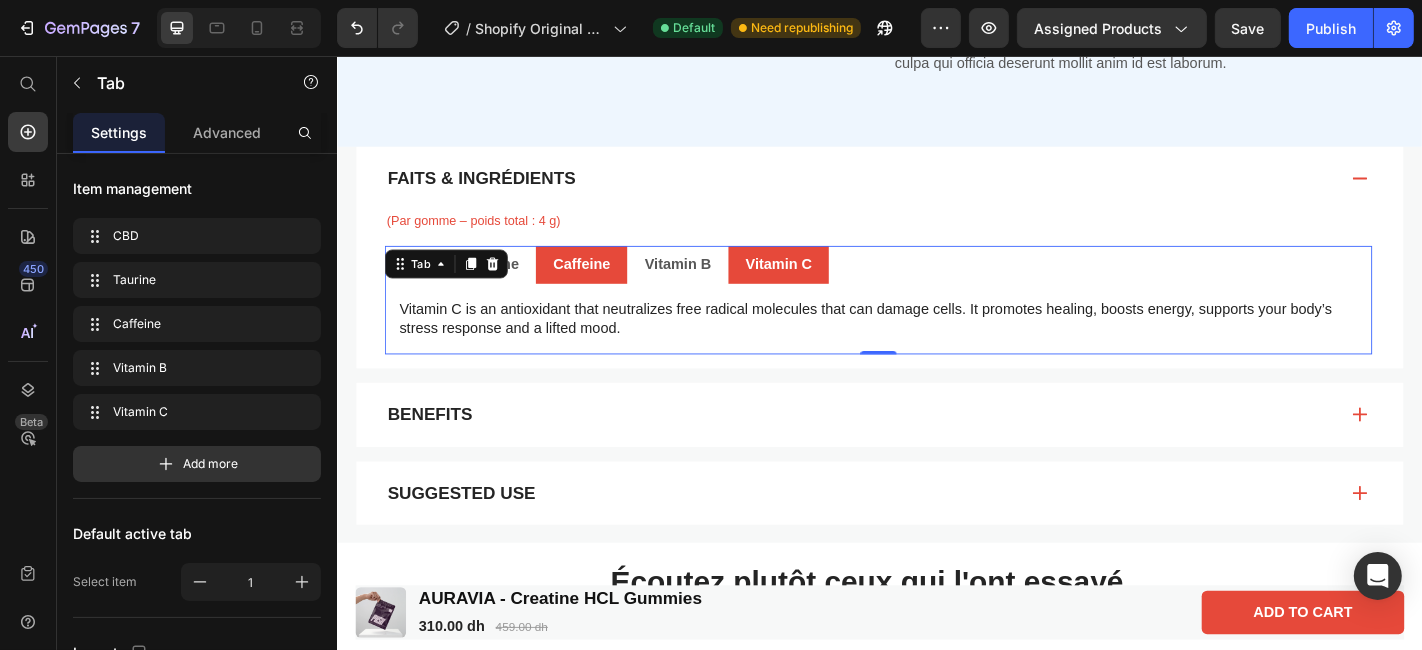 click on "Caffeine" at bounding box center (606, 286) 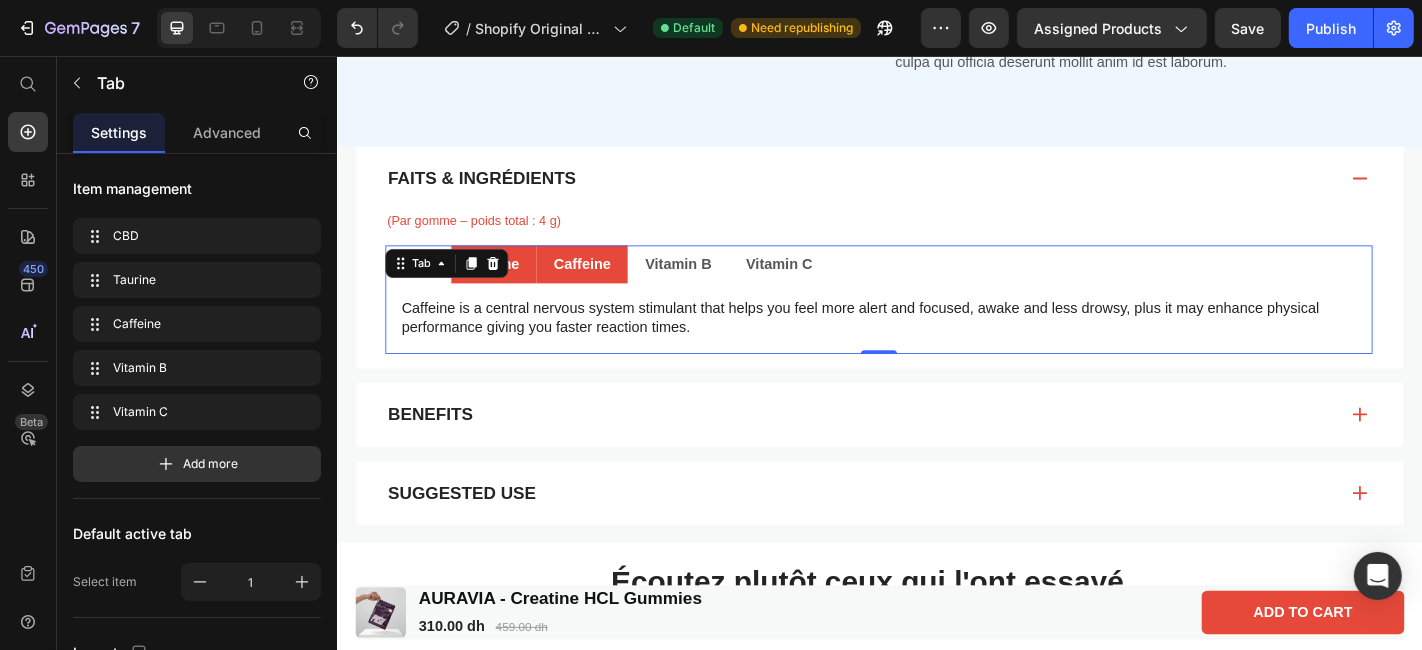 click on "Taurine" at bounding box center [509, 286] 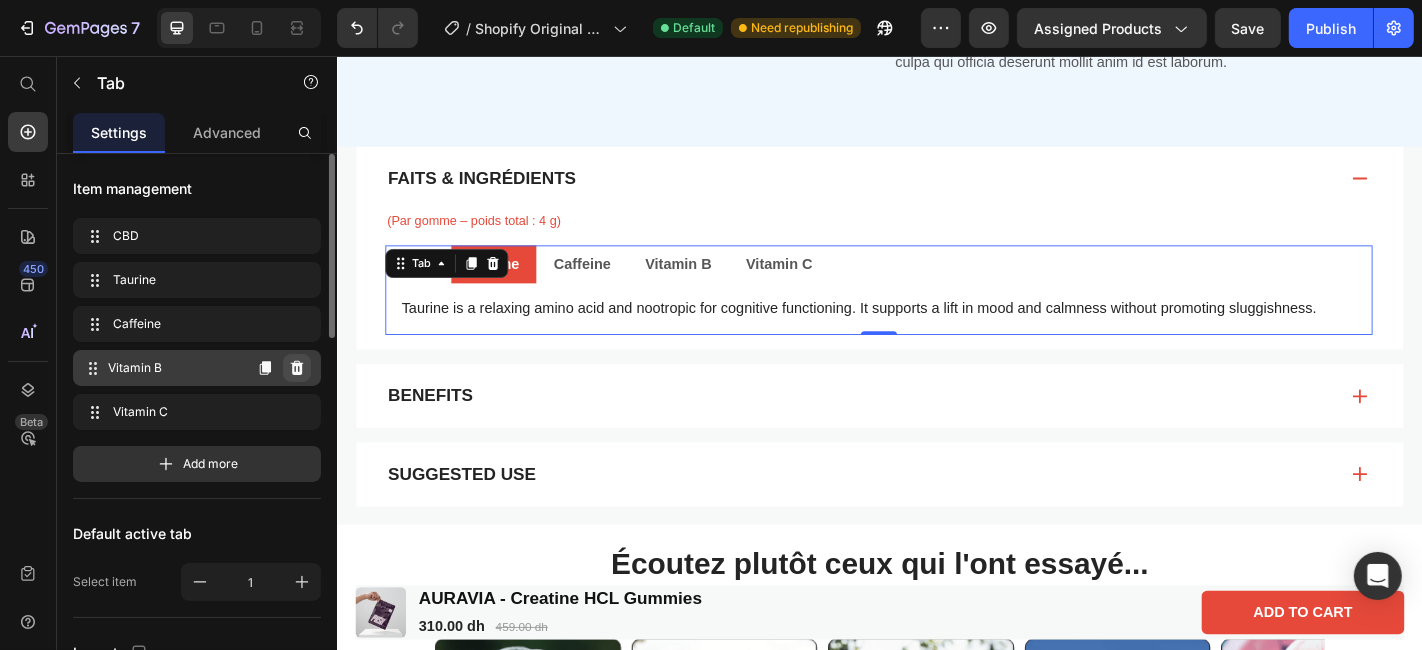 click 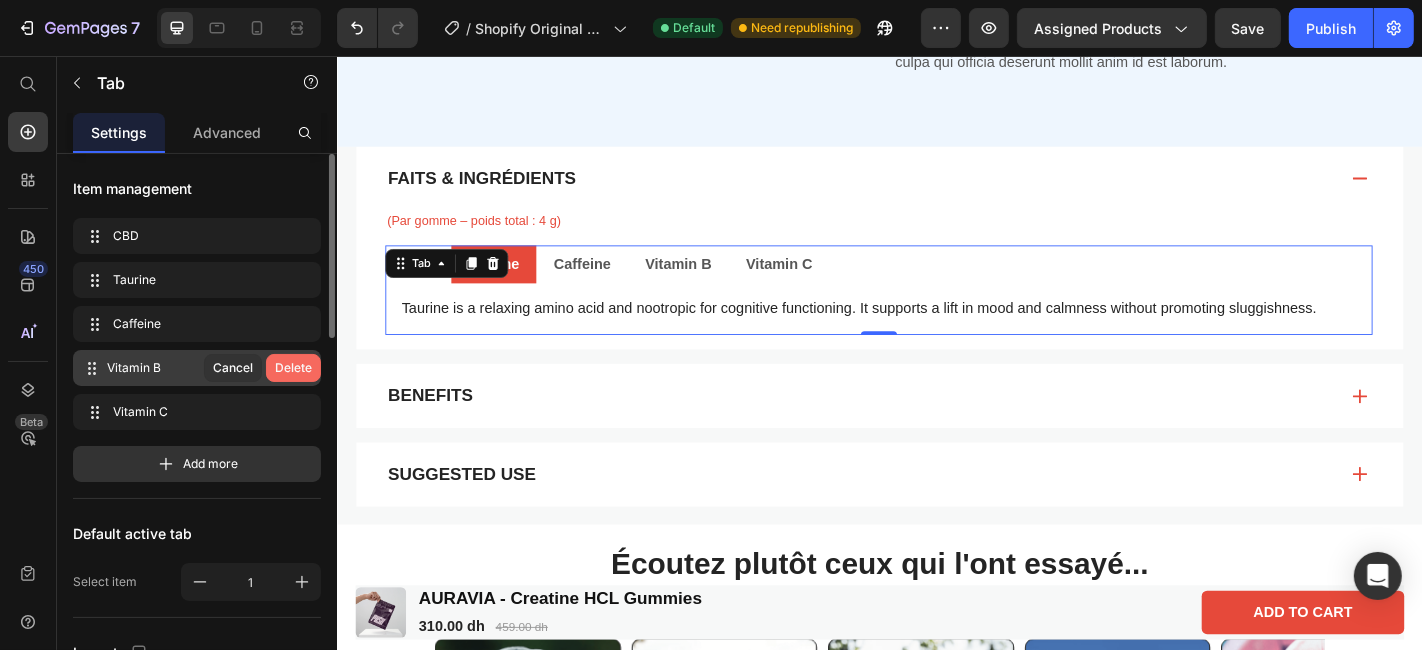 click on "Delete" at bounding box center (293, 368) 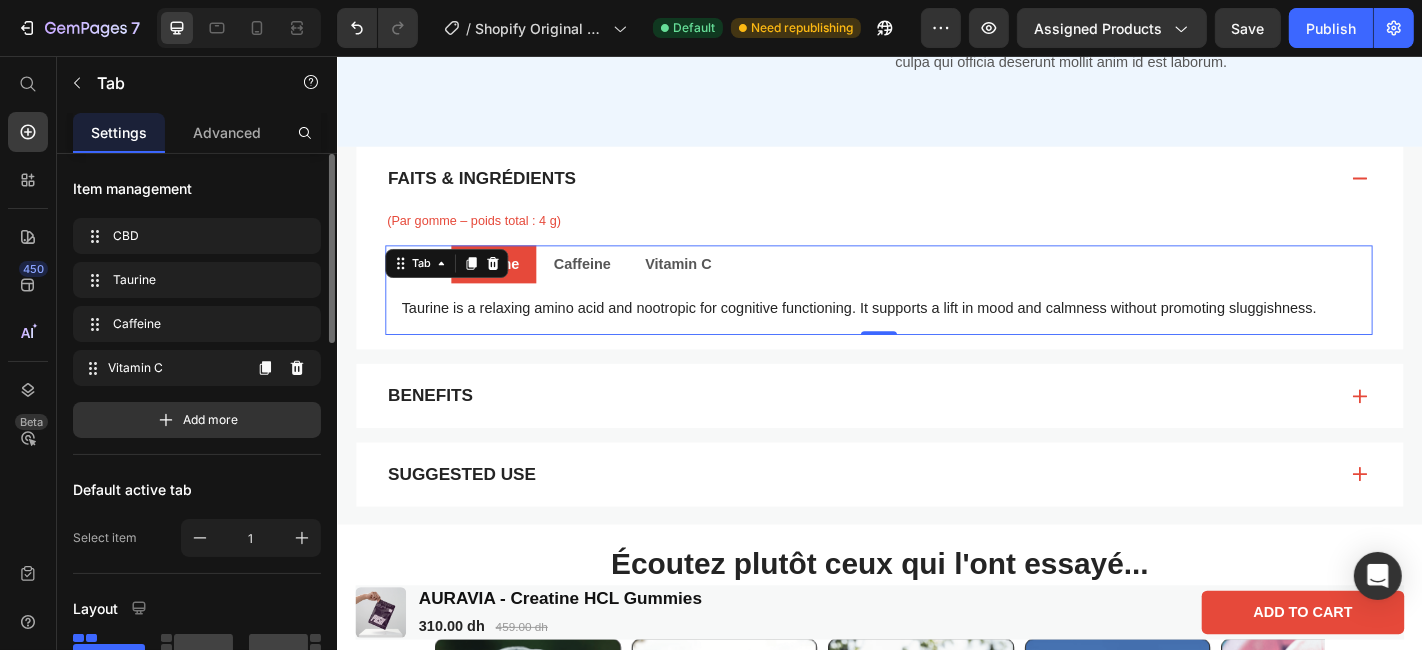 click 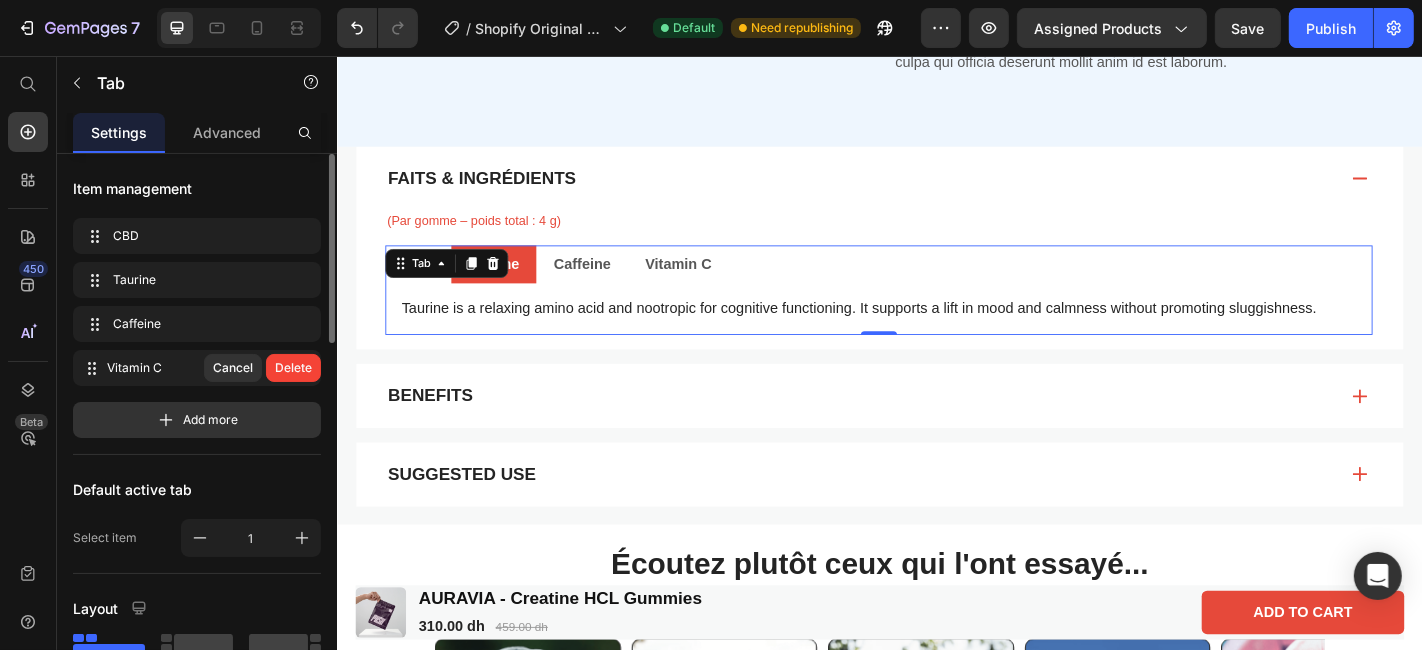 click on "Delete" at bounding box center (293, 368) 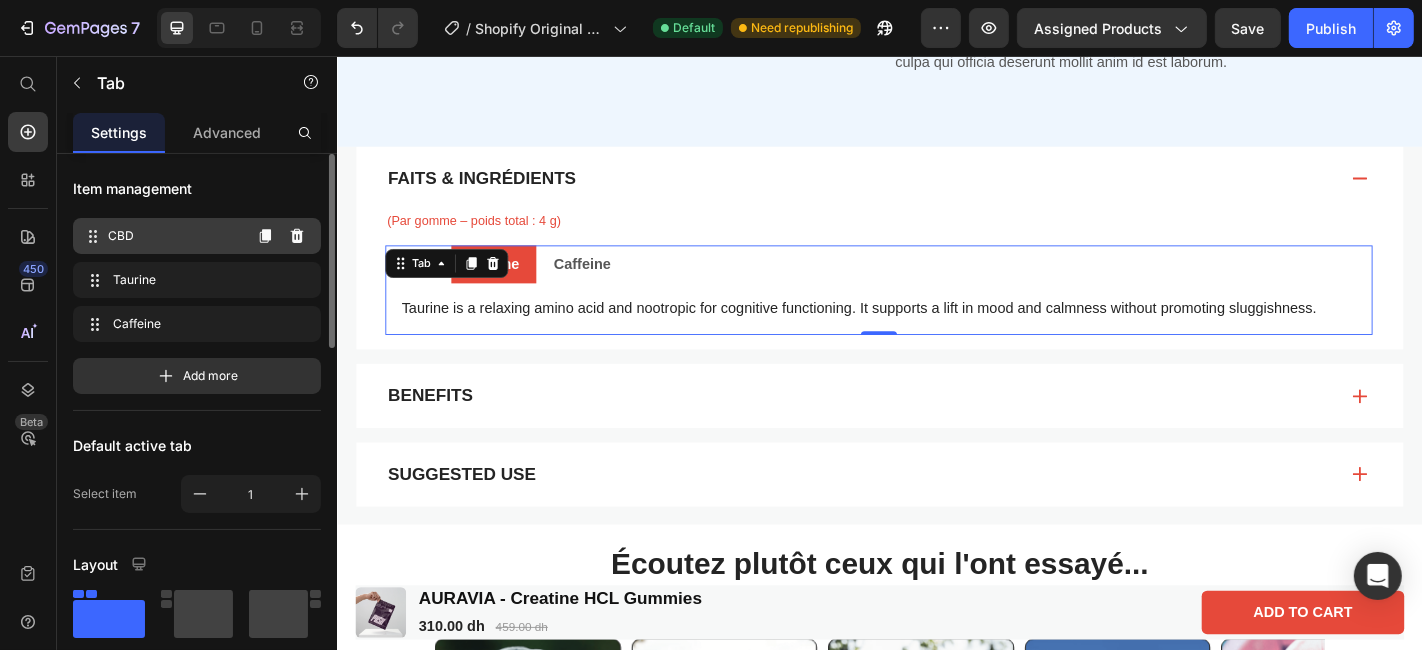 click on "CBD" at bounding box center (174, 236) 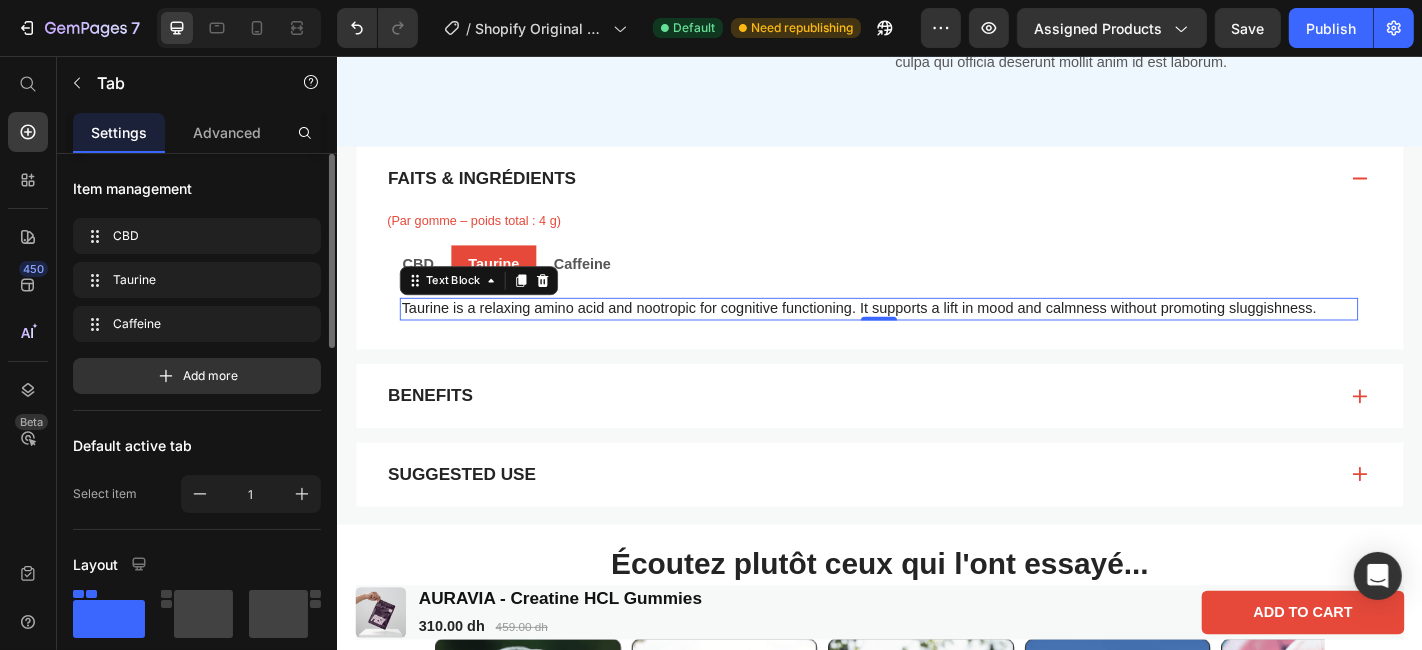 click on "Cannabidiol (CBD) is a hemp derived cannabinoid from the Cannabis Sativa - L plant. It is non-intoxicating and non-additive. Cannabinoids influence the CB1 and CB2 receptors of the body’s Endocannabinoid System (ECS) that regulates an array of physiological processes that includes mood, memory, and pain-sensation. The ECS is tasked to maintain homeostasis and will take action to restore internal stability when imbalance is present. Text Block Taurine is a relaxing amino acid and nootropic for cognitive functioning. It supports a lift in mood and calmness without promoting sluggishness. Text Block   0 Caffeine is a central nervous system stimulant that helps you feel more alert and focused, awake and less drowsy, plus it may enhance physical performance giving you faster reaction times. Text Block" at bounding box center (935, 327) 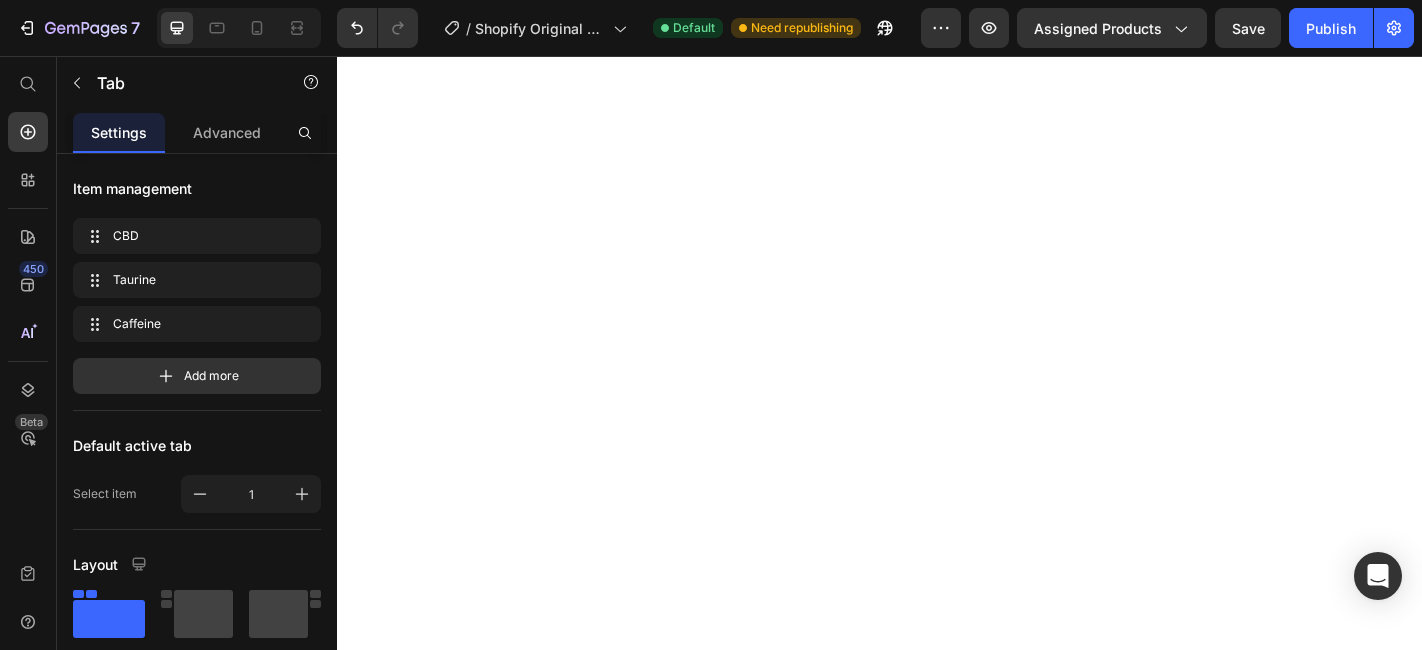 scroll, scrollTop: 0, scrollLeft: 0, axis: both 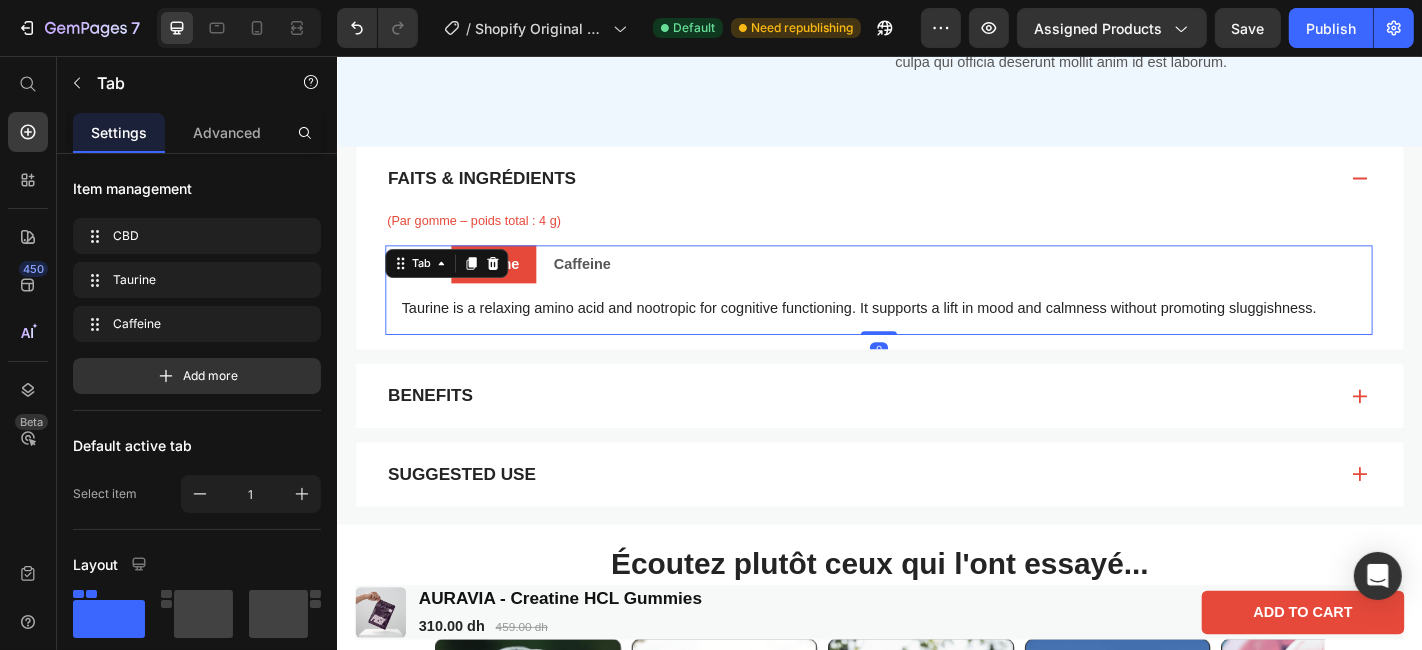 click on "Tab" at bounding box center (428, 285) 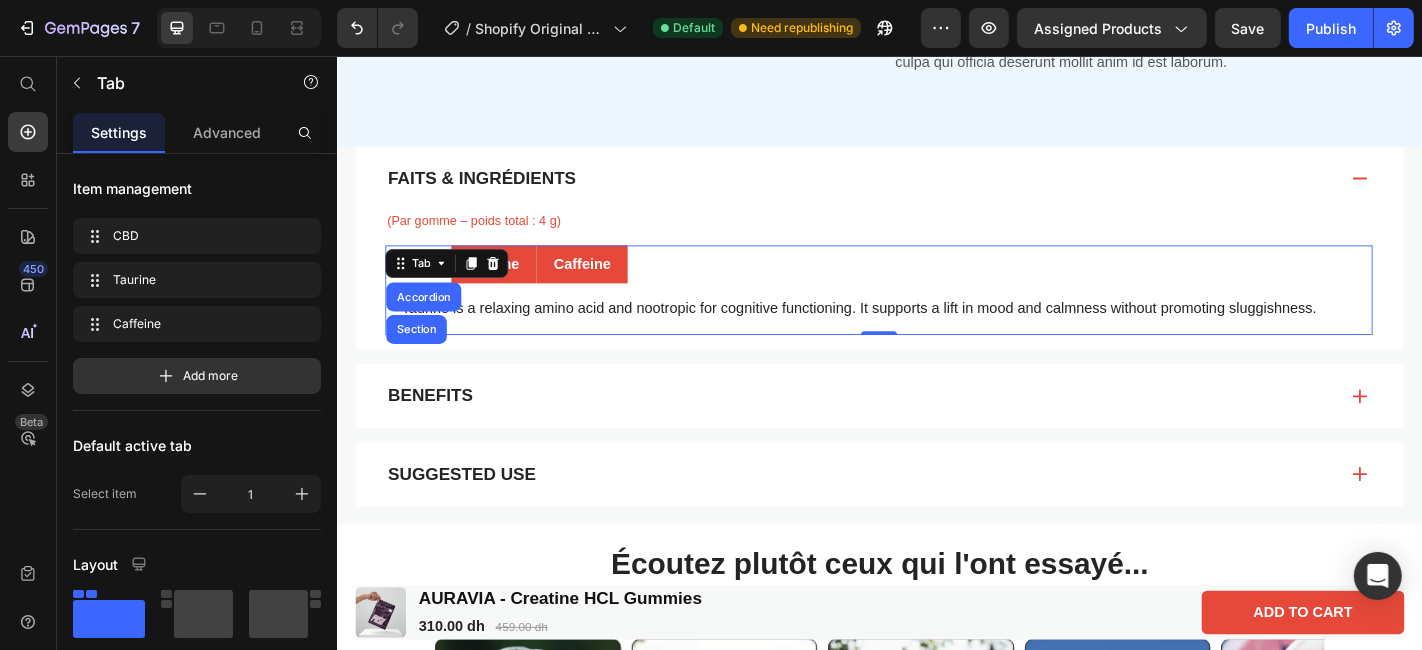 click on "Caffeine" at bounding box center (606, 286) 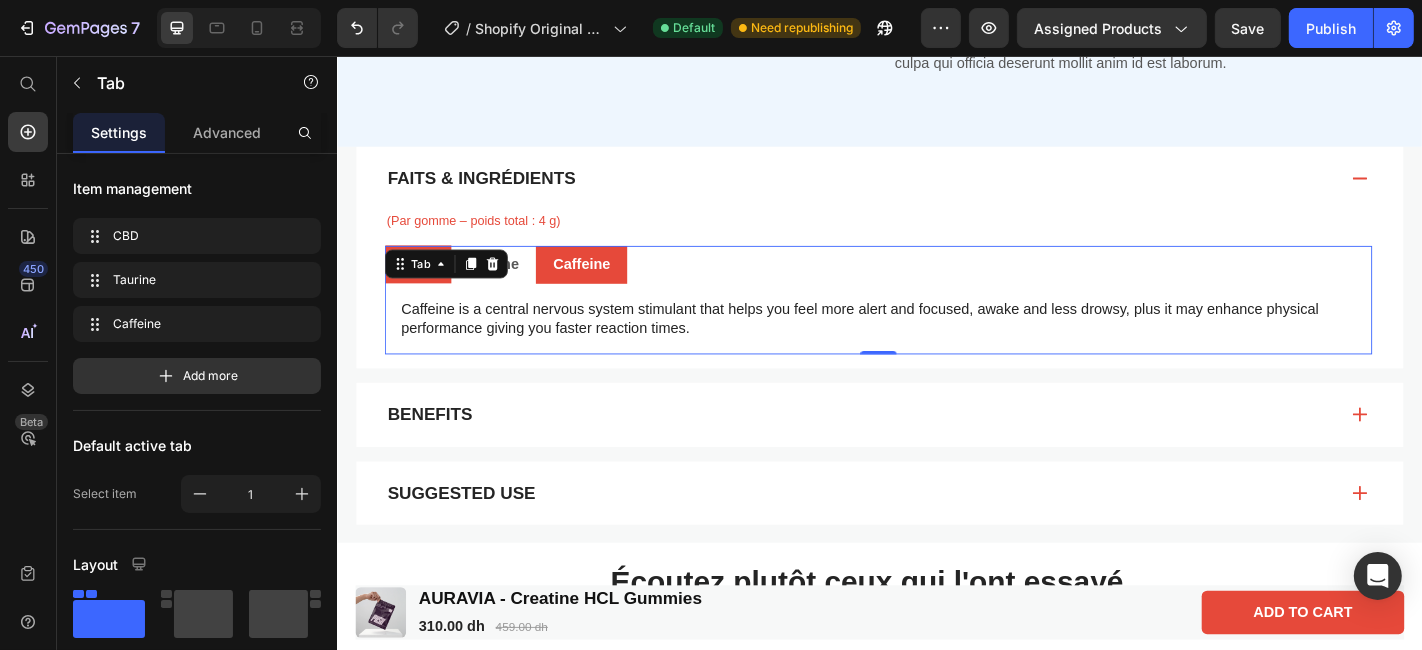 click on "Tab" at bounding box center [428, 285] 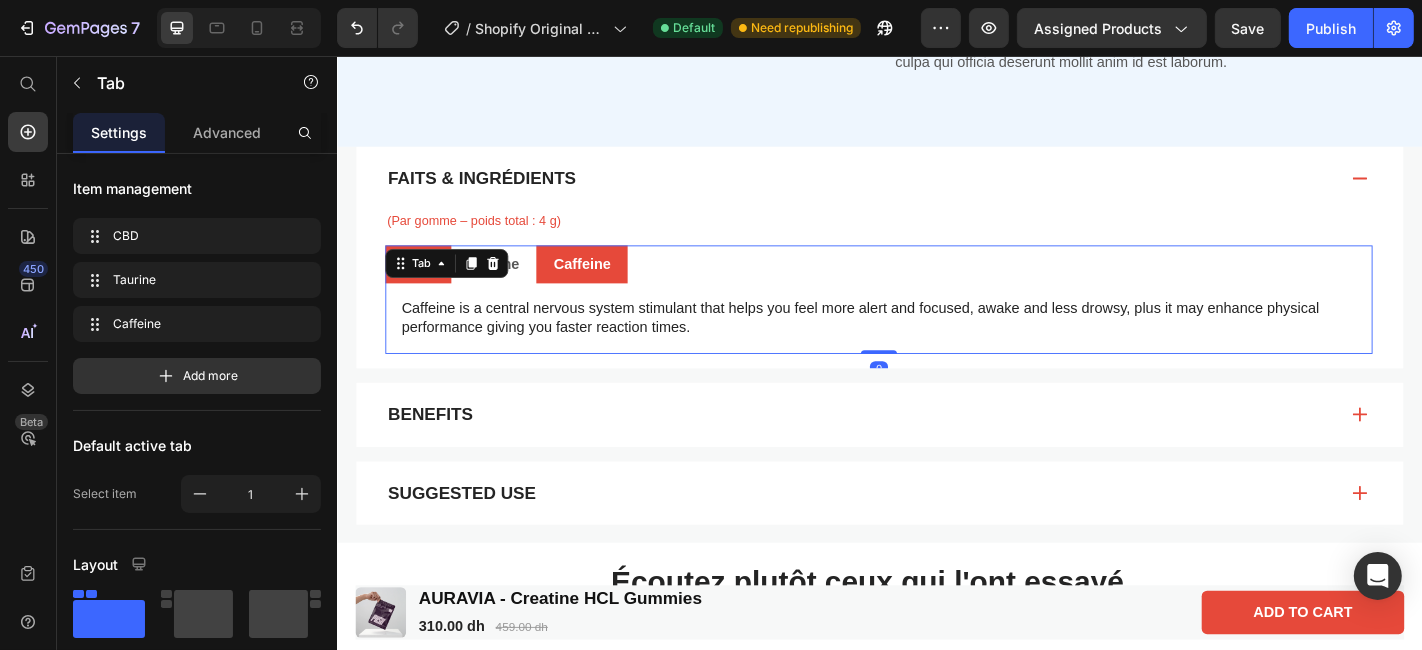 click on "CBD Taurine Caffeine Cannabidiol (CBD) is a hemp derived cannabinoid from the Cannabis Sativa - L plant. It is non-intoxicating and non-additive. Cannabinoids influence the CB1 and CB2 receptors of the body’s Endocannabinoid System (ECS) that regulates an array of physiological processes that includes mood, memory, and pain-sensation. The ECS is tasked to maintain homeostasis and will take action to restore internal stability when imbalance is present. Text Block Taurine is a relaxing amino acid and nootropic for cognitive functioning. It supports a lift in mood and calmness without promoting sluggishness. Text Block Caffeine is a central nervous system stimulant that helps you feel more alert and focused, awake and less drowsy, plus it may enhance physical performance giving you faster reaction times. Text Block Tab   0" at bounding box center (935, 325) 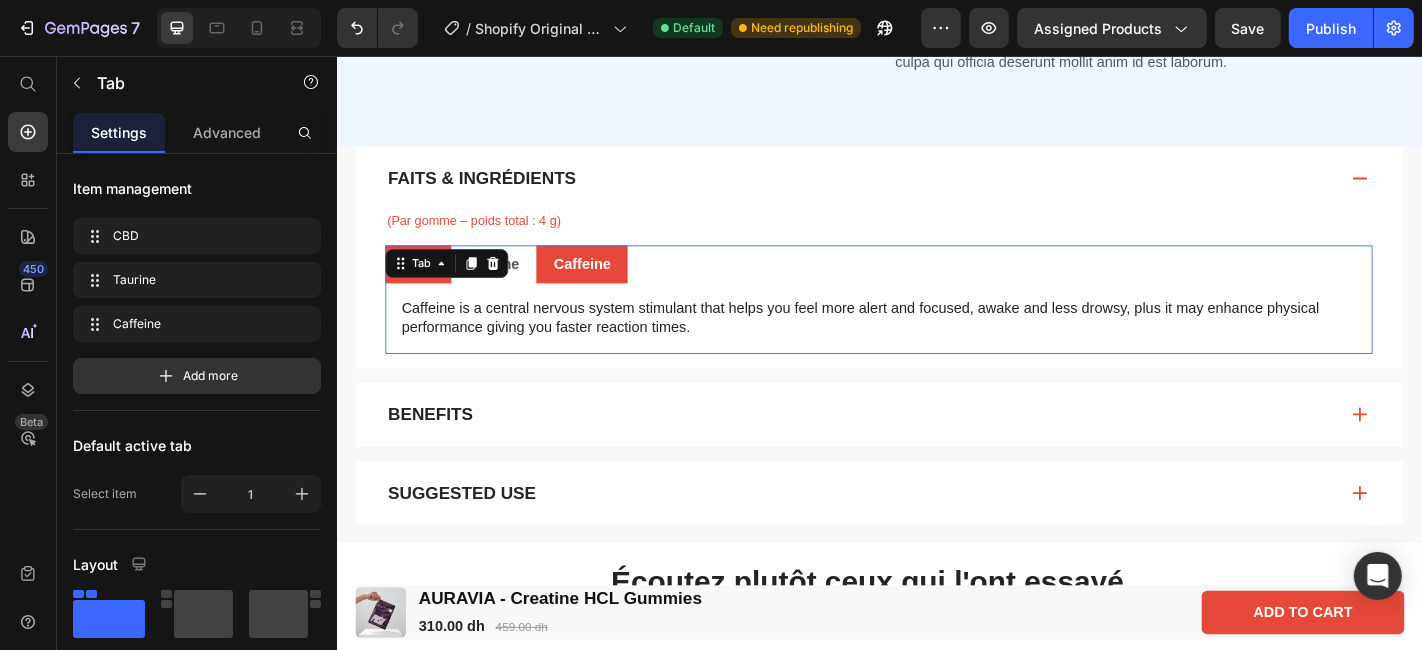 click on "Tab" at bounding box center [428, 285] 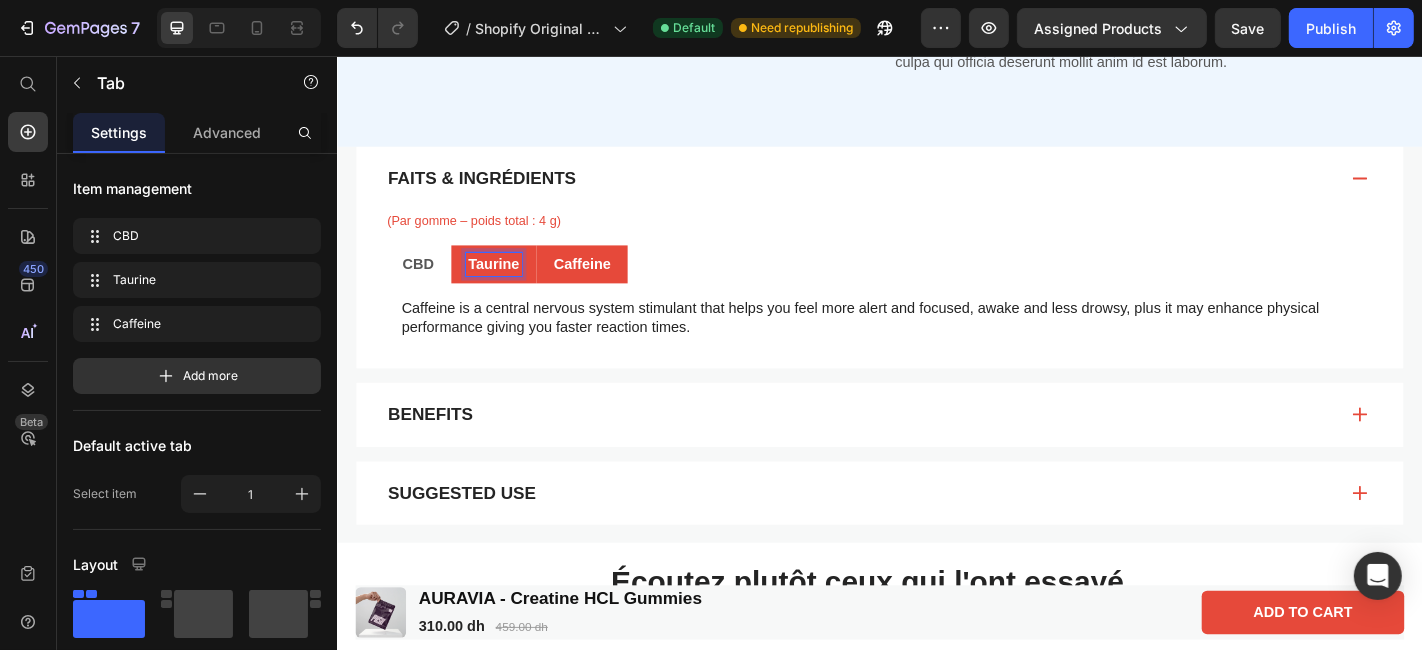 click on "Taurine" at bounding box center [509, 286] 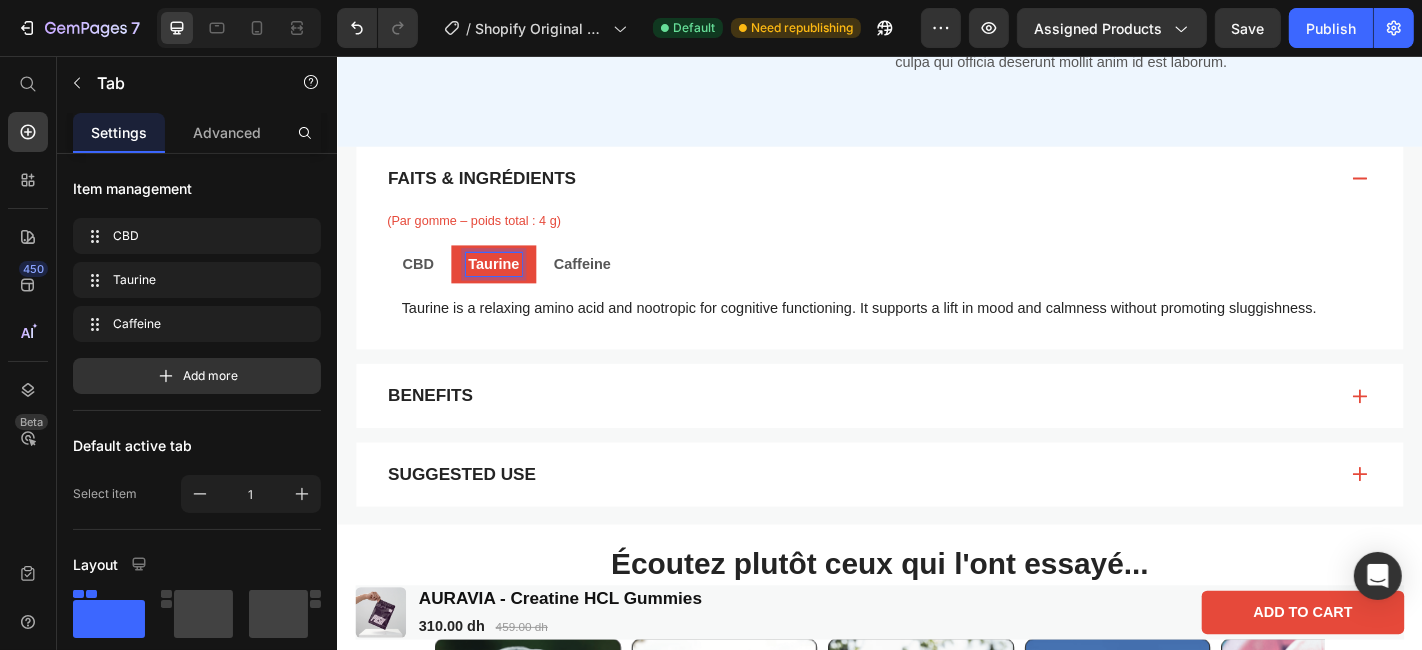 click on "Taurine" at bounding box center [509, 286] 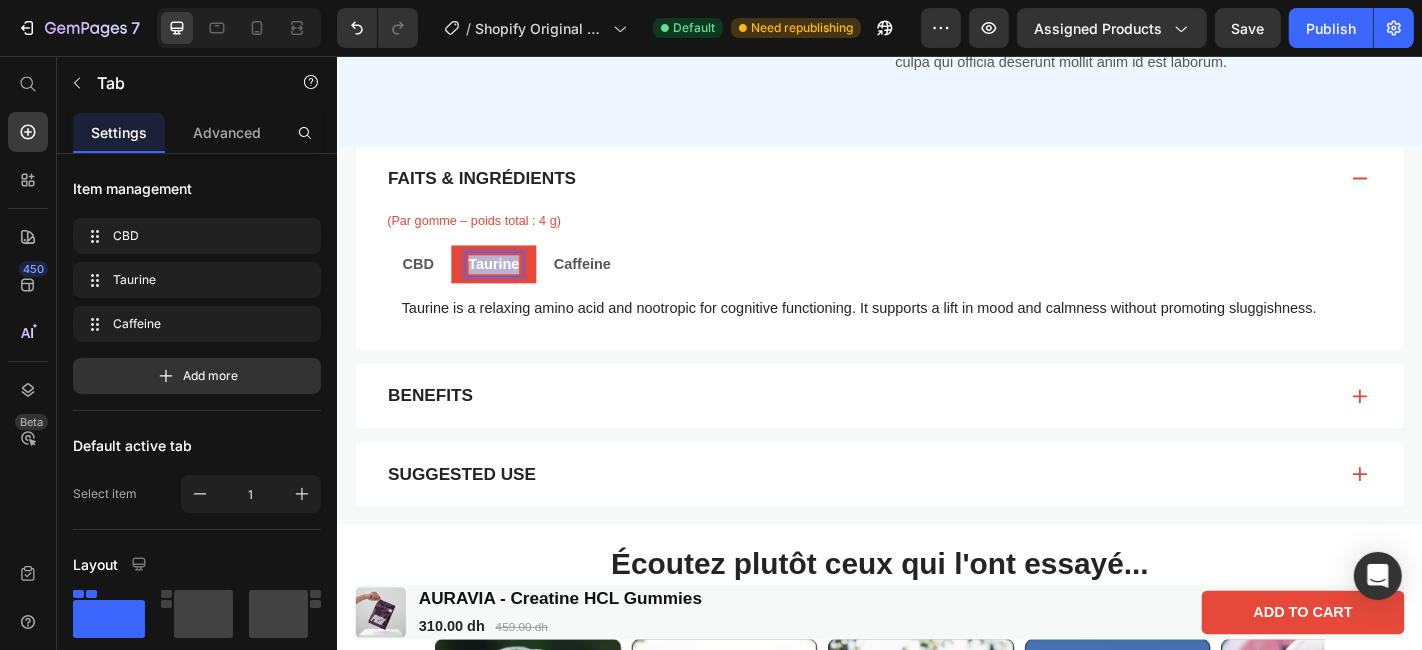 click on "Taurine" at bounding box center [509, 286] 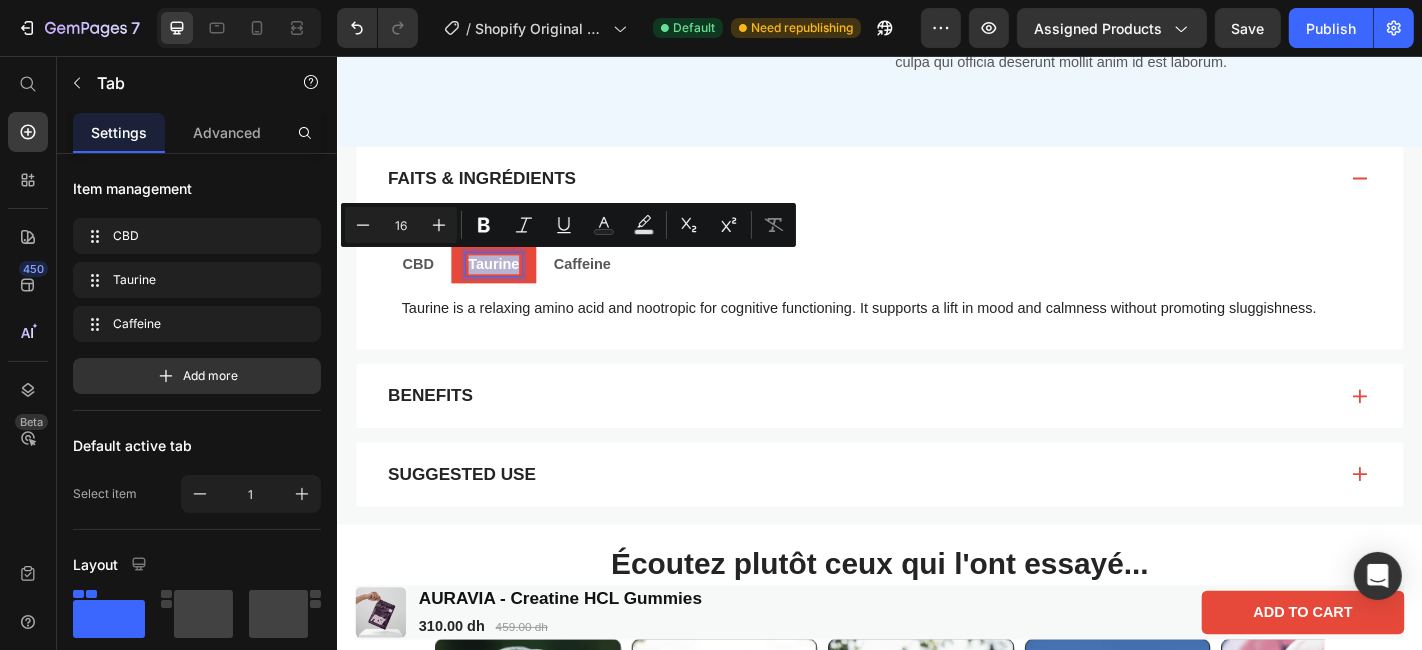 click on "Taurine" at bounding box center (509, 286) 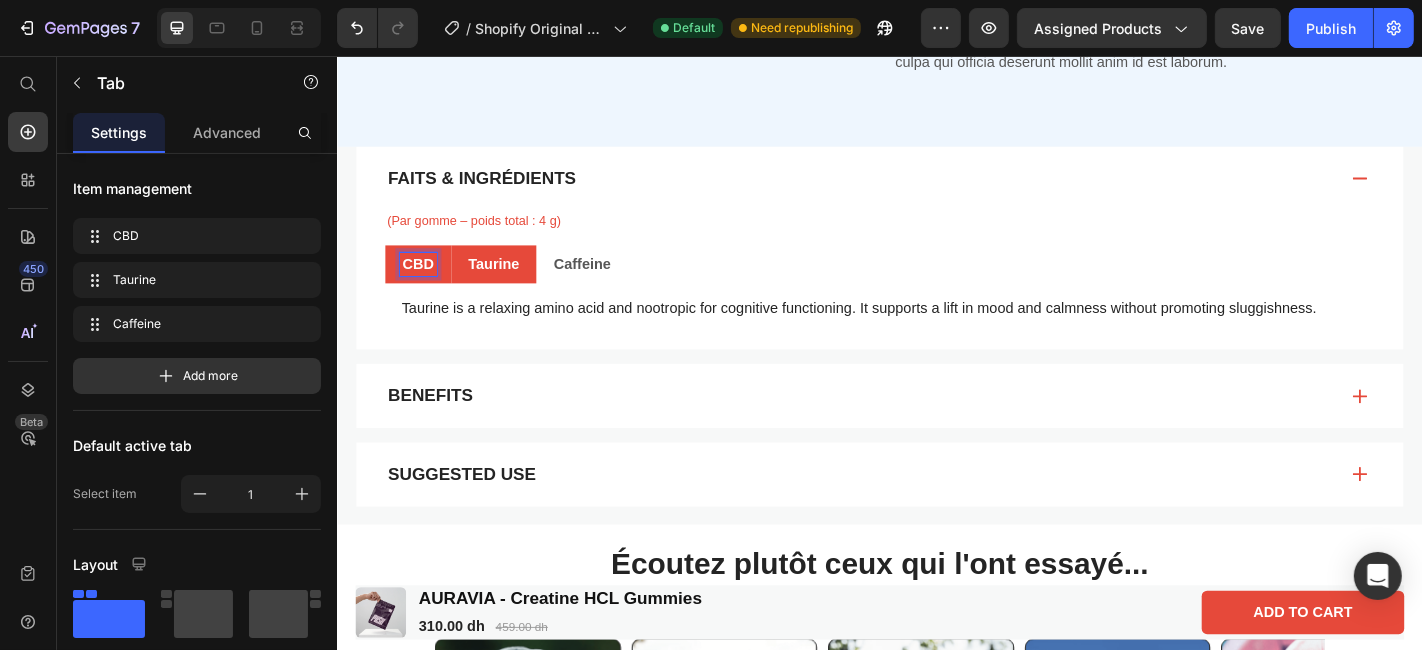 click on "CBD" at bounding box center [425, 286] 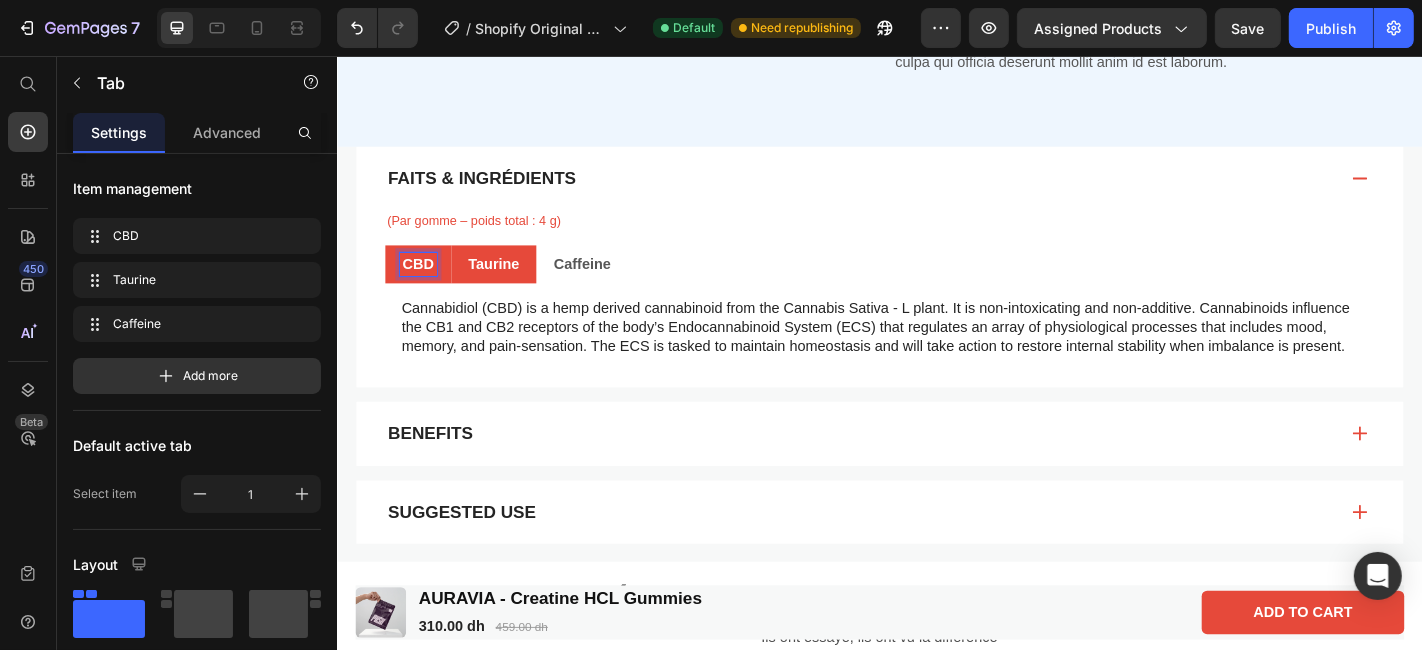 click on "CBD" at bounding box center (425, 286) 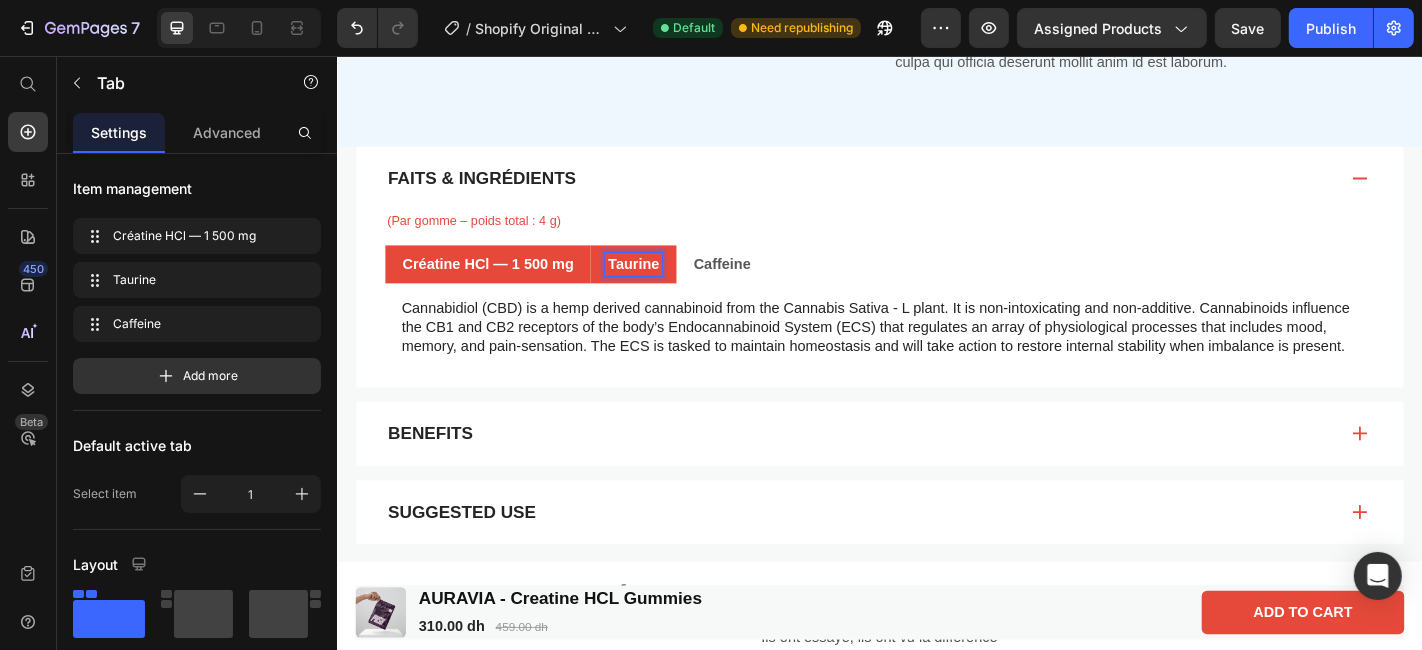 click on "Taurine" at bounding box center (663, 286) 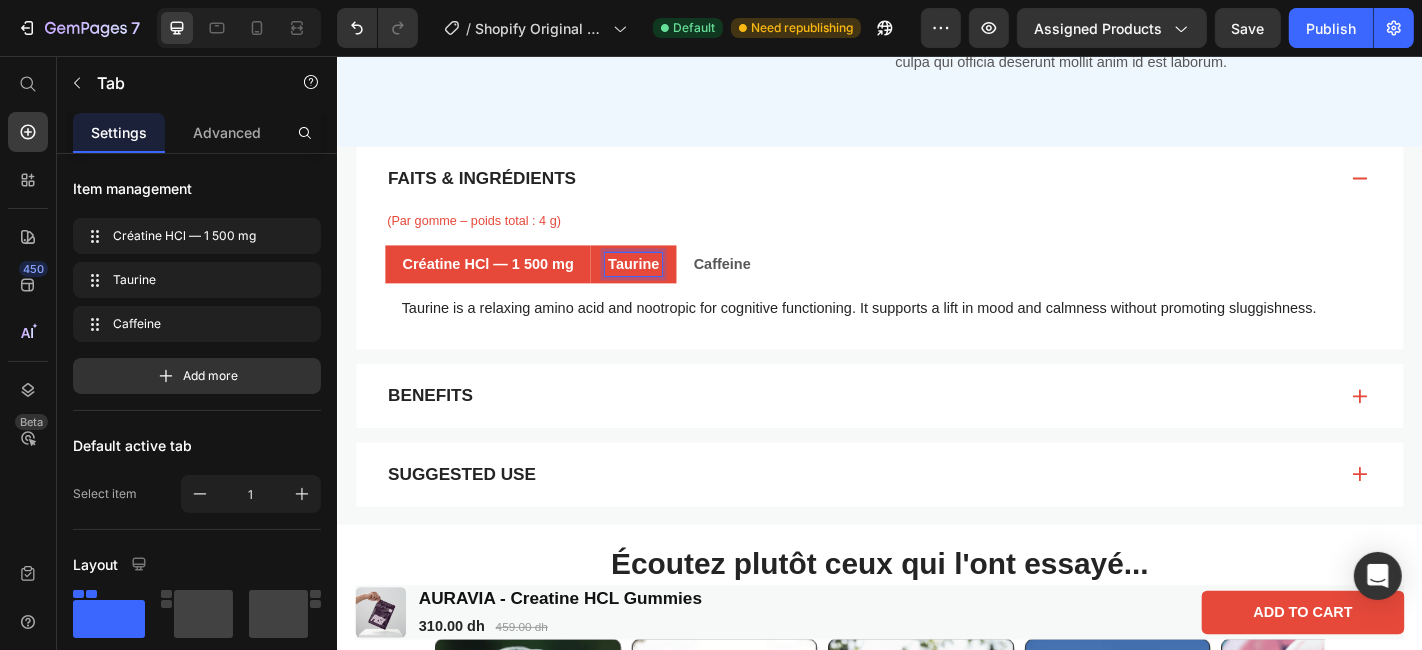 click on "Taurine" at bounding box center (663, 286) 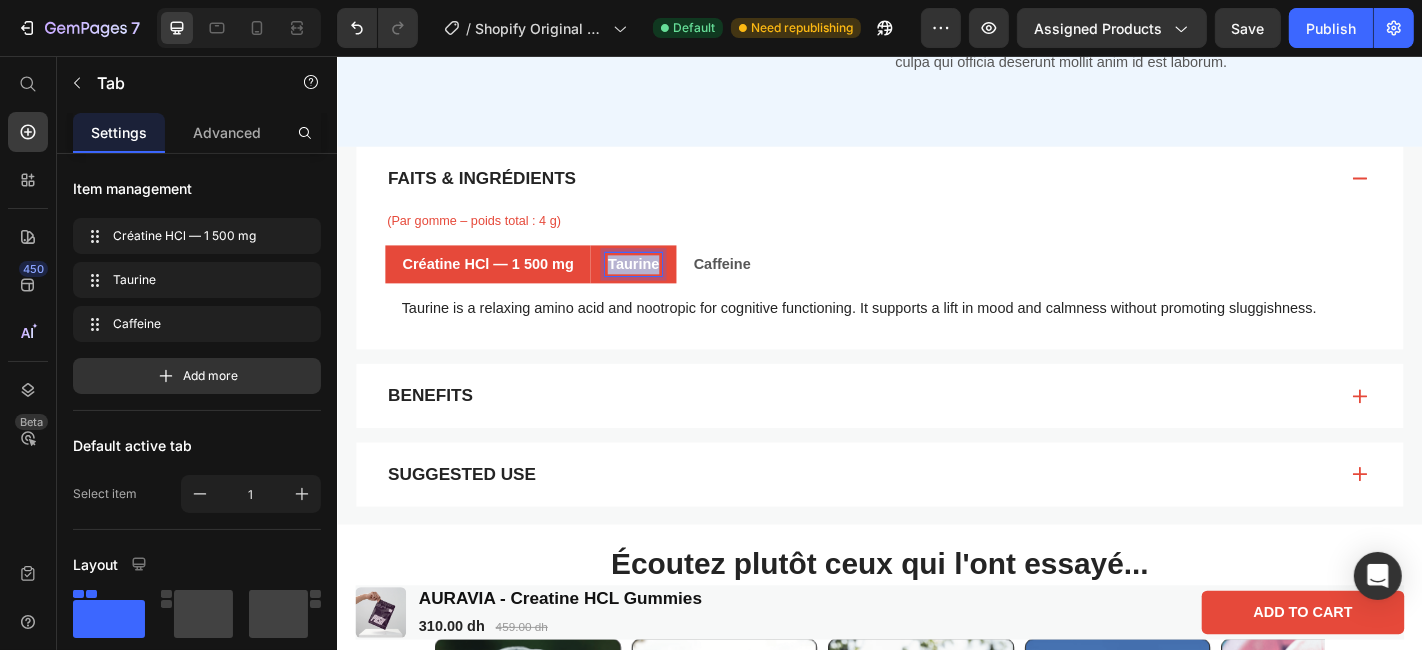 click on "Taurine" at bounding box center [663, 286] 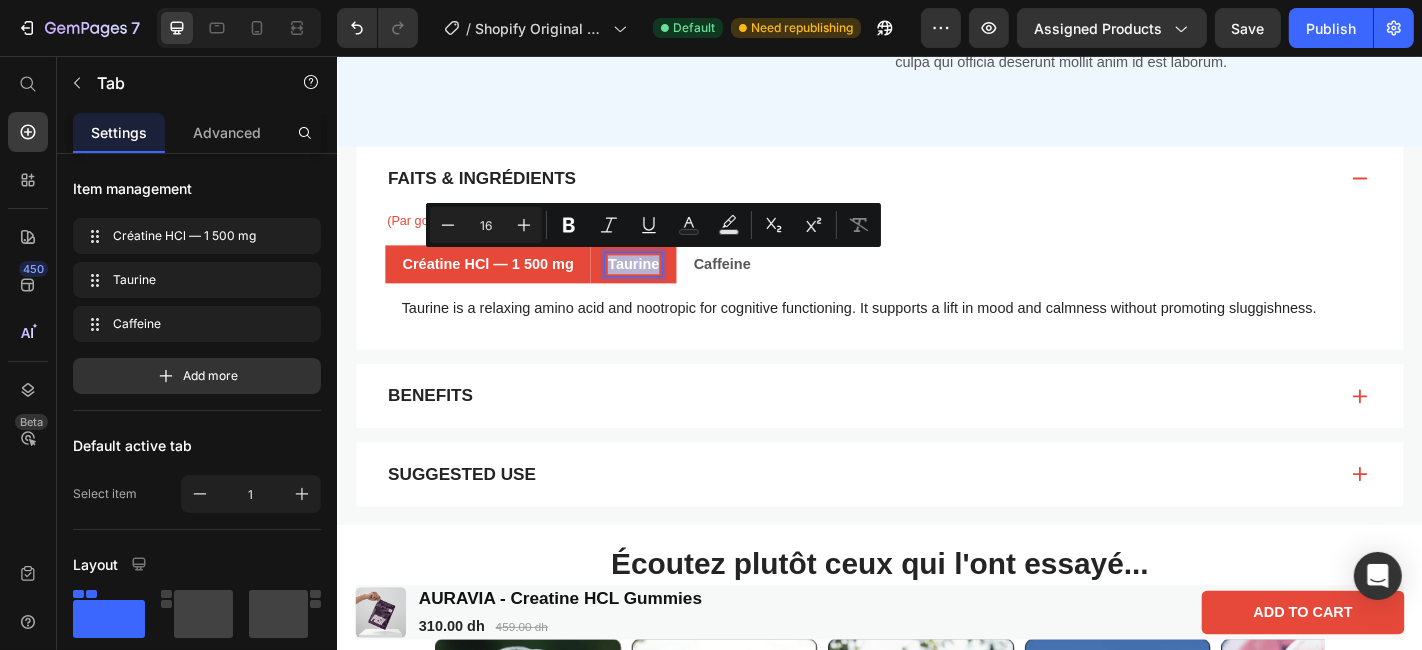 click on "Taurine" at bounding box center (663, 286) 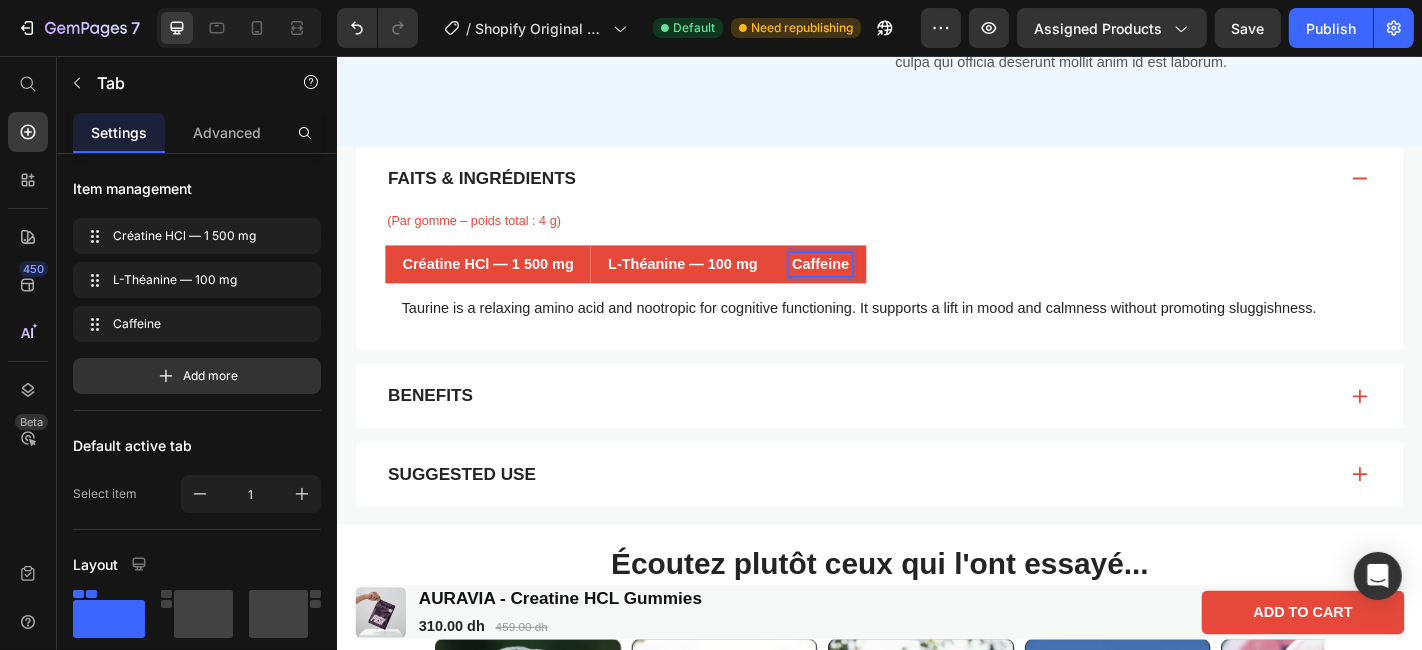 click on "Caffeine" at bounding box center [870, 286] 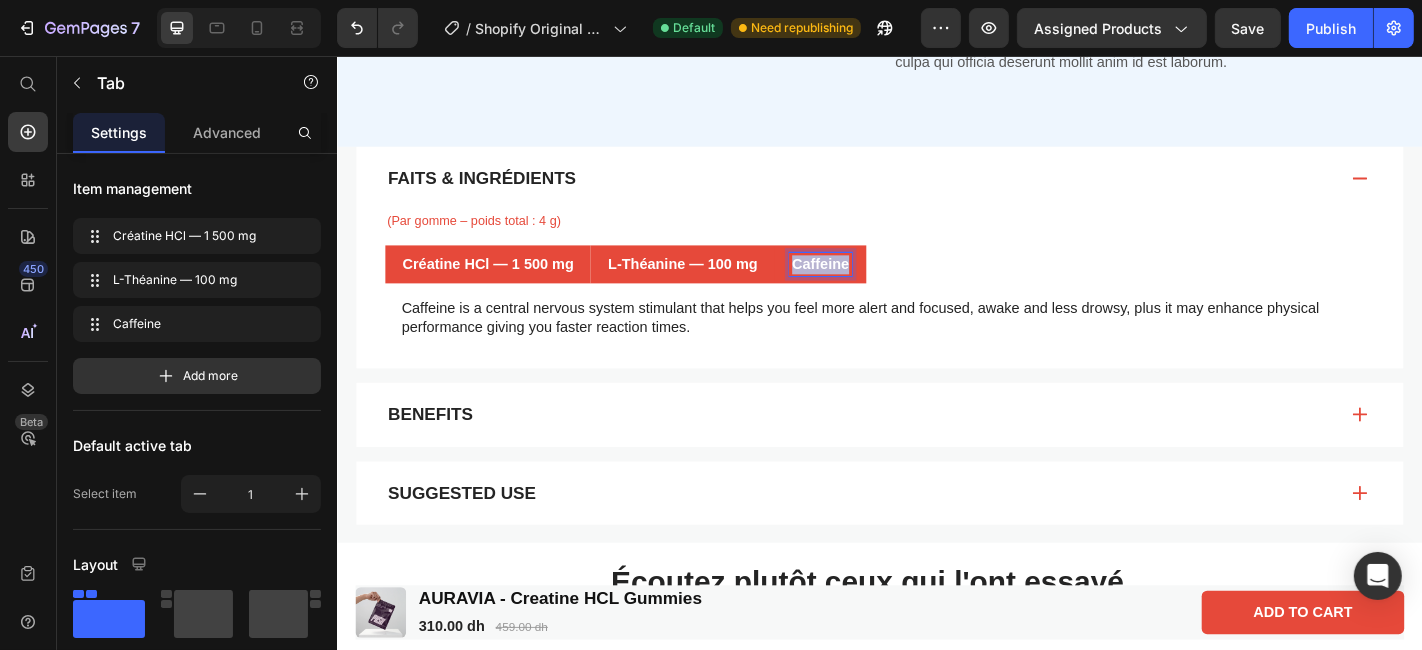 click on "Caffeine" at bounding box center [870, 286] 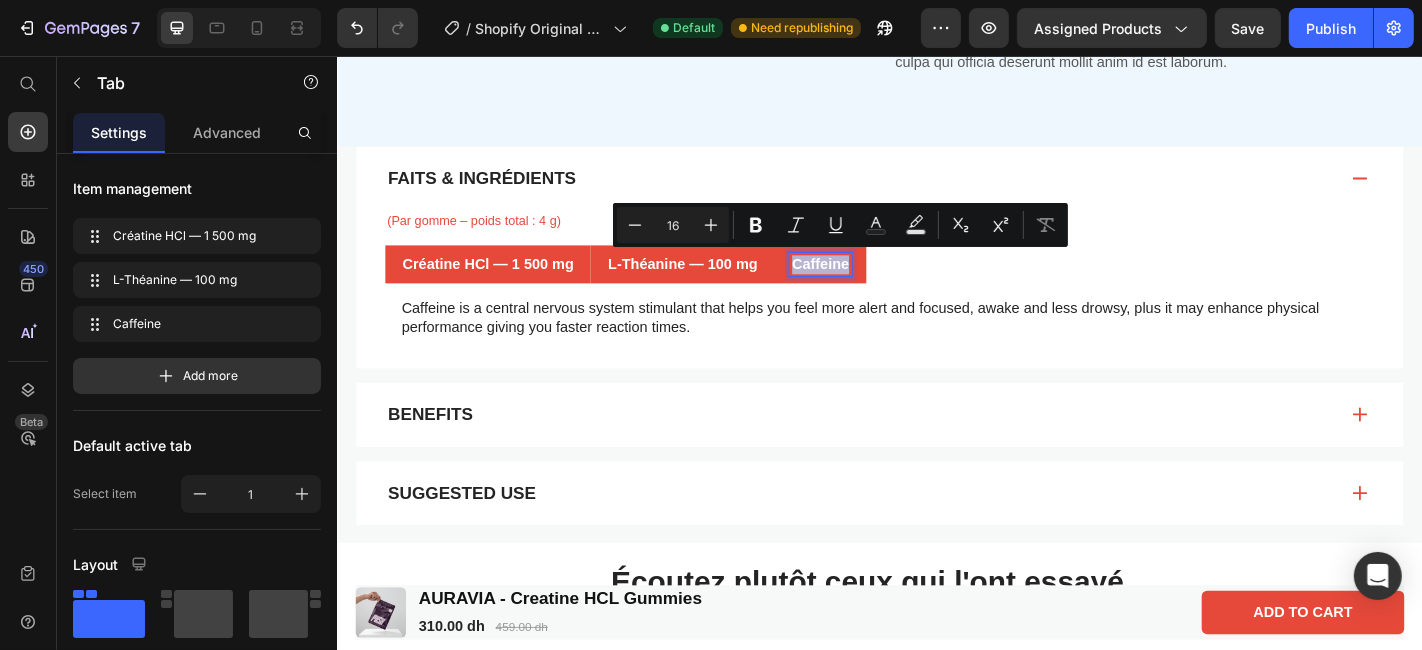 click on "Caffeine" at bounding box center (870, 286) 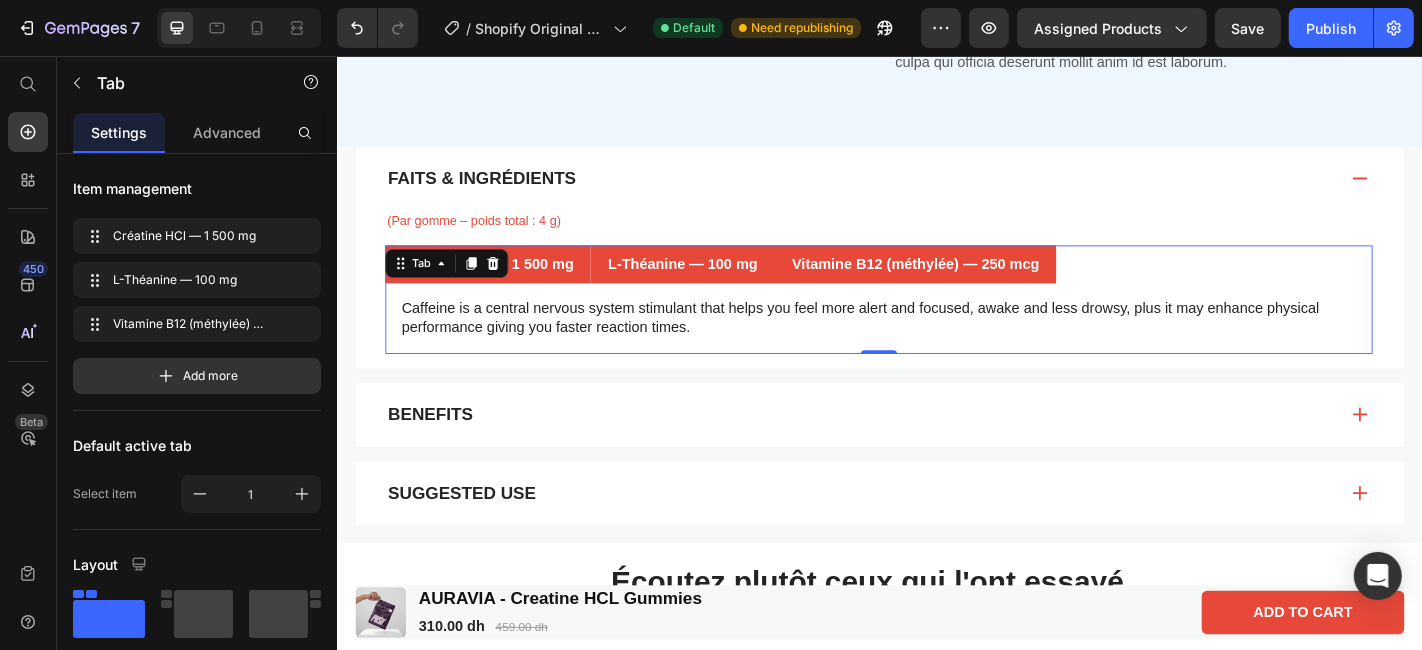 click on "Créatine HCl — 1 500 mg" at bounding box center (502, 286) 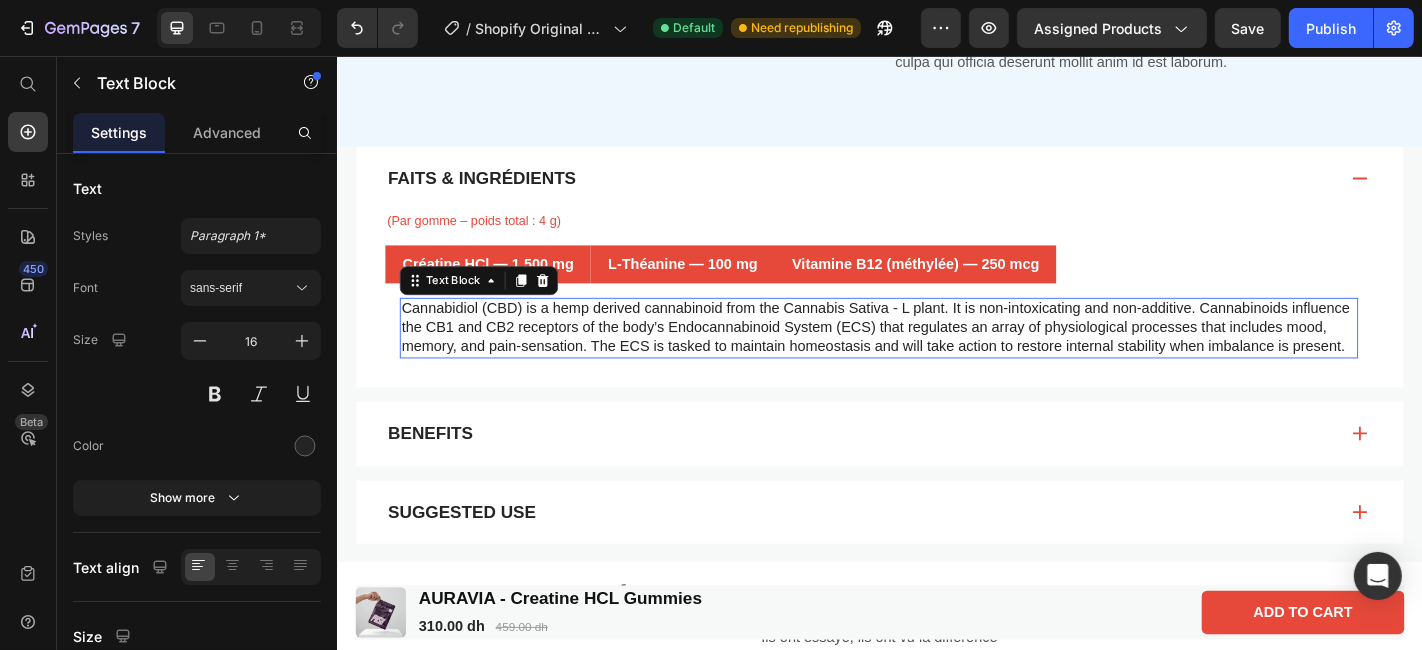 click on "Cannabidiol (CBD) is a hemp derived cannabinoid from the Cannabis Sativa - L plant. It is non-intoxicating and non-additive. Cannabinoids influence the CB1 and CB2 receptors of the body’s Endocannabinoid System (ECS) that regulates an array of physiological processes that includes mood, memory, and pain-sensation. The ECS is tasked to maintain homeostasis and will take action to restore internal stability when imbalance is present." at bounding box center (935, 356) 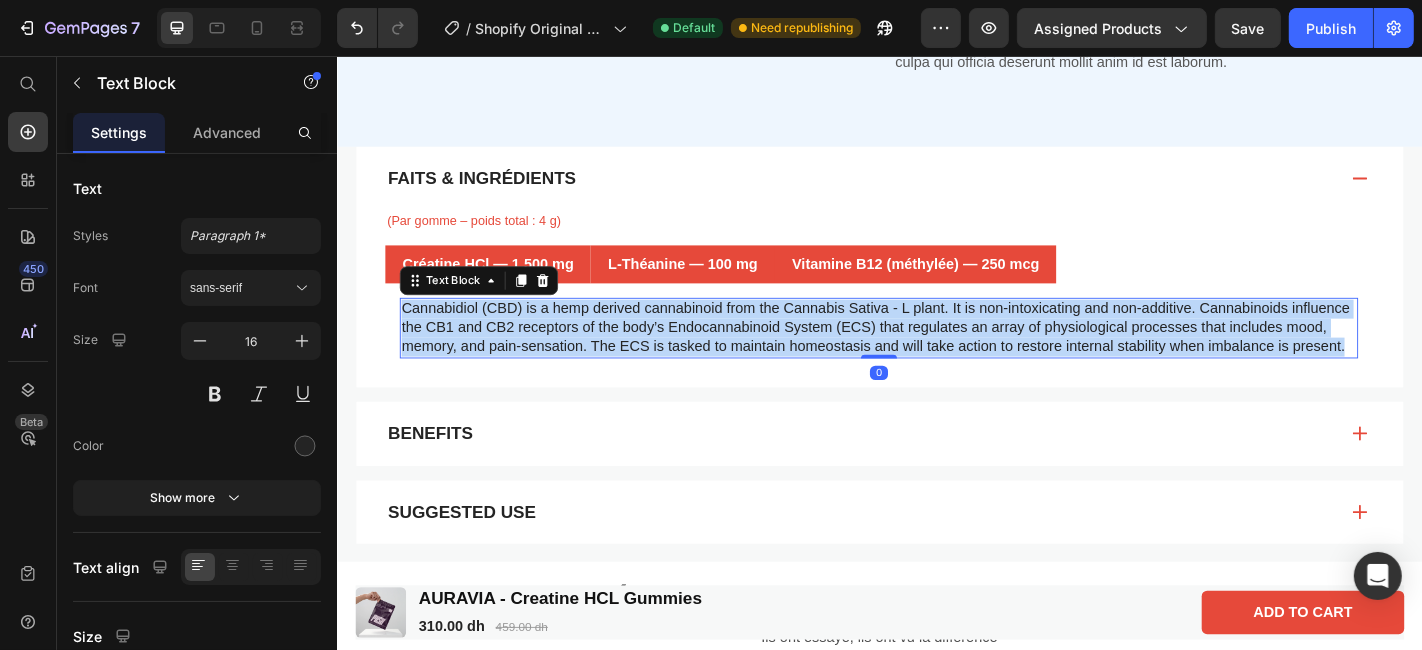 click on "Cannabidiol (CBD) is a hemp derived cannabinoid from the Cannabis Sativa - L plant. It is non-intoxicating and non-additive. Cannabinoids influence the CB1 and CB2 receptors of the body’s Endocannabinoid System (ECS) that regulates an array of physiological processes that includes mood, memory, and pain-sensation. The ECS is tasked to maintain homeostasis and will take action to restore internal stability when imbalance is present." at bounding box center [935, 356] 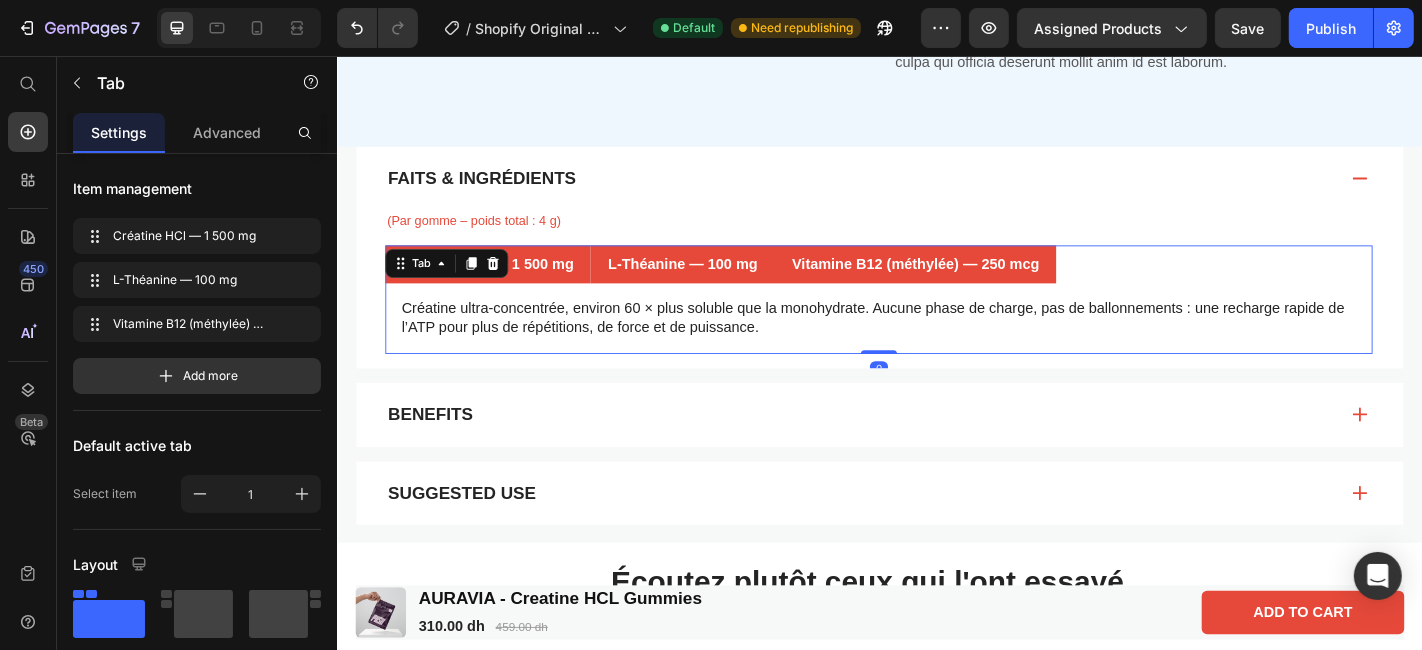 click on "L-Théanine — 100 mg" at bounding box center [717, 286] 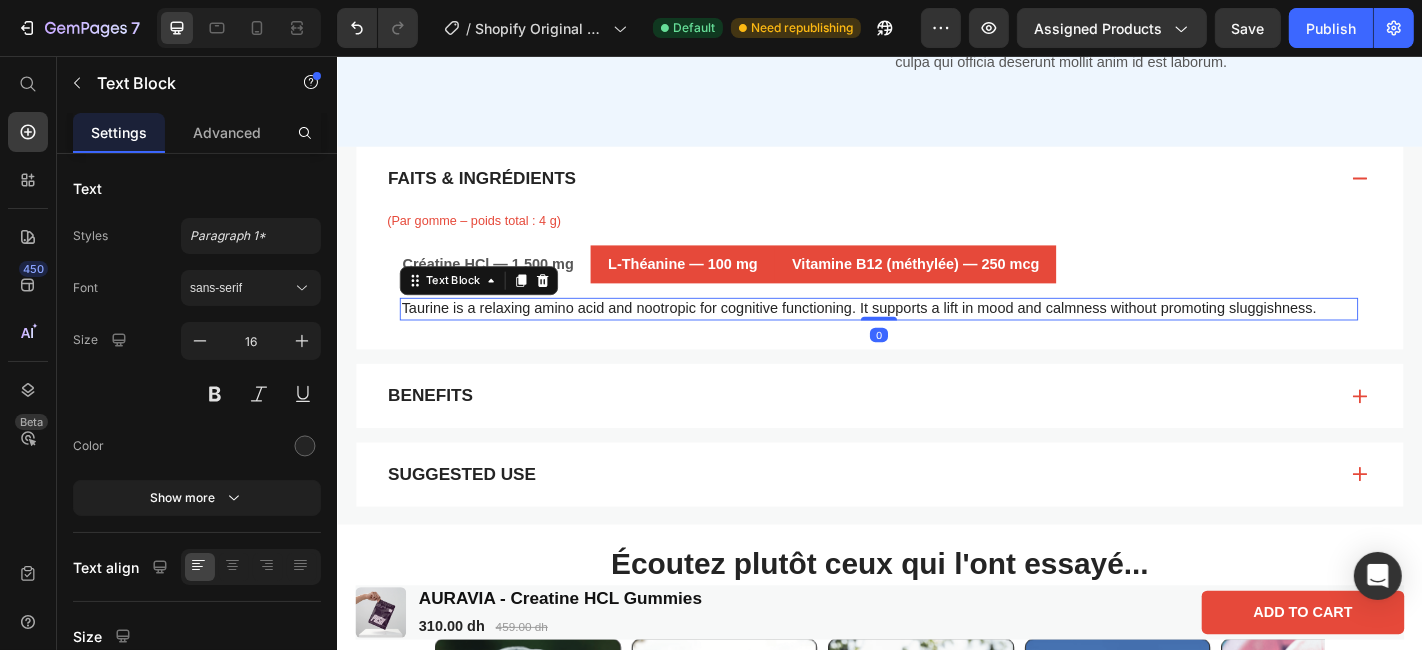 click on "Taurine is a relaxing amino acid and nootropic for cognitive functioning. It supports a lift in mood and calmness without promoting sluggishness." at bounding box center [935, 335] 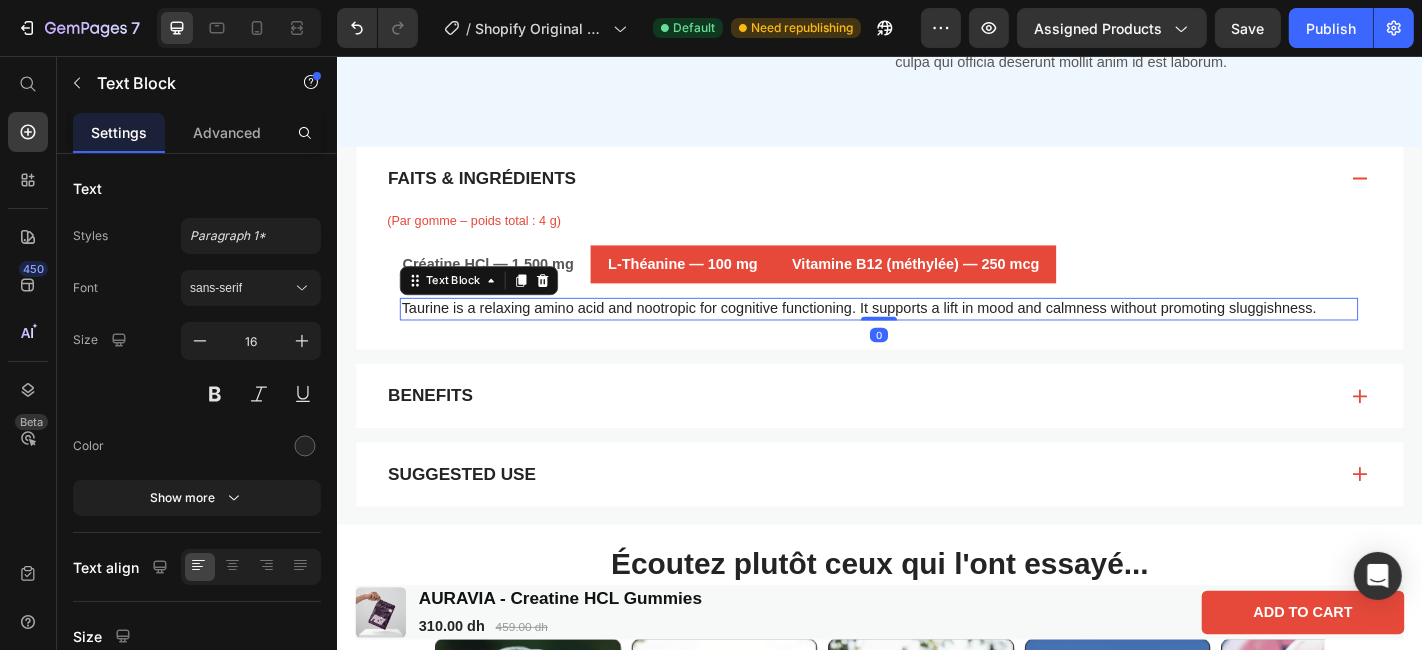click on "Taurine is a relaxing amino acid and nootropic for cognitive functioning. It supports a lift in mood and calmness without promoting sluggishness." at bounding box center [935, 335] 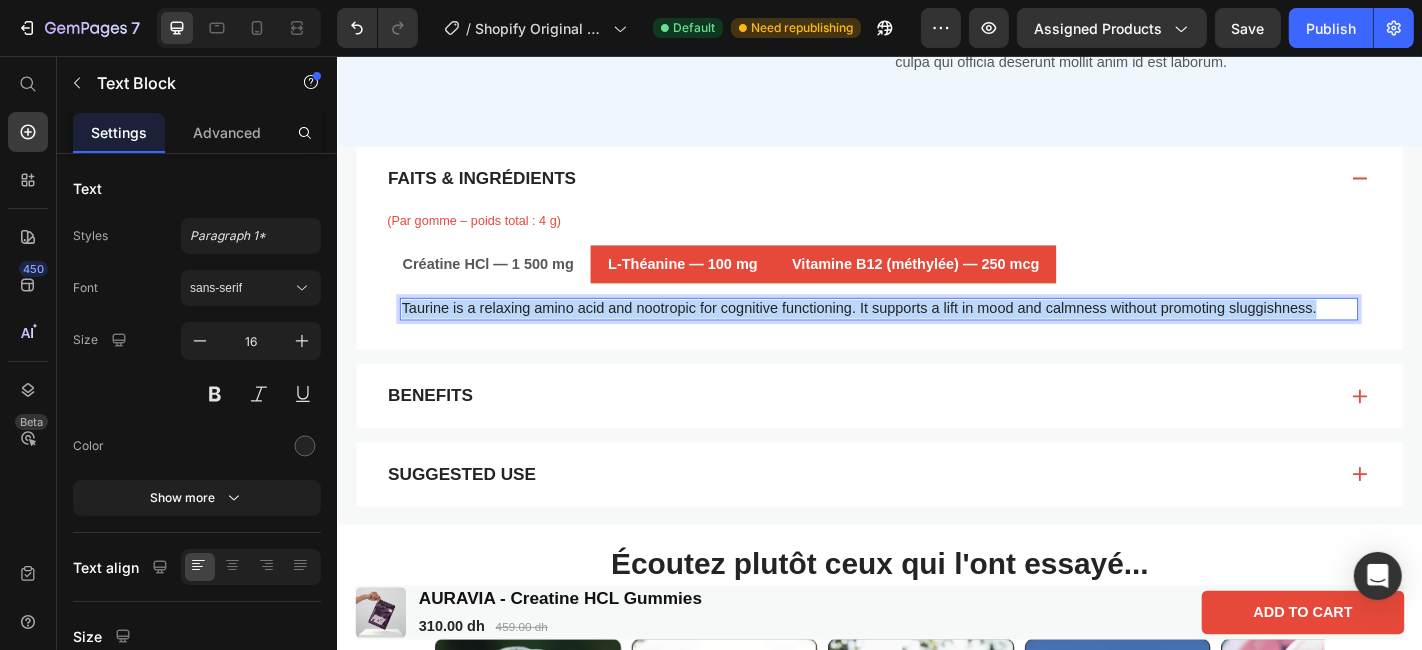click on "Taurine is a relaxing amino acid and nootropic for cognitive functioning. It supports a lift in mood and calmness without promoting sluggishness." at bounding box center [935, 335] 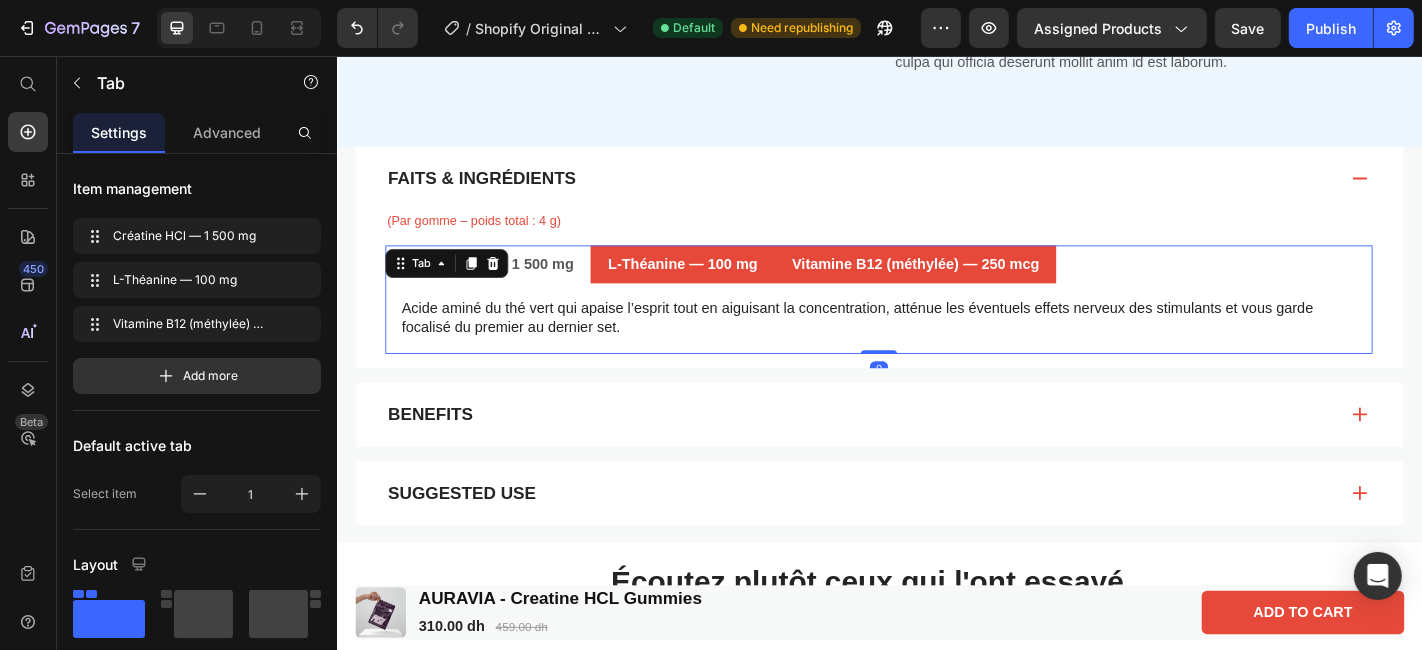 click on "Vitamine B12 (méthylée) — 250 mcg" at bounding box center (976, 286) 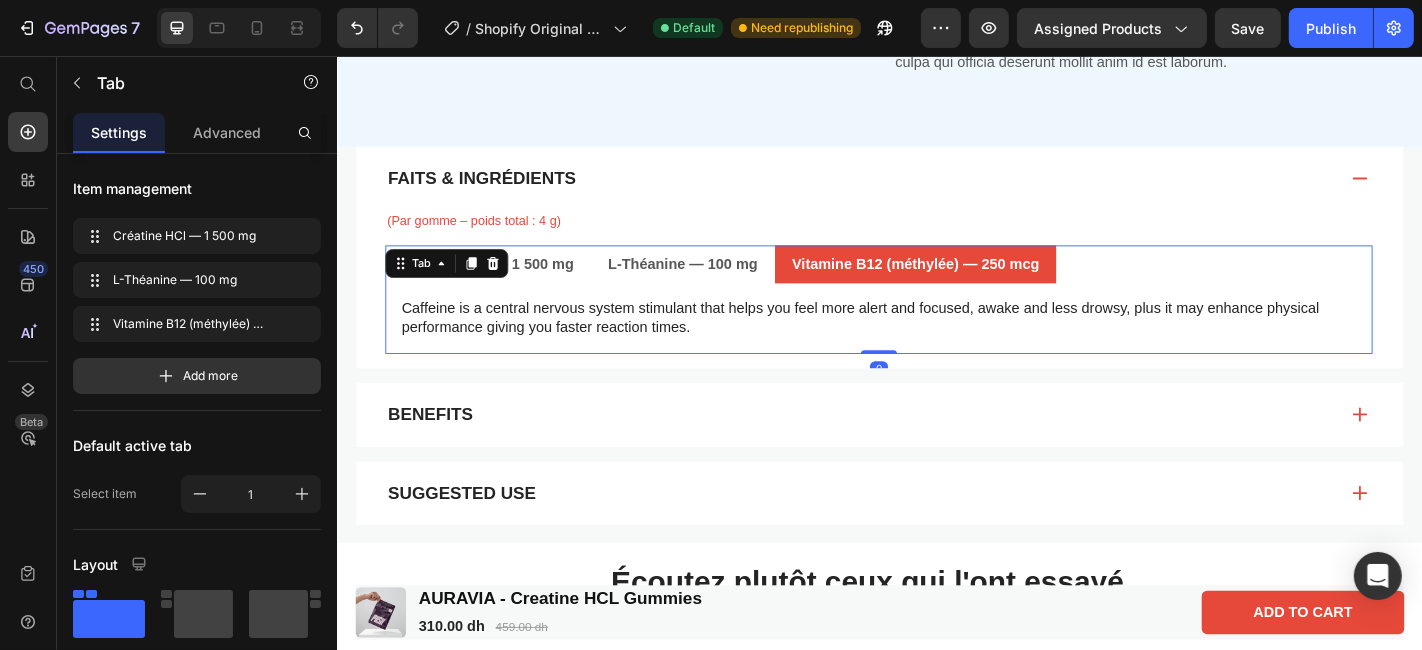 click on "Vitamine B12 (méthylée) — 250 mcg" at bounding box center [976, 286] 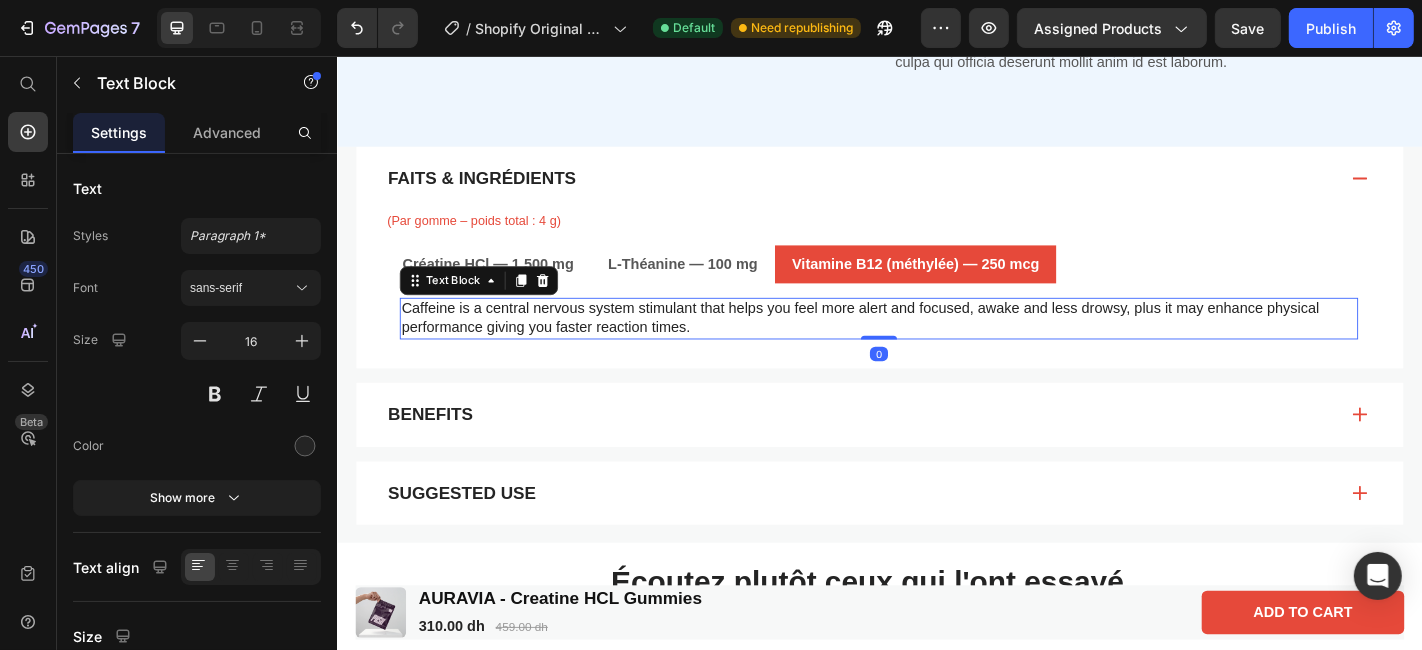 click on "Caffeine is a central nervous system stimulant that helps you feel more alert and focused, awake and less drowsy, plus it may enhance physical performance giving you faster reaction times." at bounding box center (935, 346) 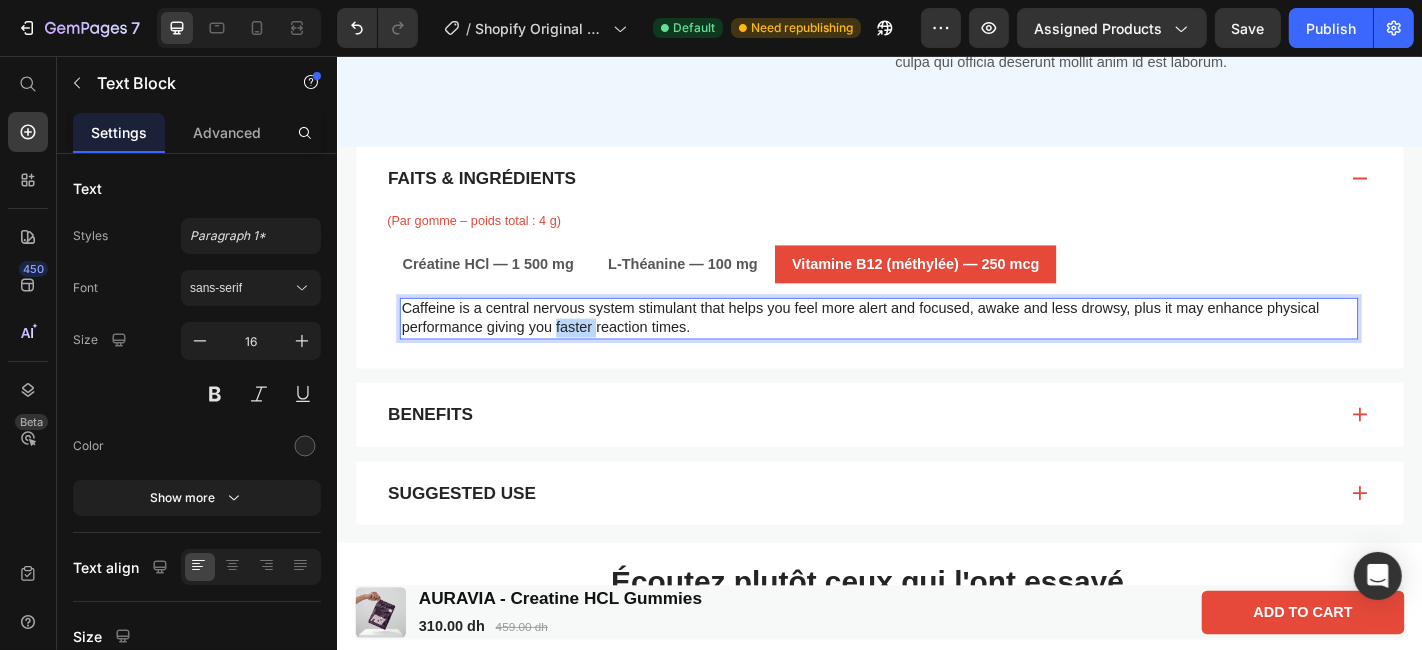click on "Caffeine is a central nervous system stimulant that helps you feel more alert and focused, awake and less drowsy, plus it may enhance physical performance giving you faster reaction times." at bounding box center (935, 346) 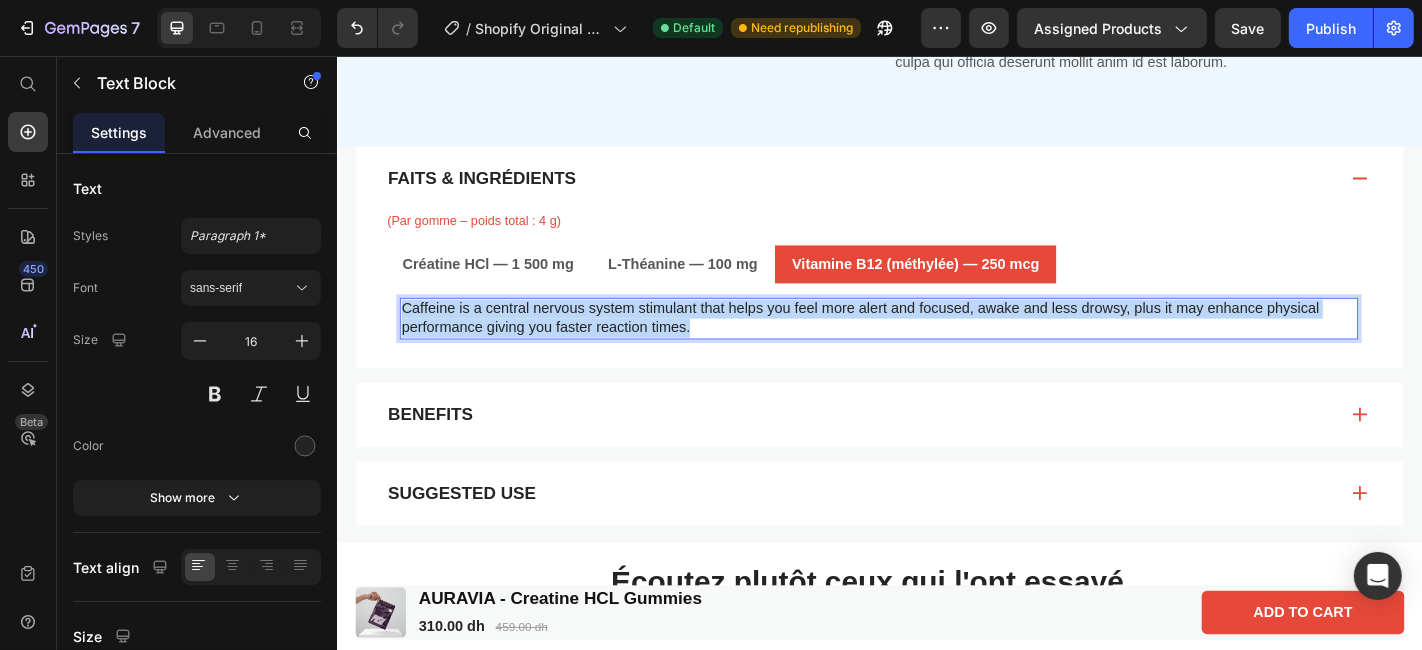 click on "Caffeine is a central nervous system stimulant that helps you feel more alert and focused, awake and less drowsy, plus it may enhance physical performance giving you faster reaction times." at bounding box center (935, 346) 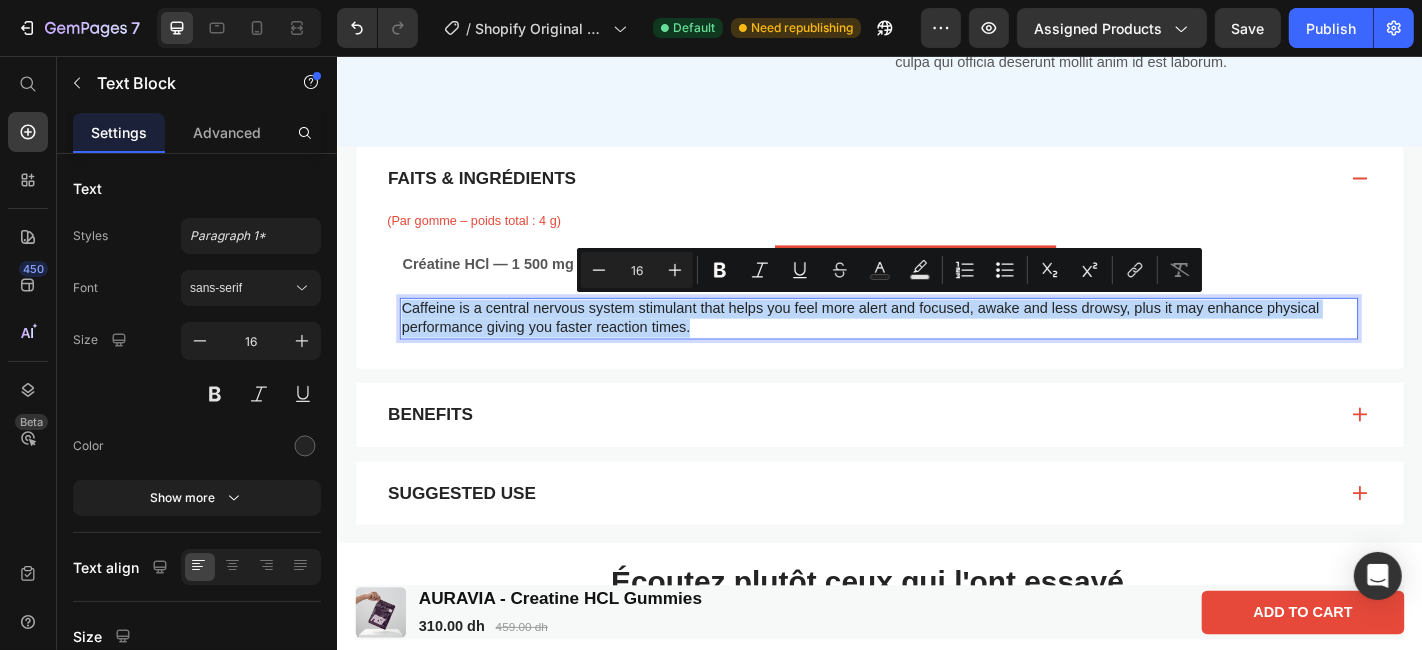 click on "Caffeine is a central nervous system stimulant that helps you feel more alert and focused, awake and less drowsy, plus it may enhance physical performance giving you faster reaction times." at bounding box center [935, 346] 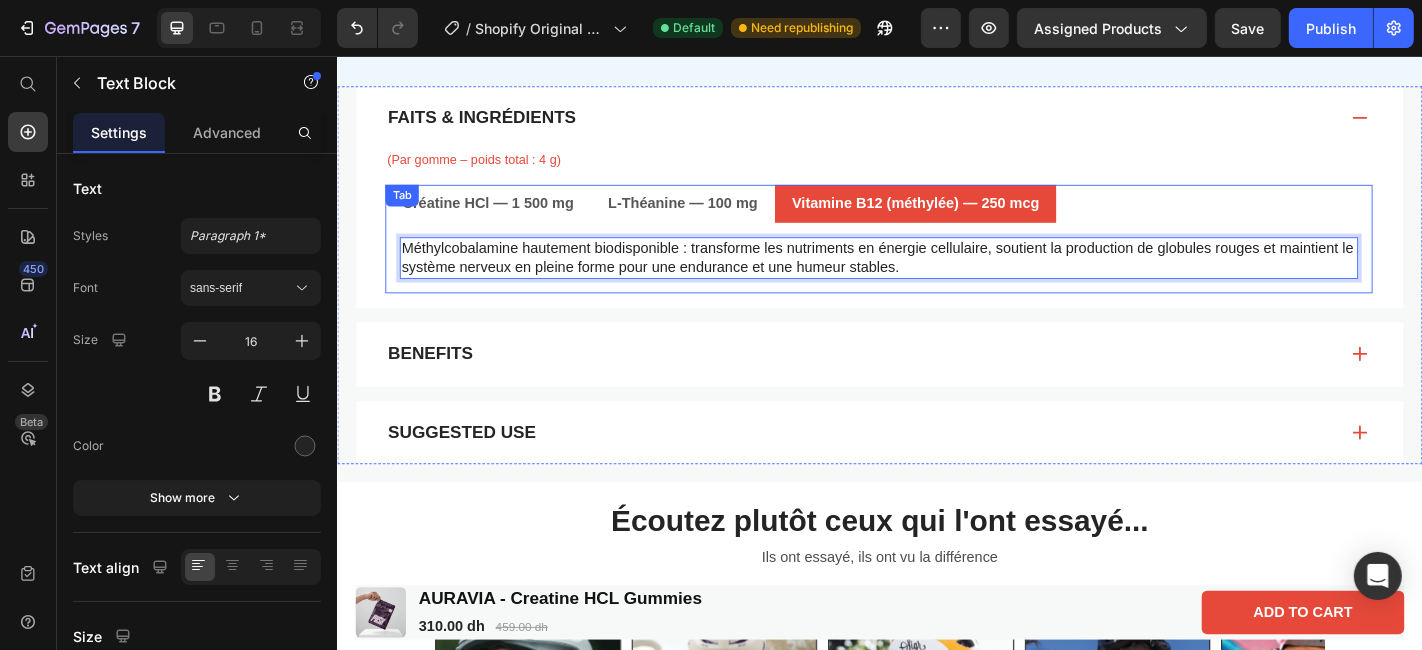 scroll, scrollTop: 1152, scrollLeft: 0, axis: vertical 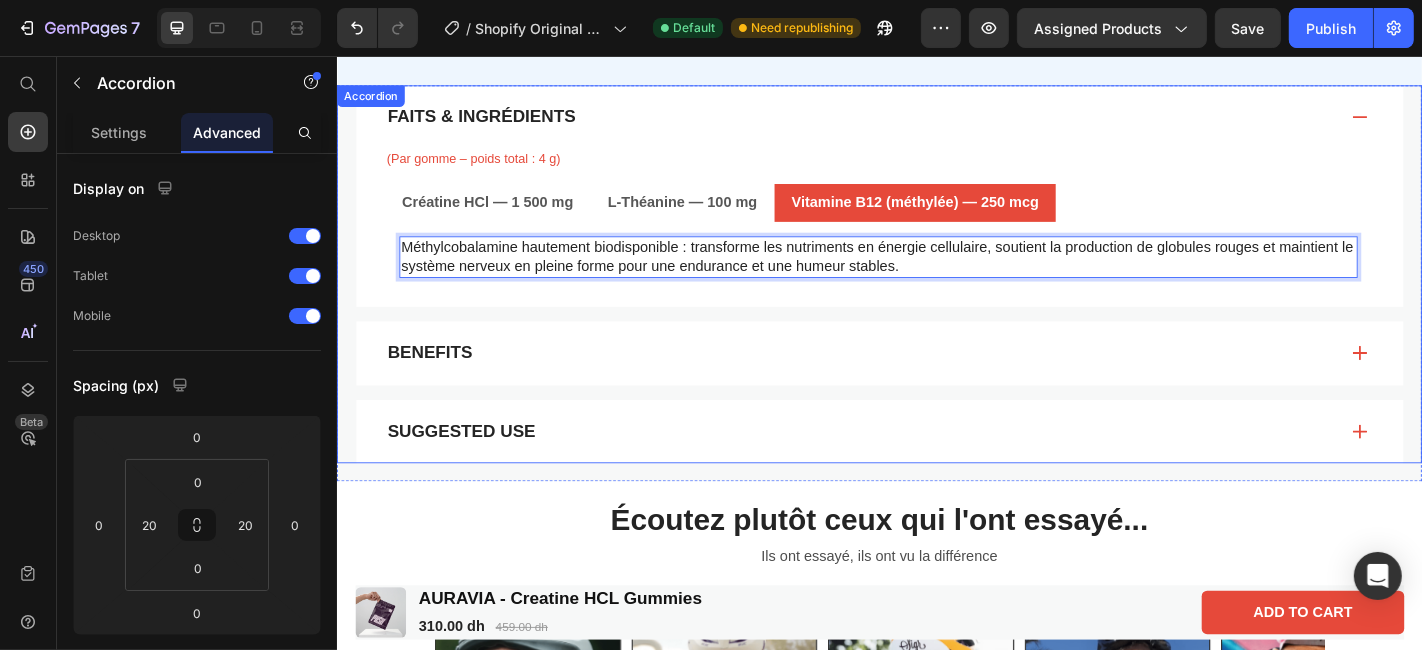 click on "Benefits" at bounding box center (439, 384) 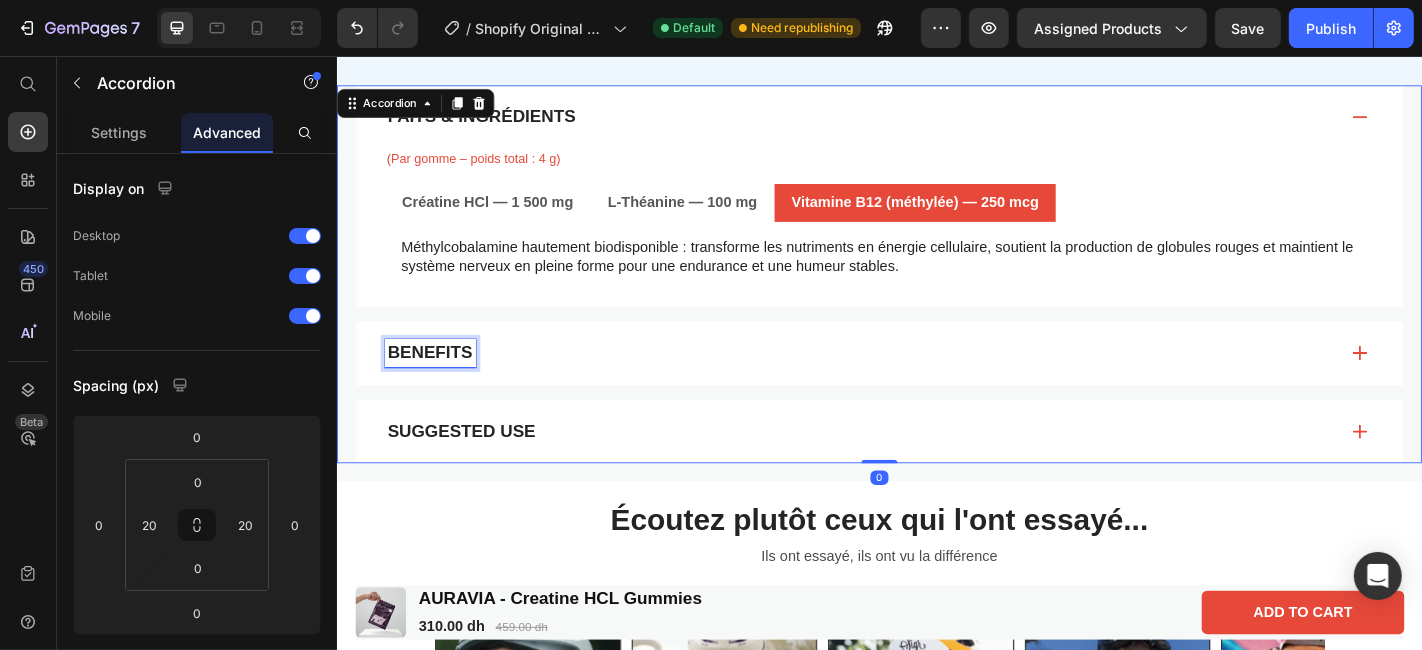 click on "Benefits" at bounding box center [439, 384] 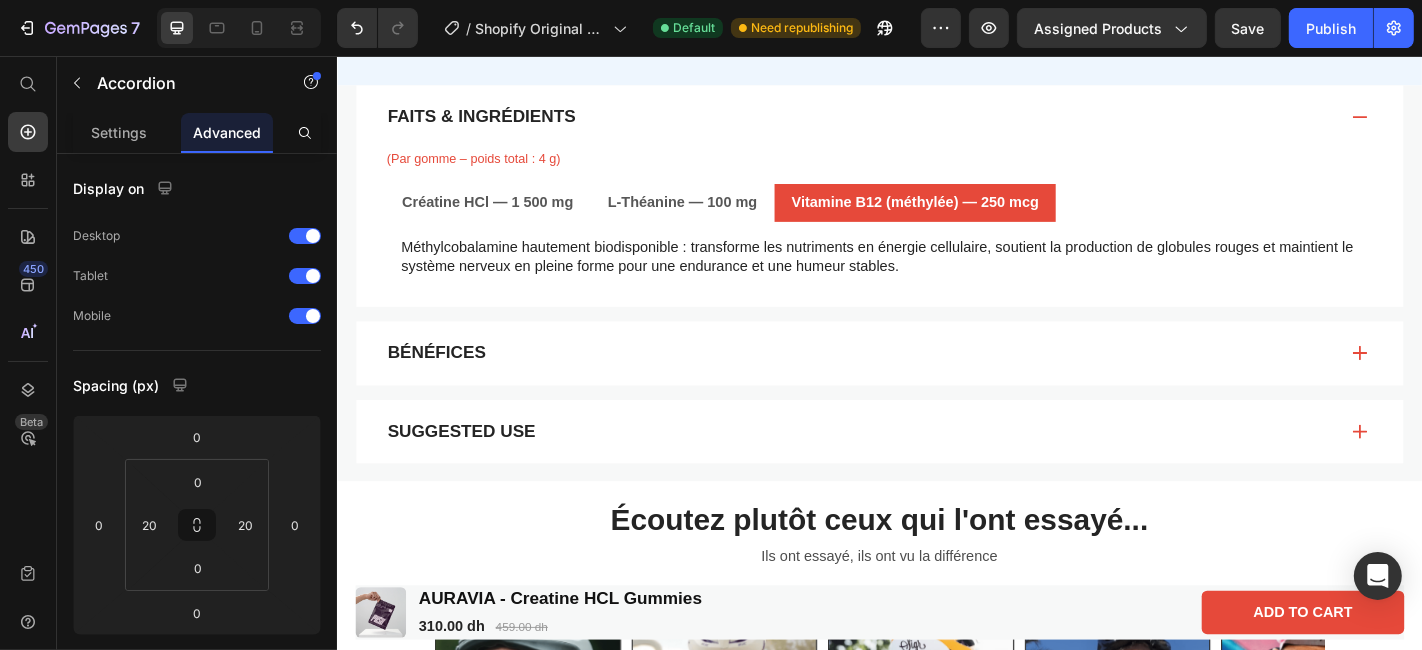 click 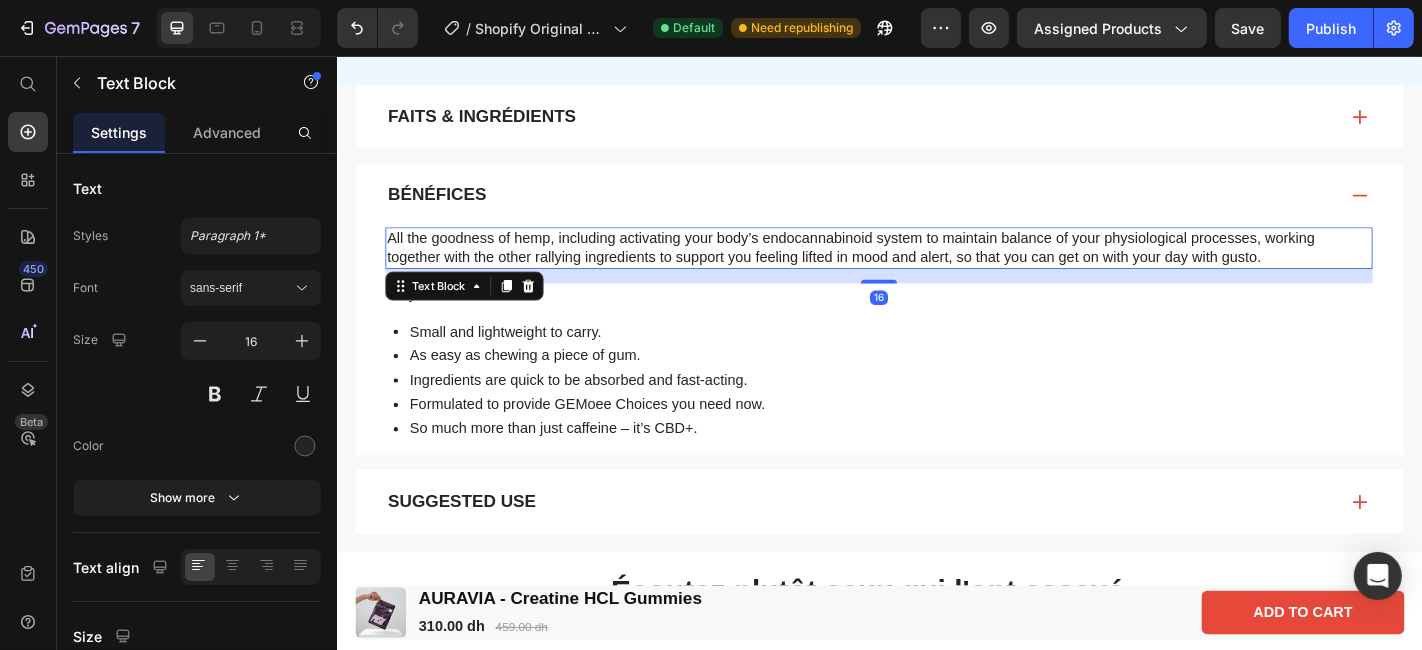 click on "All the goodness of hemp, including activating your body’s endocannabinoid system to maintain balance of your physiological processes, working together with the other rallying ingredients to support you feeling lifted in mood and alert, so that you can get on with your day with gusto." at bounding box center [935, 268] 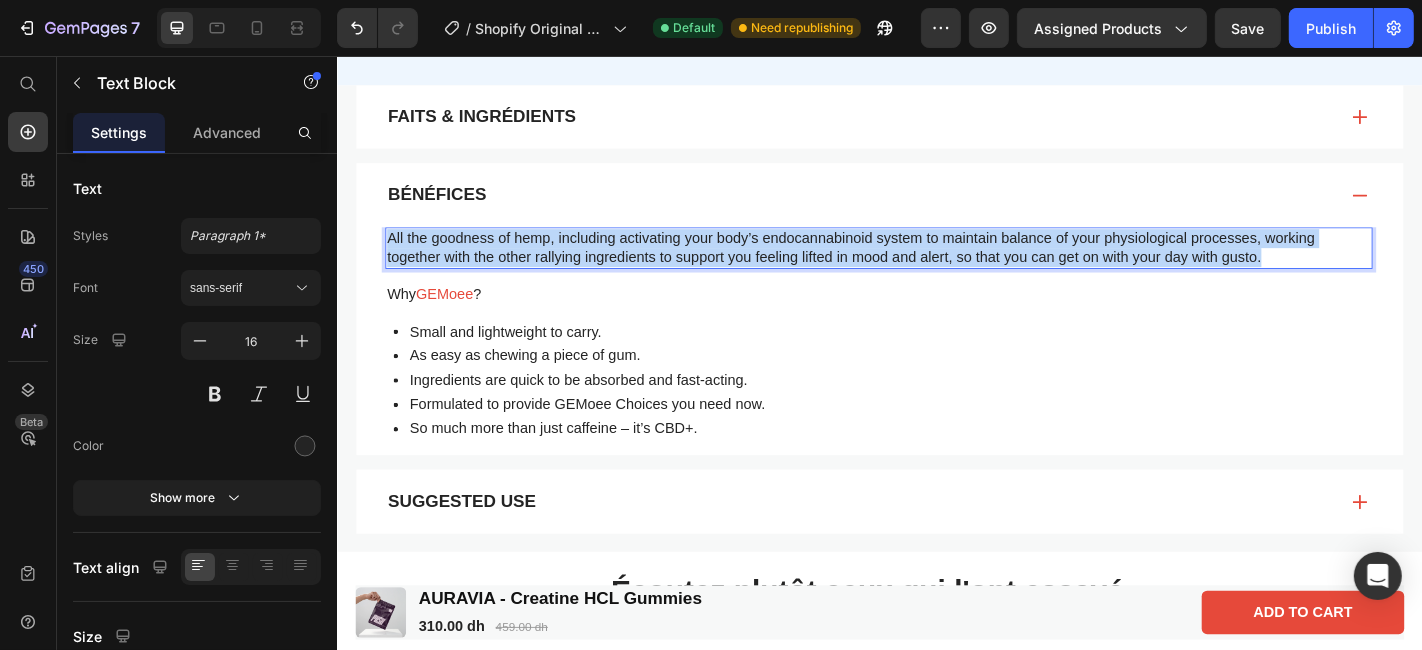 click on "All the goodness of hemp, including activating your body’s endocannabinoid system to maintain balance of your physiological processes, working together with the other rallying ingredients to support you feeling lifted in mood and alert, so that you can get on with your day with gusto." at bounding box center (935, 268) 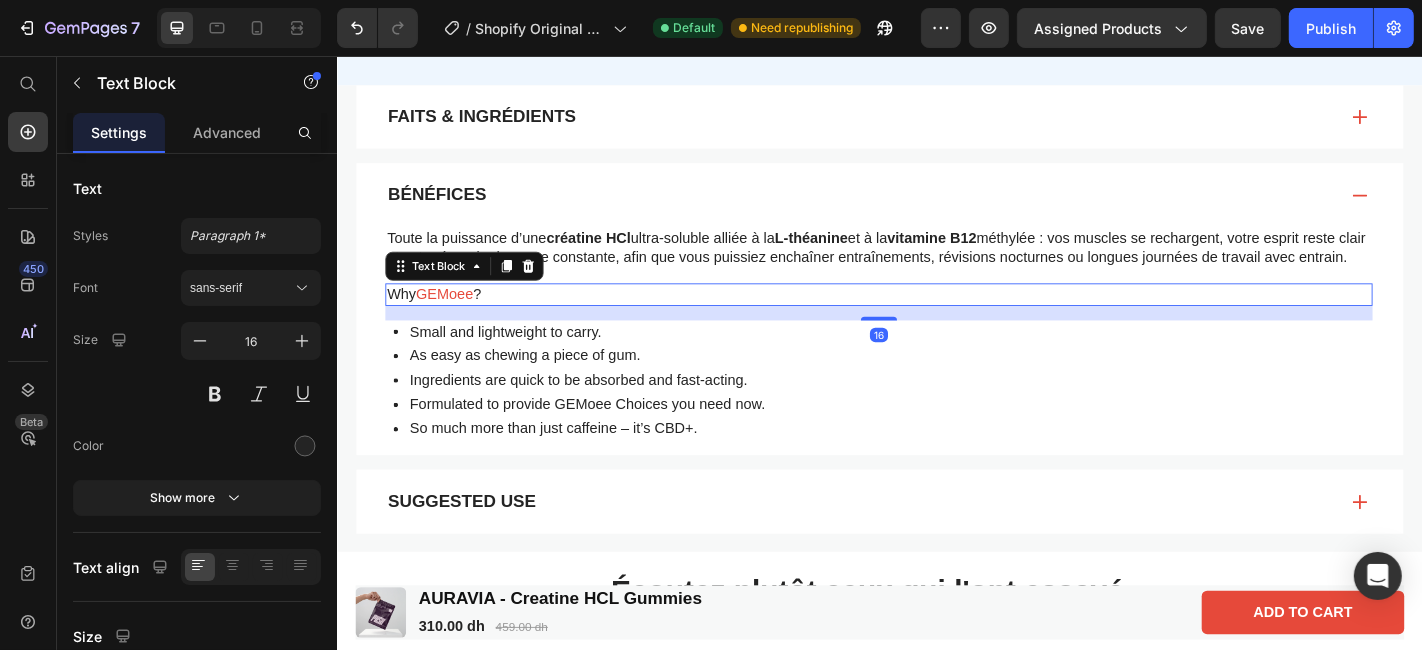 click on "Why  GEMoee ?" at bounding box center (935, 319) 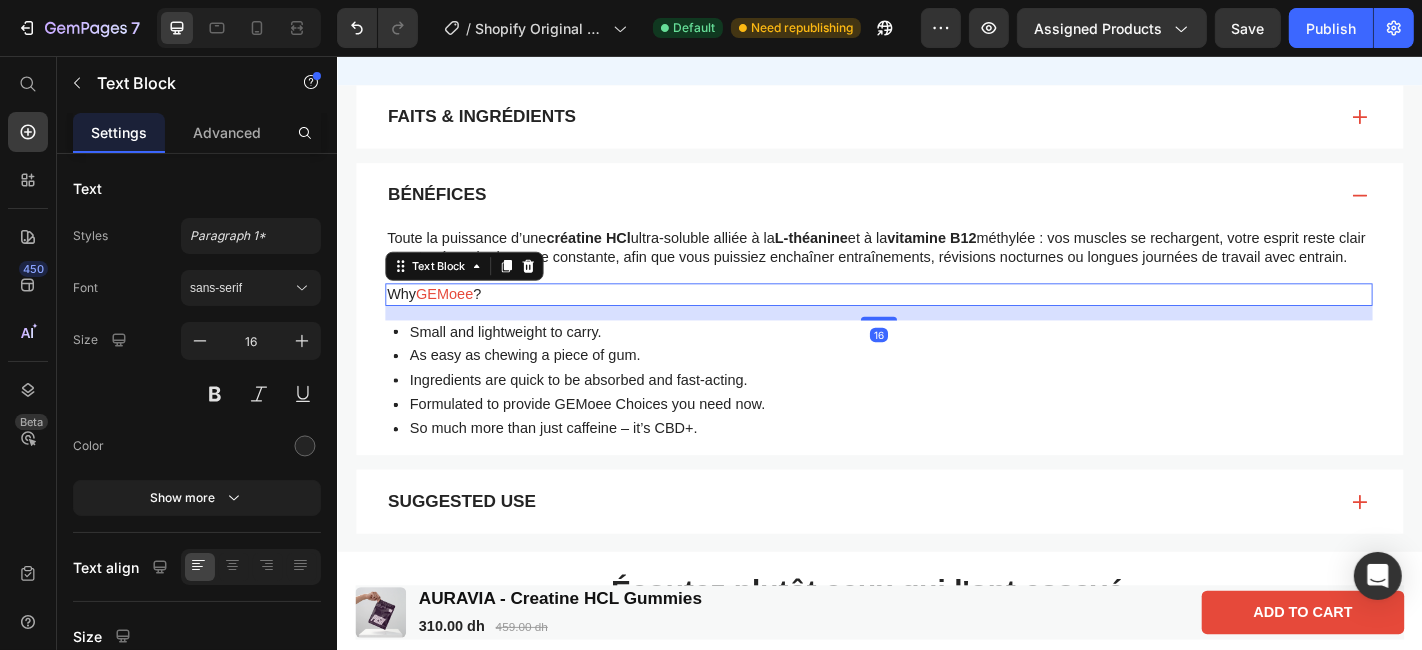 click on "Why  GEMoee ?" at bounding box center (935, 319) 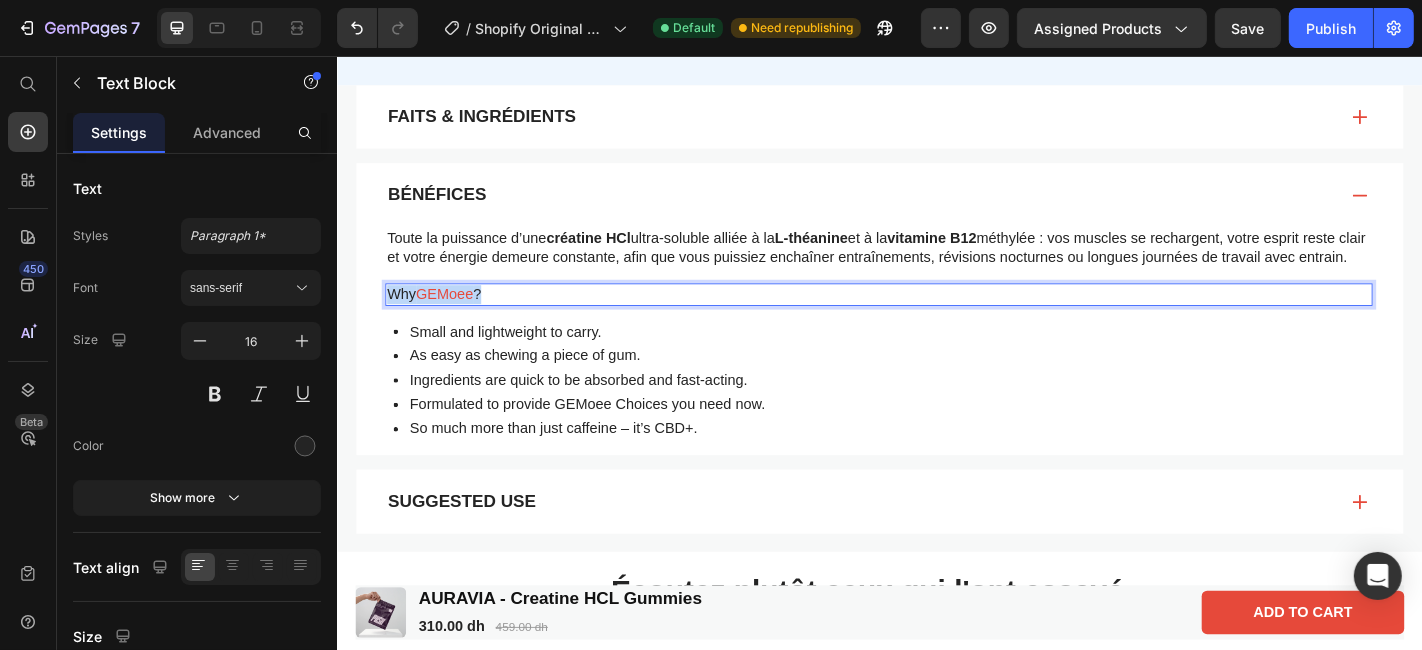 click on "Why  GEMoee ?" at bounding box center (935, 319) 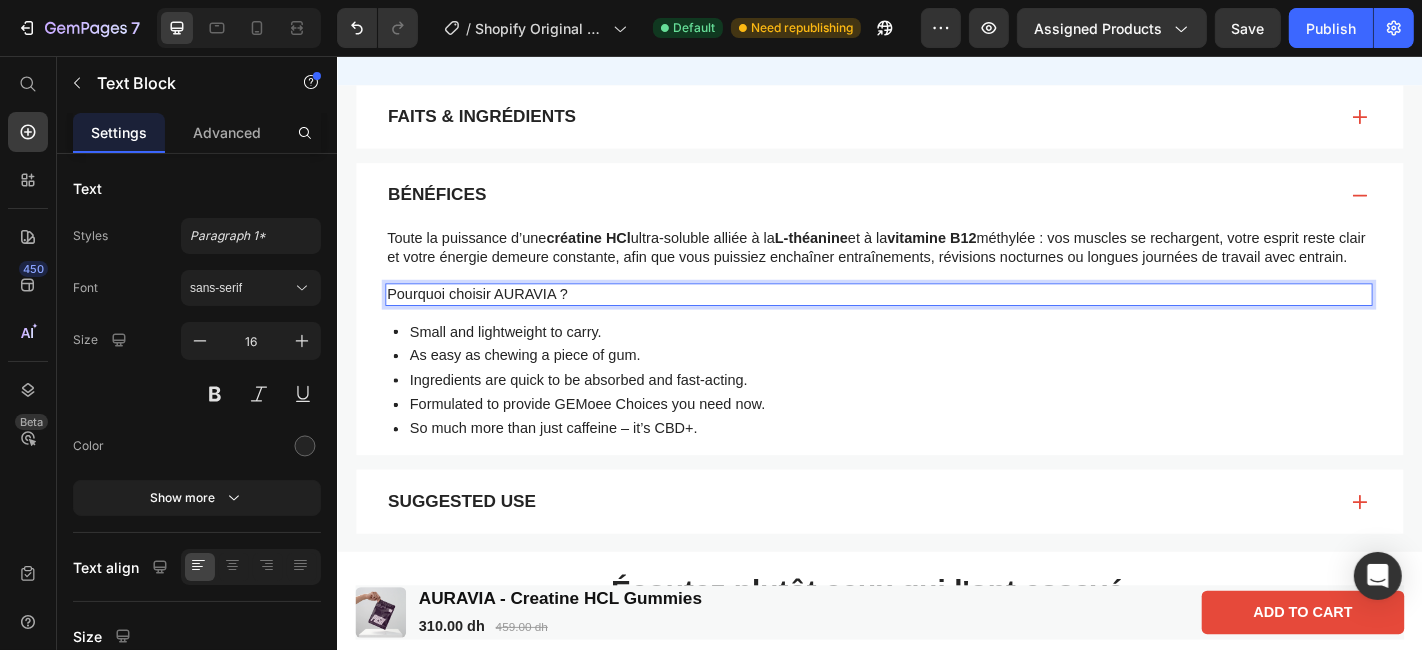 click on "Pourquoi choisir AURAVIA ?" at bounding box center (935, 319) 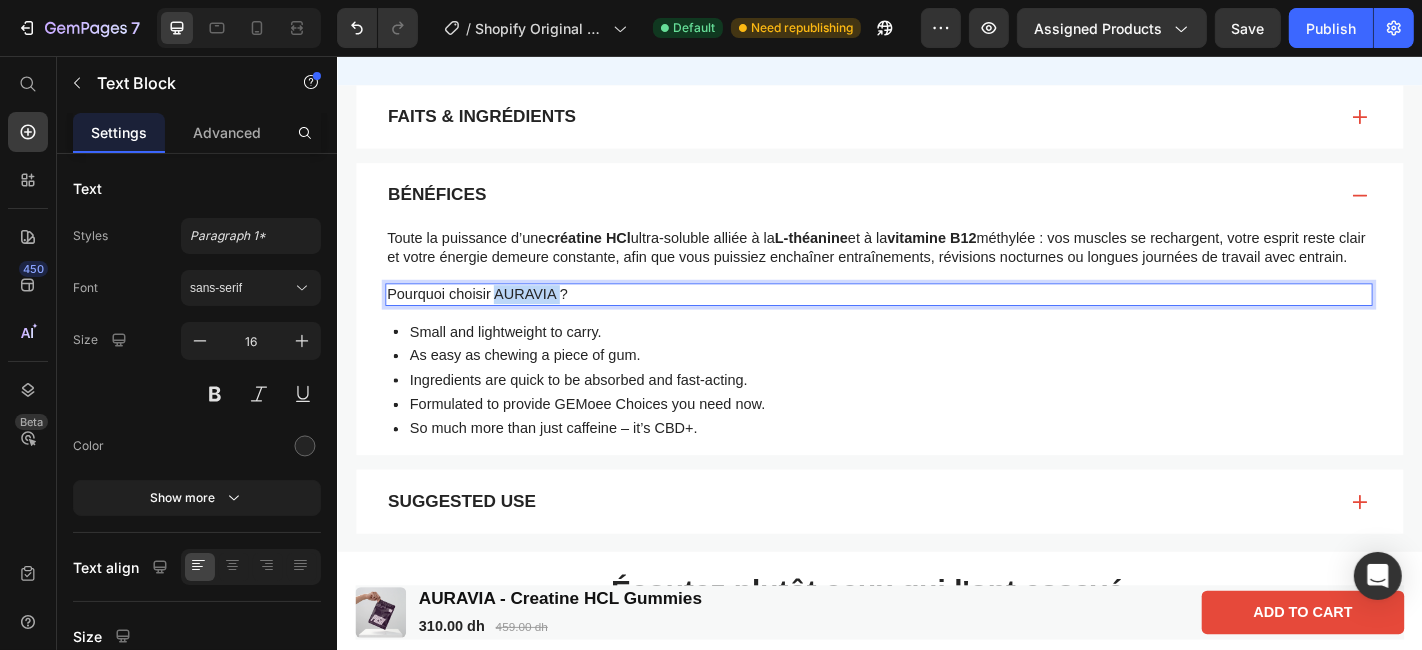 click on "Pourquoi choisir AURAVIA ?" at bounding box center [935, 319] 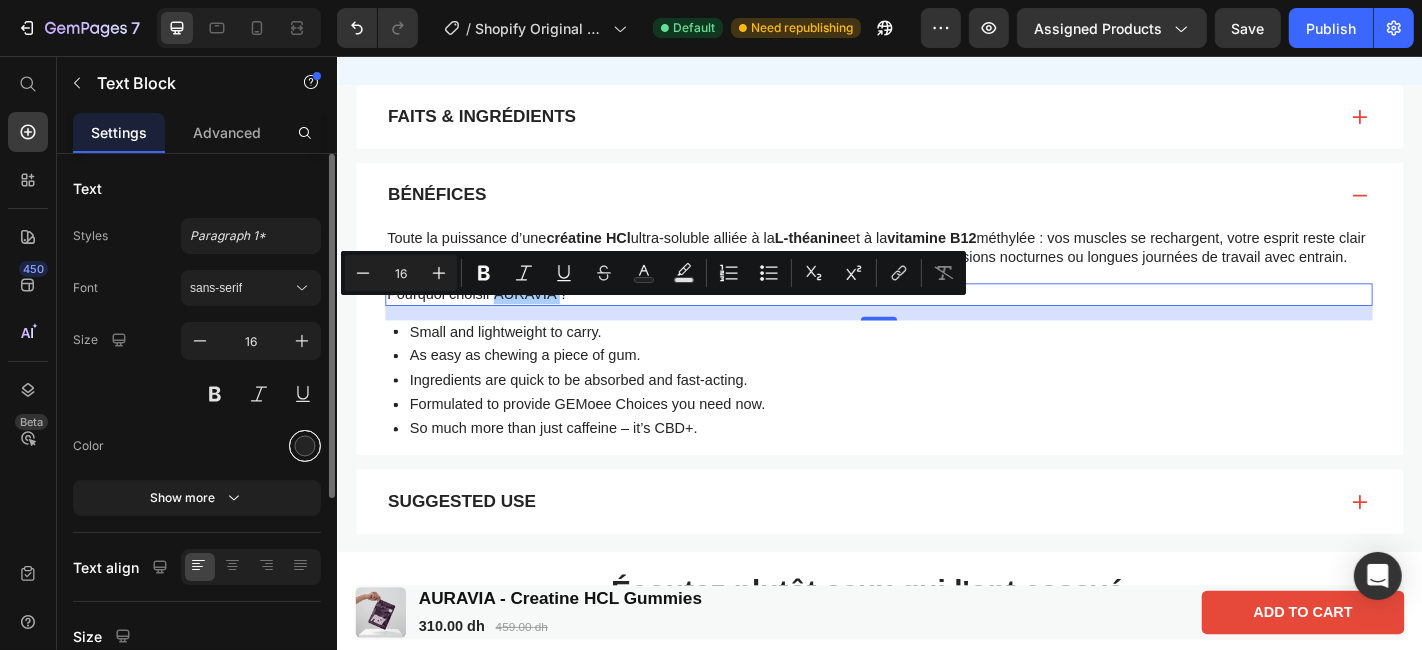 click at bounding box center (305, 446) 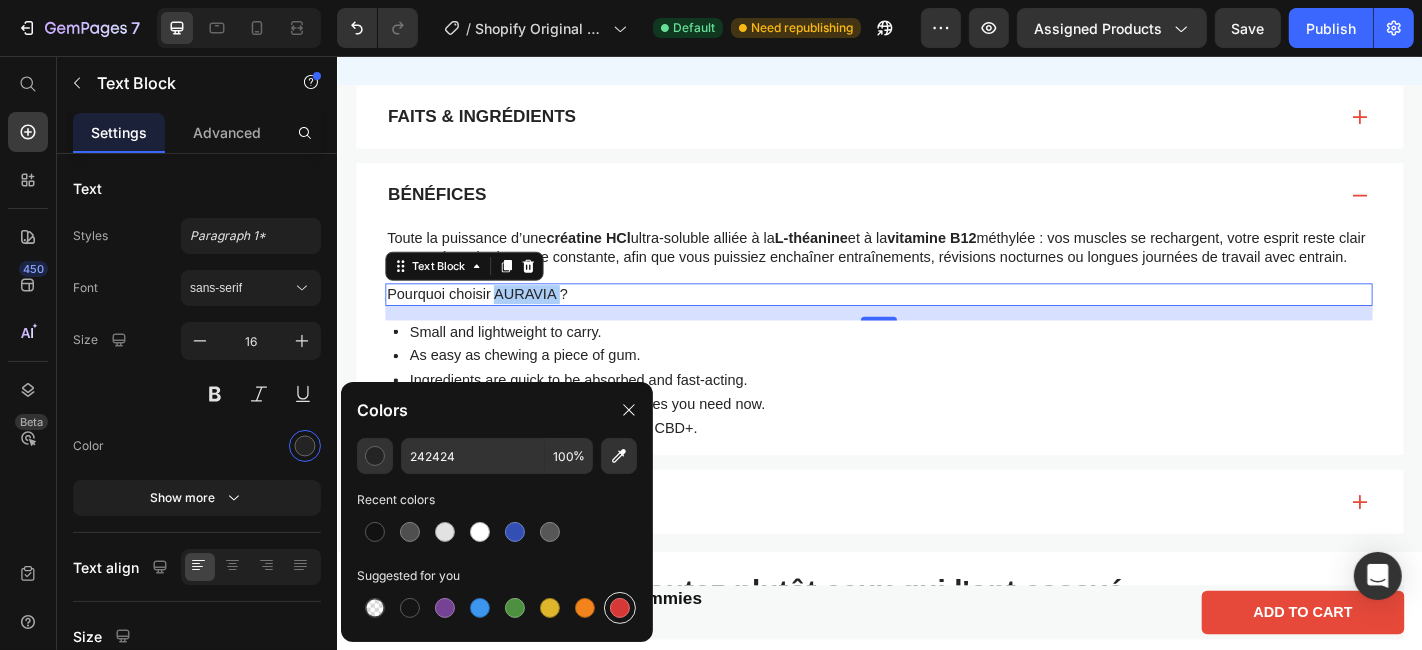 click at bounding box center [620, 608] 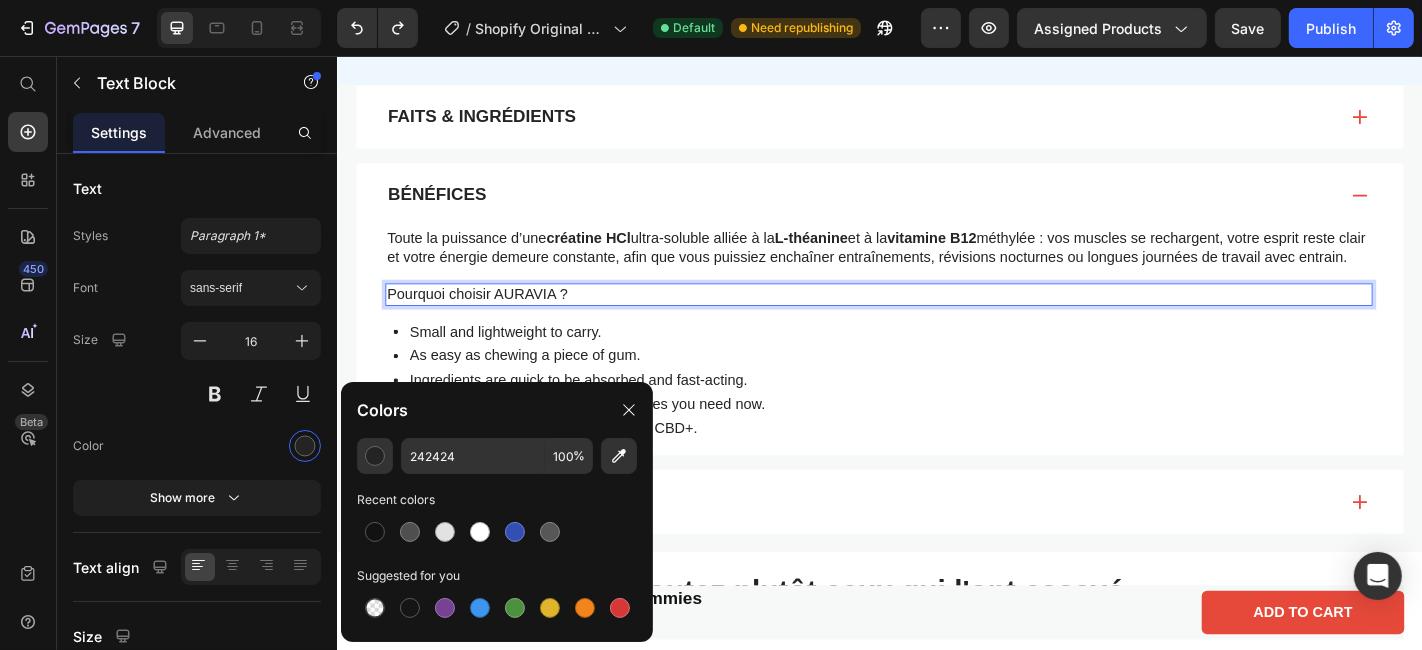 click on "Pourquoi choisir AURAVIA ?" at bounding box center [935, 319] 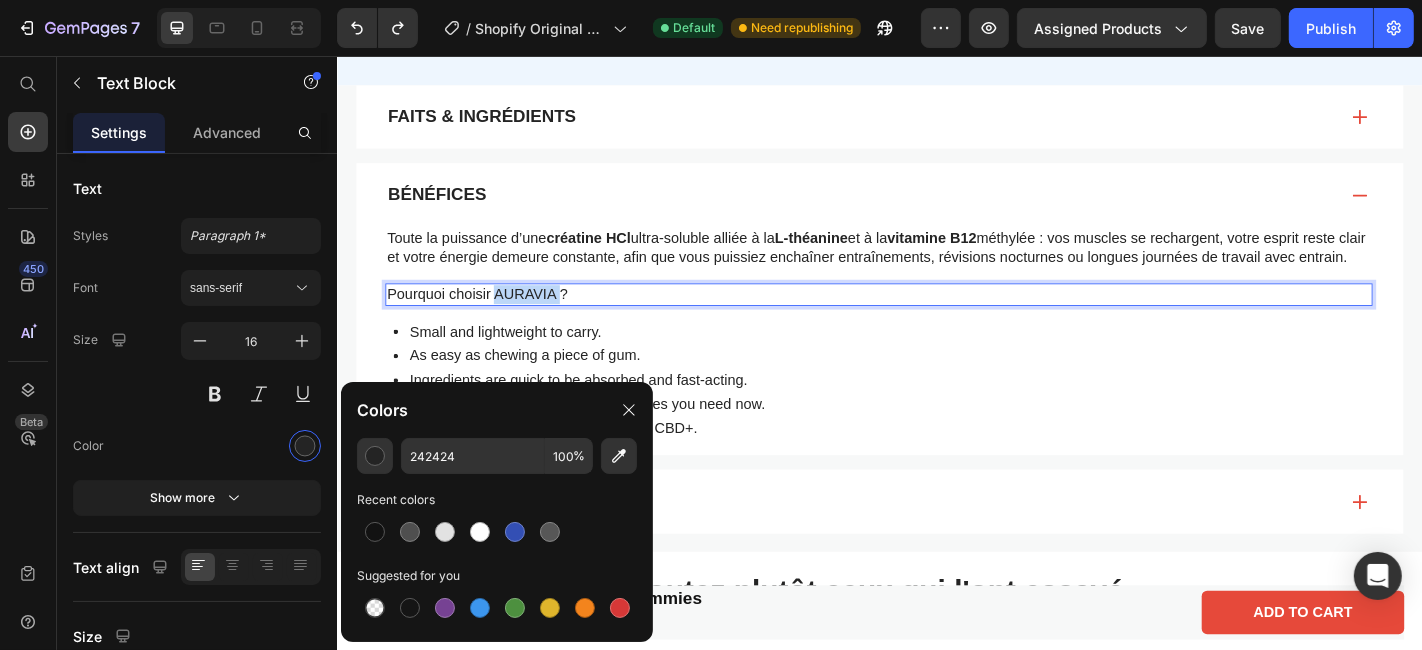 click on "Pourquoi choisir AURAVIA ?" at bounding box center [935, 319] 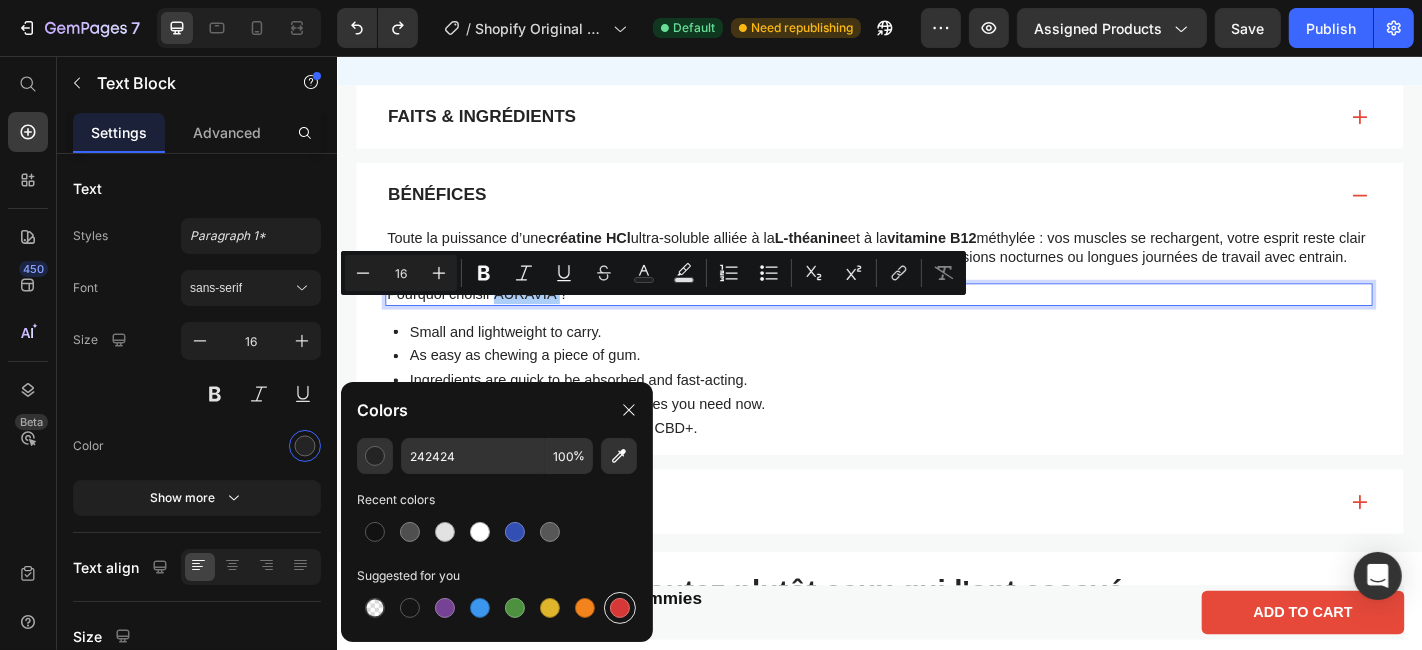 click at bounding box center (620, 608) 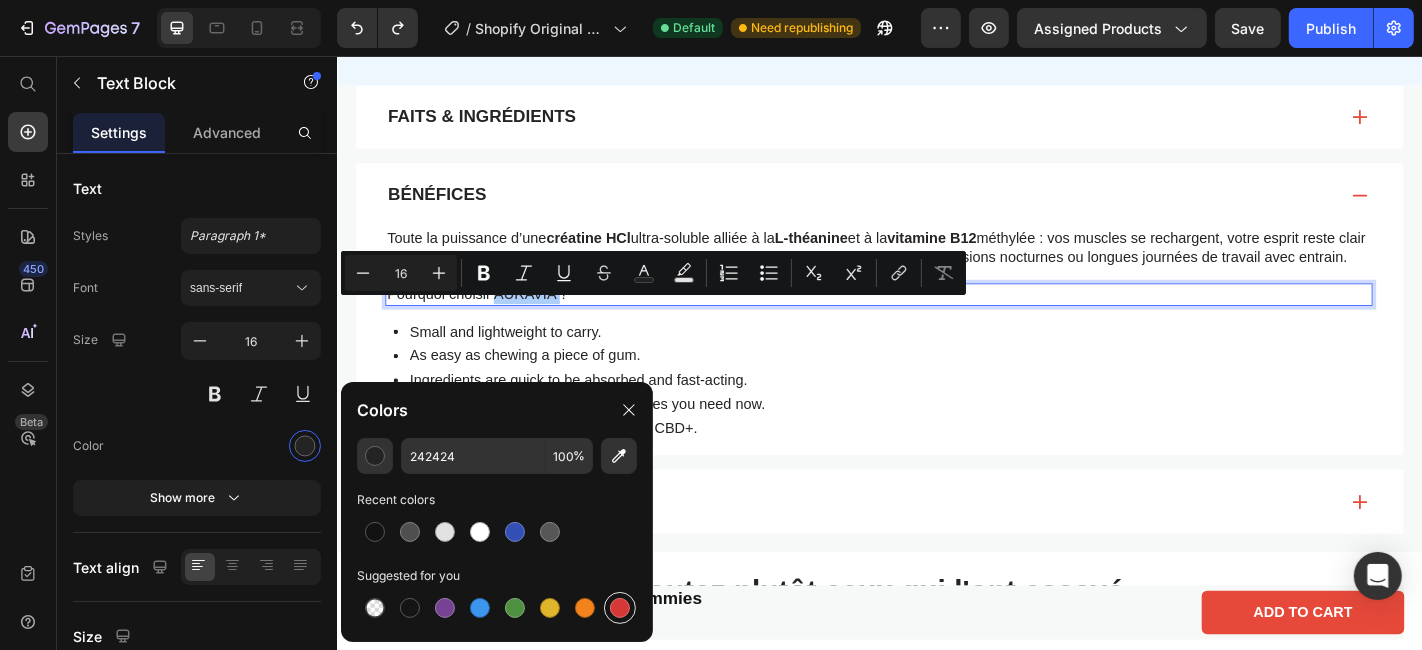 type on "D63837" 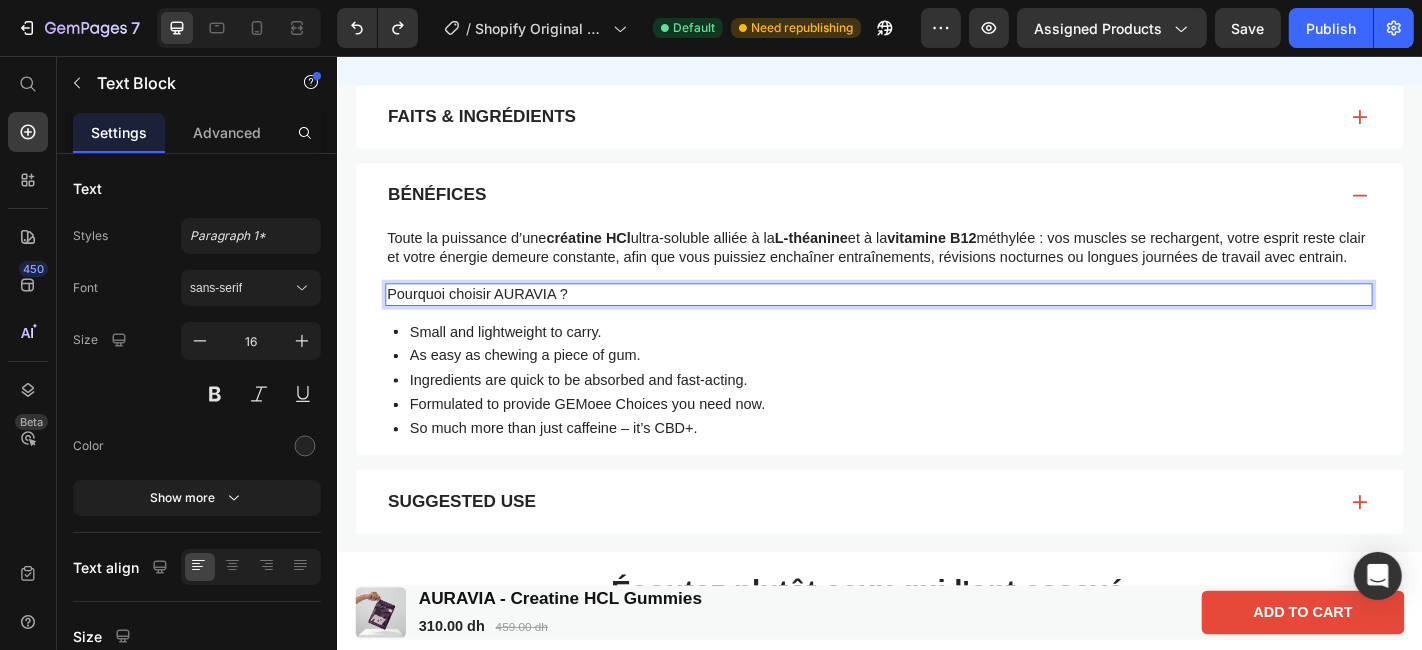 click on "Pourquoi choisir AURAVIA ?" at bounding box center [935, 319] 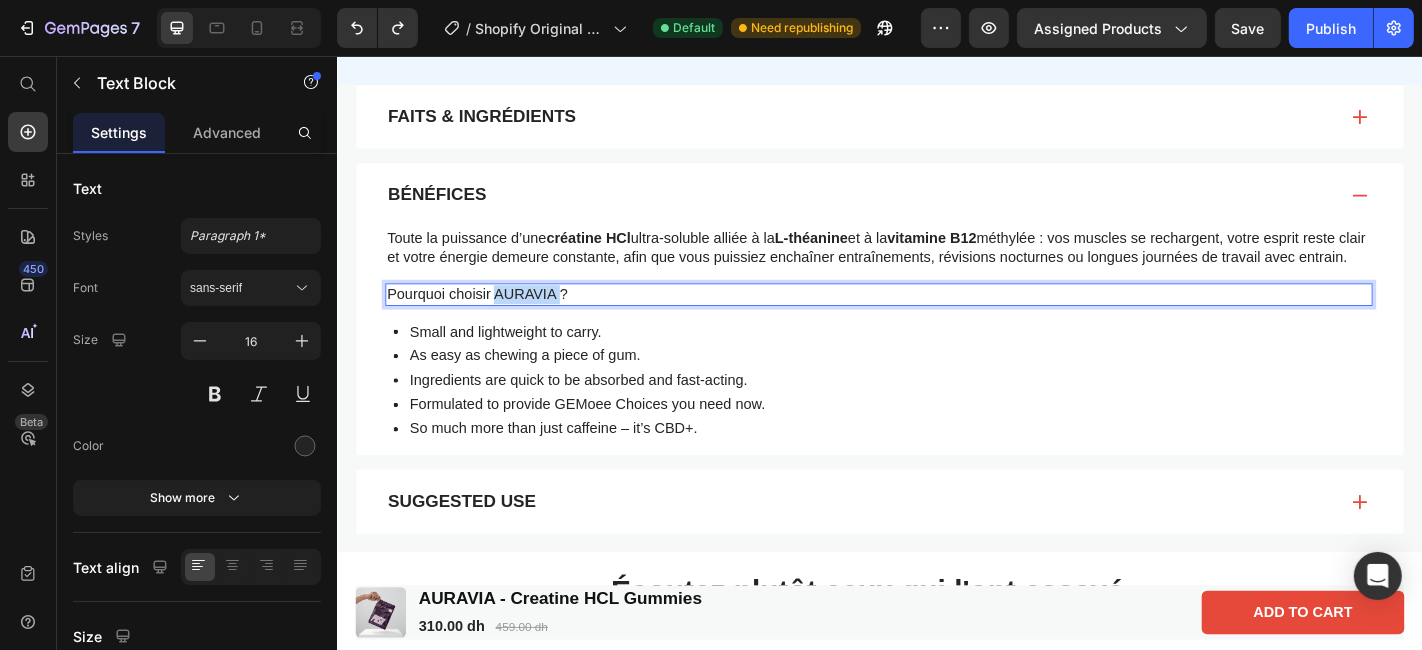 click on "Pourquoi choisir AURAVIA ?" at bounding box center [935, 319] 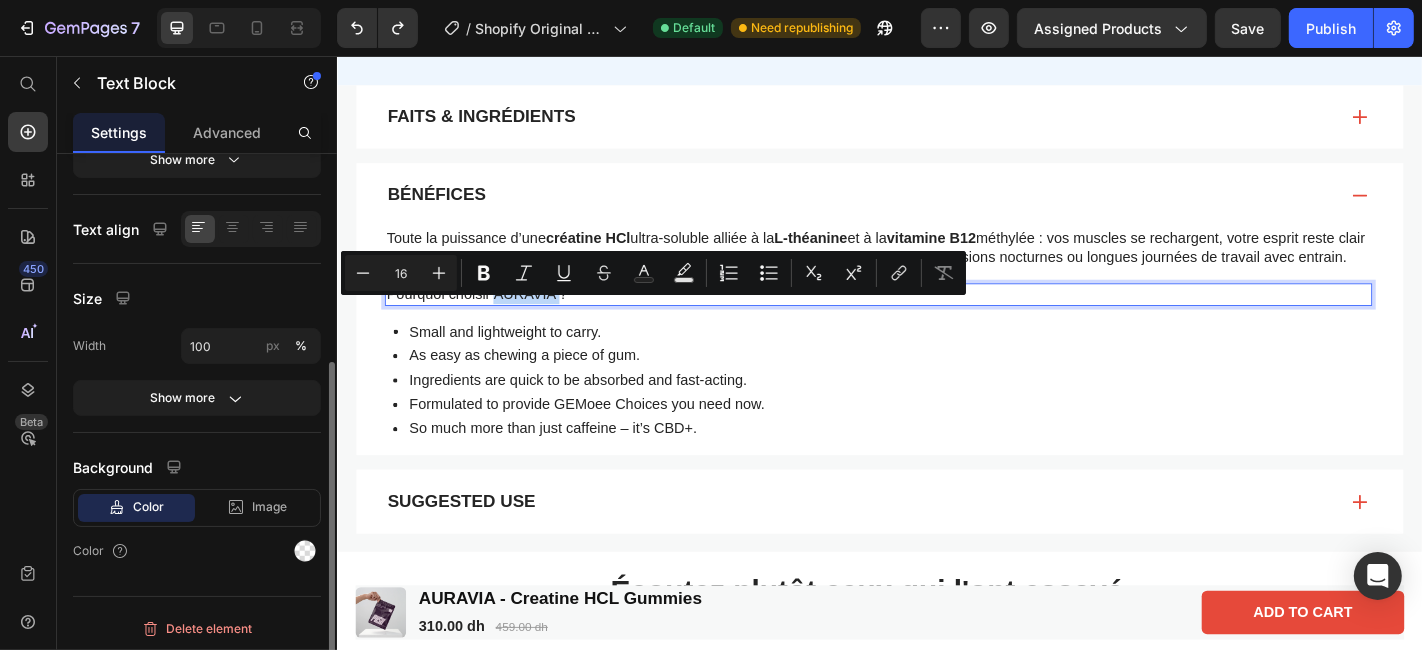 scroll, scrollTop: 331, scrollLeft: 0, axis: vertical 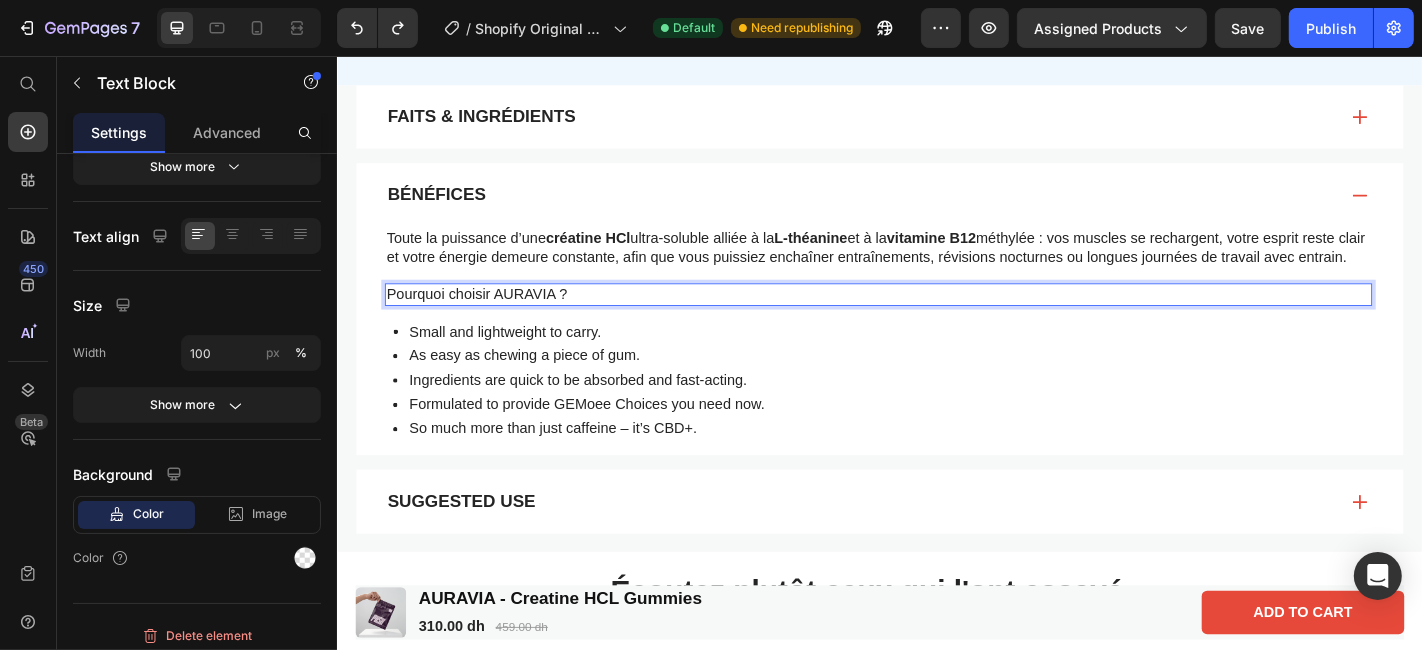 click on "Pourquoi choisir AURAVIA ?" at bounding box center [935, 319] 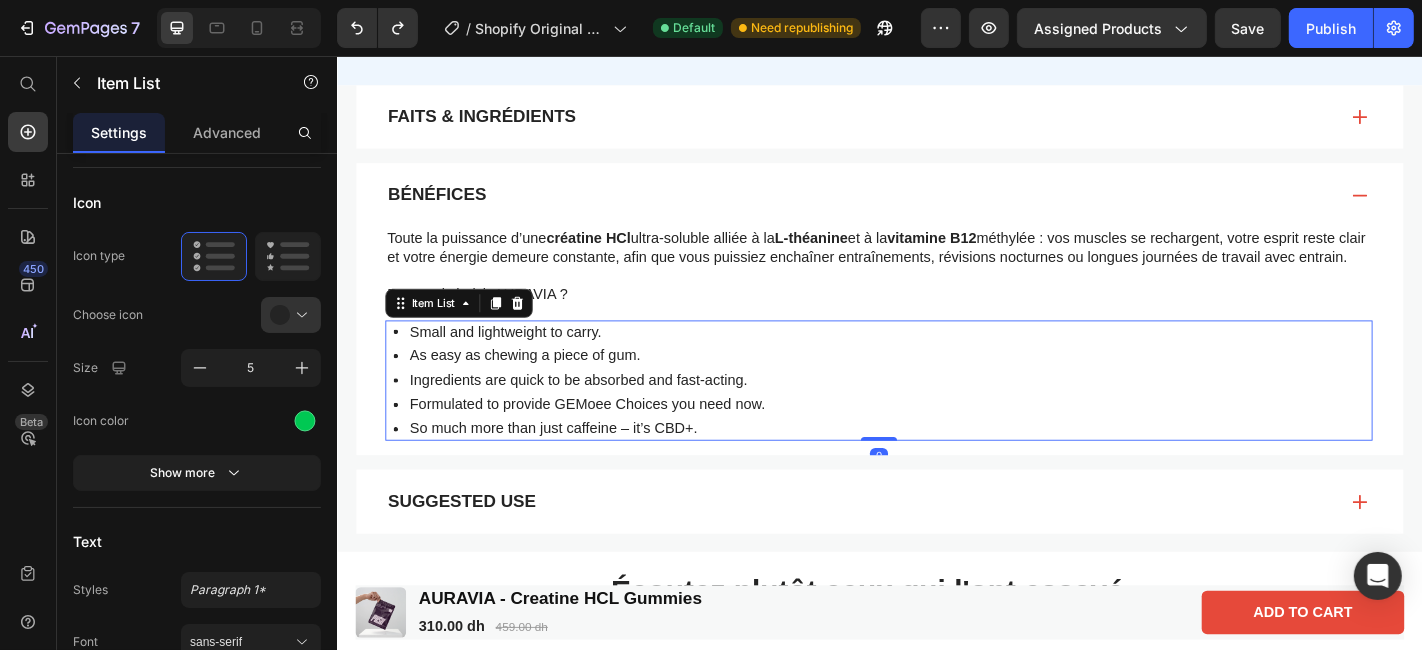 scroll, scrollTop: 0, scrollLeft: 0, axis: both 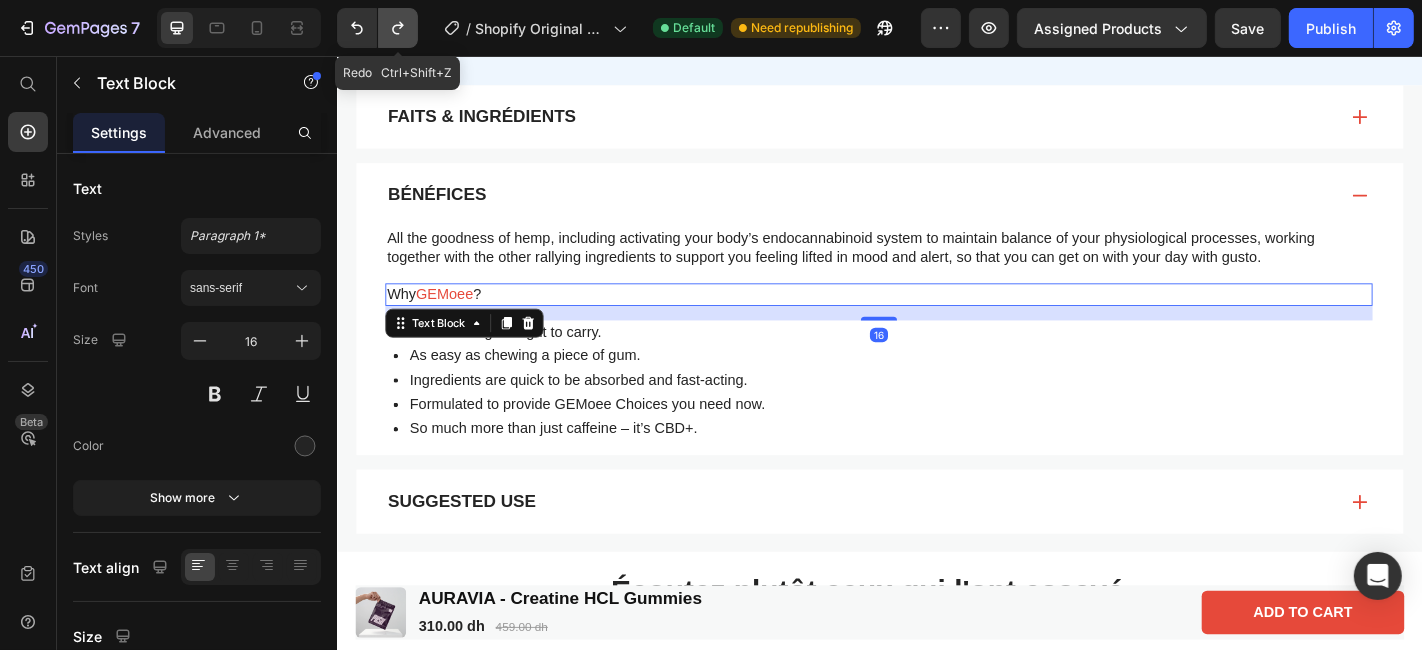 click 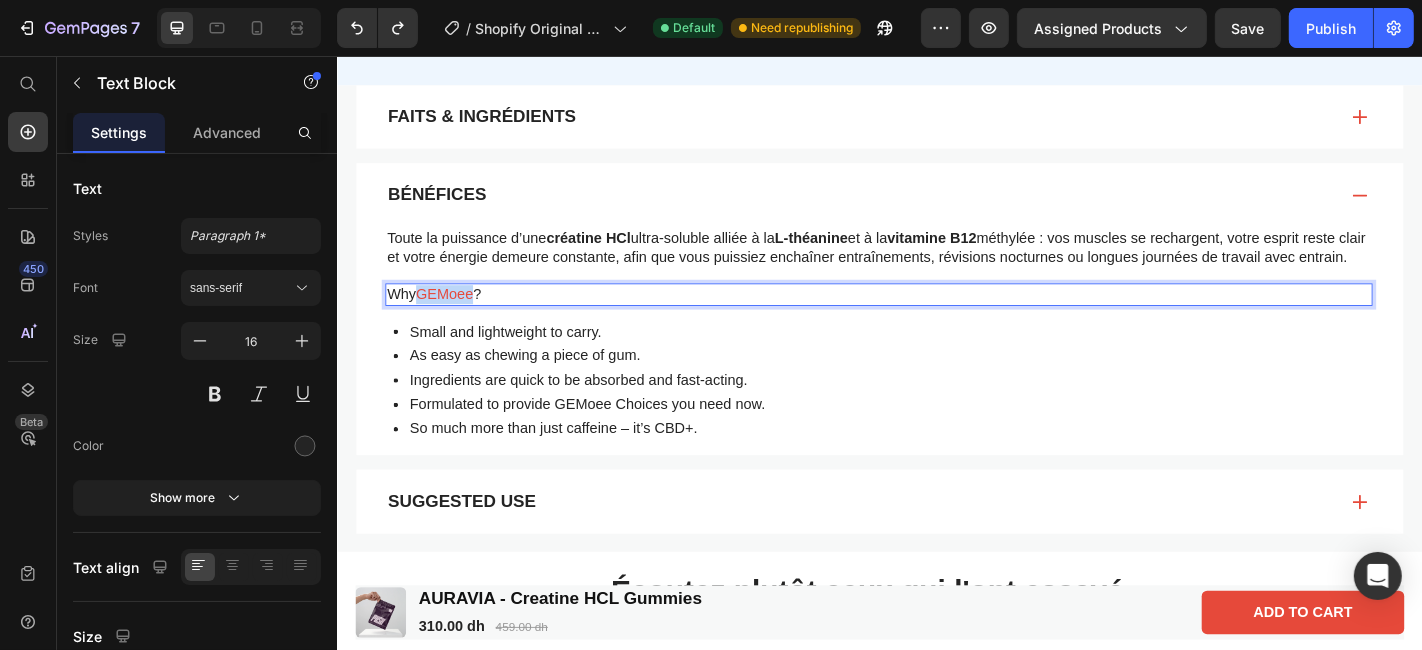 click on "GEMoee" at bounding box center [454, 318] 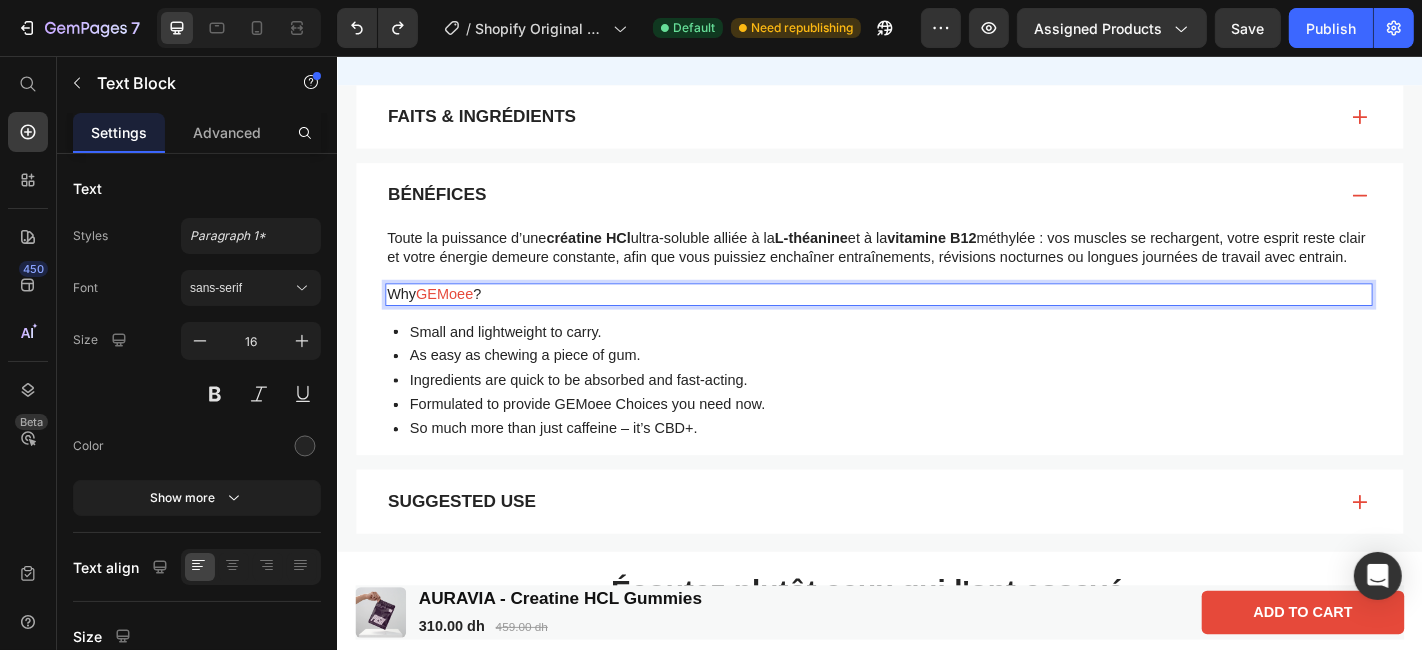 click on "Why  GEMoee ?" at bounding box center (935, 319) 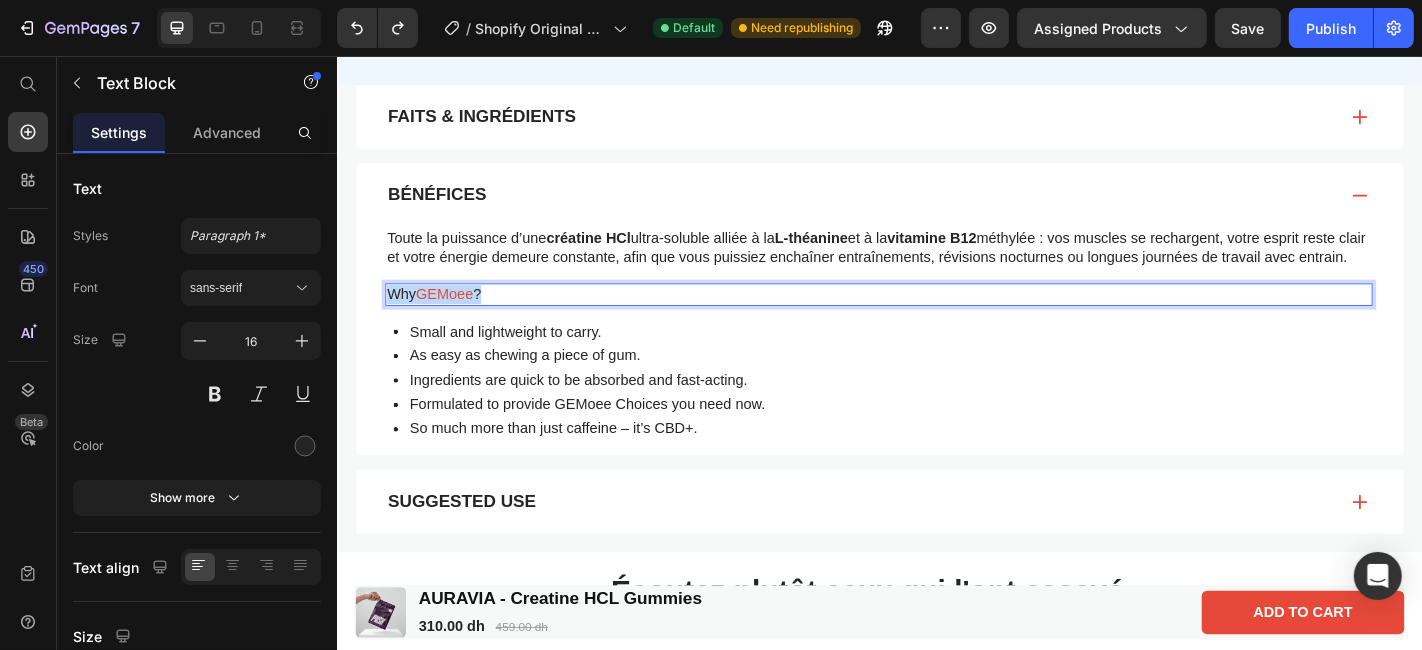 click on "Why  GEMoee ?" at bounding box center [935, 319] 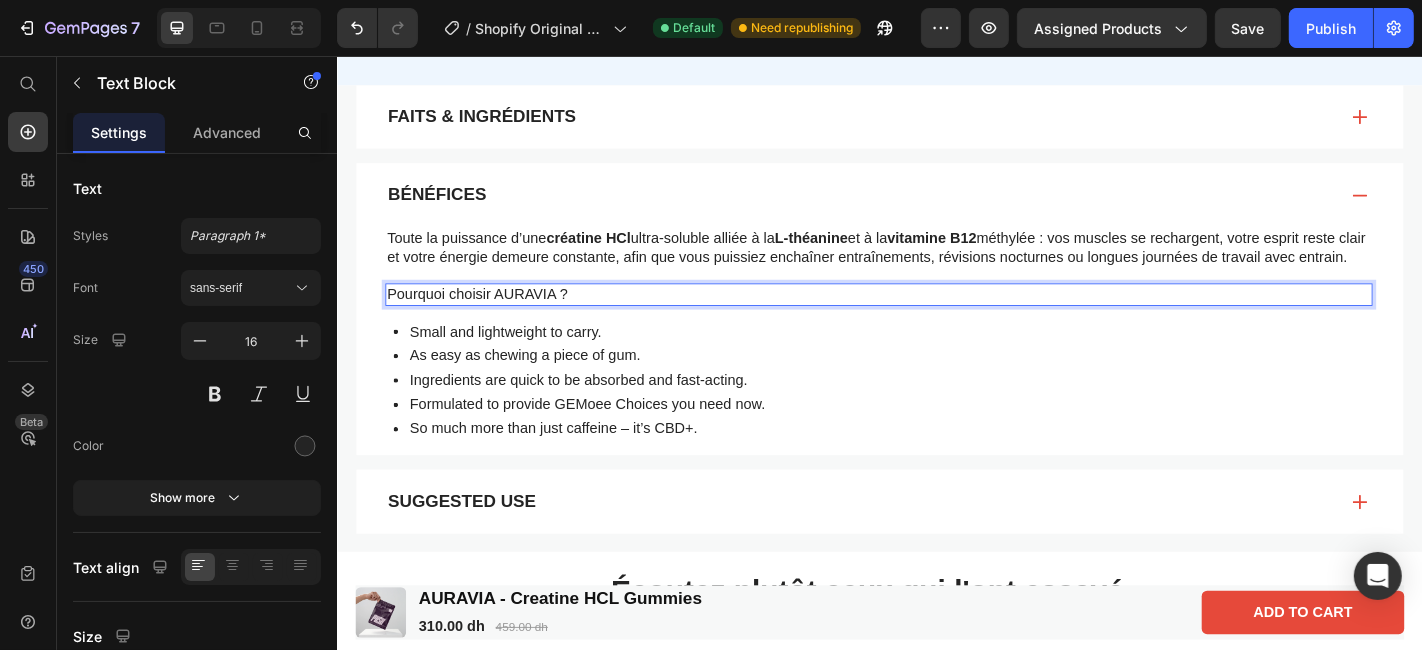 click on "Pourquoi choisir AURAVIA ?" at bounding box center [935, 319] 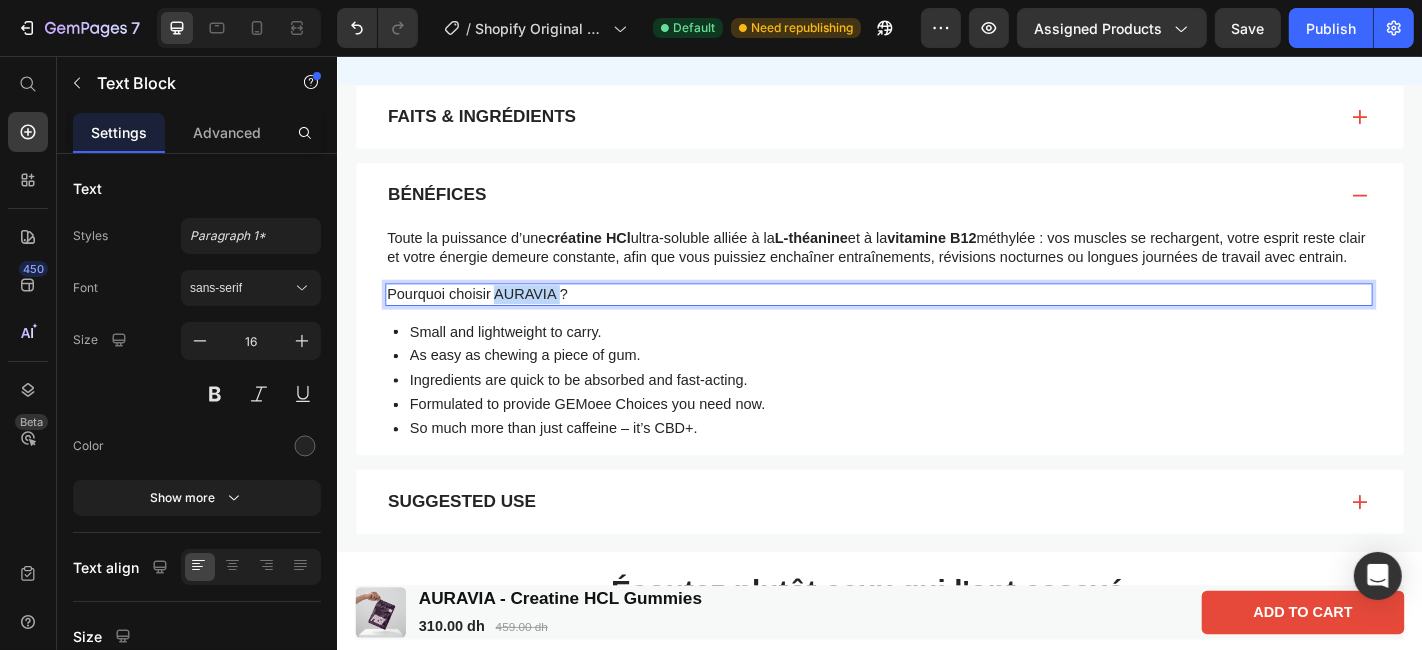 click on "Pourquoi choisir AURAVIA ?" at bounding box center (935, 319) 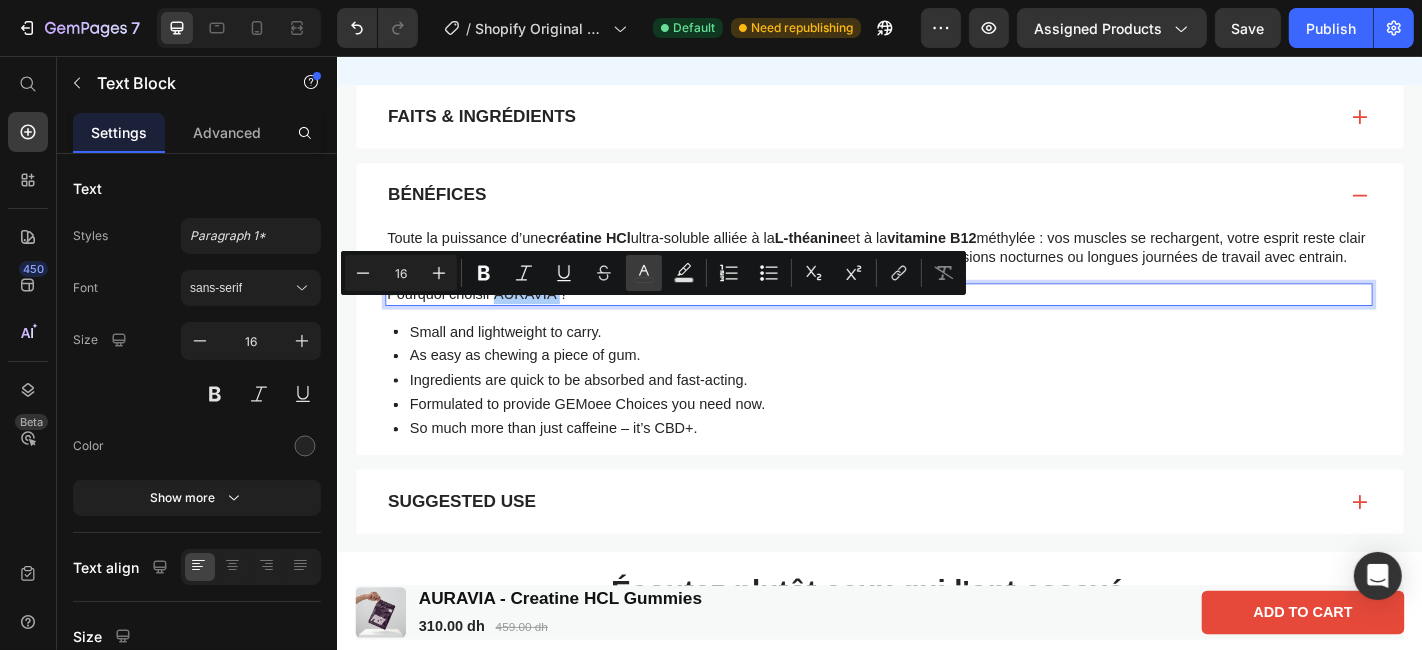 click 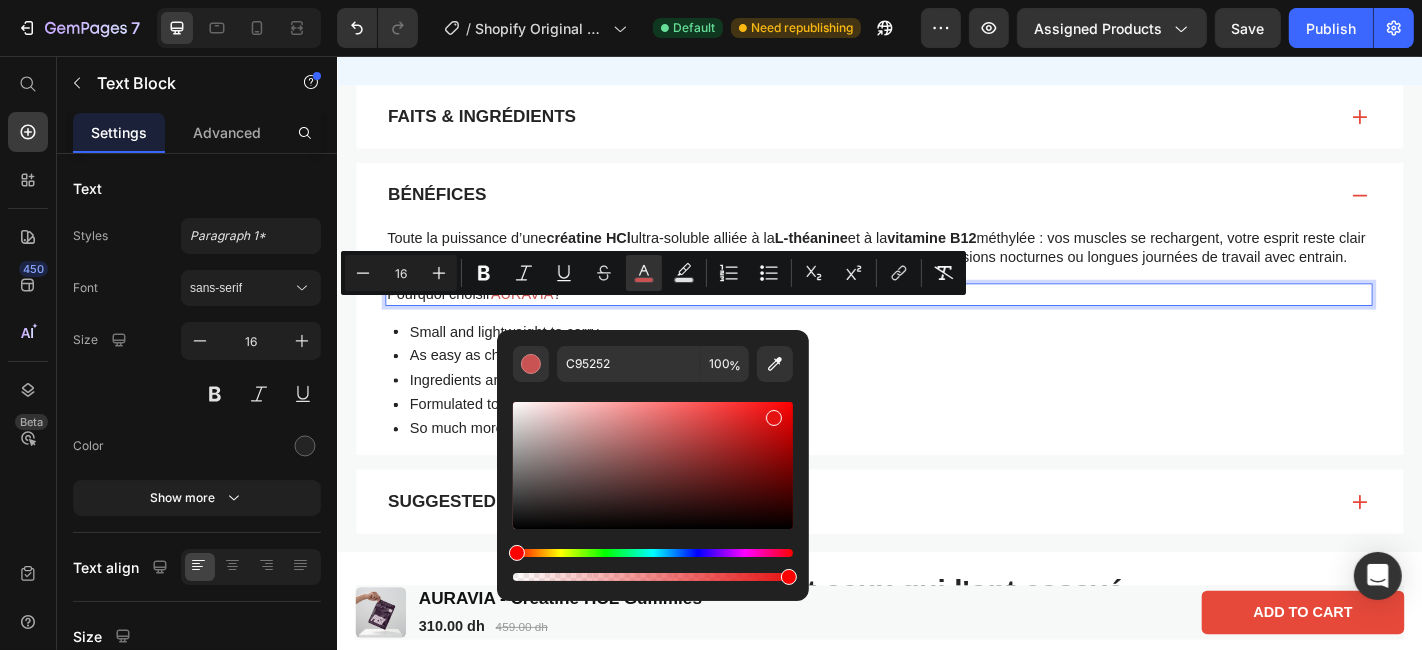 drag, startPoint x: 679, startPoint y: 427, endPoint x: 785, endPoint y: 410, distance: 107.35455 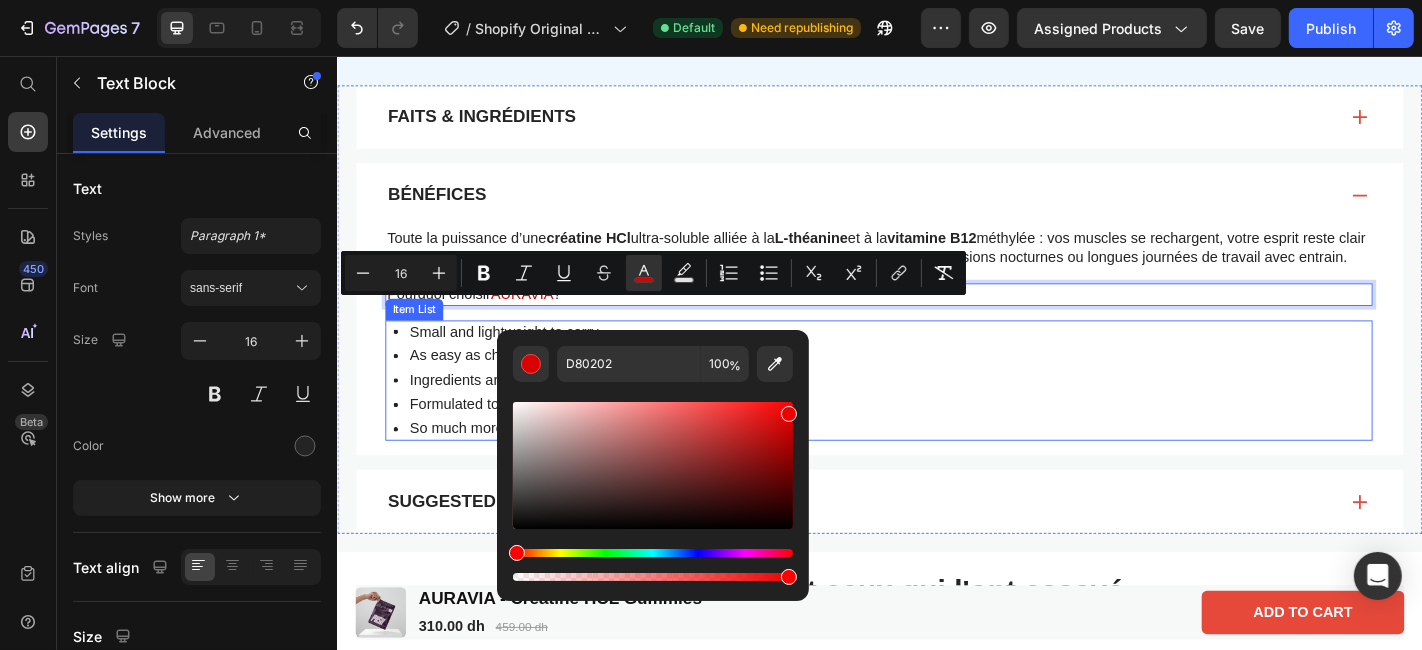 type on "ED0000" 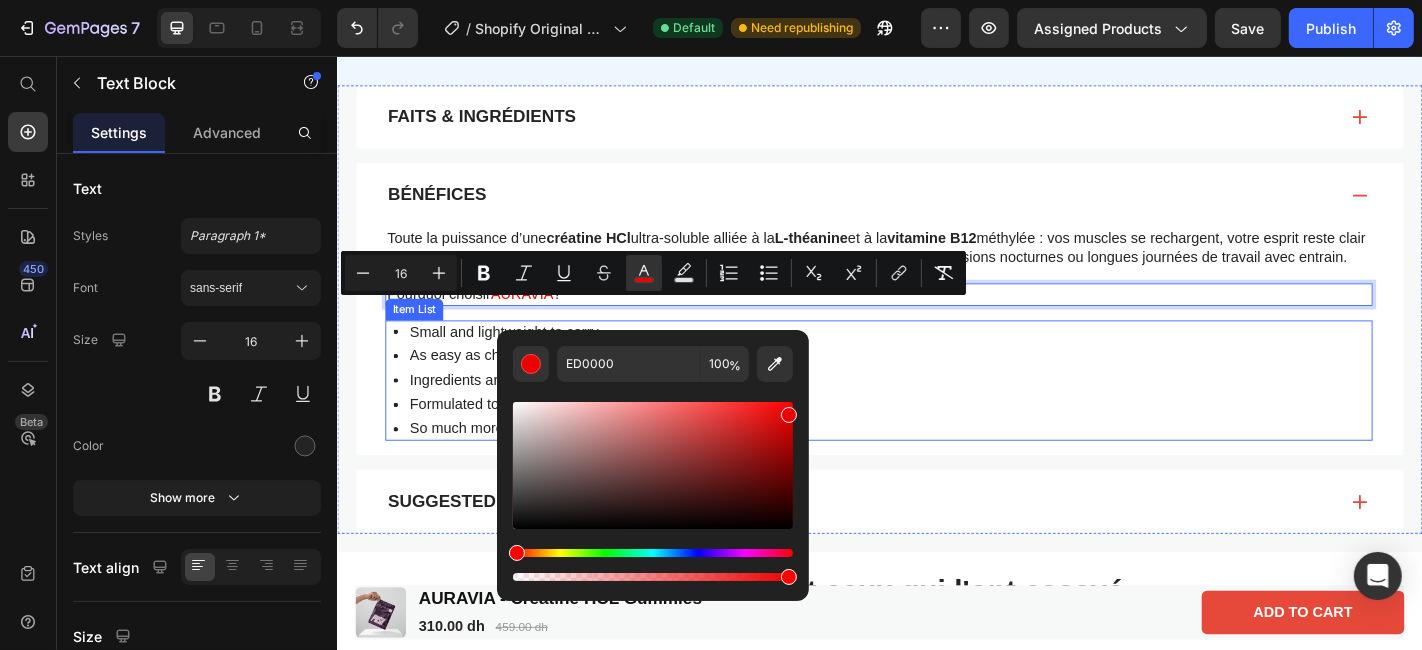 drag, startPoint x: 1127, startPoint y: 476, endPoint x: 897, endPoint y: 372, distance: 252.42029 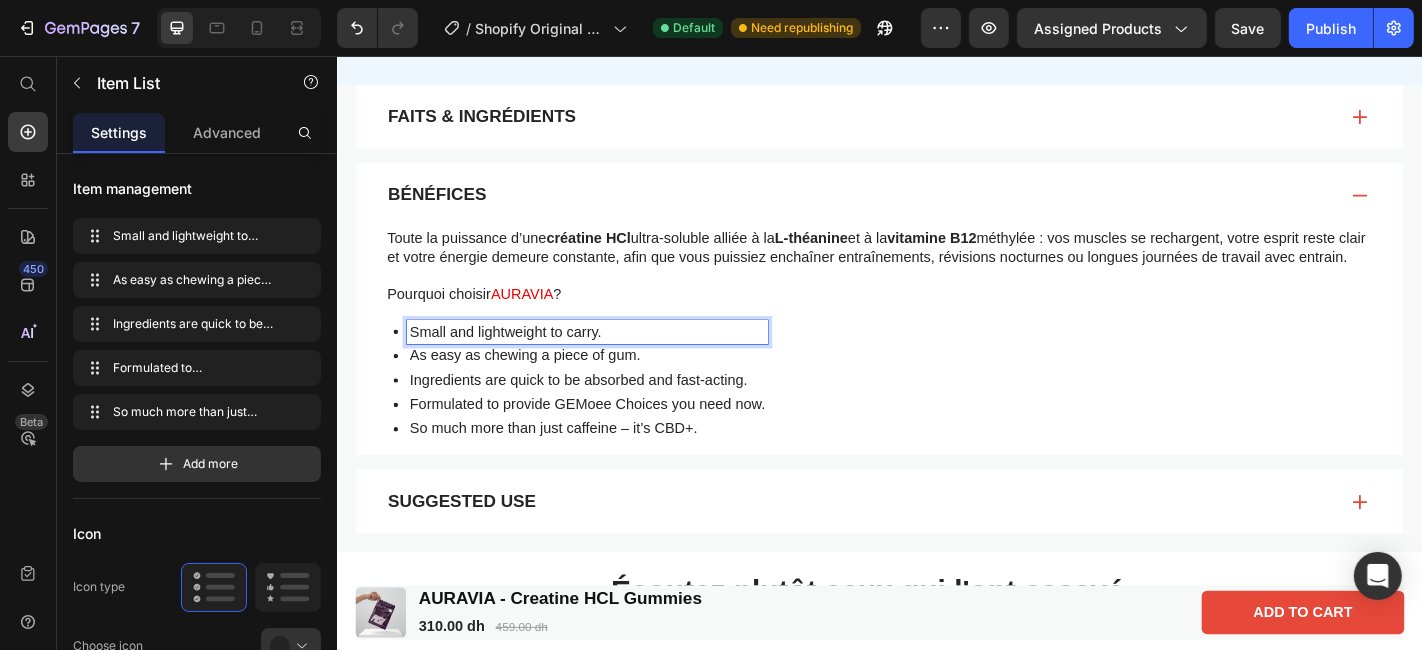 click on "Small and lightweight to carry." at bounding box center [612, 361] 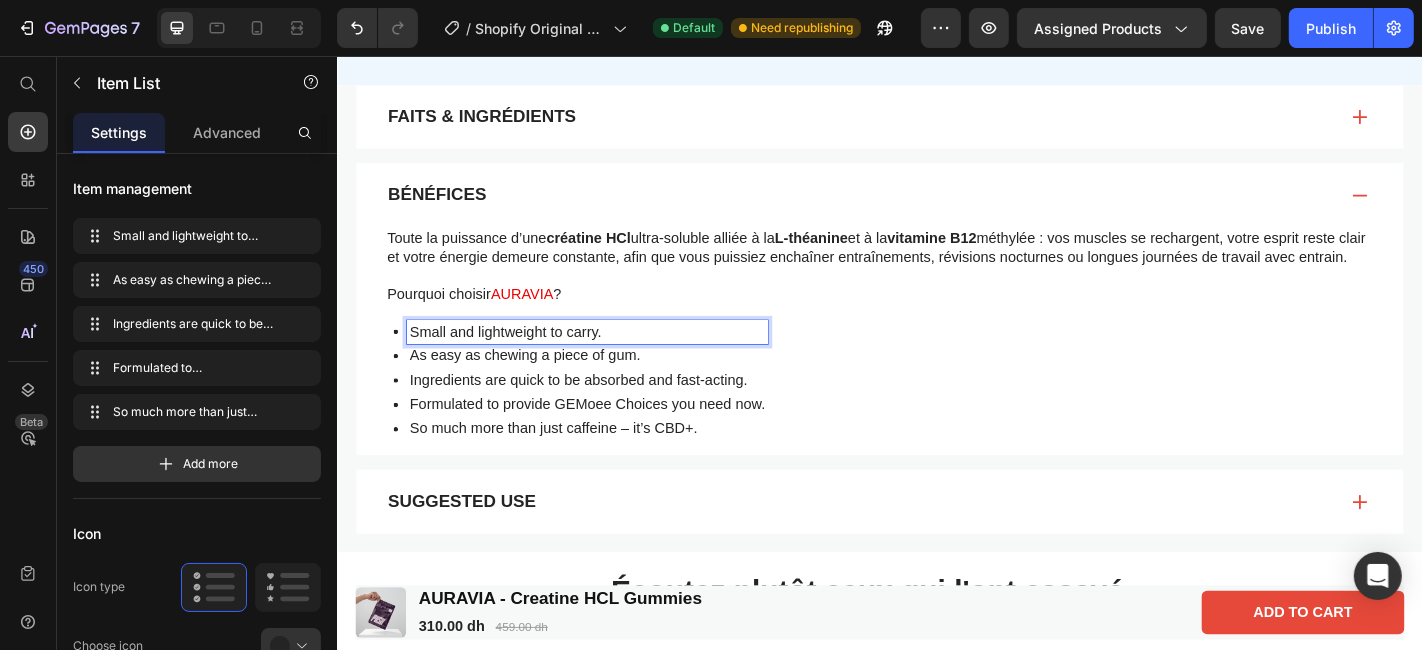 click on "Small and lightweight to carry." at bounding box center [612, 361] 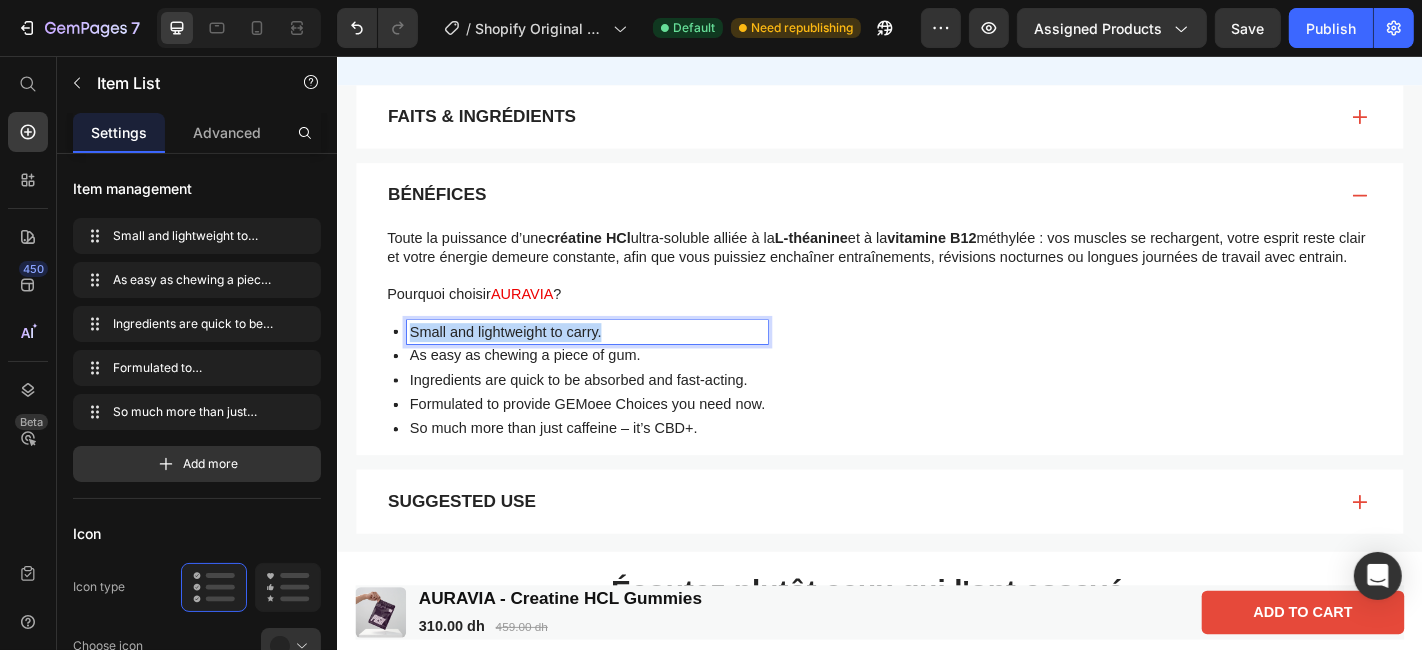 click on "Small and lightweight to carry." at bounding box center [612, 361] 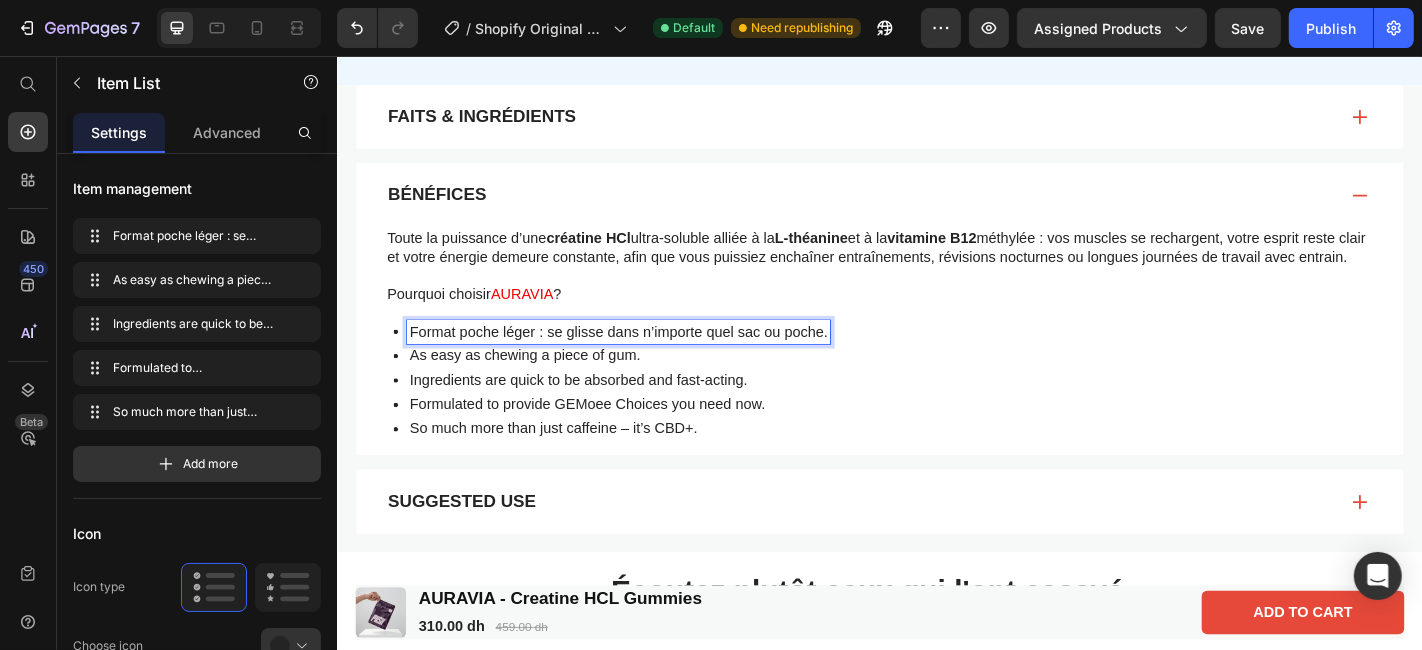 click on "As easy as chewing a piece of gum." at bounding box center [647, 387] 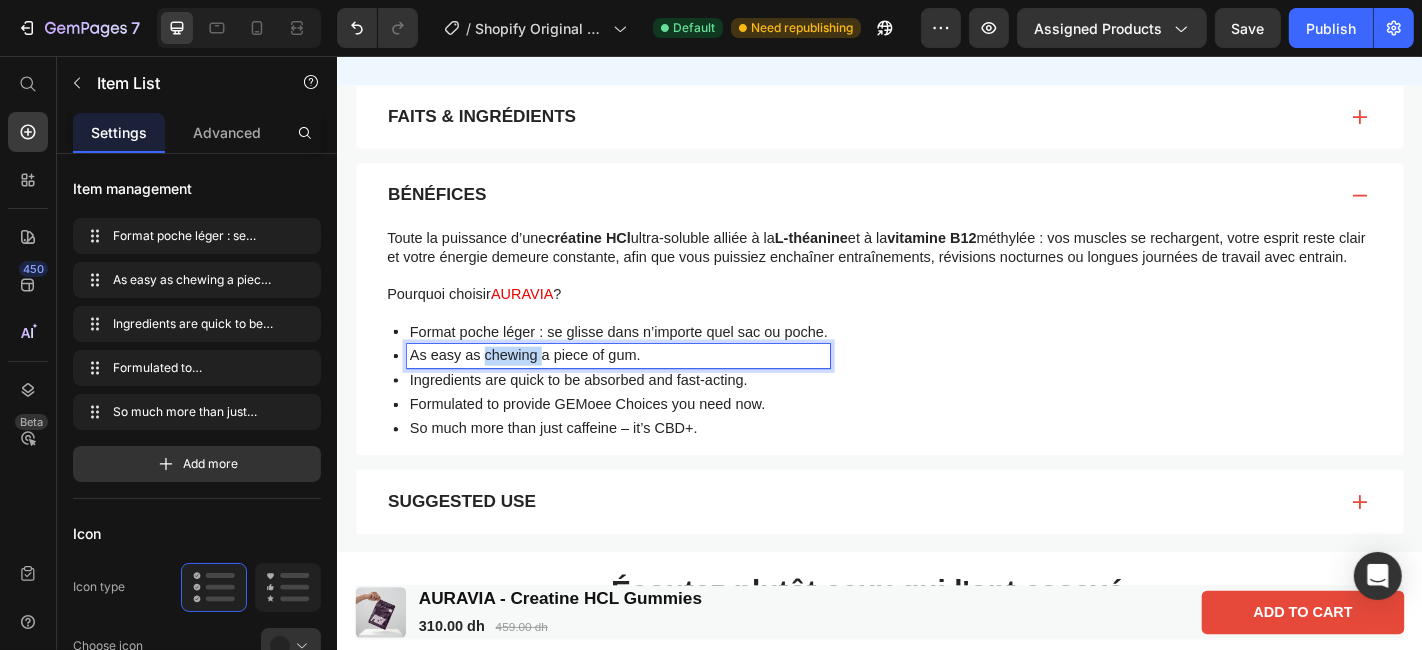 click on "As easy as chewing a piece of gum." at bounding box center [647, 387] 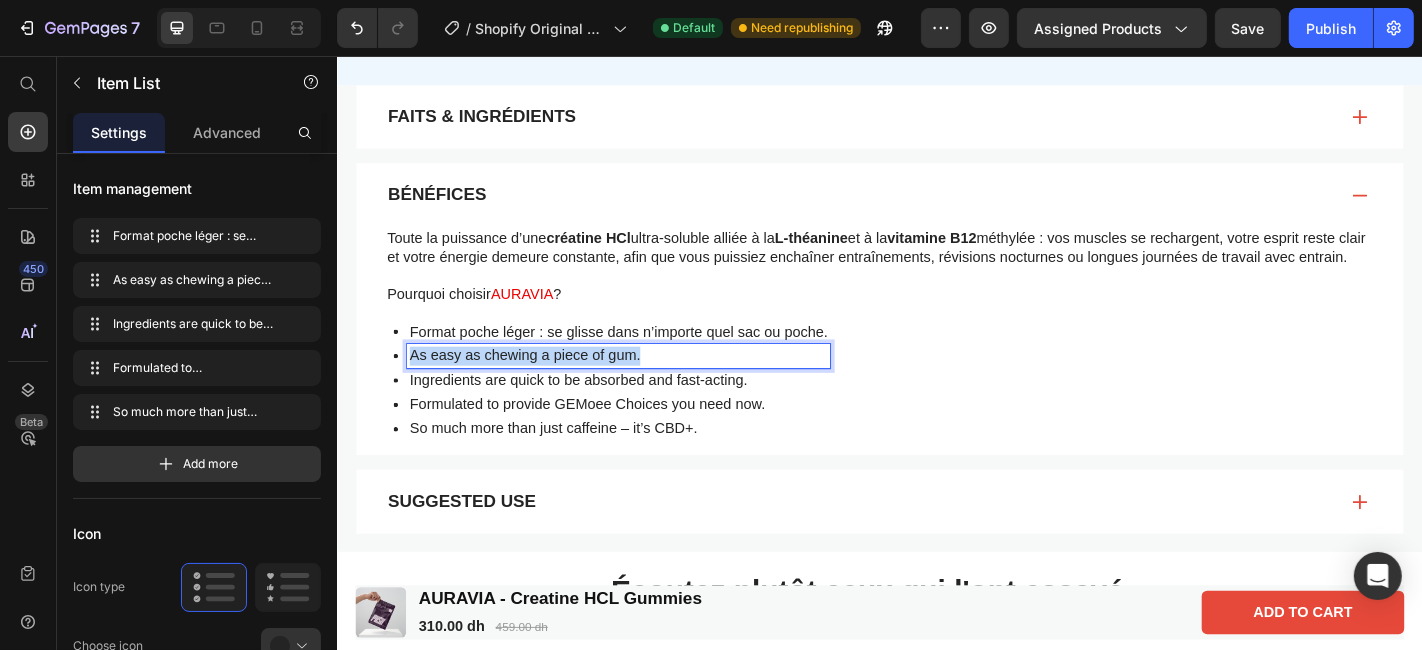 click on "As easy as chewing a piece of gum." at bounding box center [647, 387] 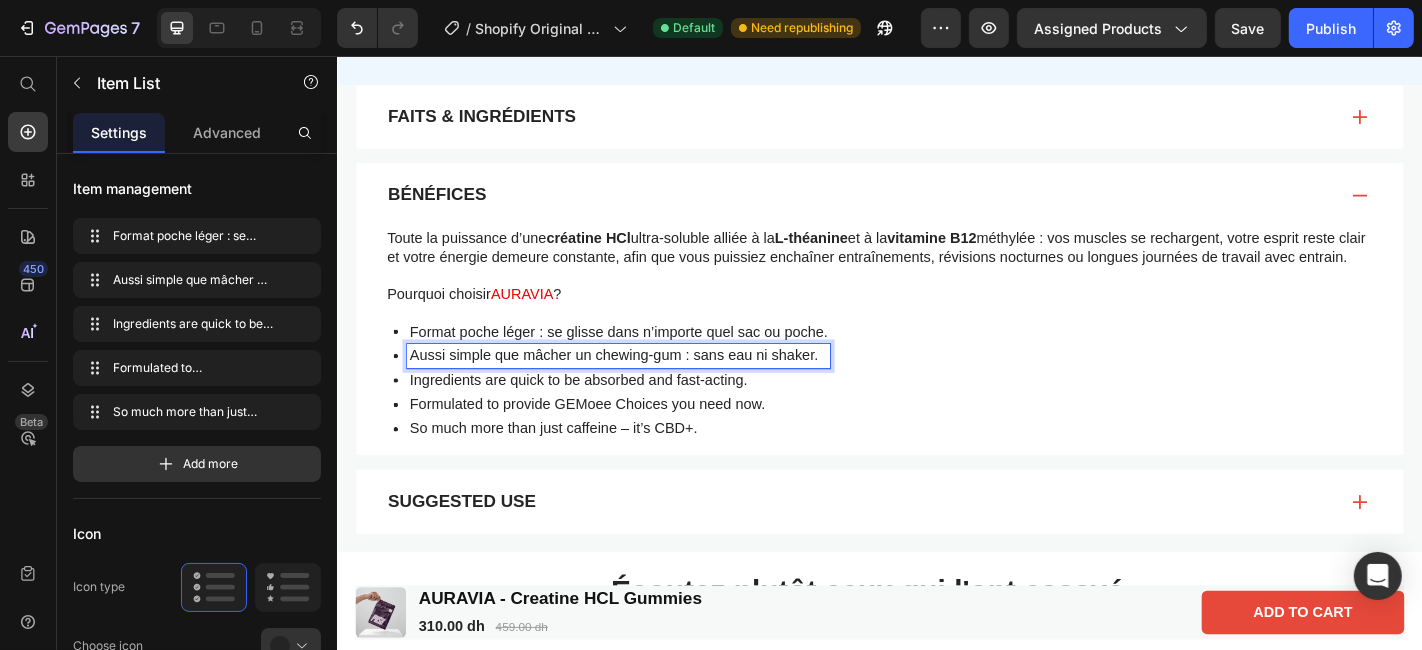 click on "Ingredients are quick to be absorbed and fast-acting." at bounding box center (647, 414) 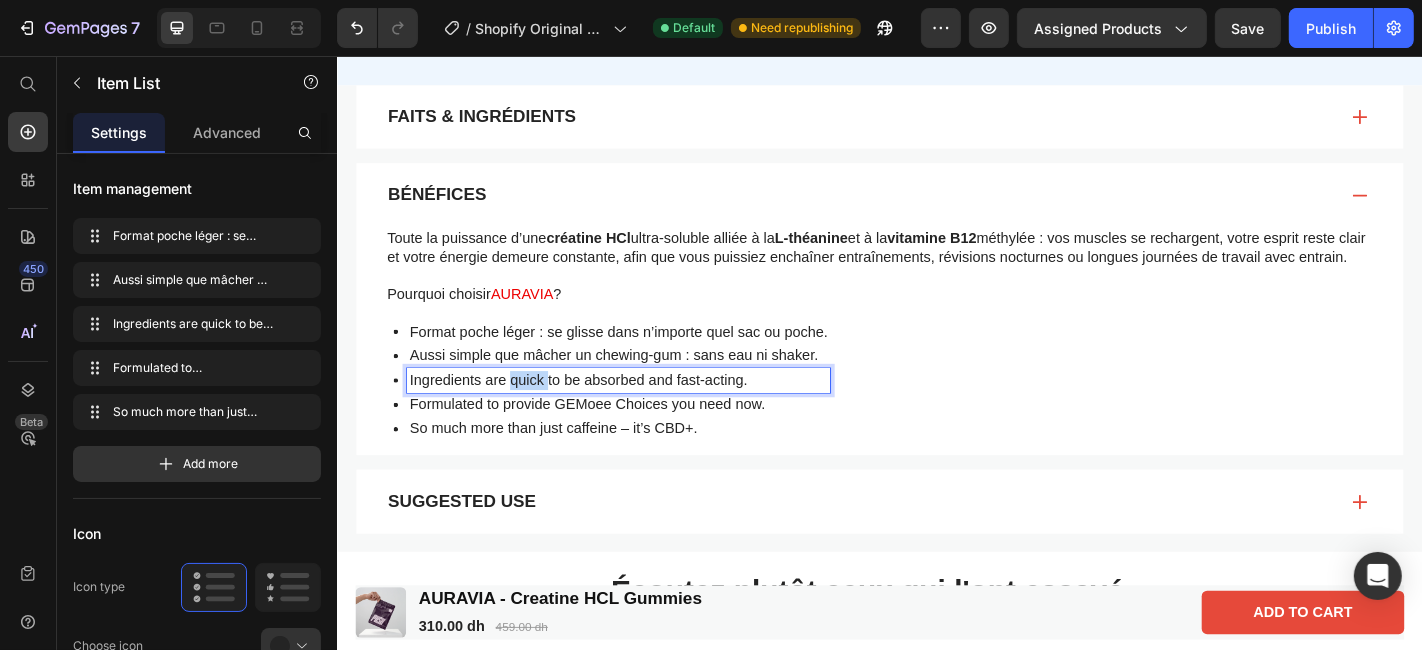 click on "Ingredients are quick to be absorbed and fast-acting." at bounding box center (647, 414) 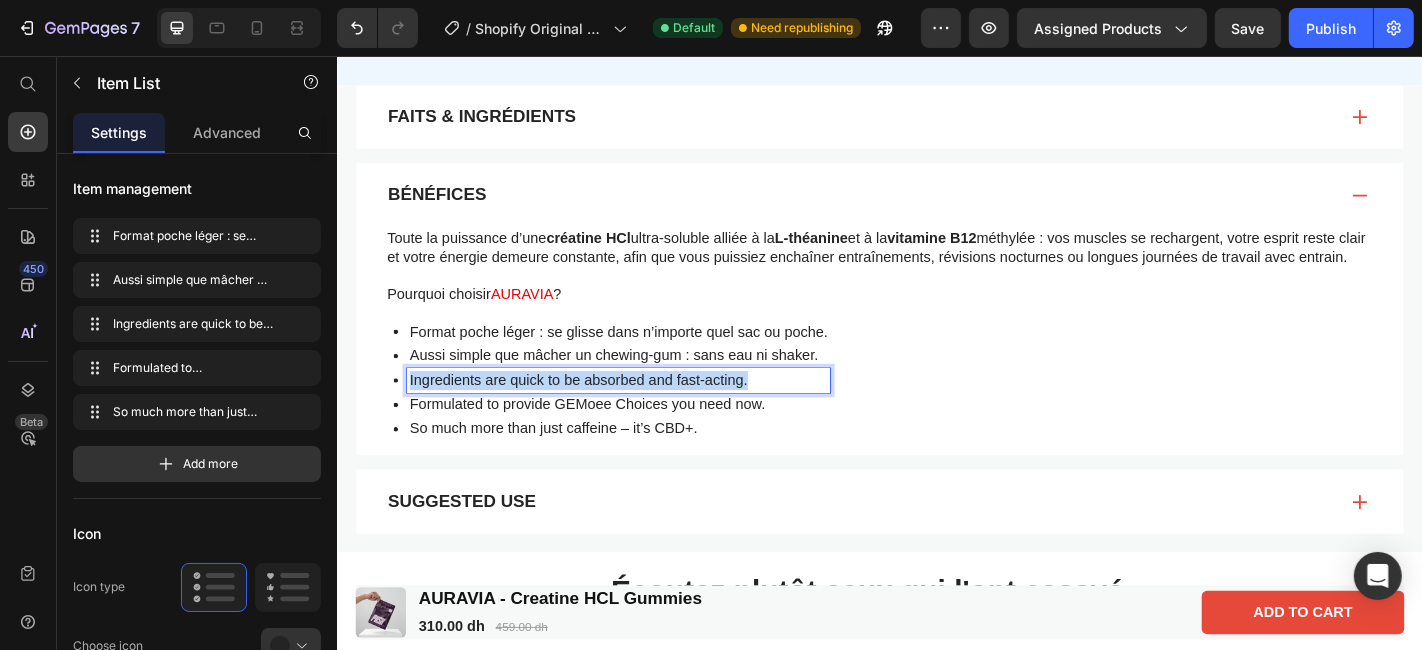 click on "Ingredients are quick to be absorbed and fast-acting." at bounding box center (647, 414) 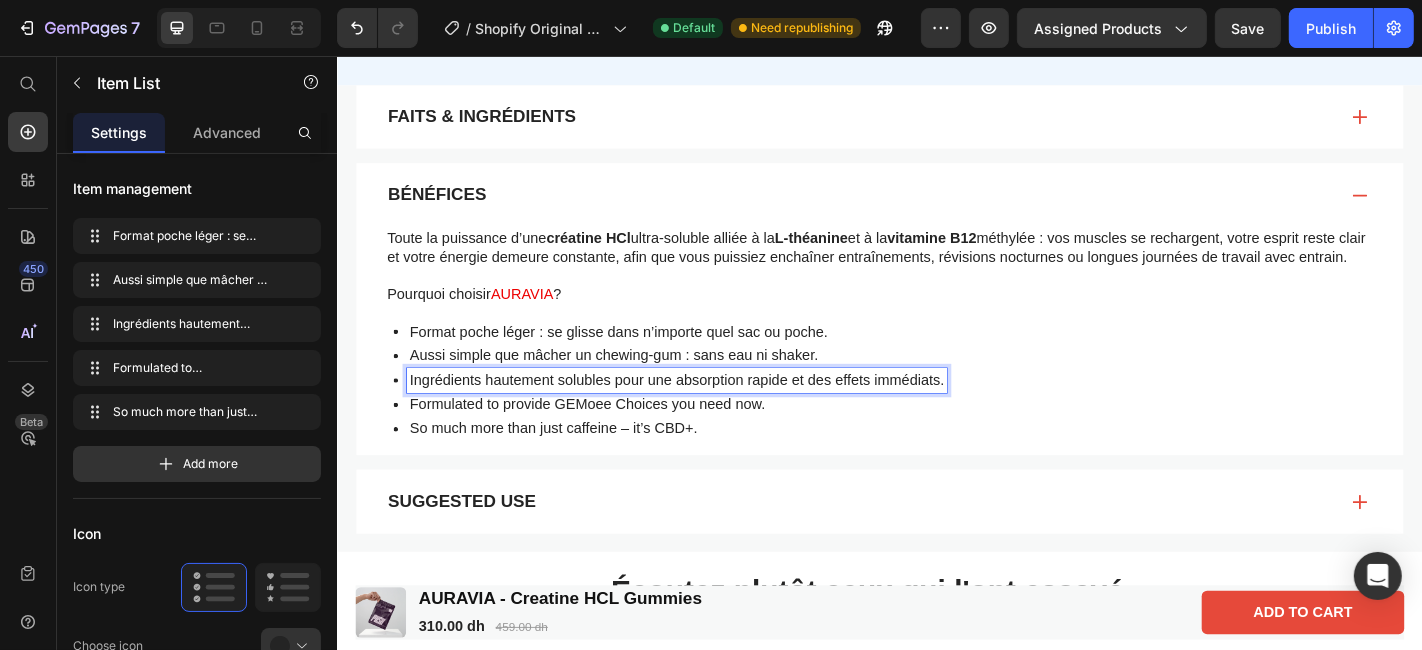 click on "Formulated to provide GEMoee Choices you need now." at bounding box center [711, 441] 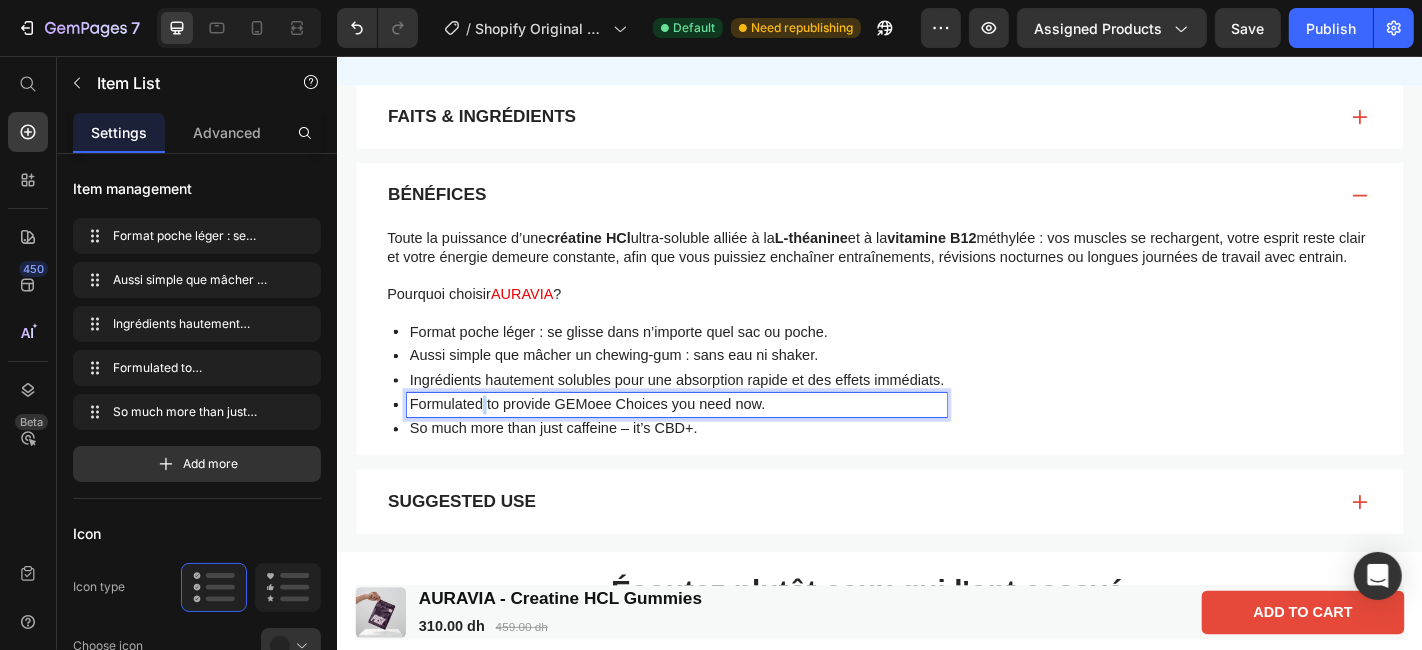 click on "Formulated to provide GEMoee Choices you need now." at bounding box center [711, 441] 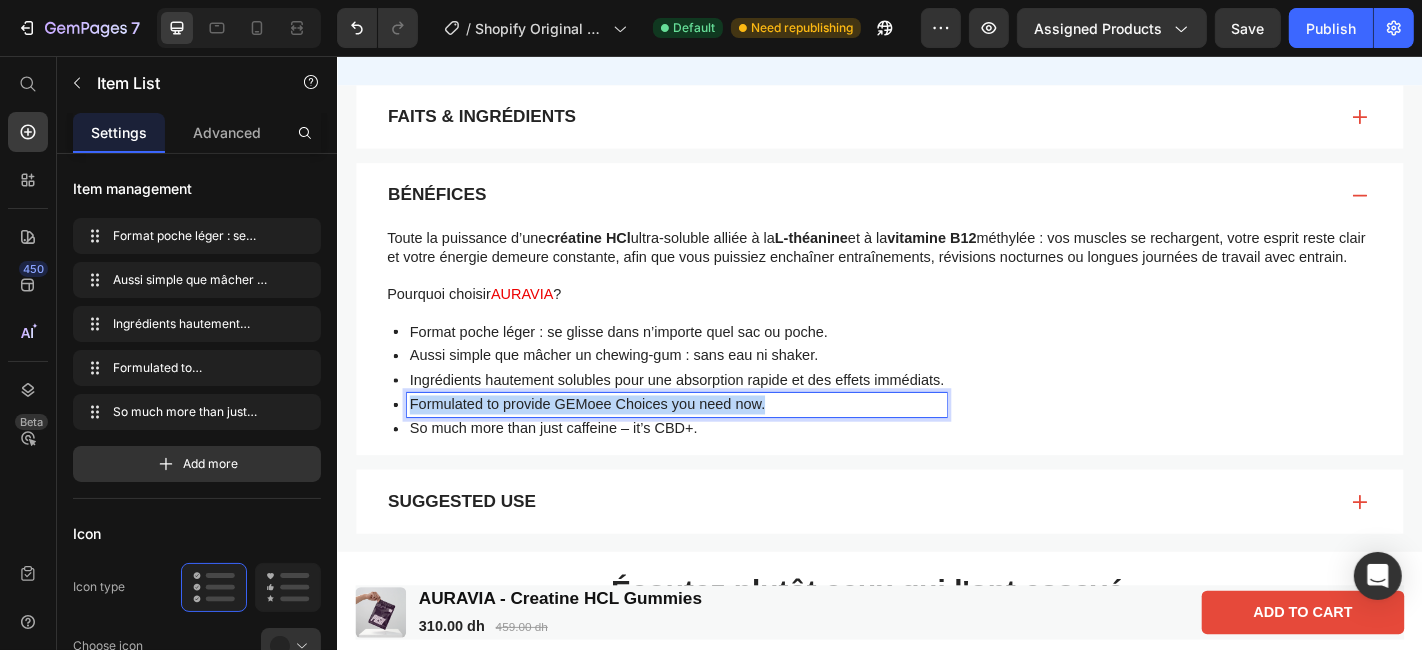 click on "Formulated to provide GEMoee Choices you need now." at bounding box center [711, 441] 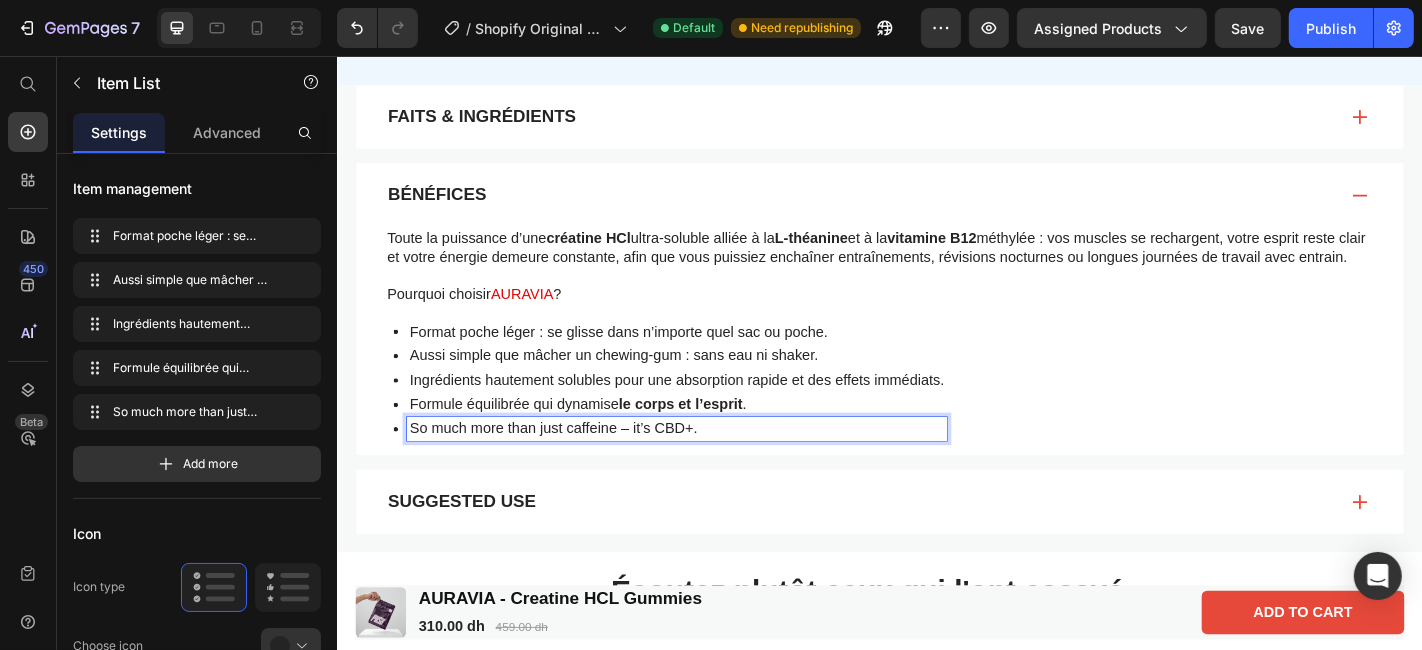 click on "So much more than just caffeine – it’s CBD+." at bounding box center [711, 468] 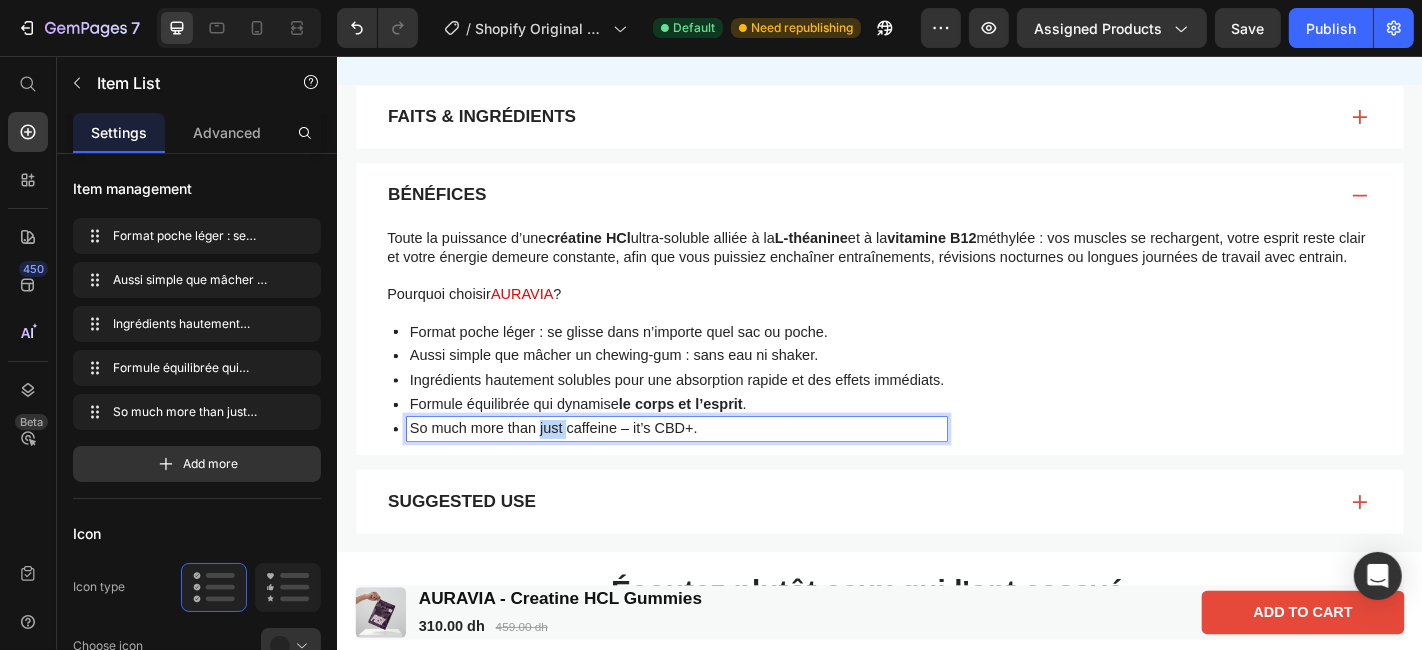 click on "So much more than just caffeine – it’s CBD+." at bounding box center (711, 468) 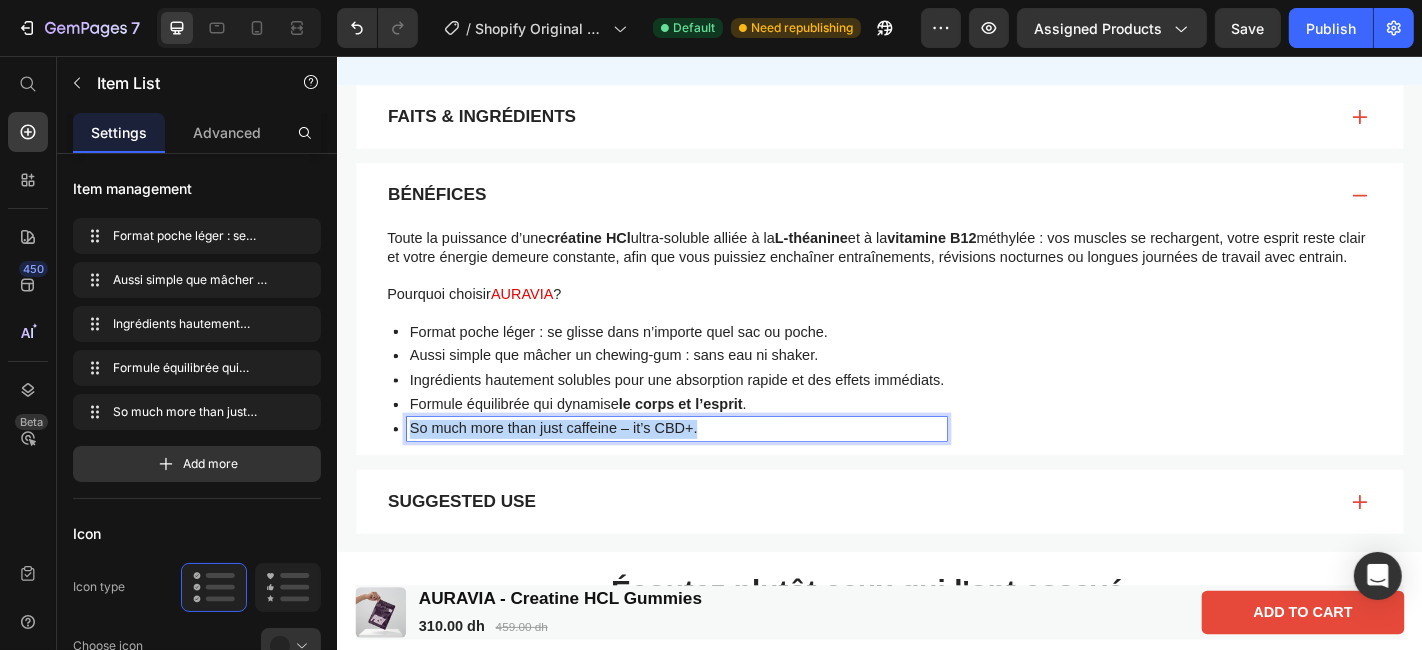 click on "So much more than just caffeine – it’s CBD+." at bounding box center [711, 468] 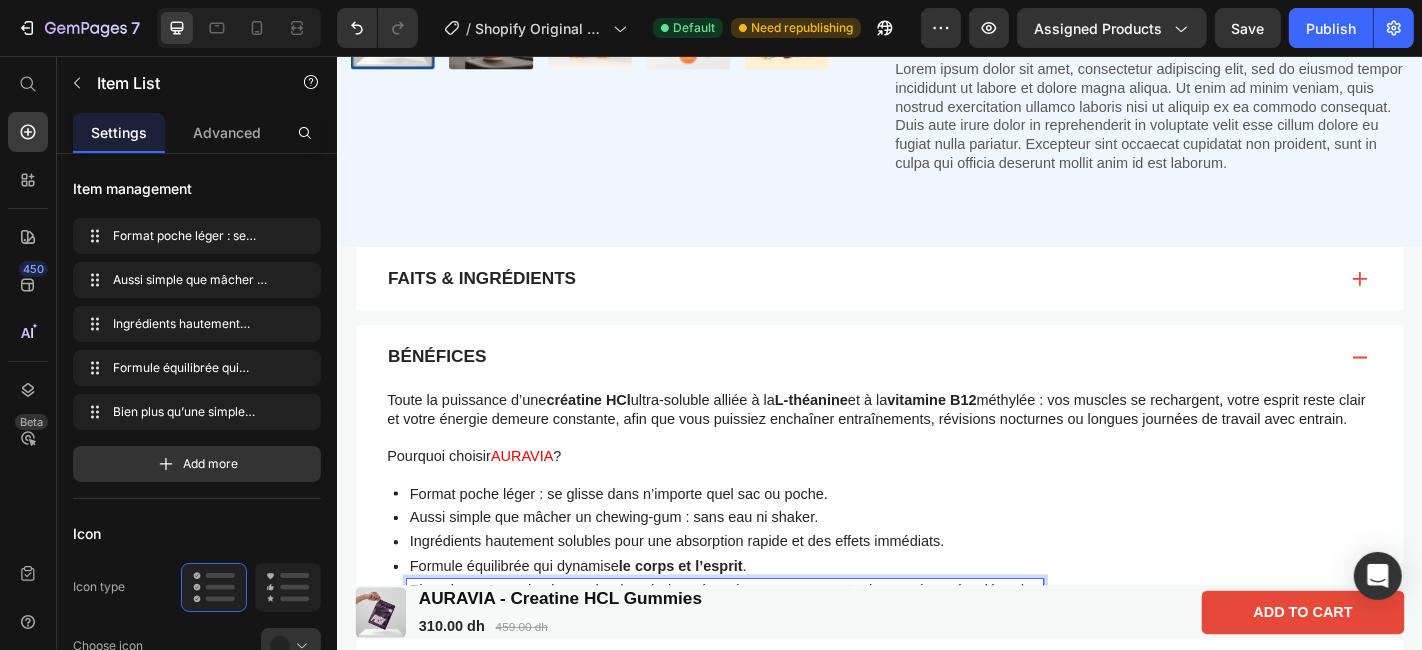 scroll, scrollTop: 972, scrollLeft: 0, axis: vertical 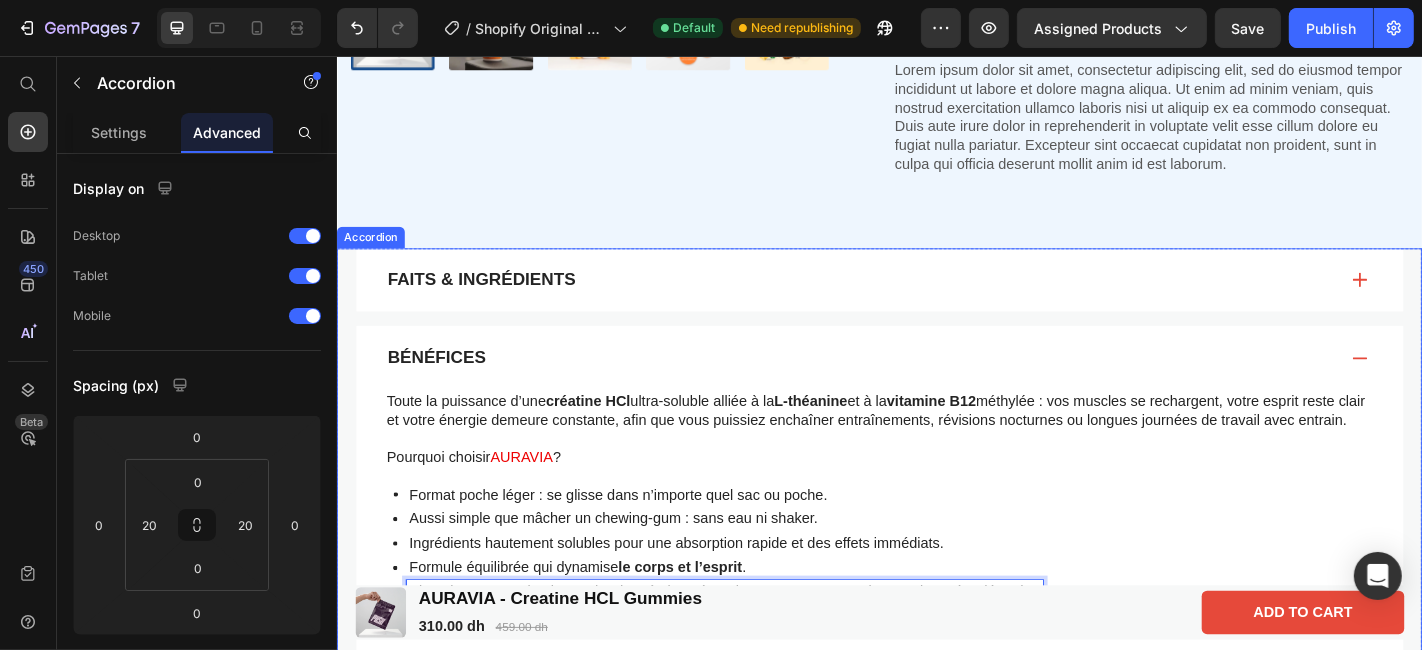click 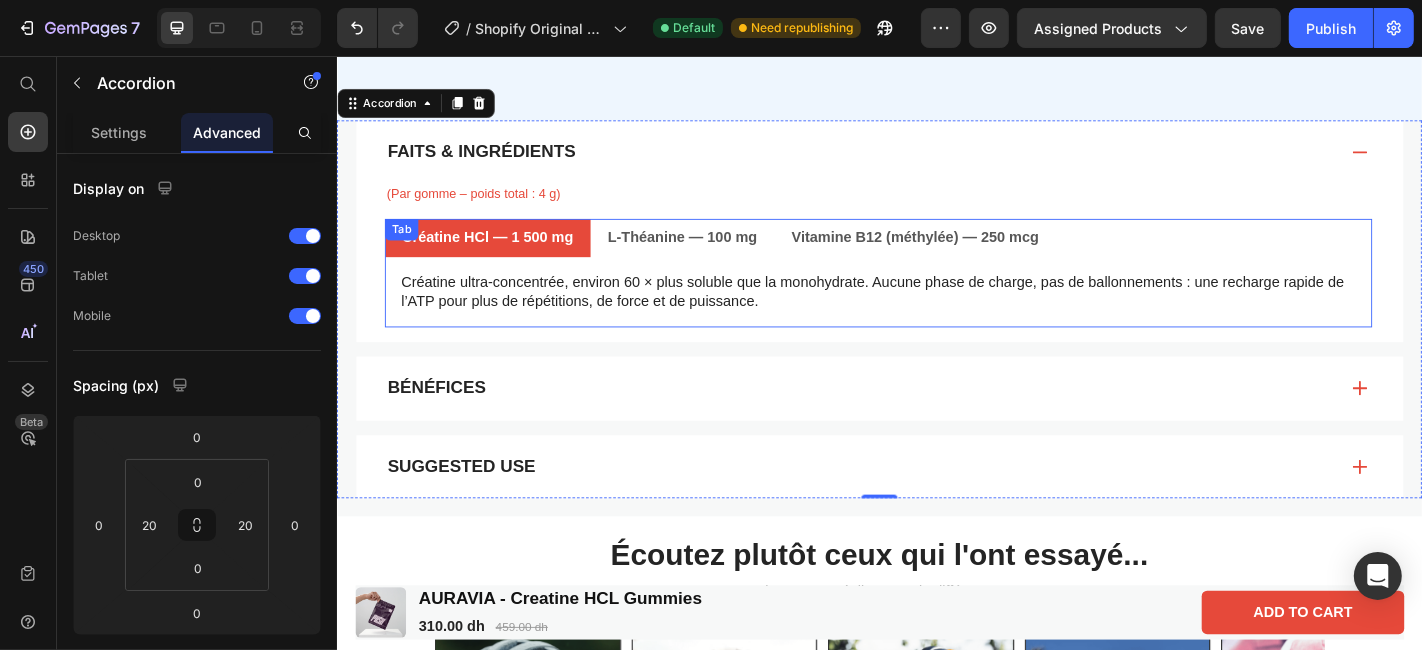 scroll, scrollTop: 1141, scrollLeft: 0, axis: vertical 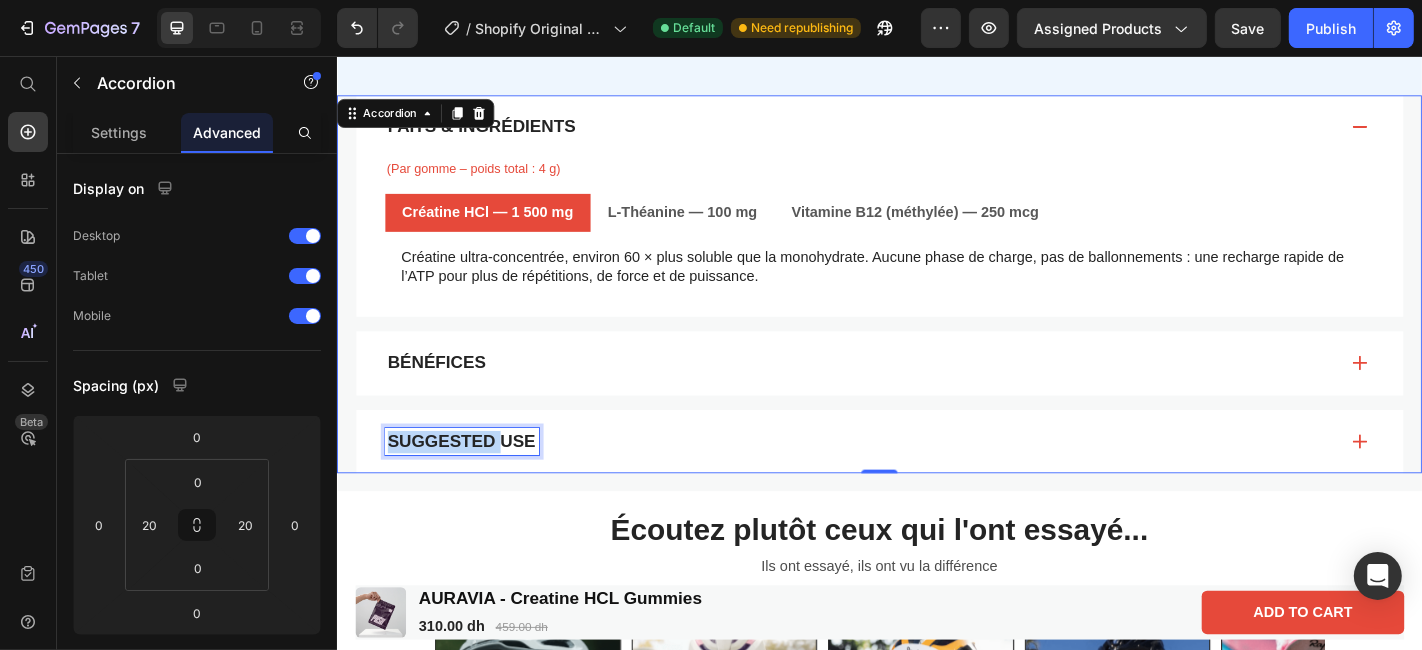 click on "Suggested Use" at bounding box center [474, 482] 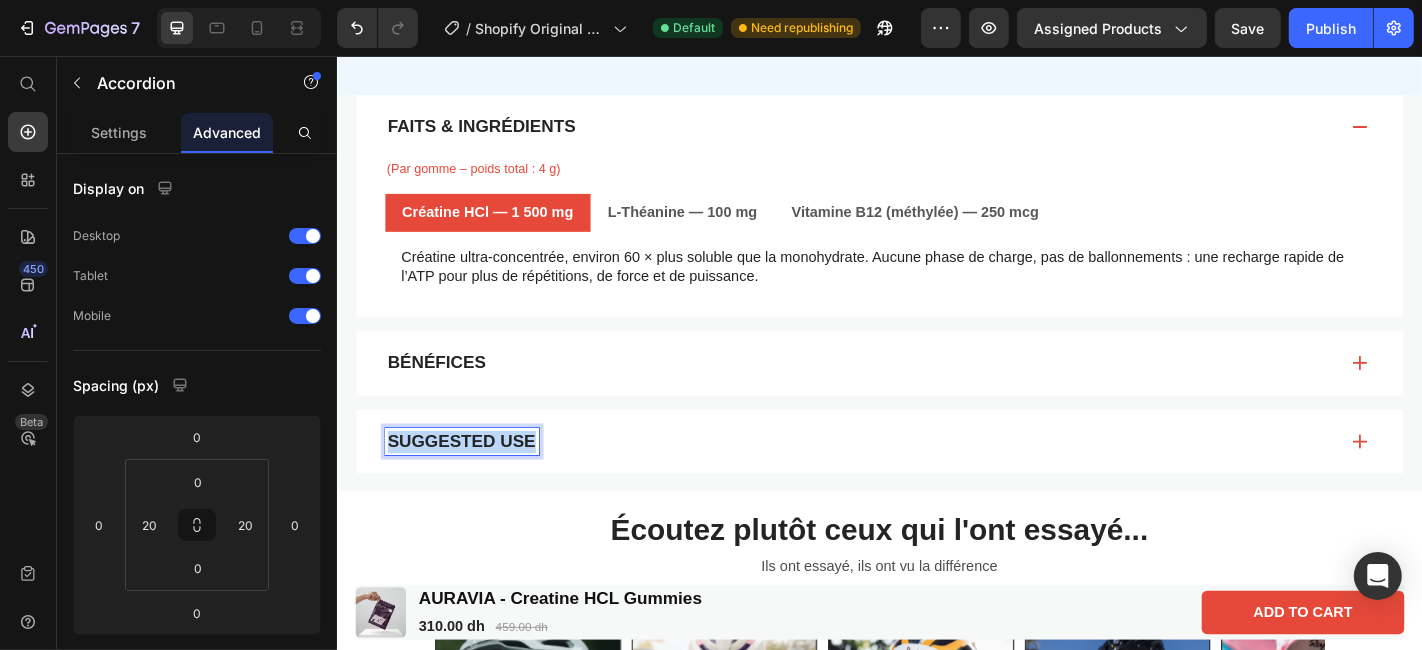 click on "Suggested Use" at bounding box center (474, 482) 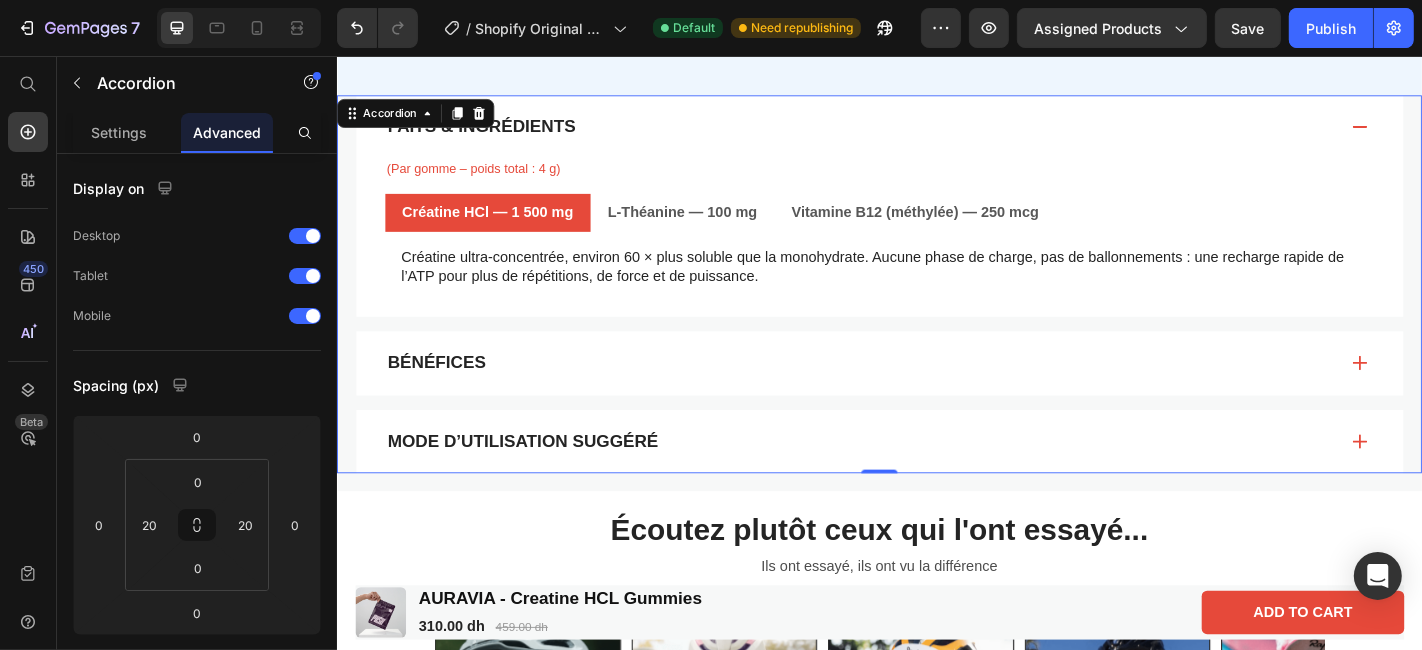 click 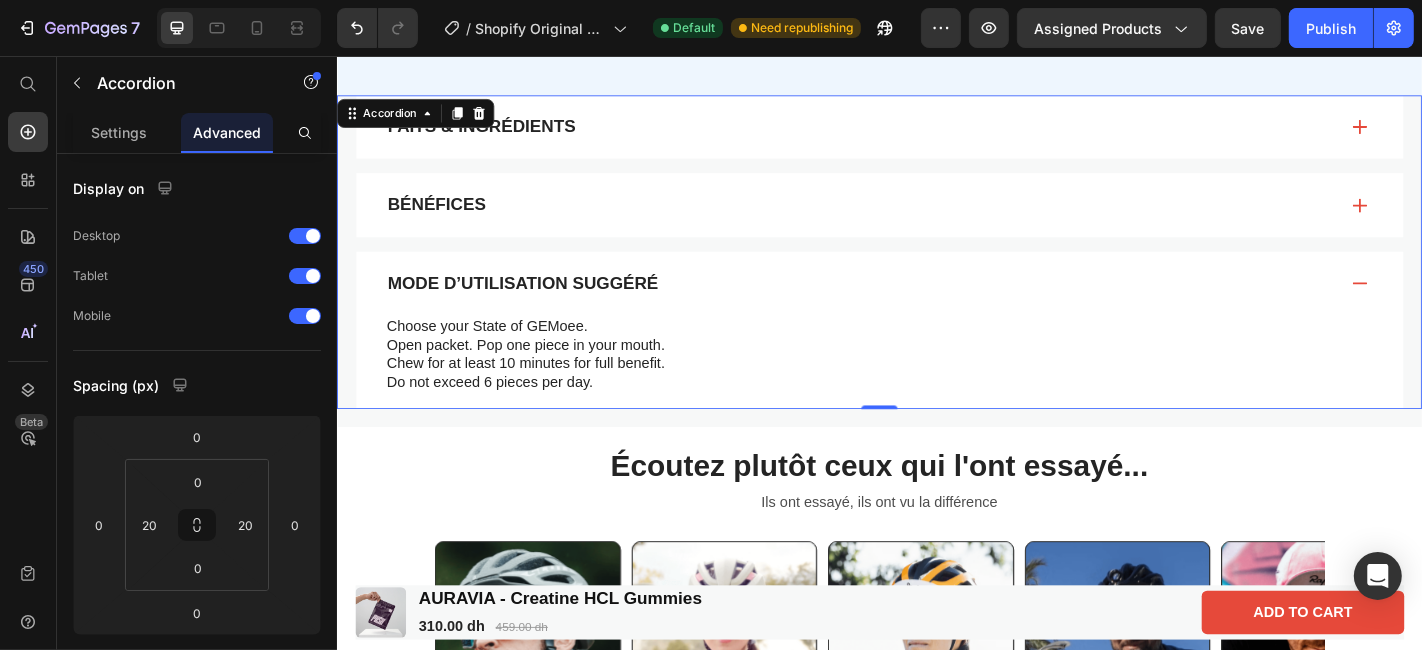 click on "Mode d’utilisation suggéré" at bounding box center (936, 307) 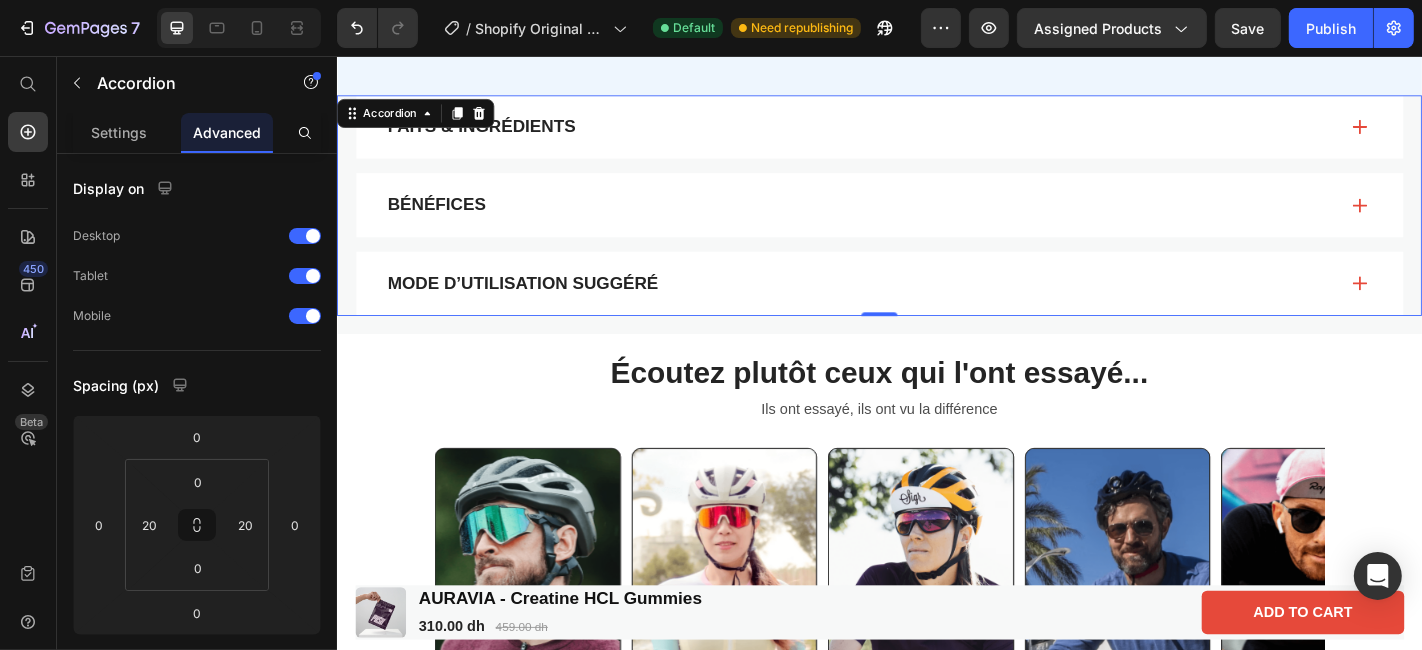 click on "Mode d’utilisation suggéré" at bounding box center [936, 307] 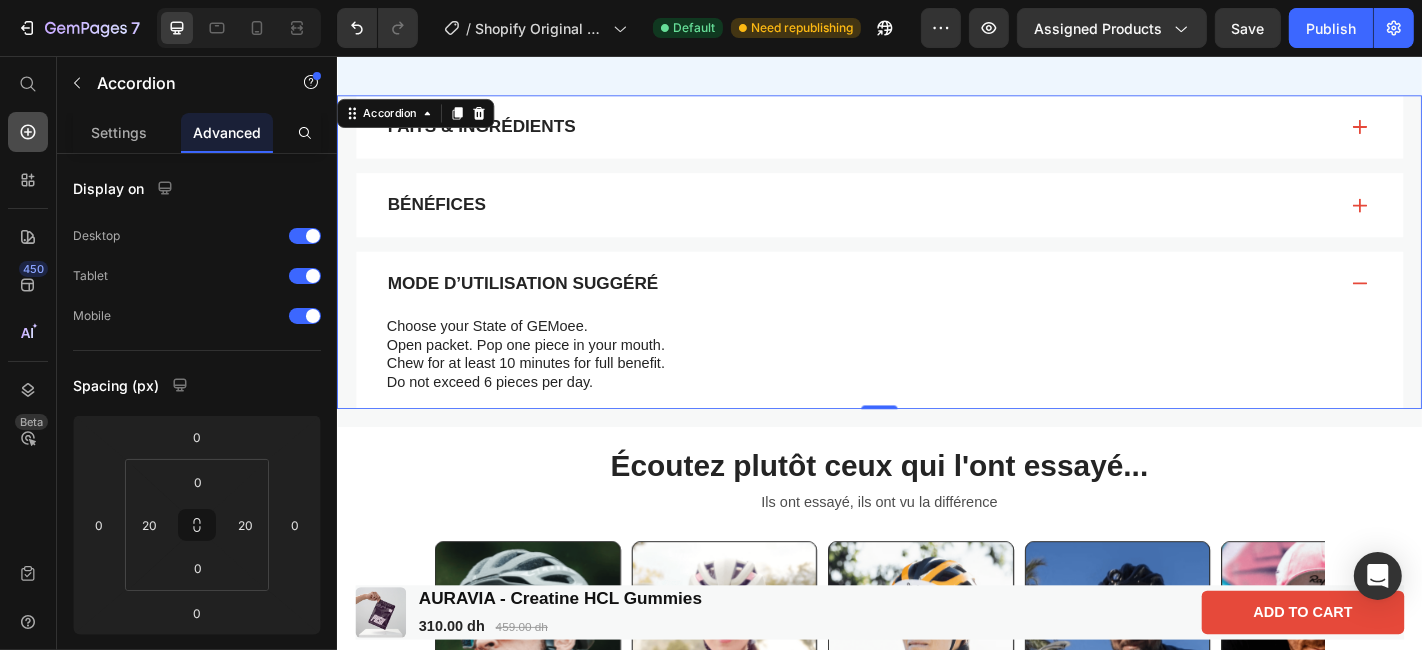 click 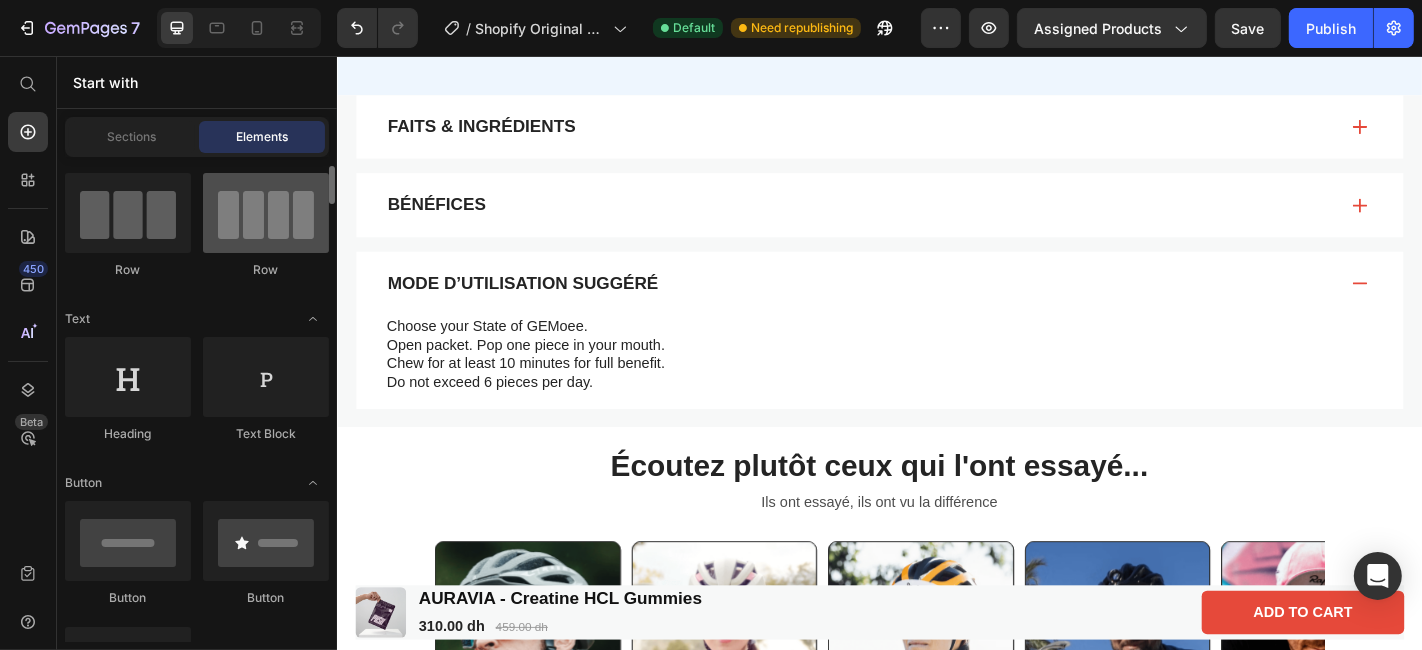 scroll, scrollTop: 156, scrollLeft: 0, axis: vertical 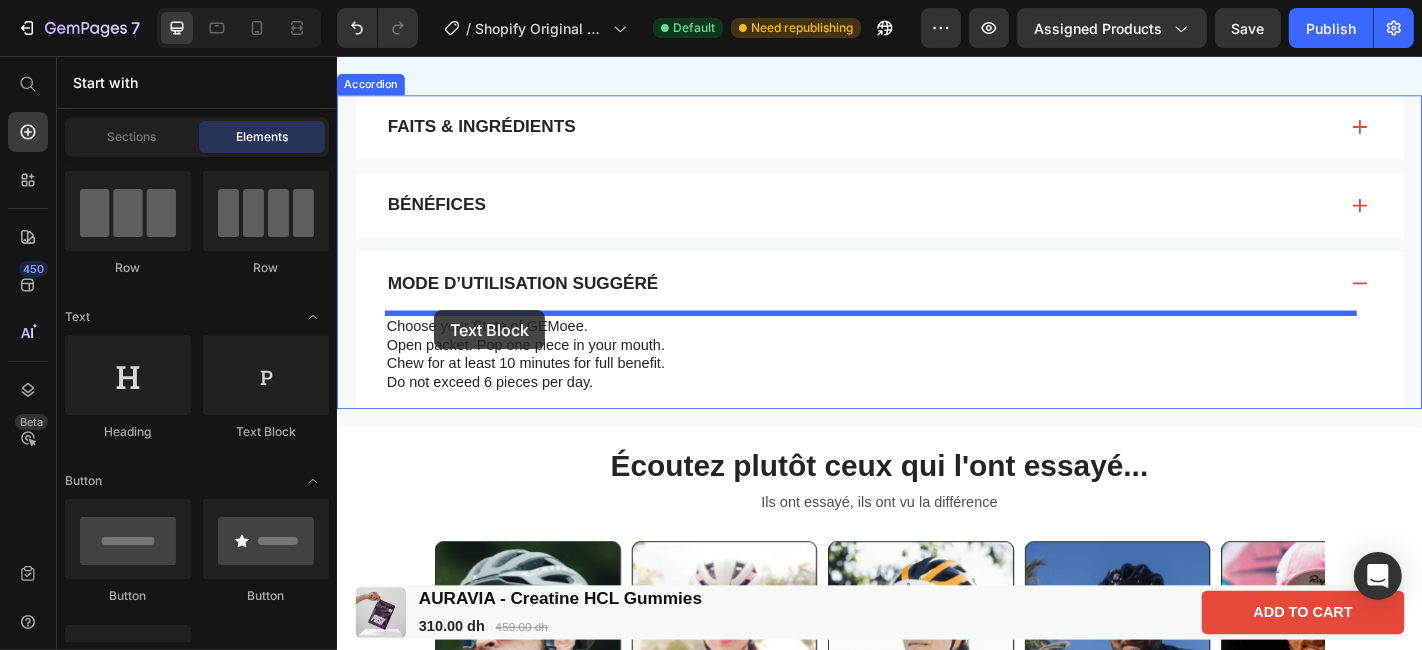drag, startPoint x: 618, startPoint y: 447, endPoint x: 443, endPoint y: 337, distance: 206.70027 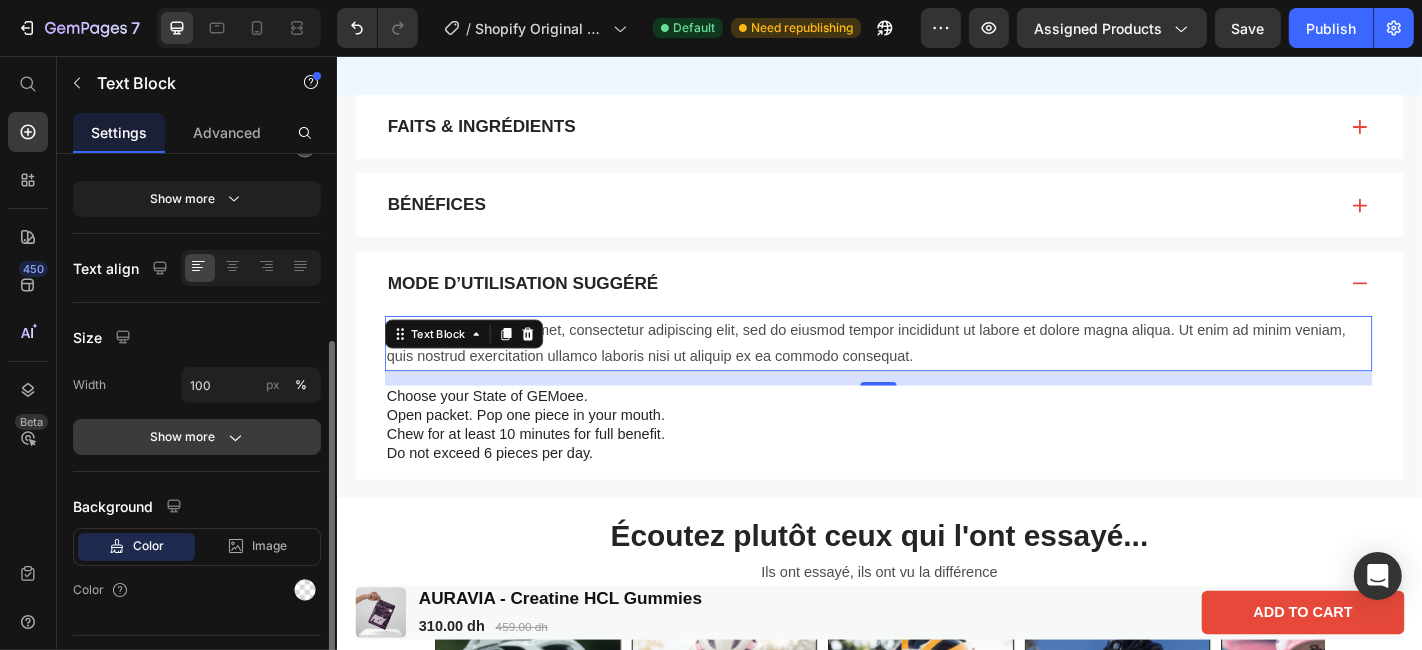 scroll, scrollTop: 300, scrollLeft: 0, axis: vertical 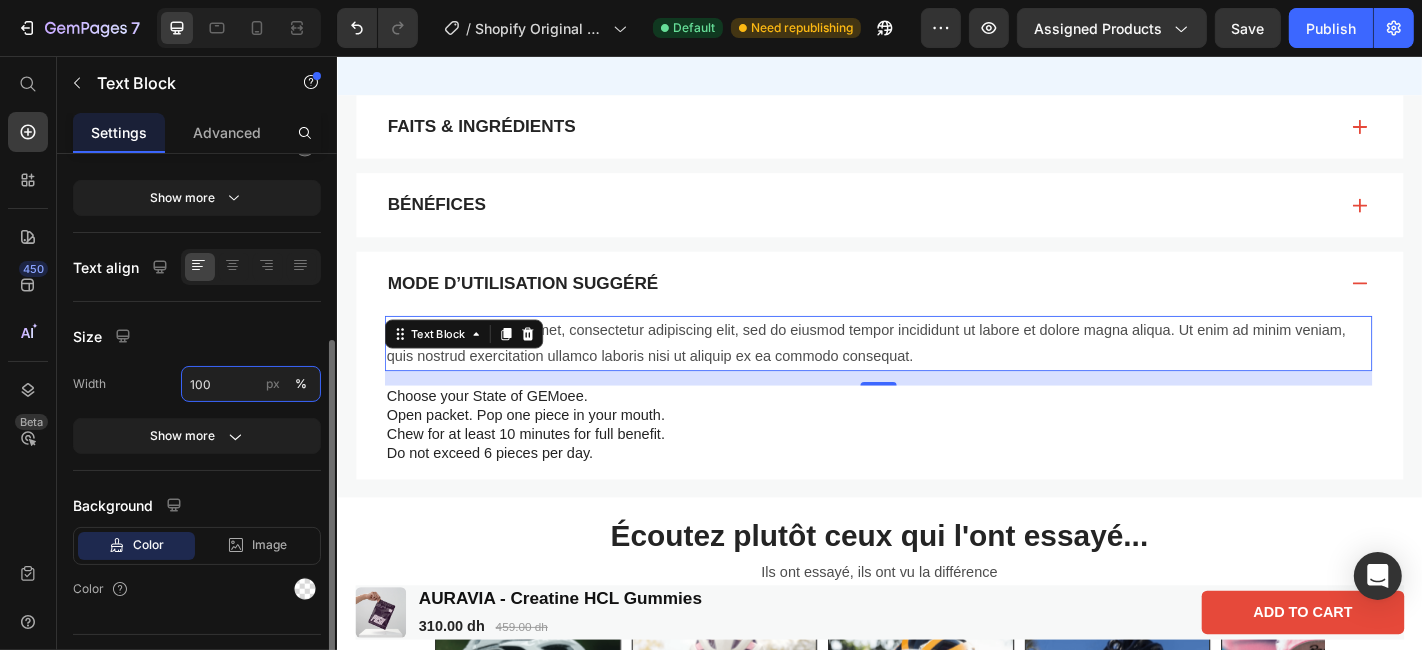 click on "100" at bounding box center (251, 384) 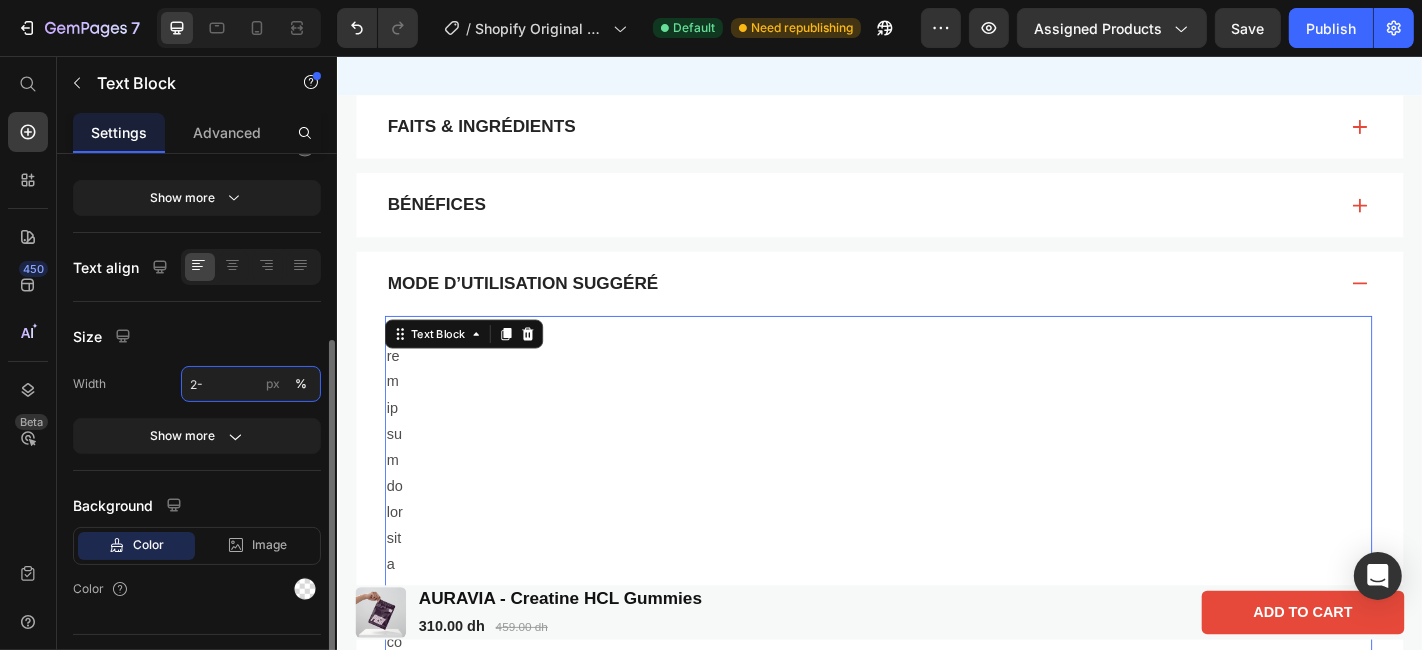 type on "2" 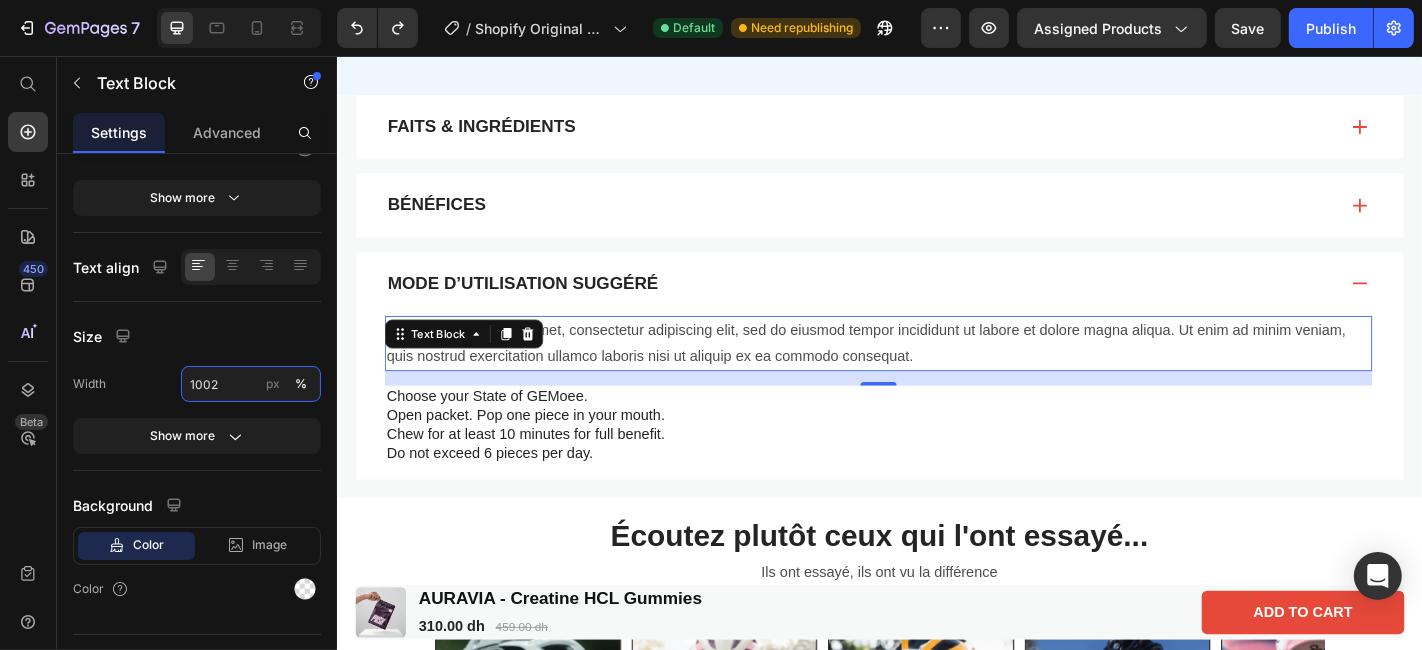 type on "100" 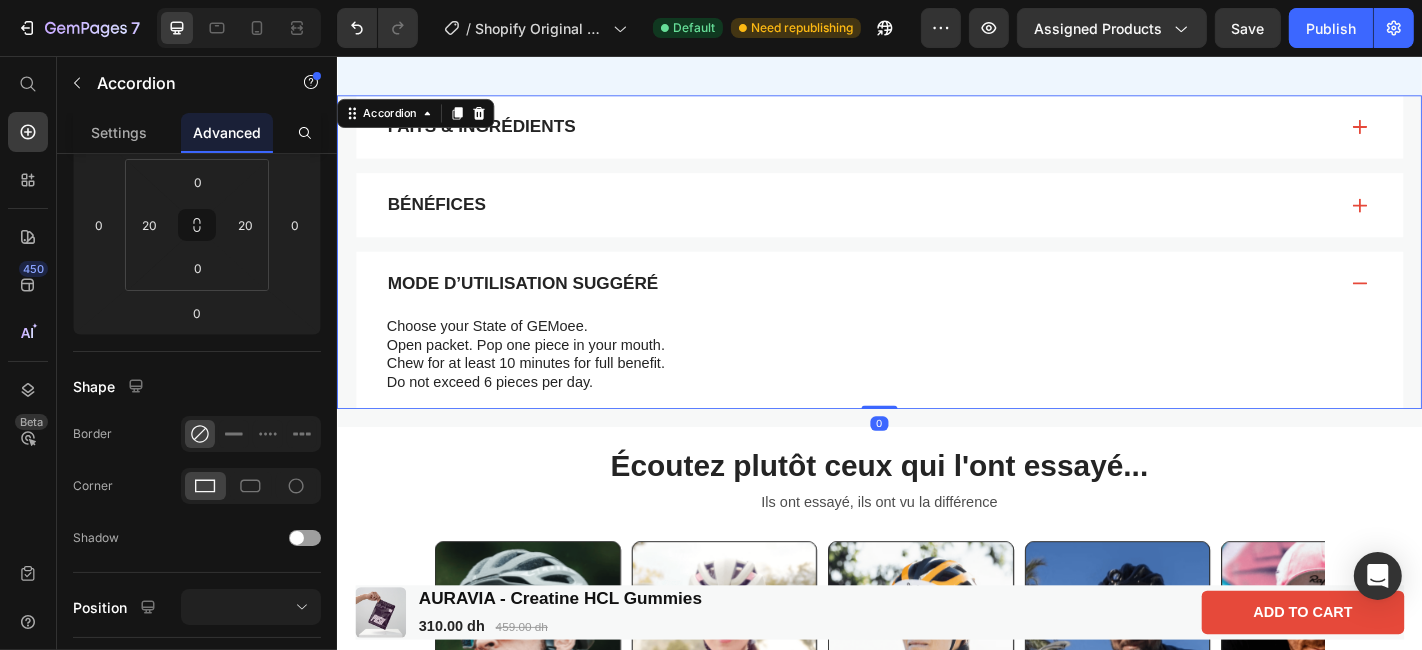 click on "Mode d’utilisation suggéré" at bounding box center (936, 307) 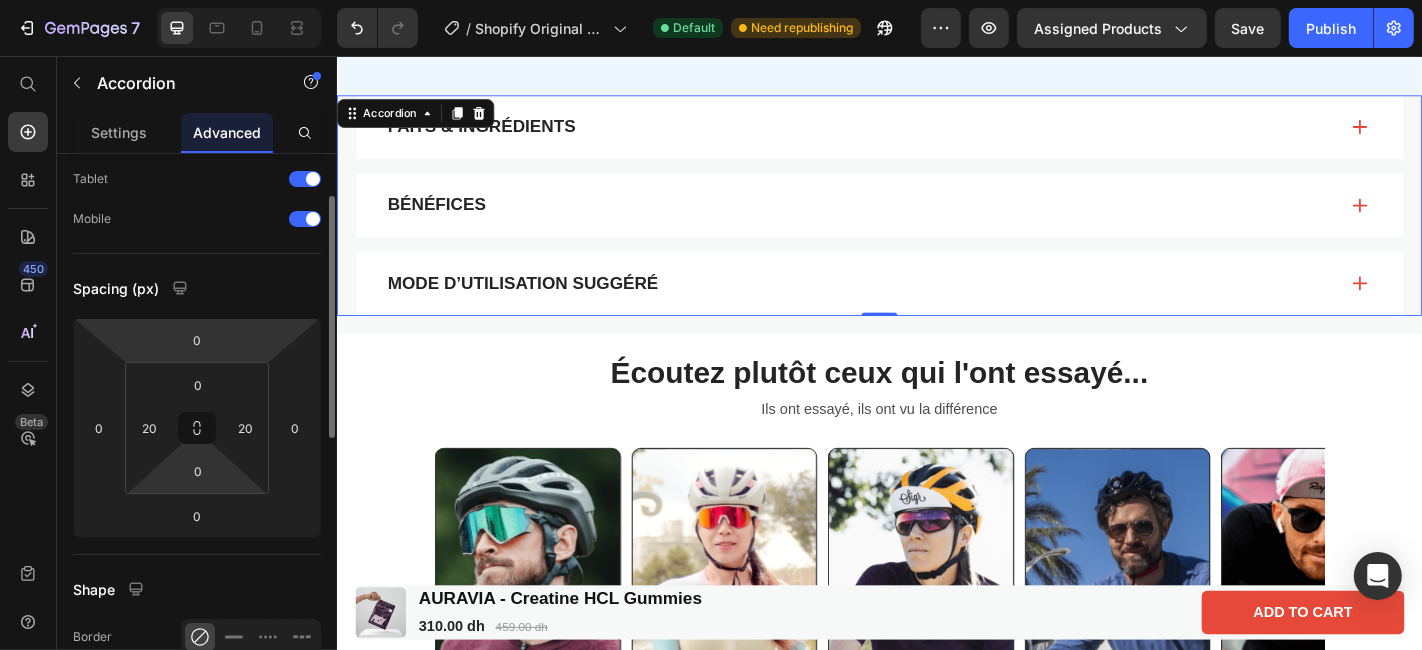 scroll, scrollTop: 101, scrollLeft: 0, axis: vertical 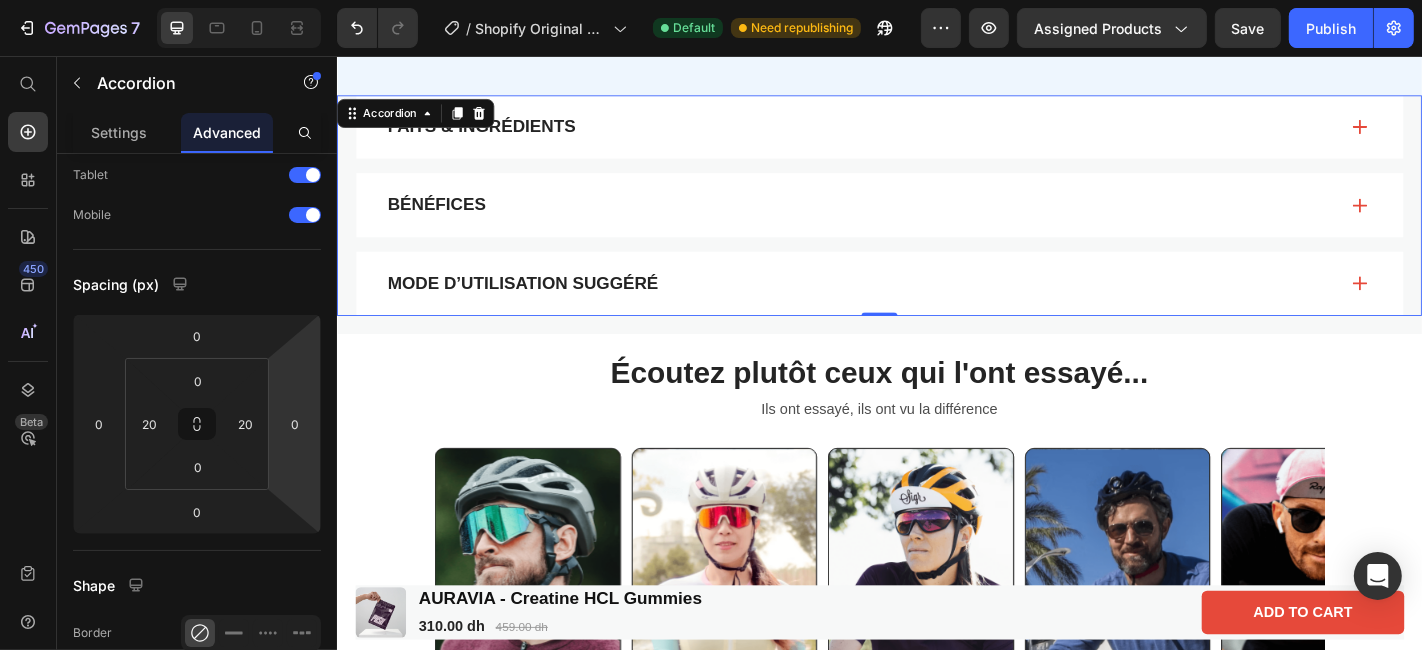 click 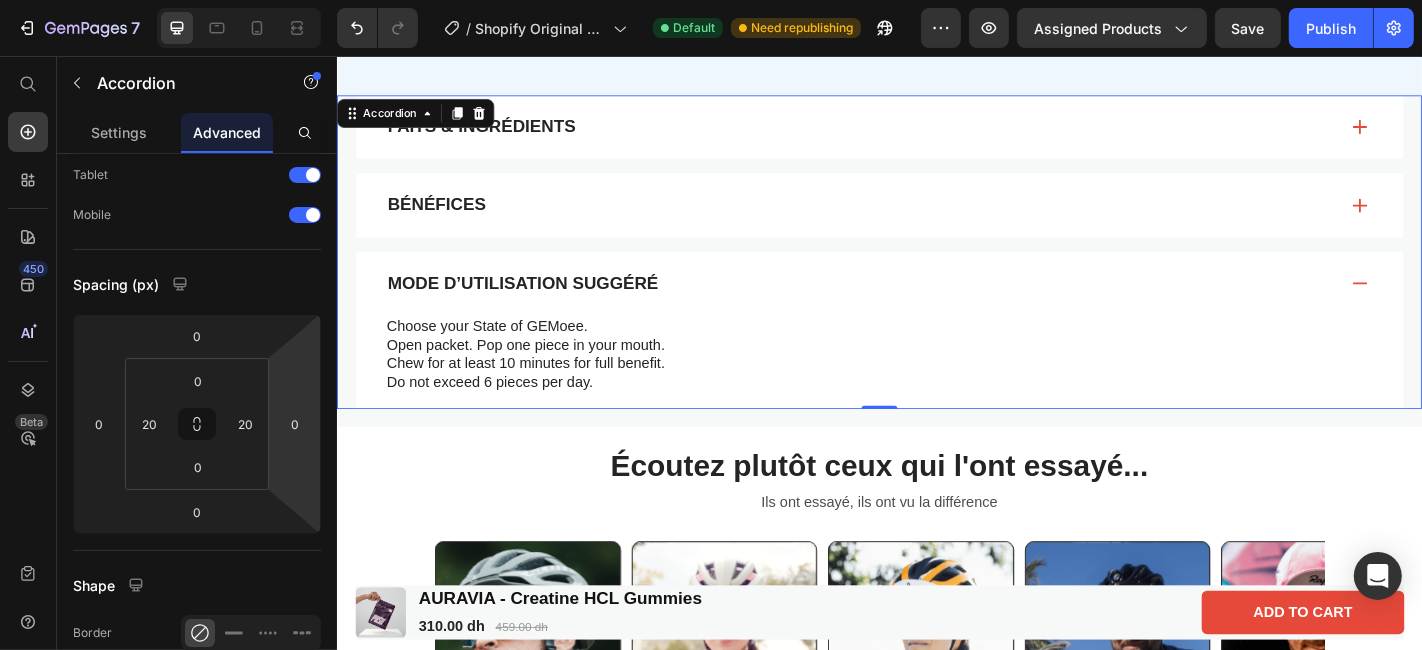 click 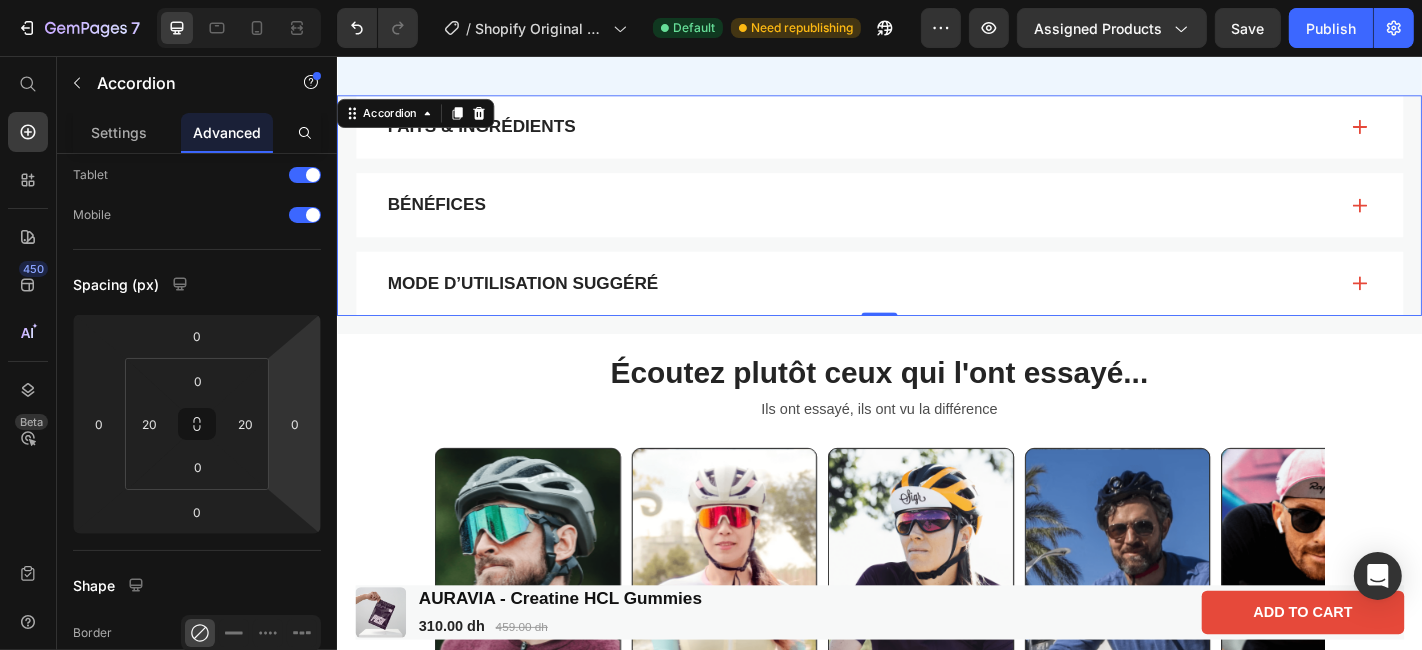 click 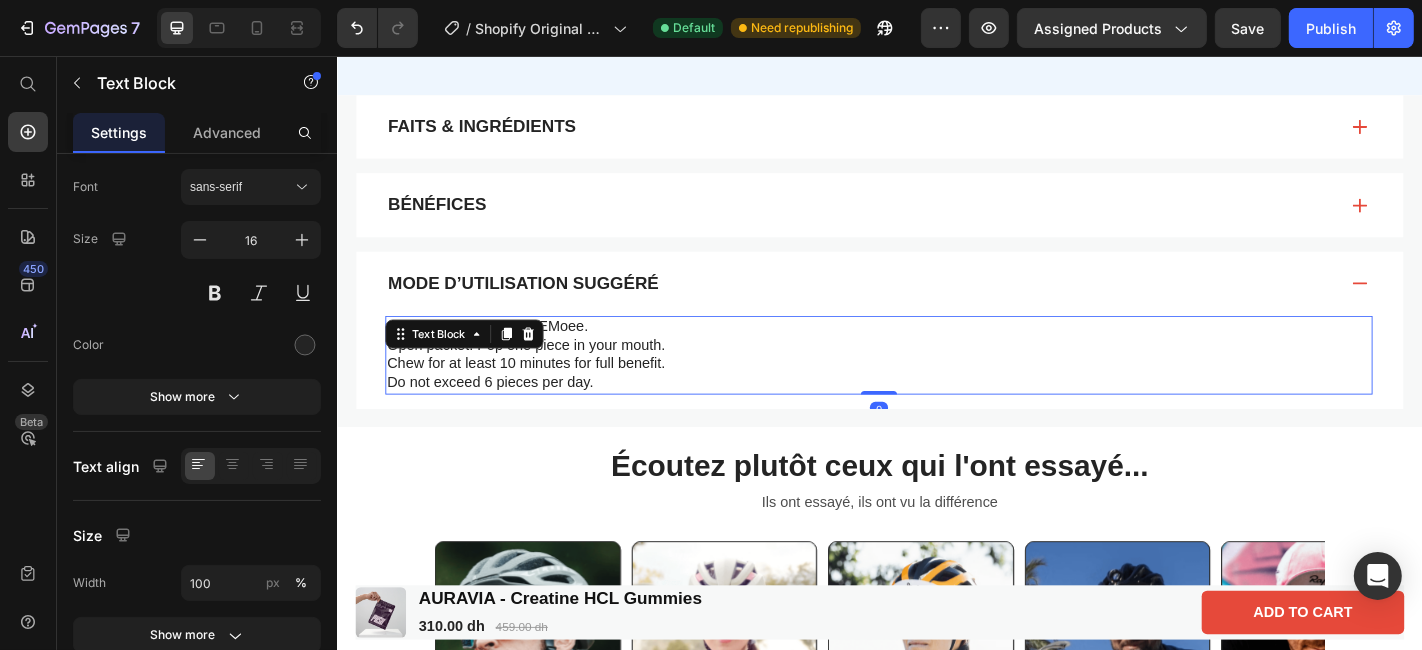 click on "Choose your State of GEMoee. Open packet. Pop one piece in your mouth. Chew for at least 10 minutes for full benefit. Do not exceed 6 pieces per day. Text Block   0" at bounding box center (935, 386) 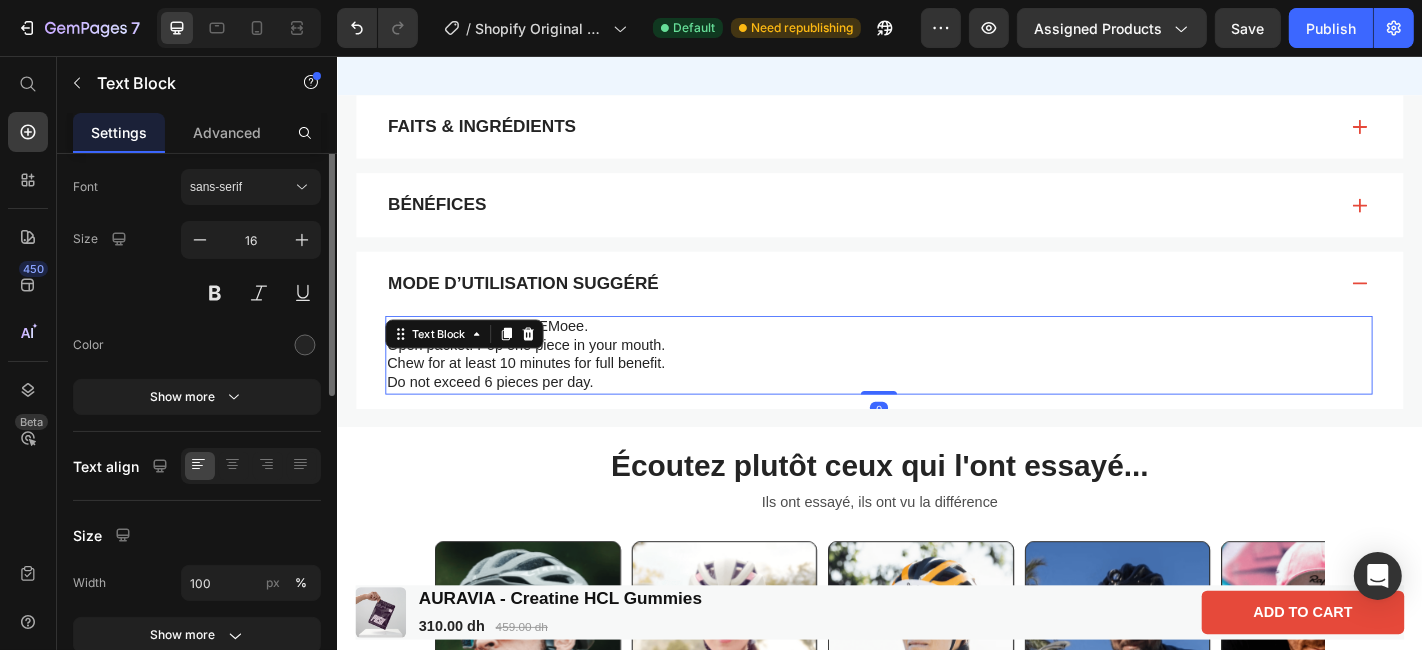 scroll, scrollTop: 0, scrollLeft: 0, axis: both 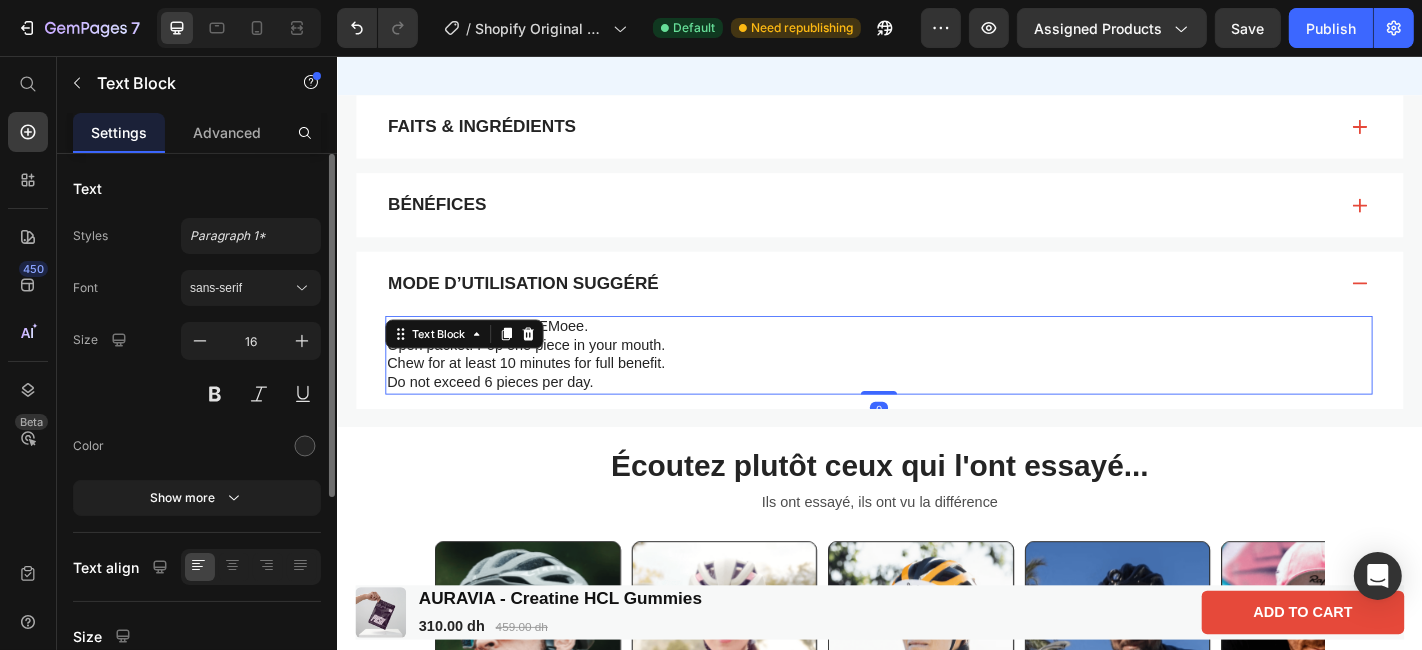 click on "Text Block" at bounding box center [476, 363] 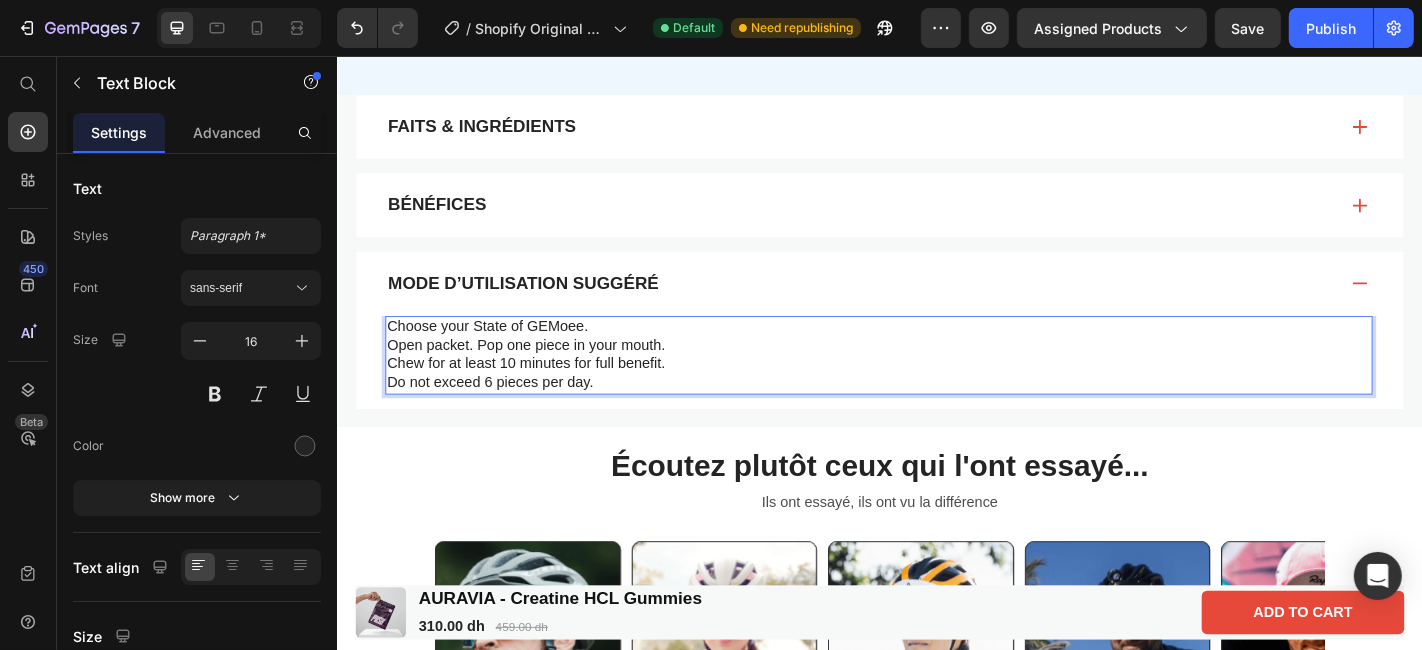 click on "Choose your State of GEMoee." at bounding box center (935, 355) 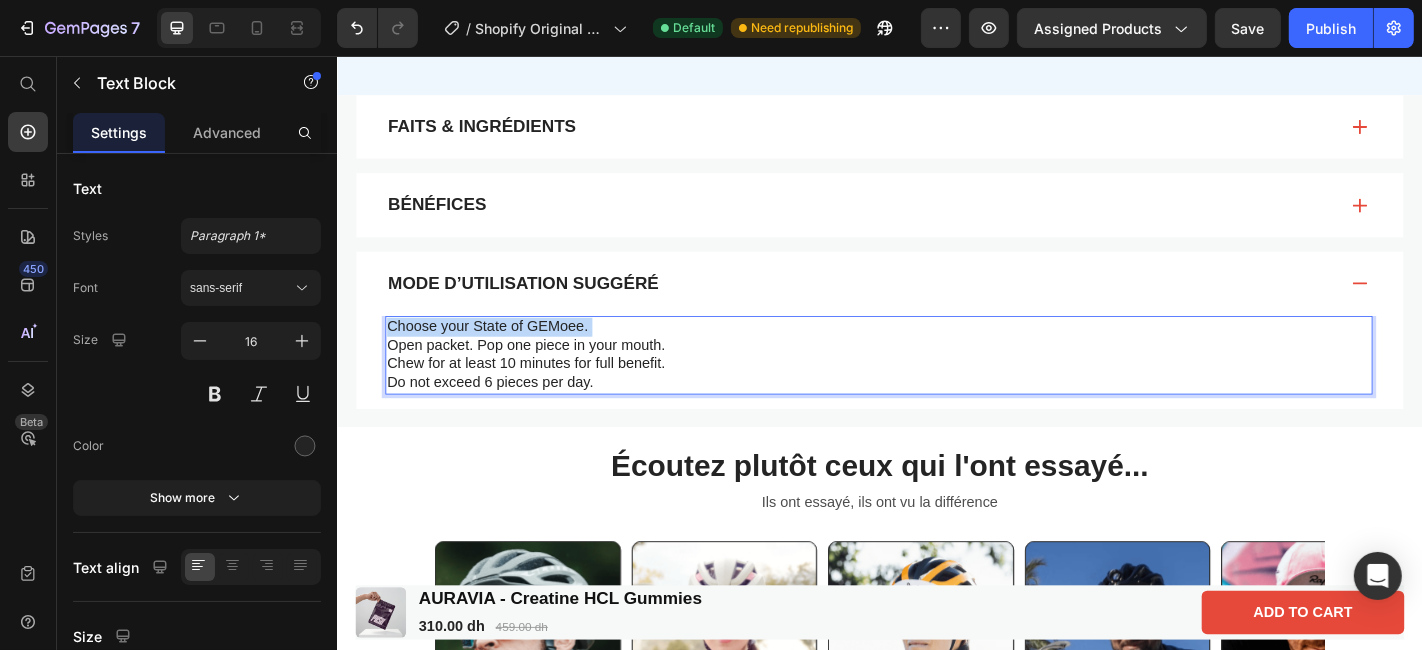 click on "Choose your State of GEMoee." at bounding box center (935, 355) 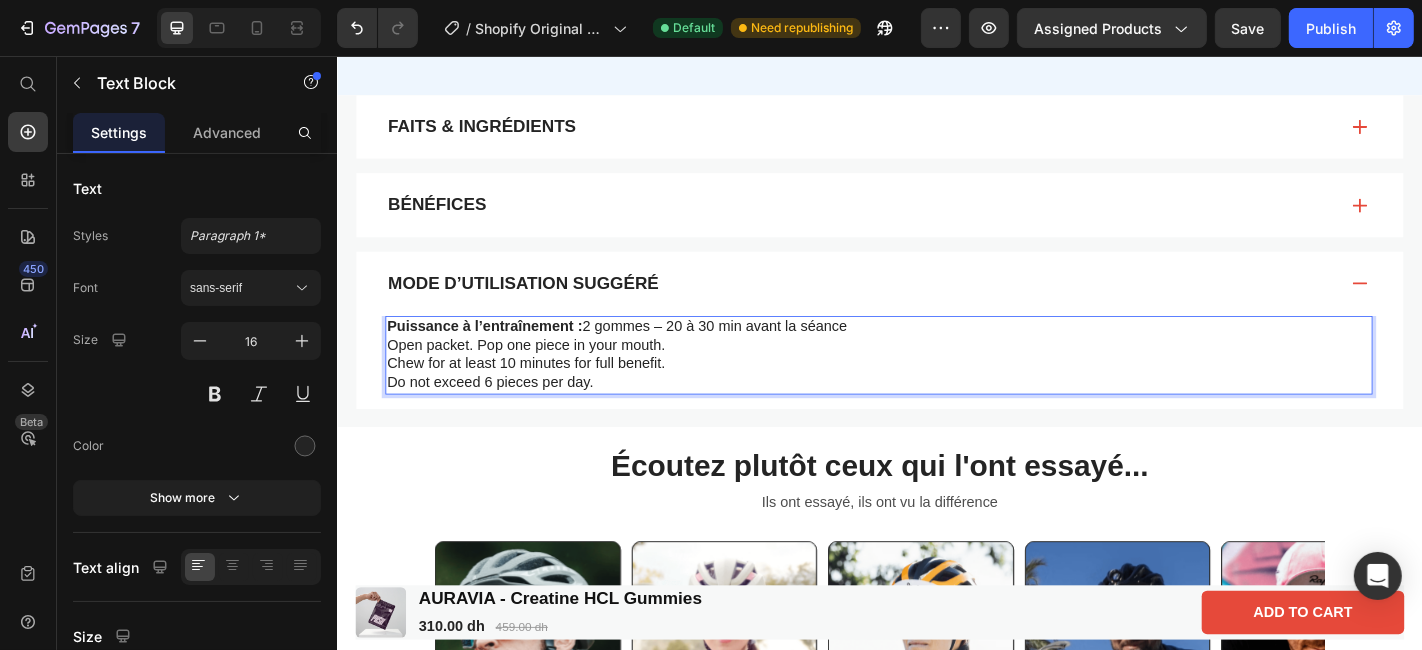click on "Open packet. Pop one piece in your mouth." at bounding box center [935, 376] 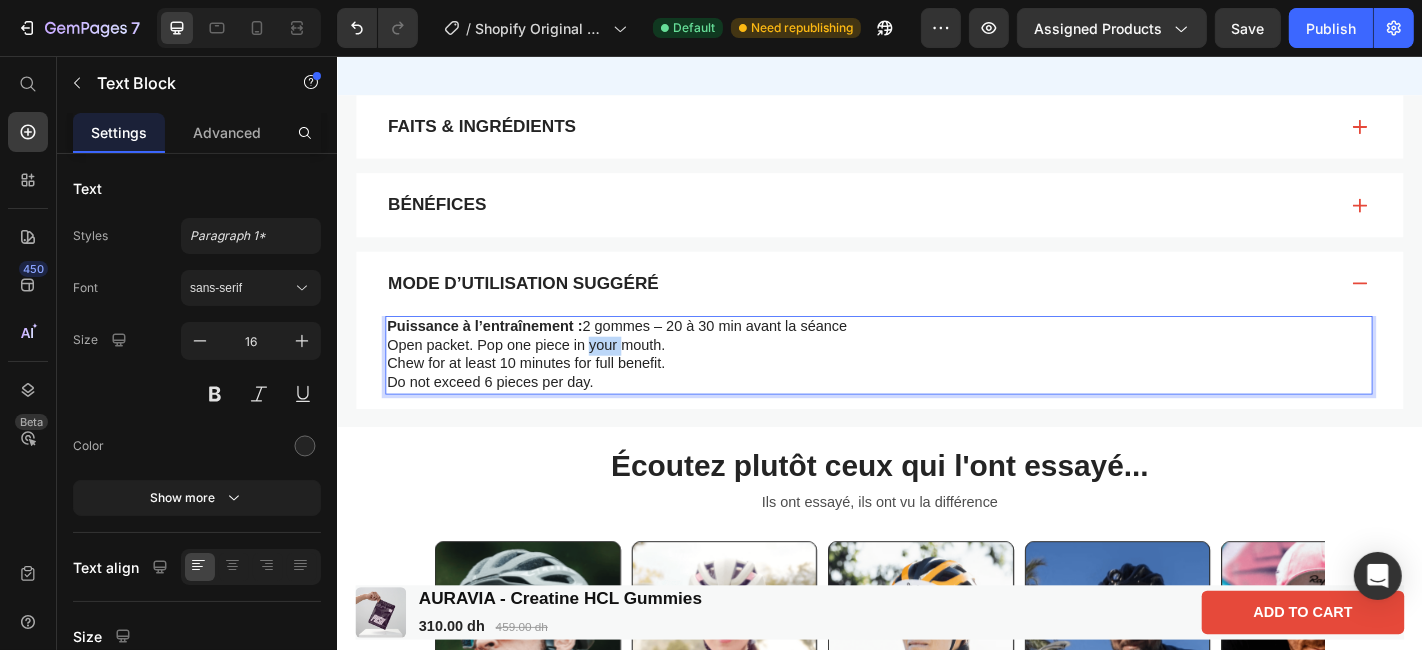 click on "Open packet. Pop one piece in your mouth." at bounding box center (935, 376) 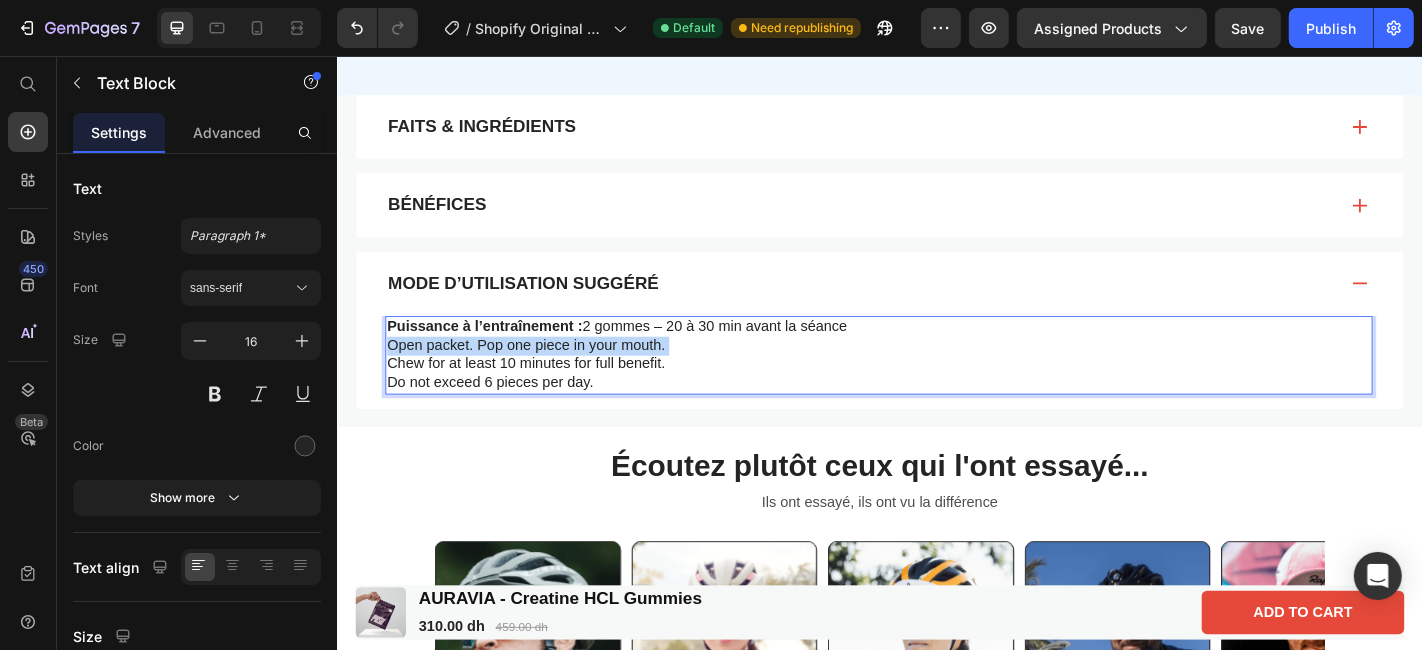 click on "Open packet. Pop one piece in your mouth." at bounding box center (935, 376) 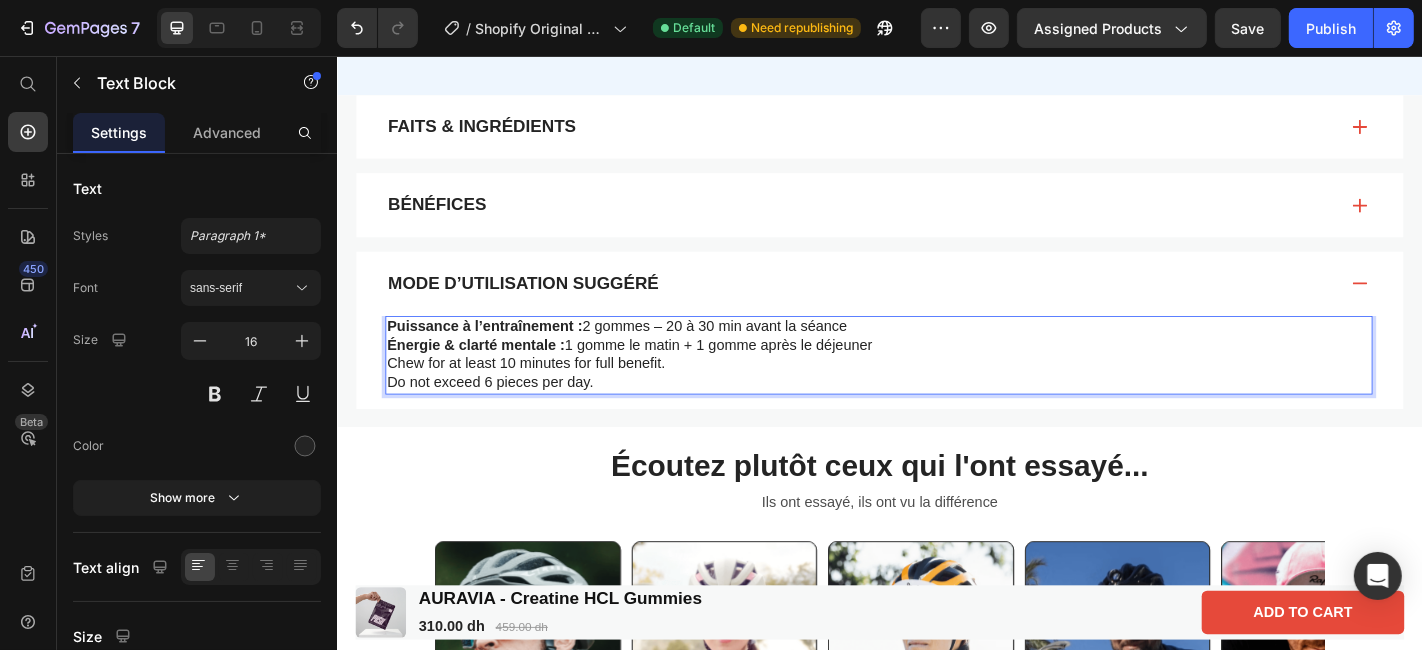 click on "Chew for at least 10 minutes for full benefit." at bounding box center (935, 396) 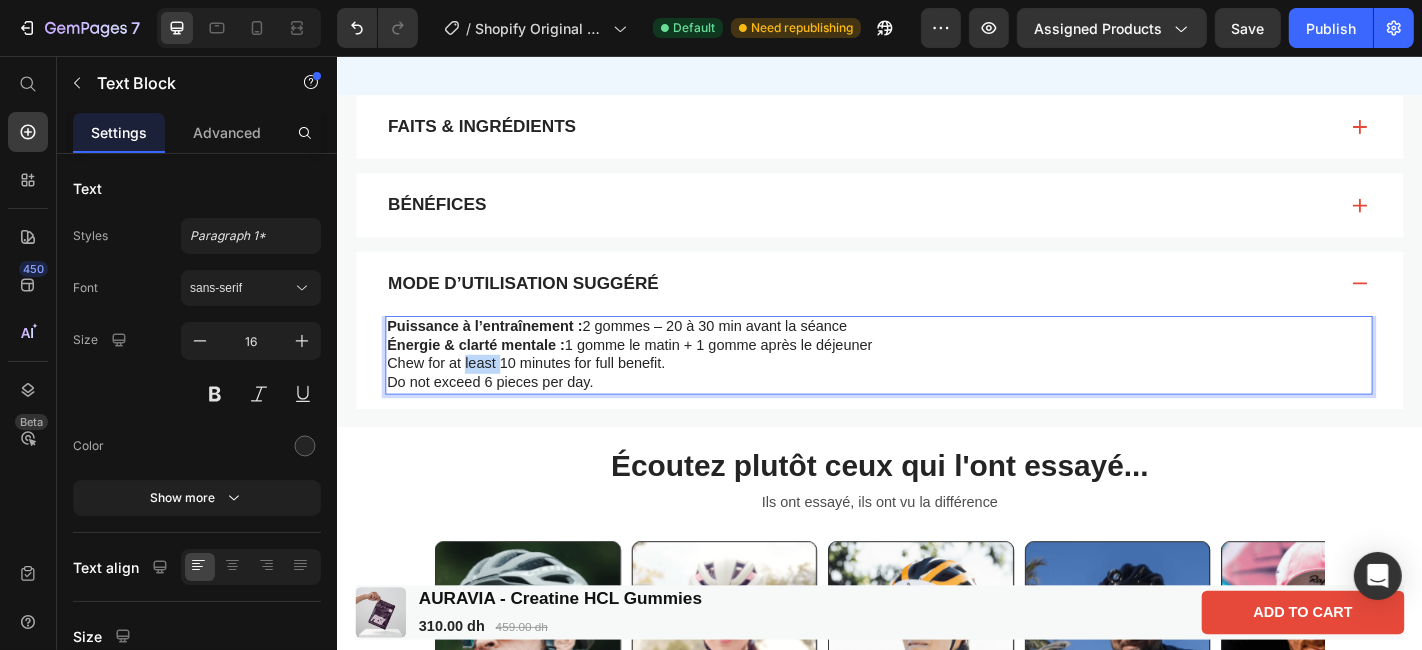 click on "Chew for at least 10 minutes for full benefit." at bounding box center (935, 396) 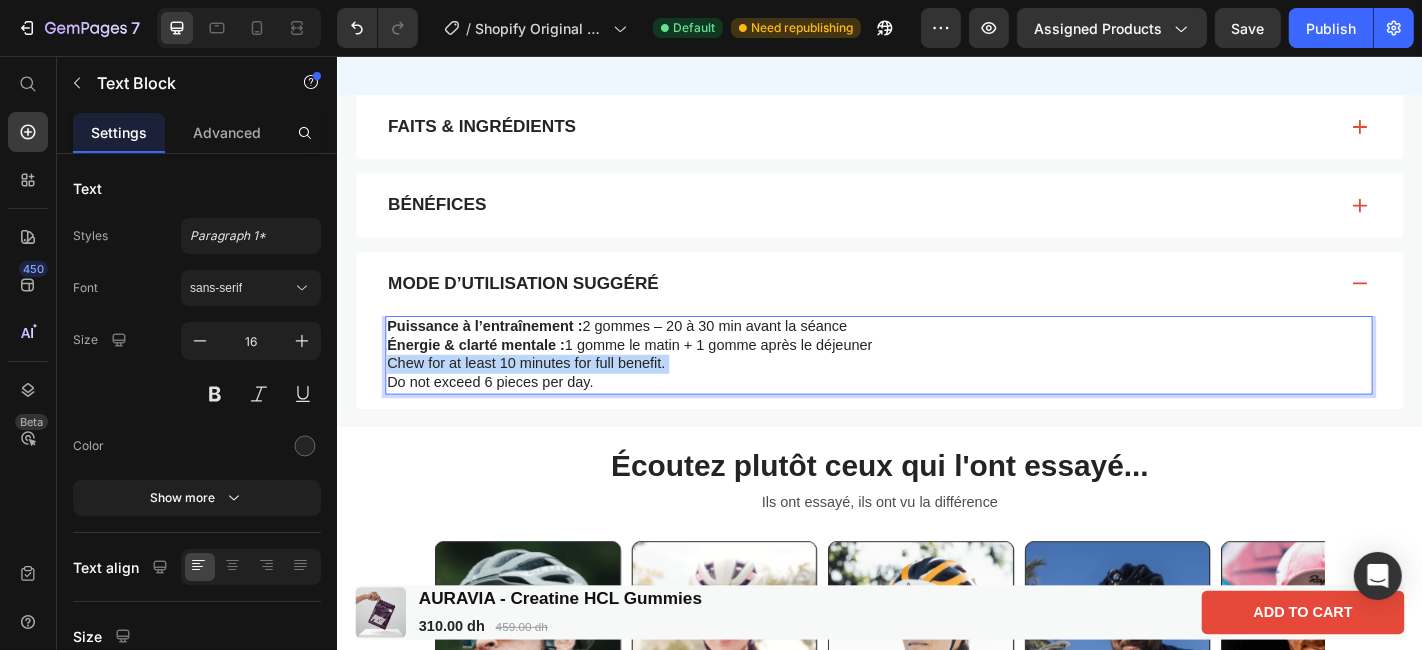 click on "Chew for at least 10 minutes for full benefit." at bounding box center [935, 396] 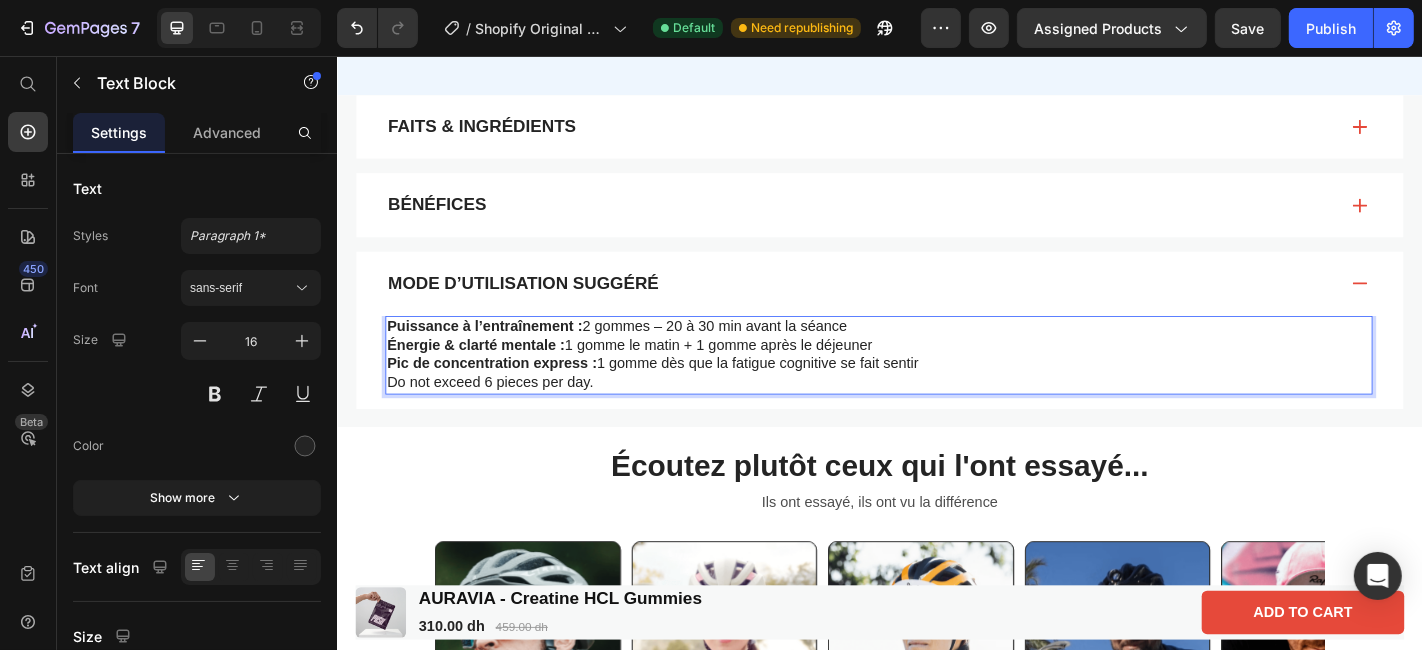 click on "Do not exceed 6 pieces per day." at bounding box center (935, 417) 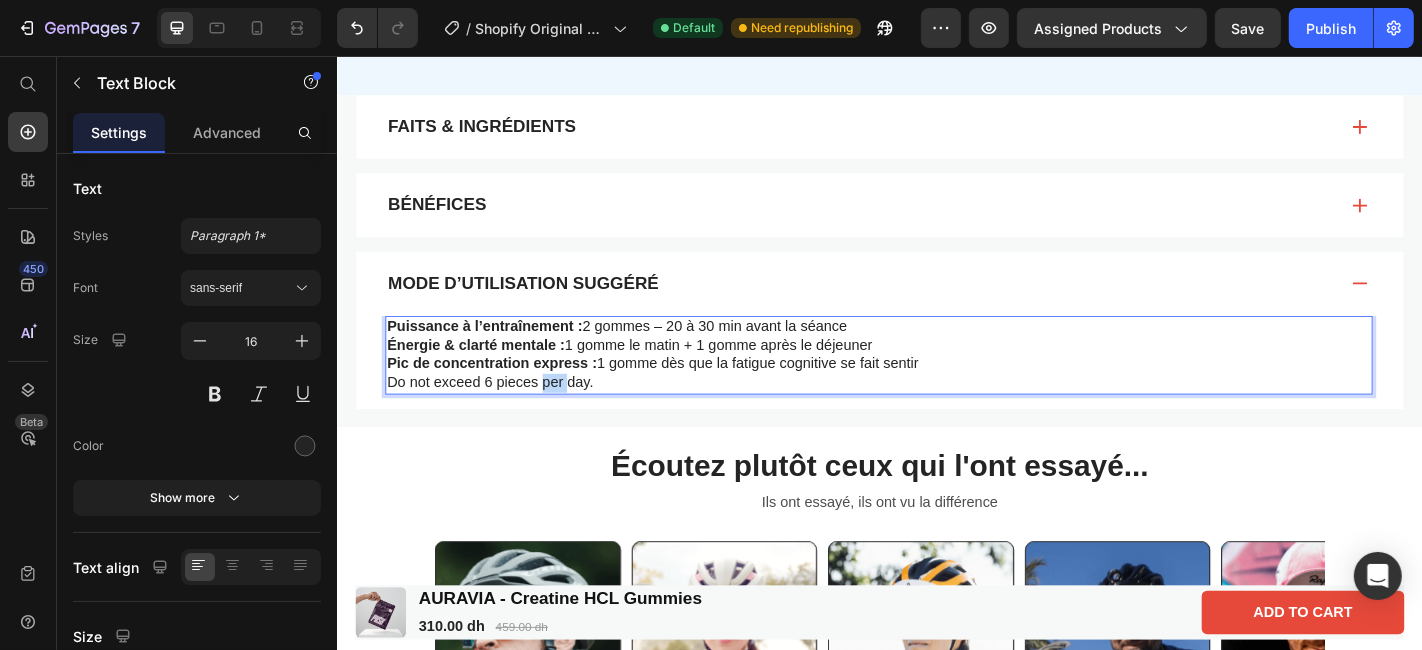 click on "Do not exceed 6 pieces per day." at bounding box center (935, 417) 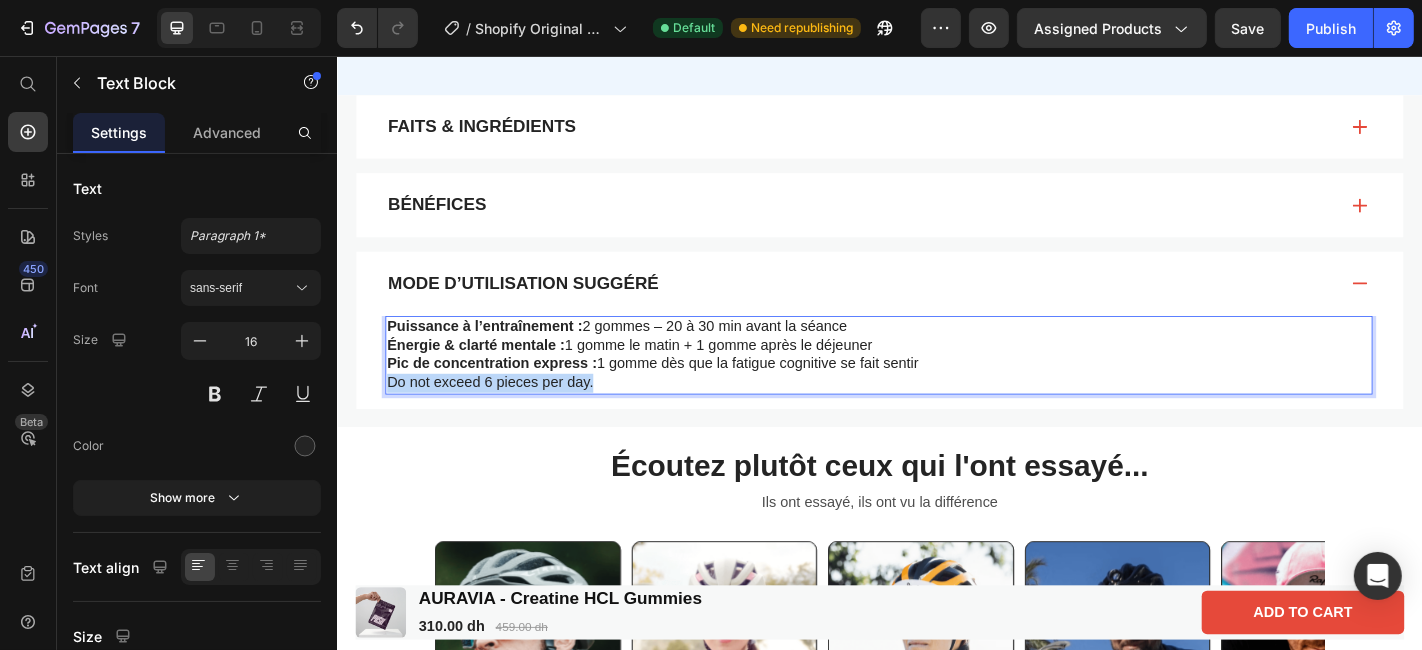 click on "Do not exceed 6 pieces per day." at bounding box center [935, 417] 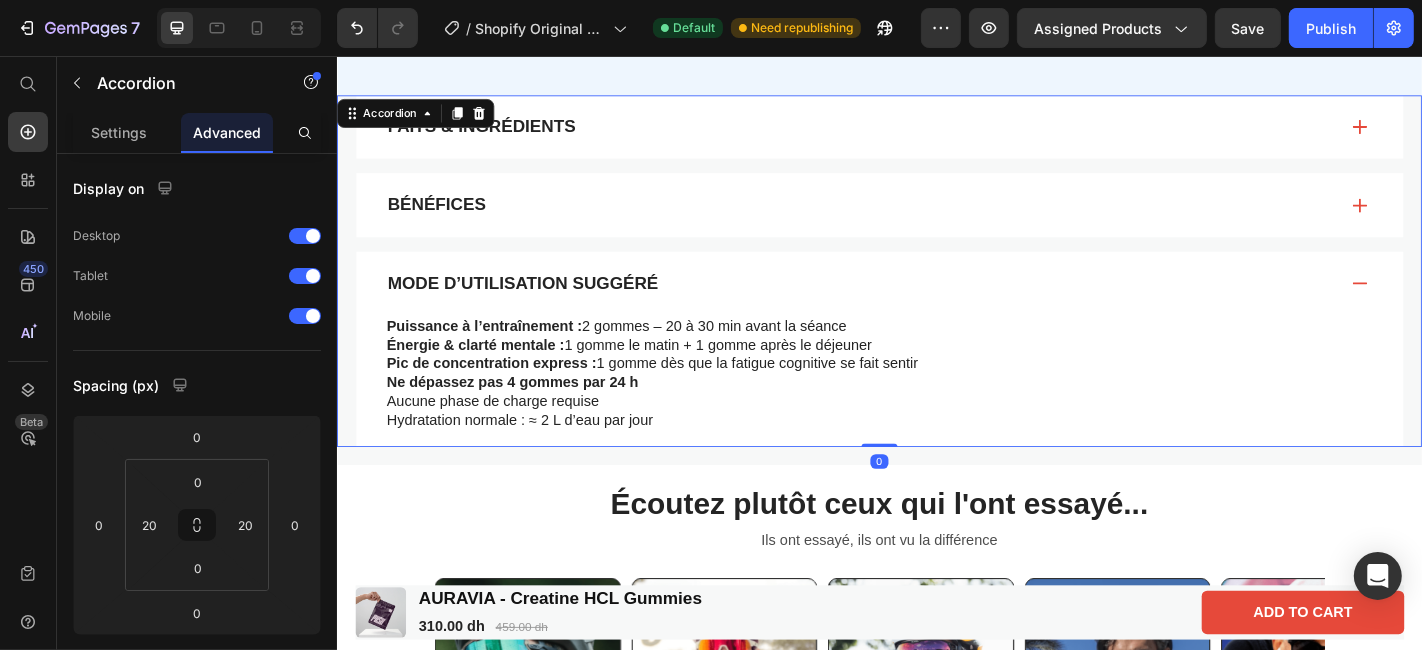 click 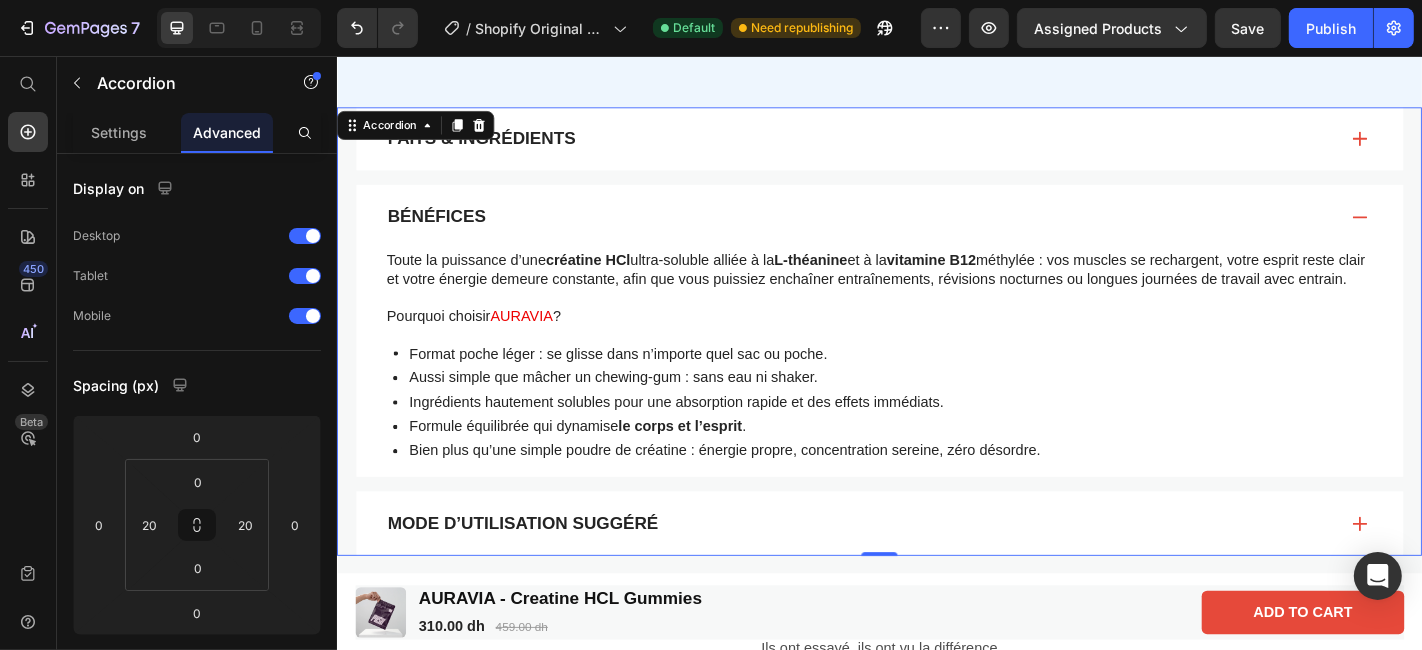 scroll, scrollTop: 1154, scrollLeft: 0, axis: vertical 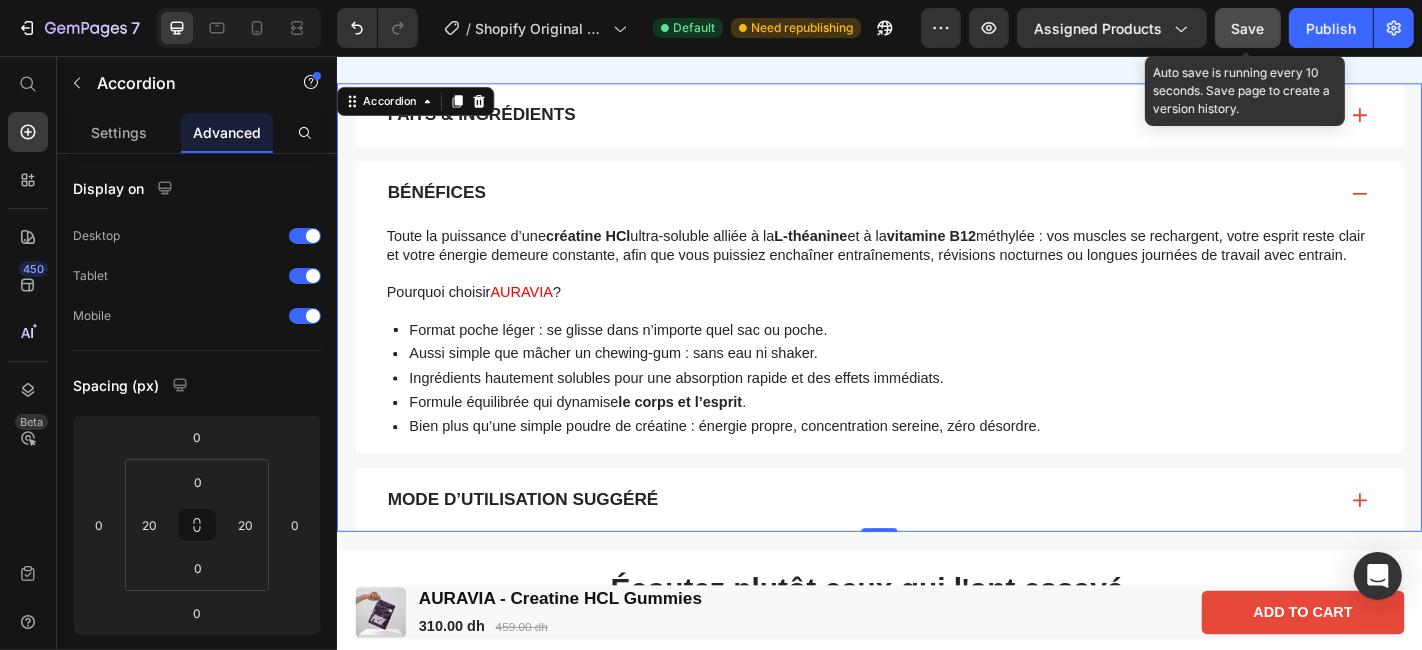 click on "Save" 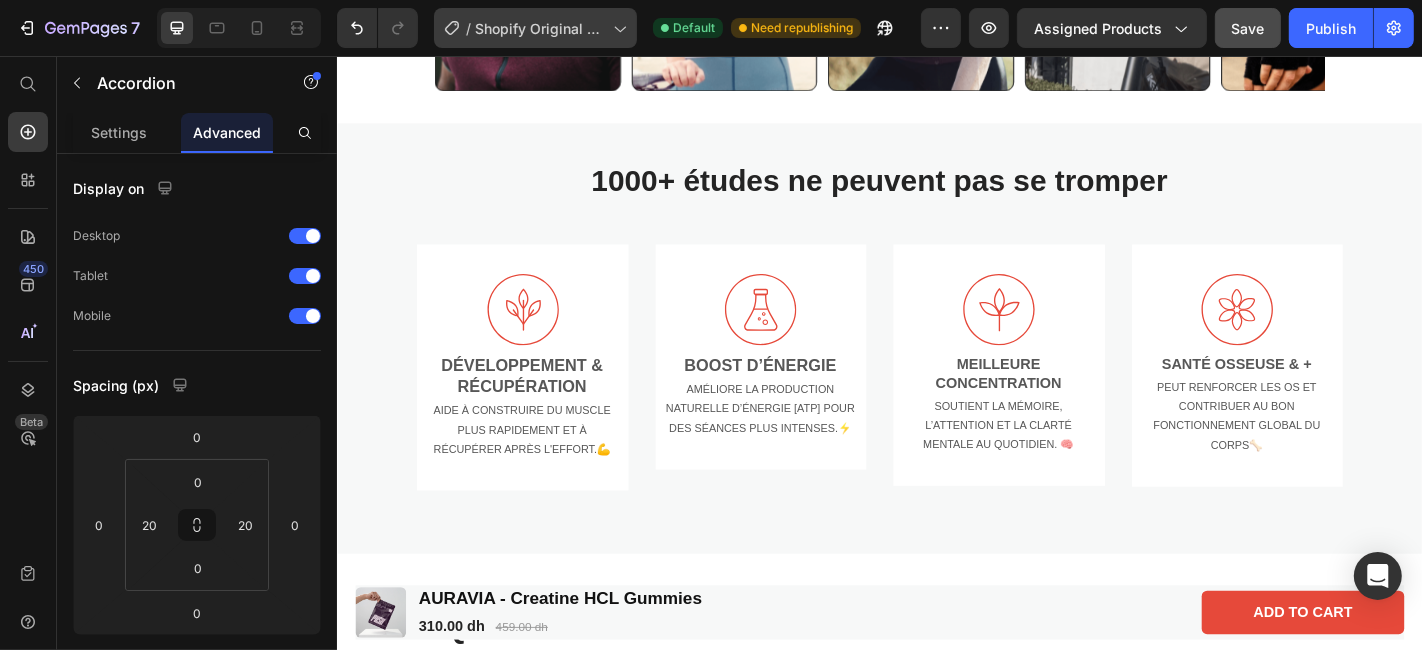 scroll, scrollTop: 2074, scrollLeft: 0, axis: vertical 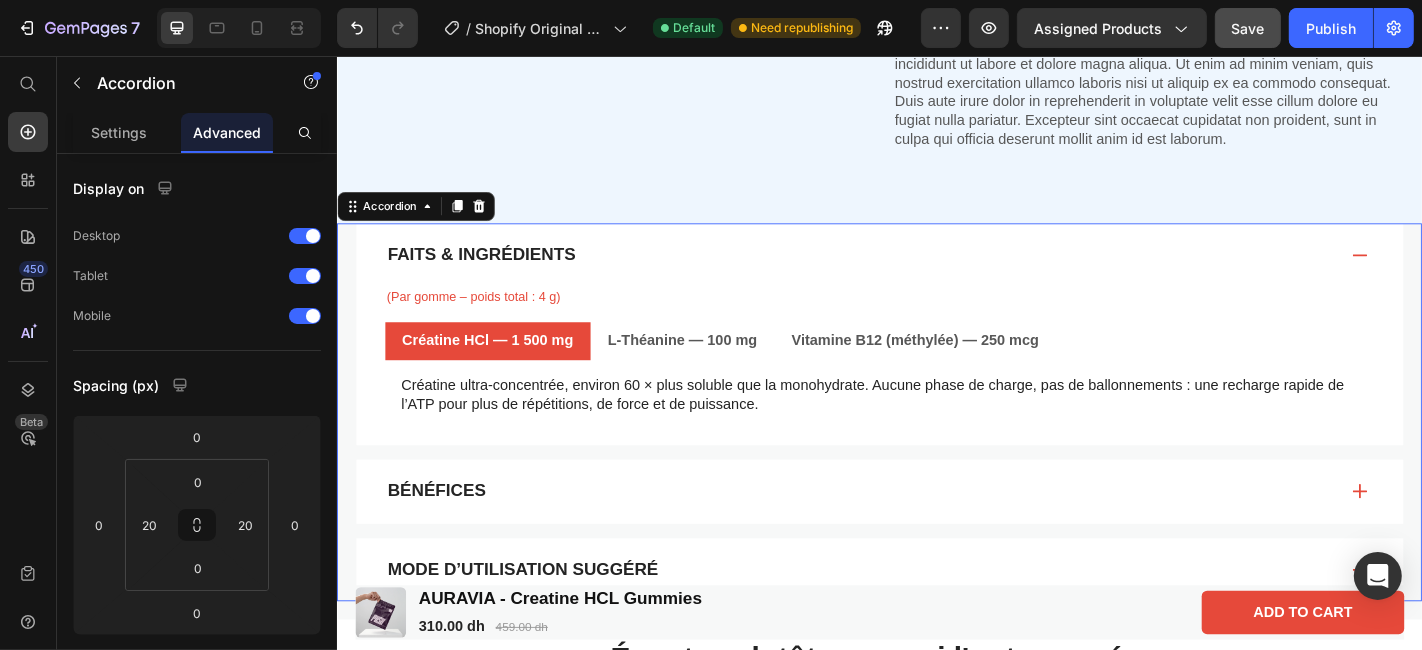 click 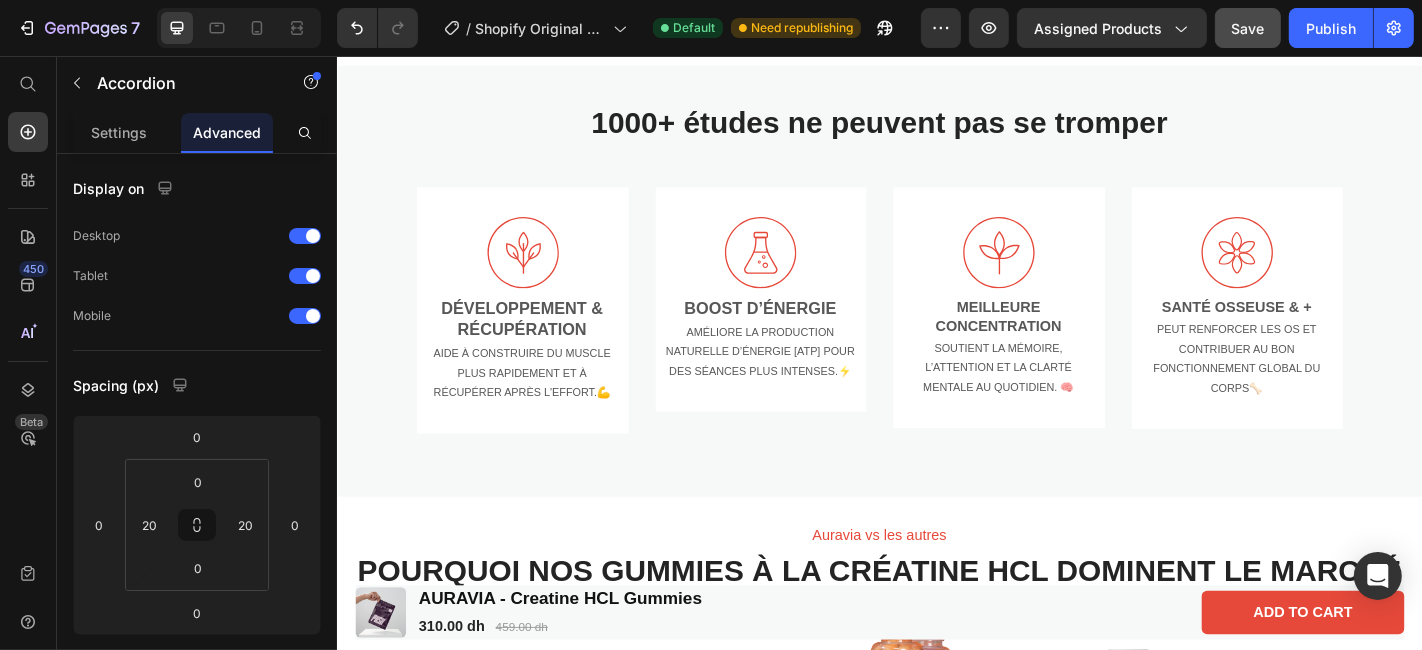 scroll, scrollTop: 1962, scrollLeft: 0, axis: vertical 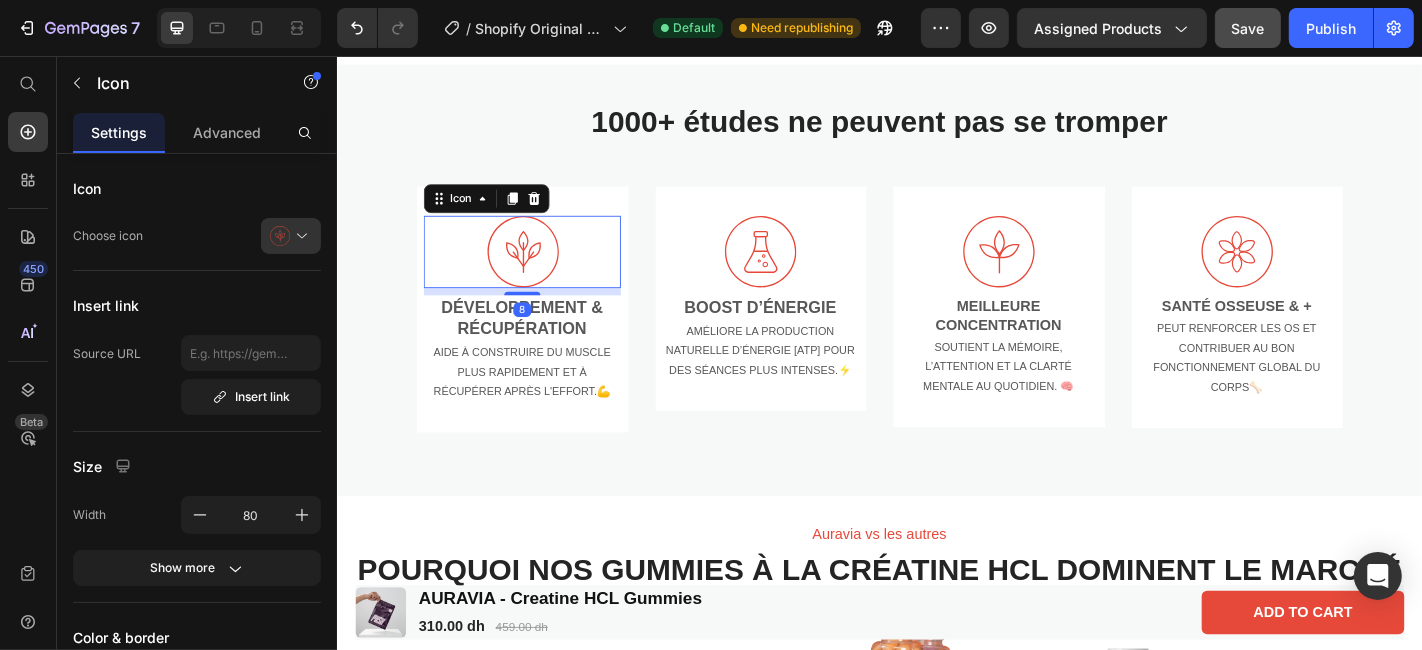 click 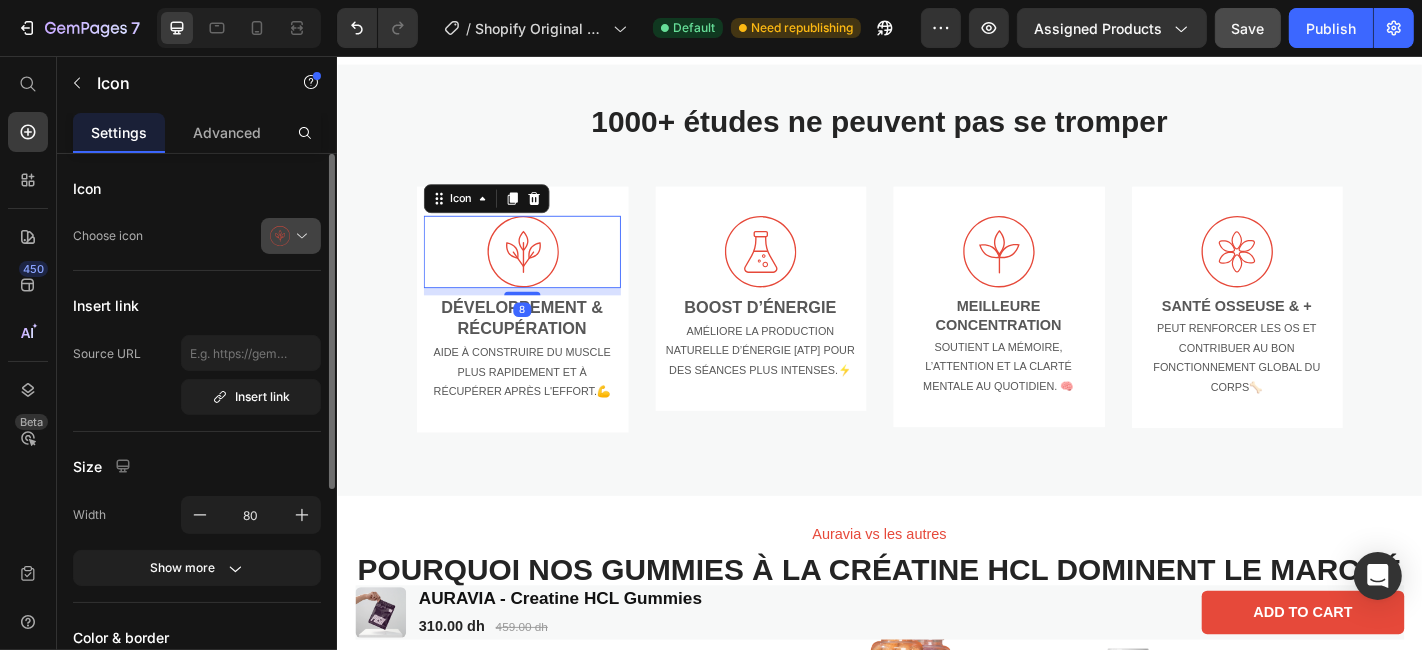 click at bounding box center [299, 236] 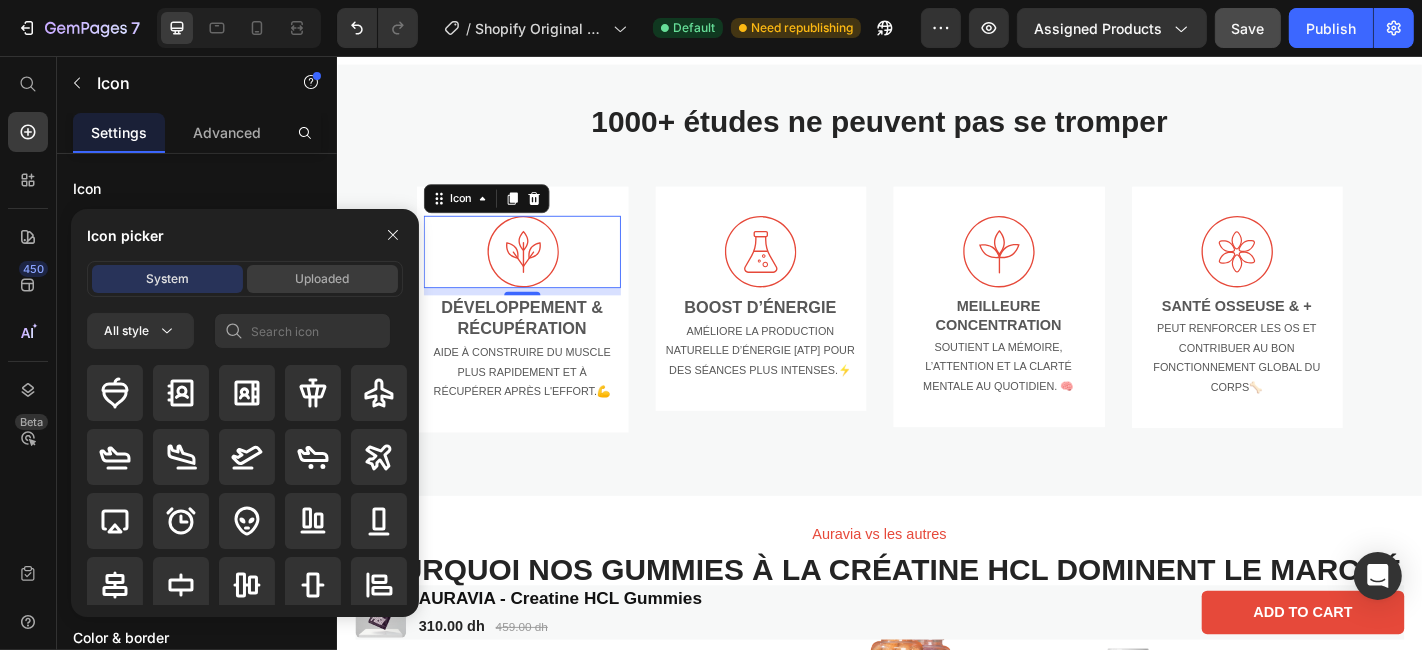 click on "Uploaded" at bounding box center (323, 279) 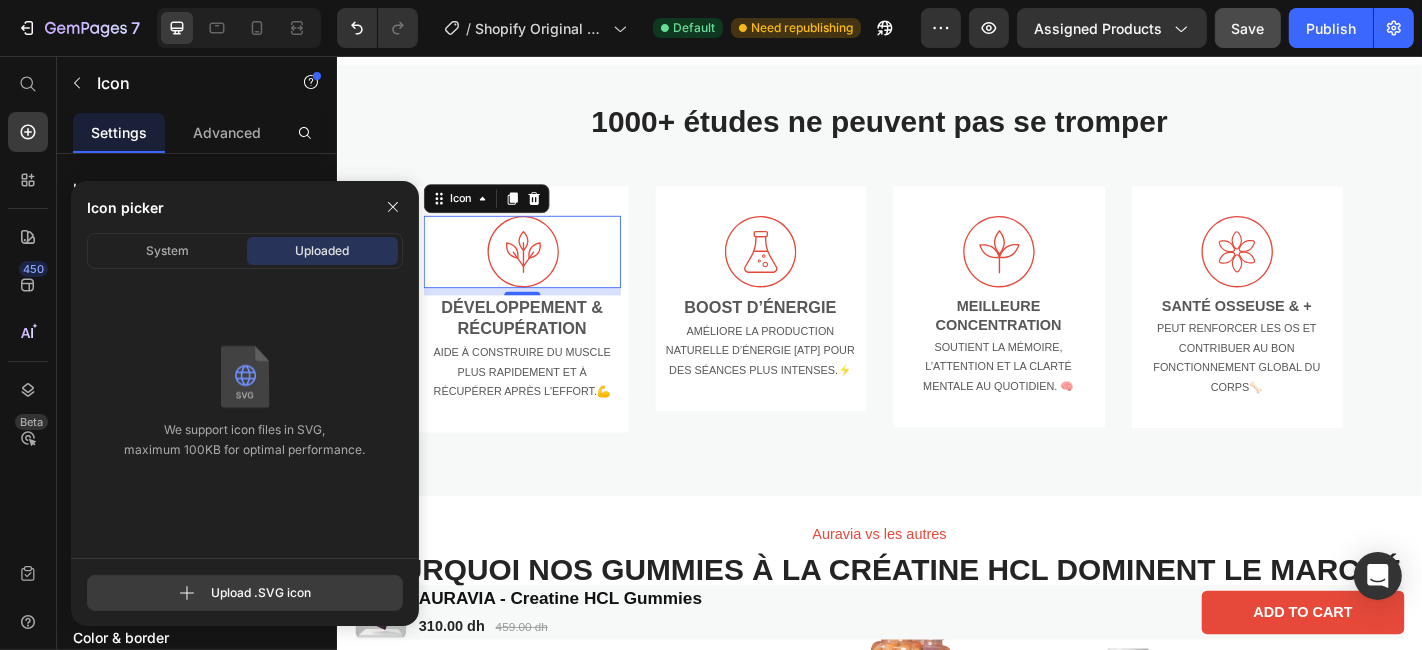 click 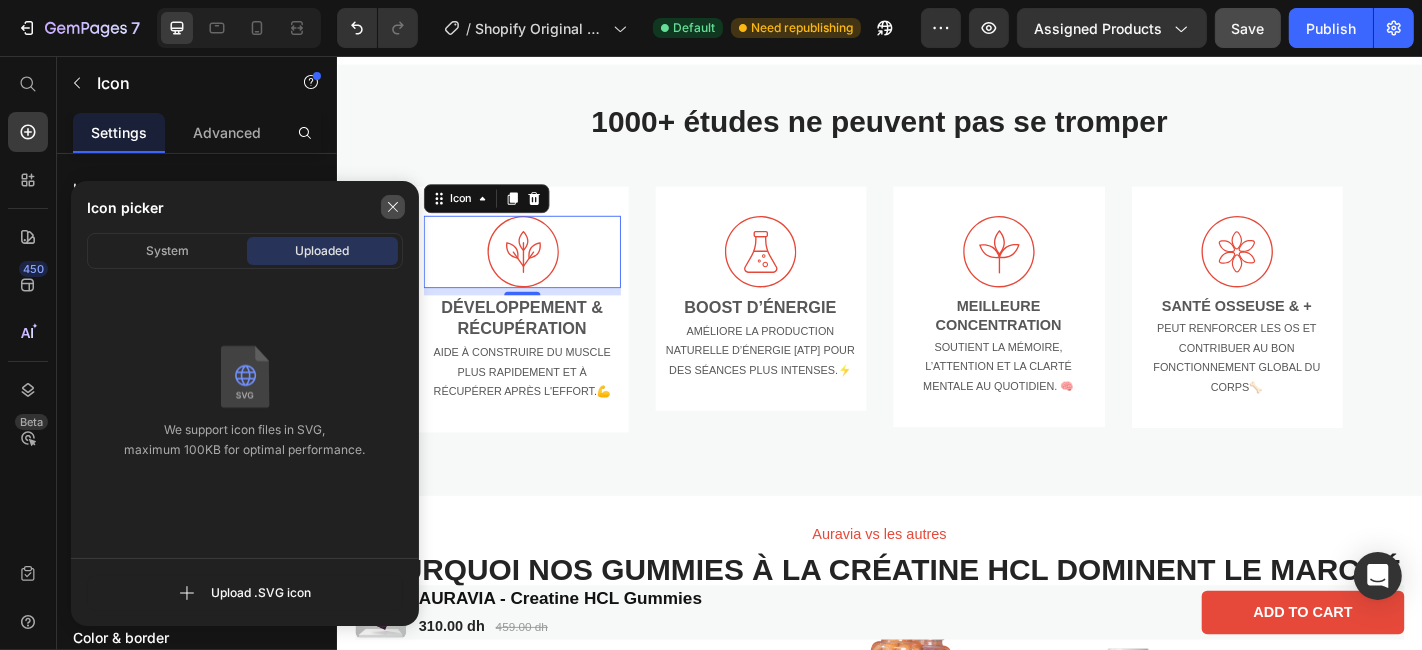 click at bounding box center [393, 207] 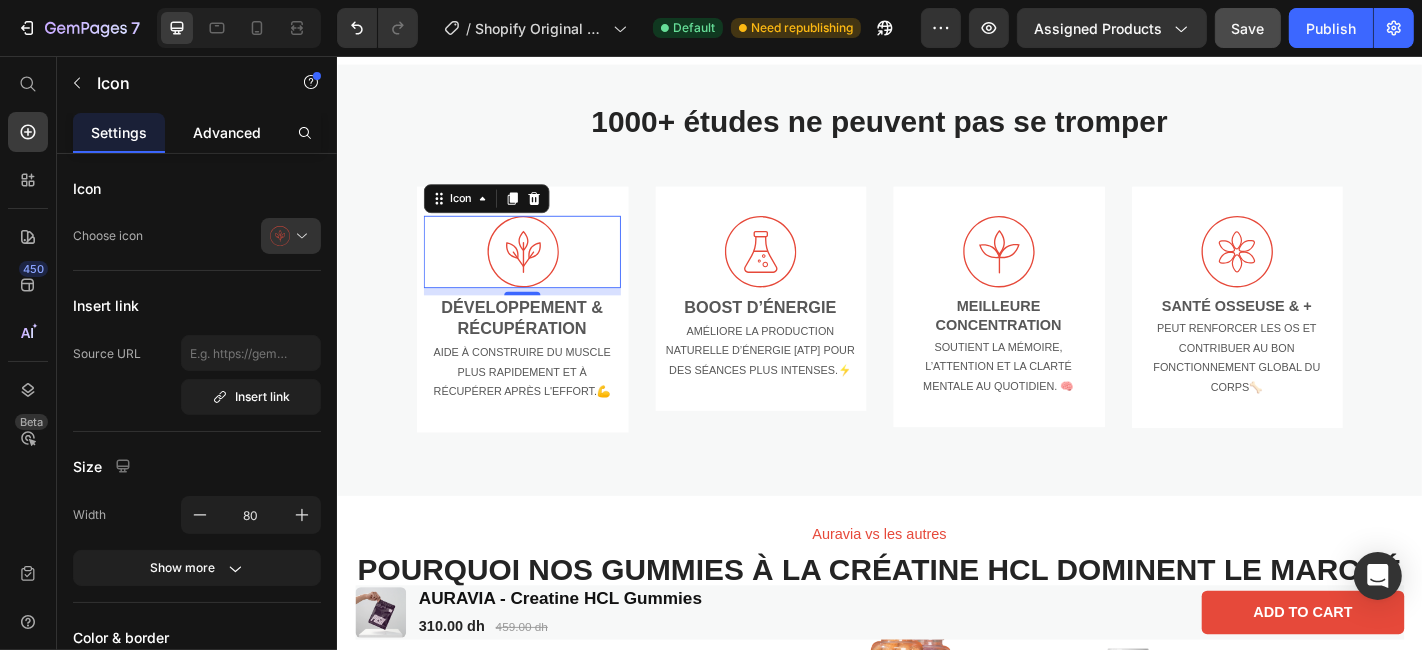 click on "Advanced" at bounding box center [227, 132] 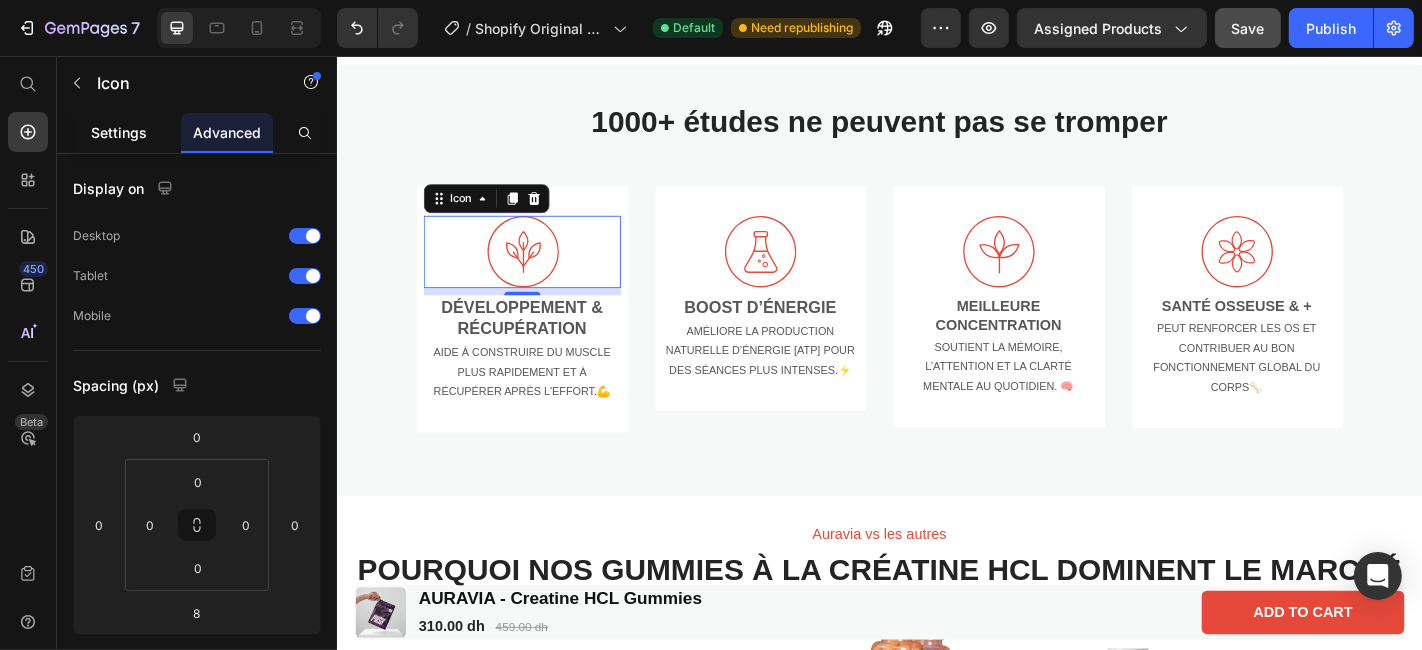 click on "Settings" at bounding box center (119, 132) 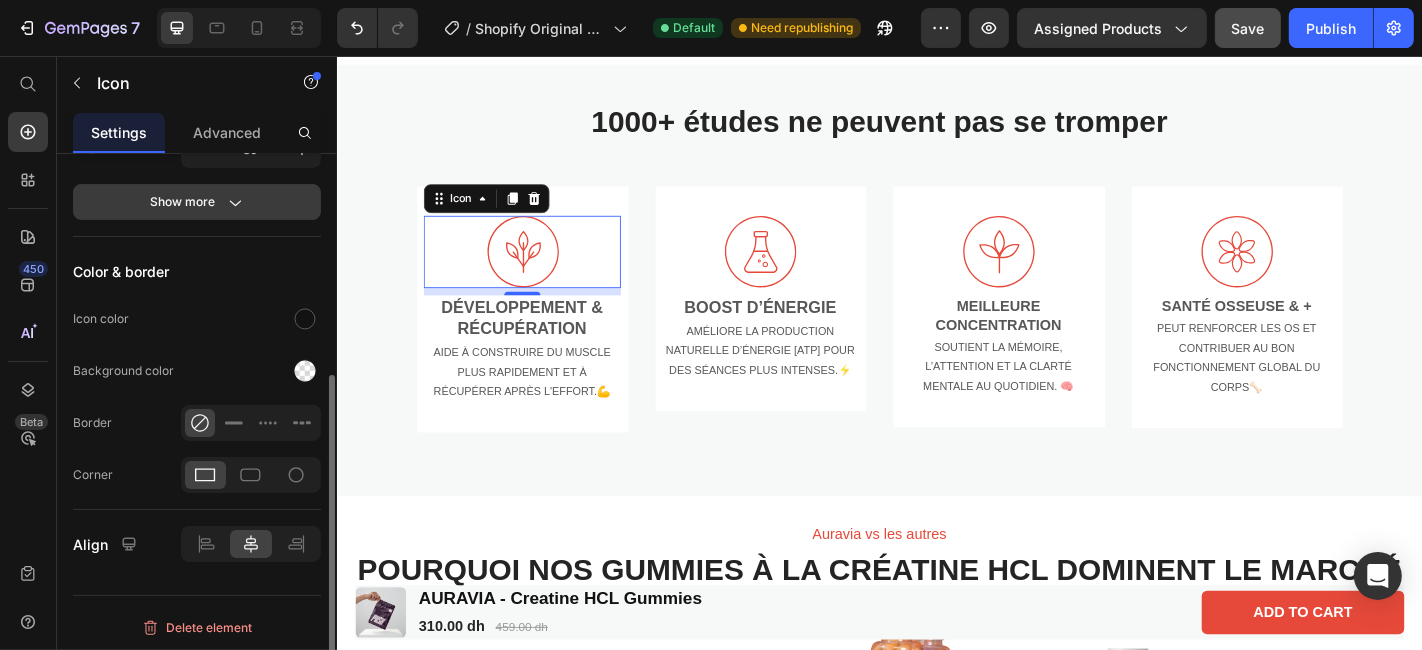 scroll, scrollTop: 0, scrollLeft: 0, axis: both 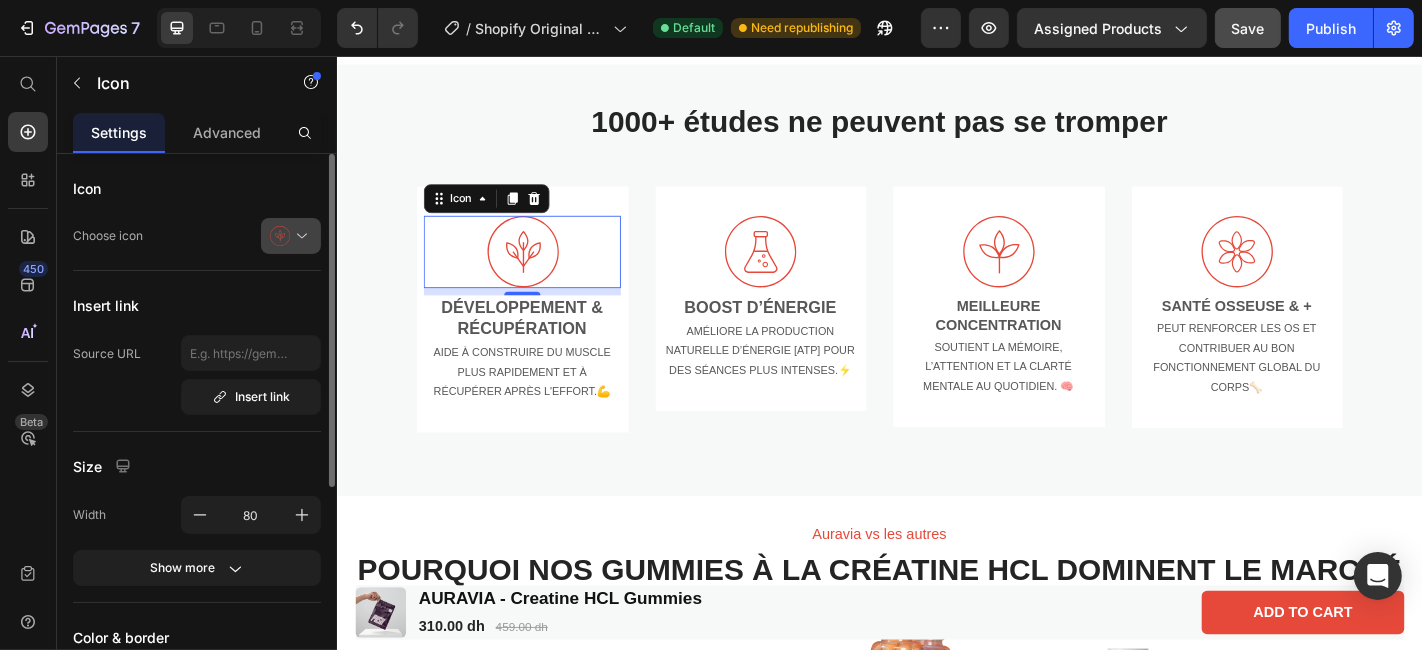 click at bounding box center (299, 236) 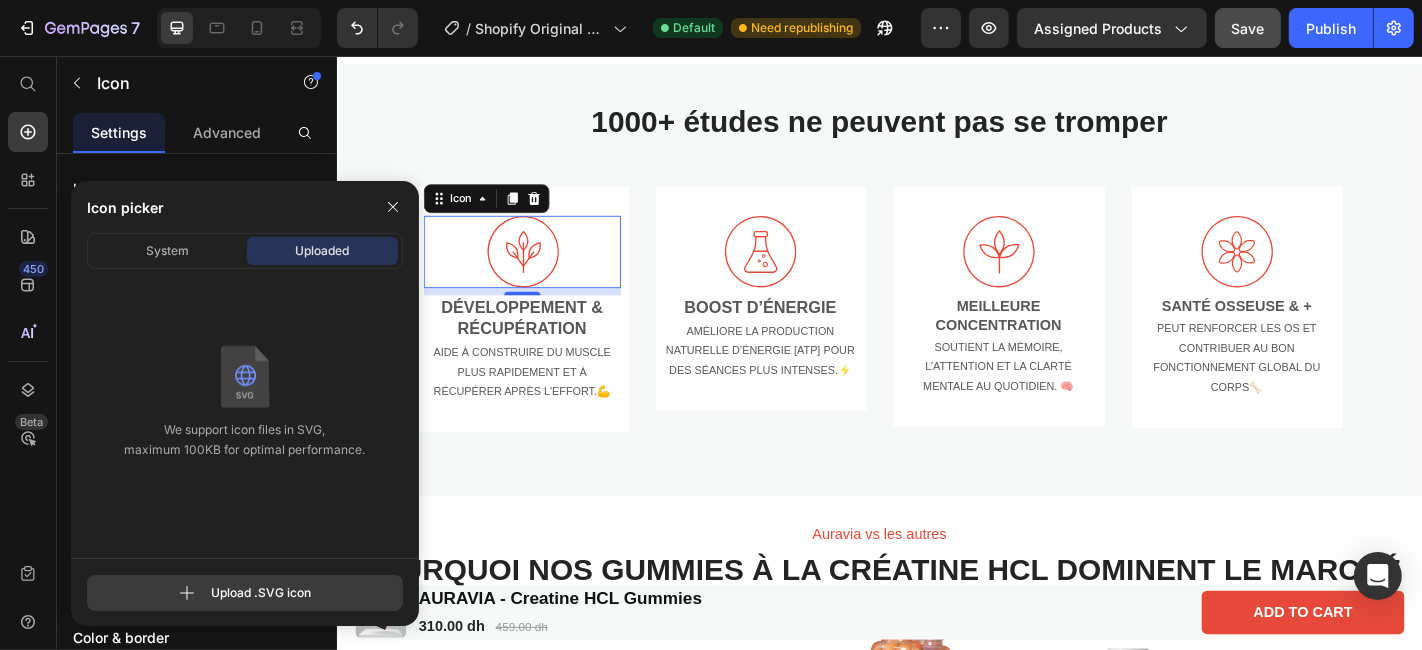 click 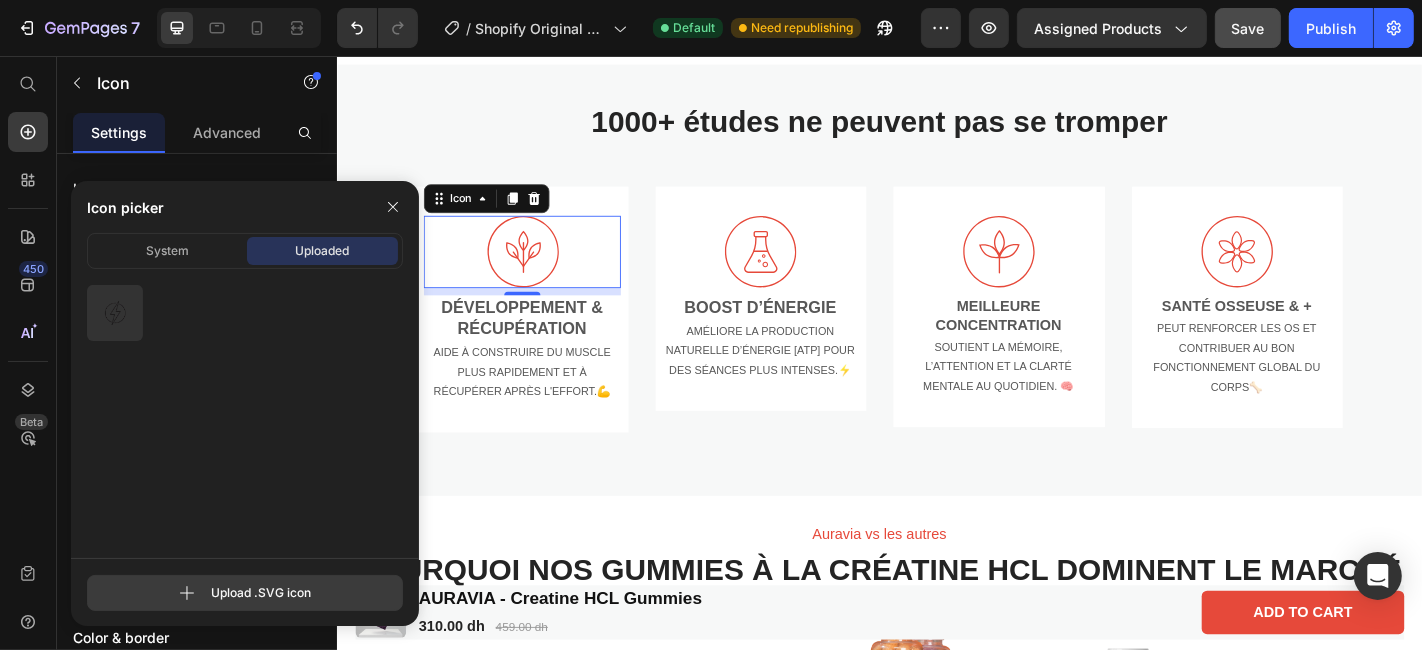 click 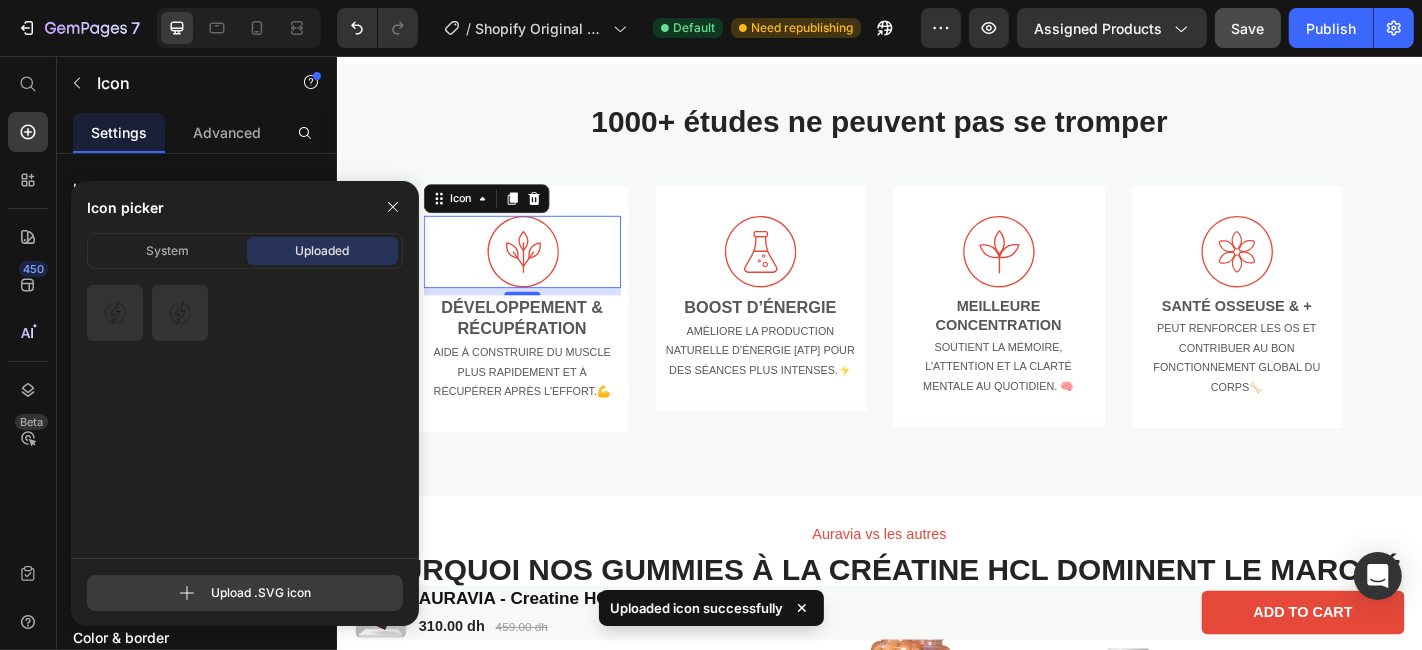 click 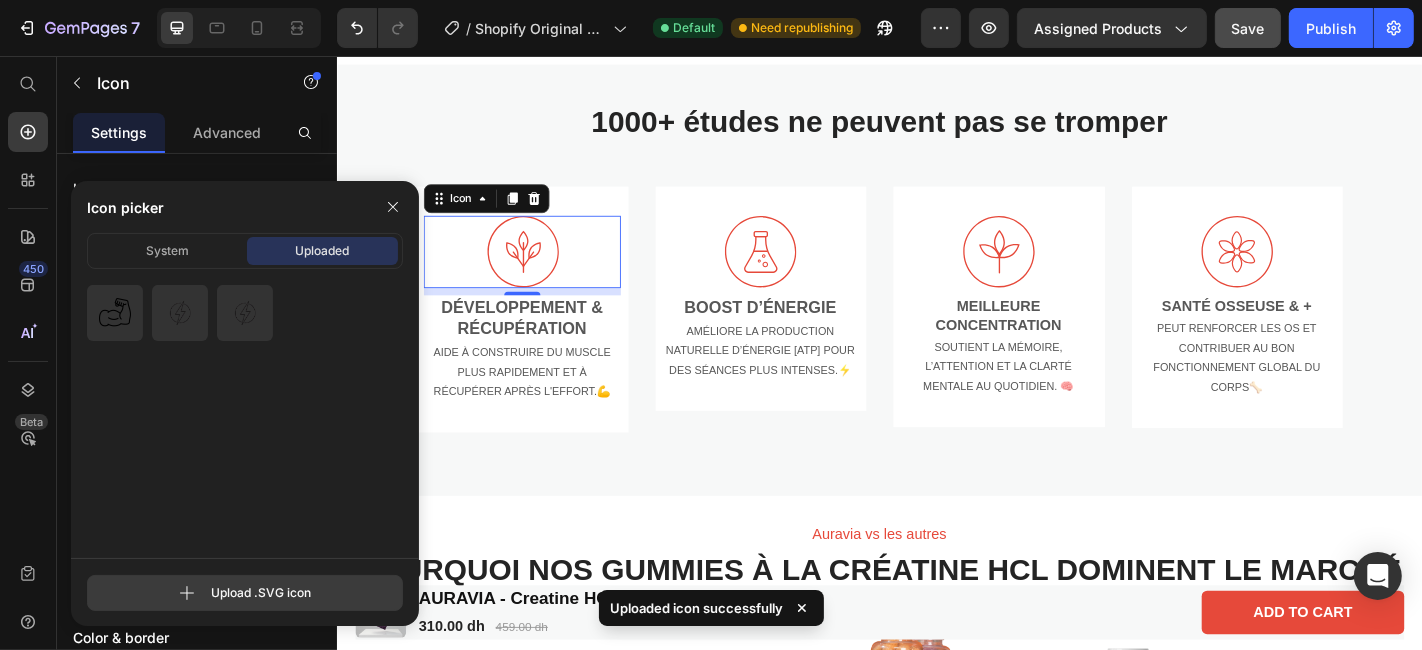 click 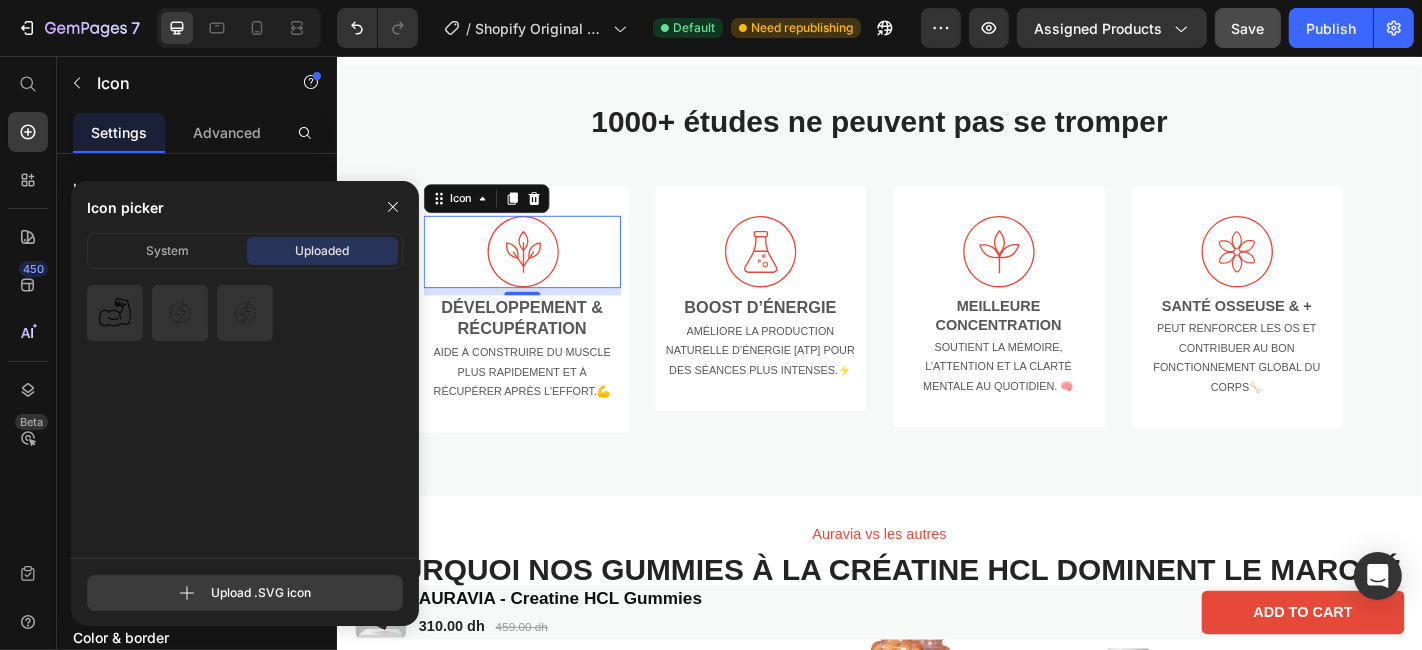 type on "C:\fakepath\Untitled design (3).svg" 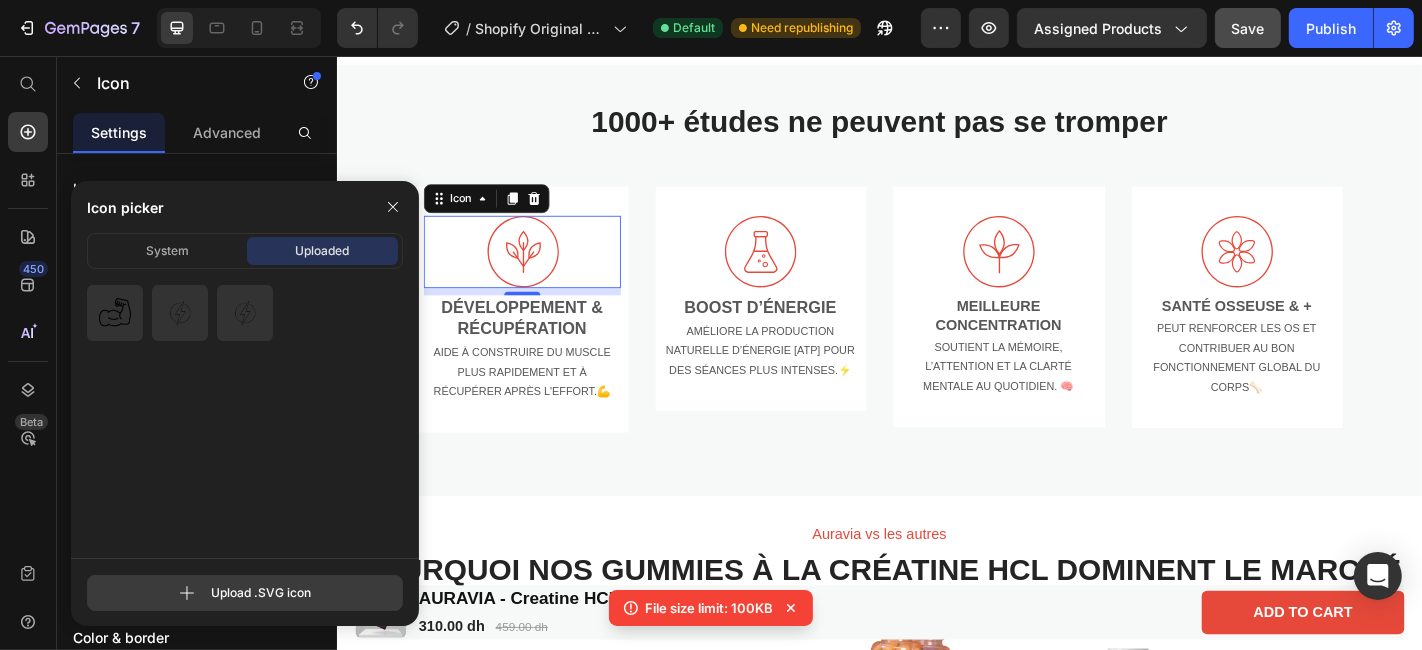 click 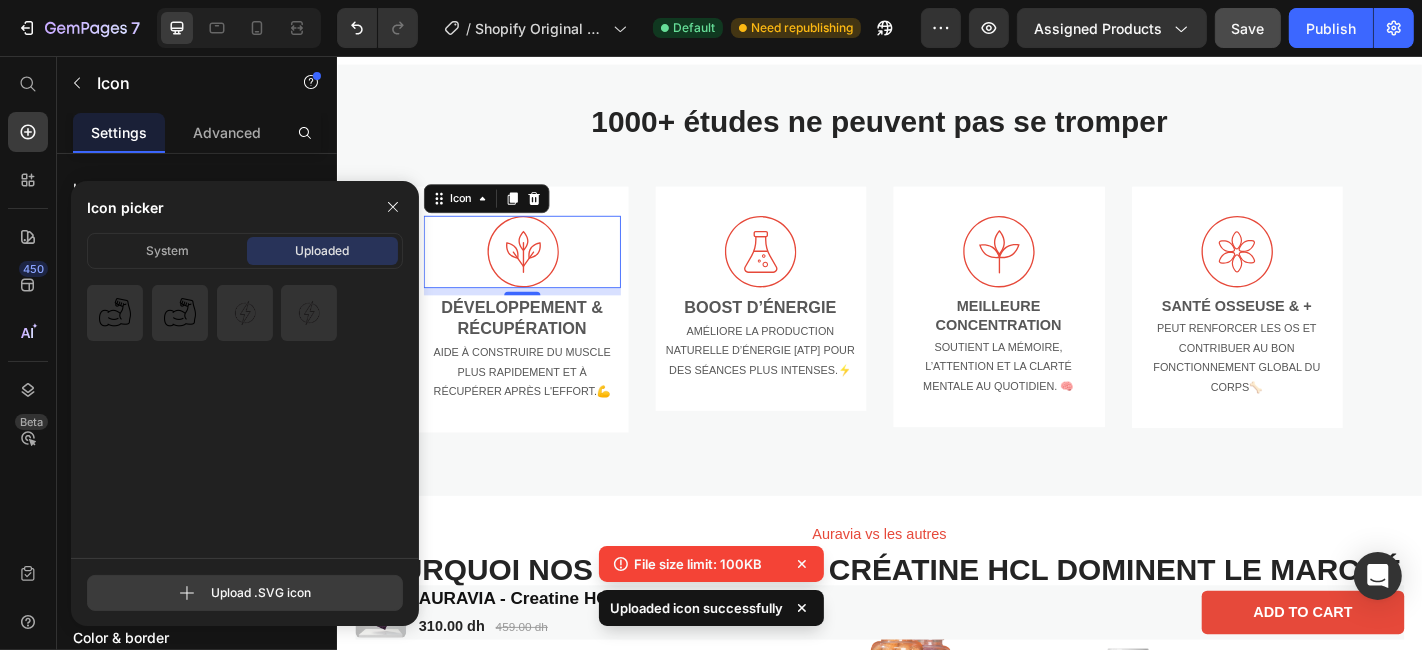 click 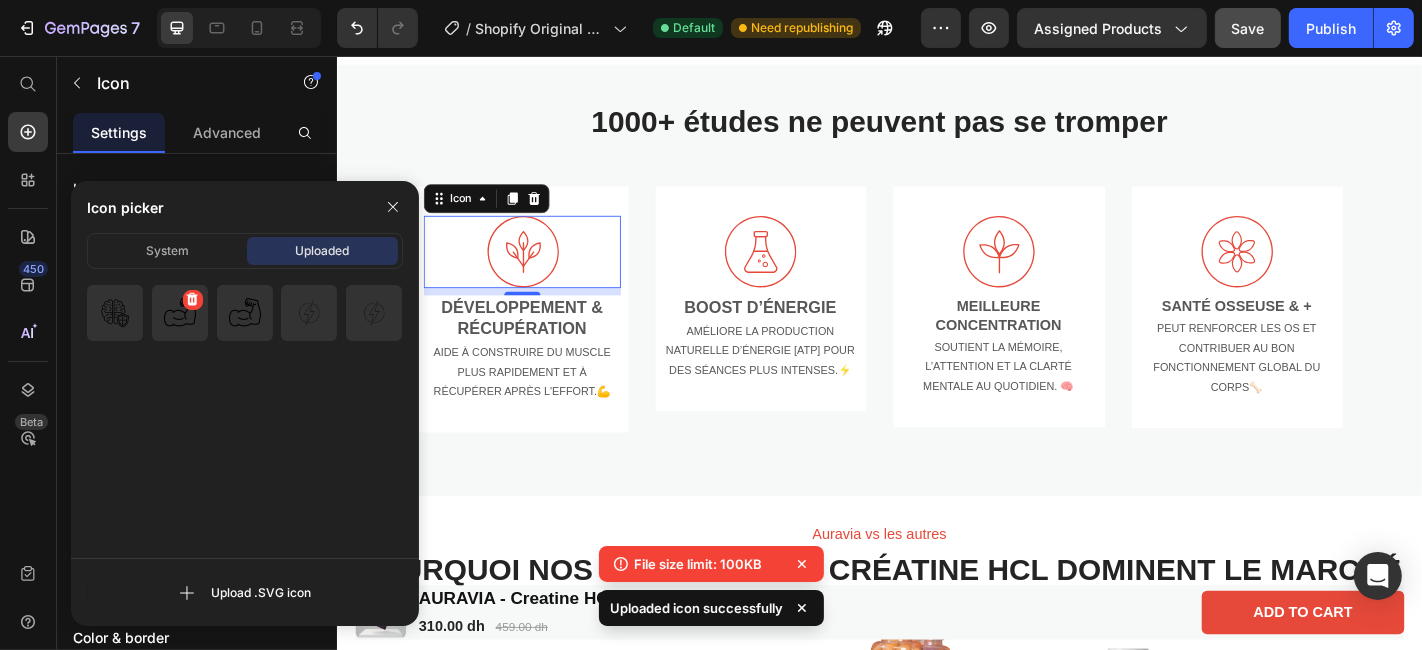 click at bounding box center [180, 313] 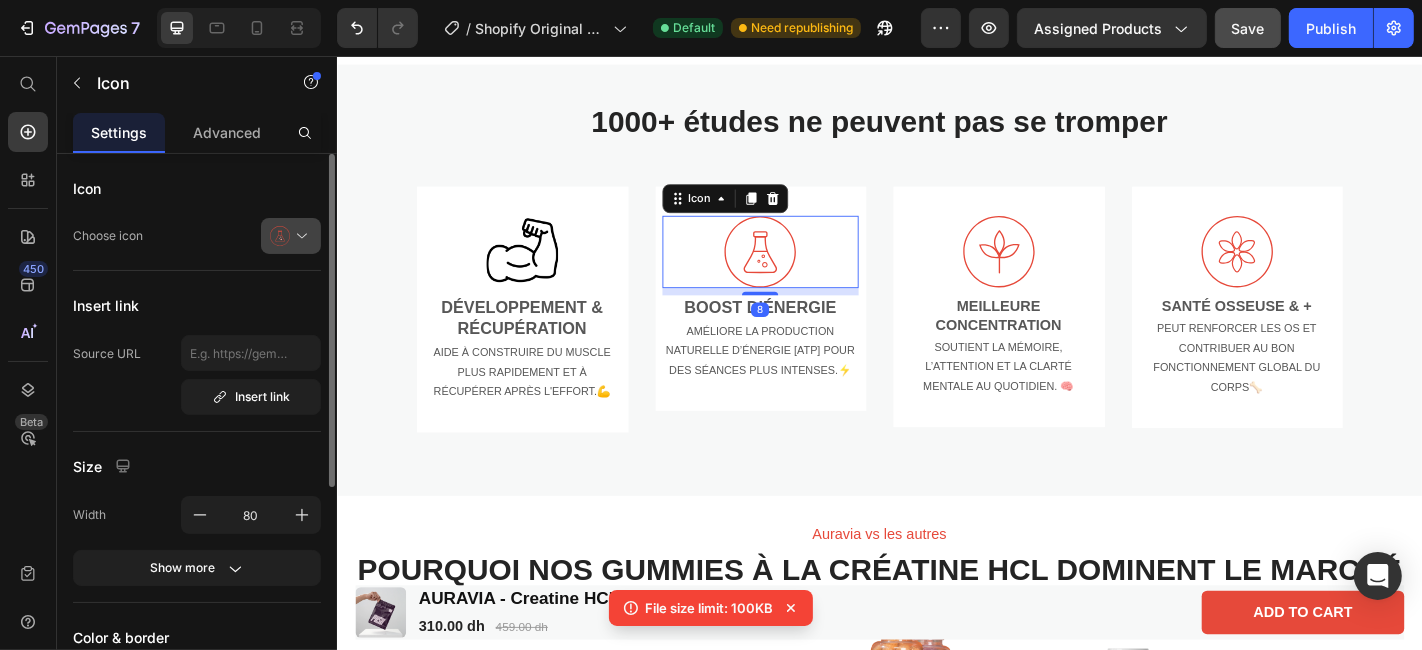 click at bounding box center [299, 236] 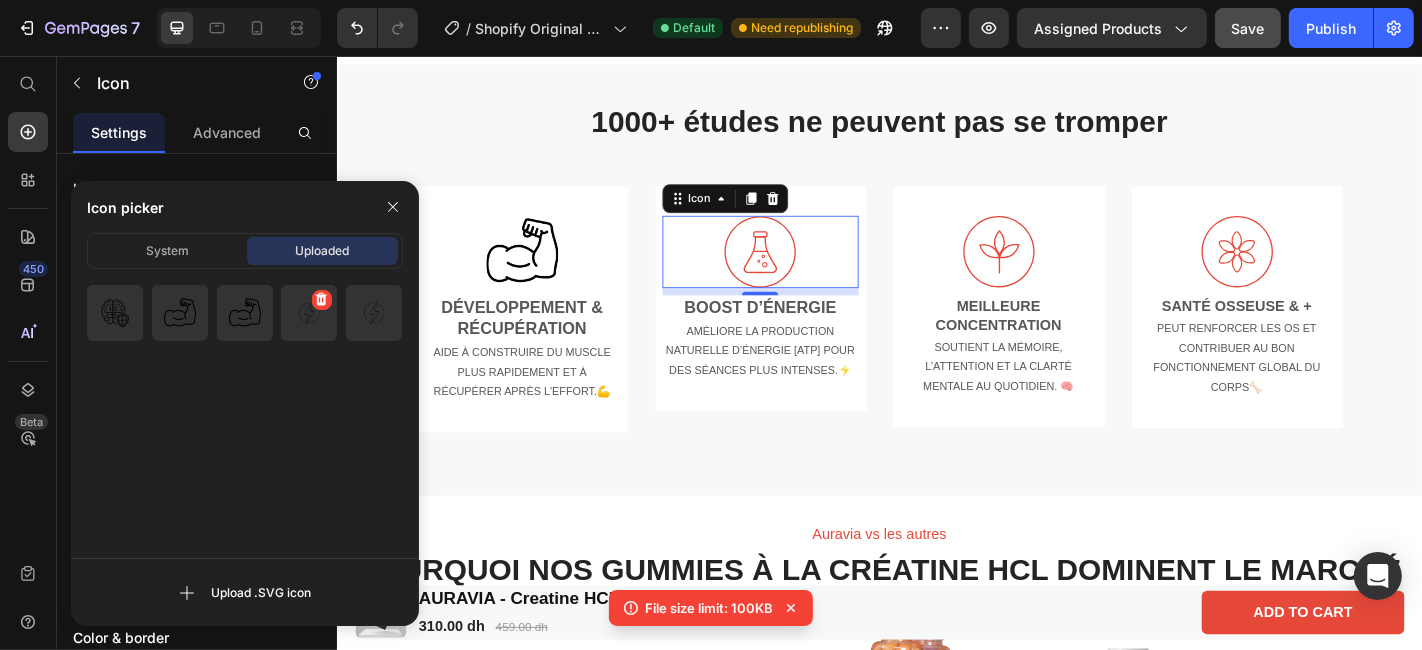 click at bounding box center (309, 313) 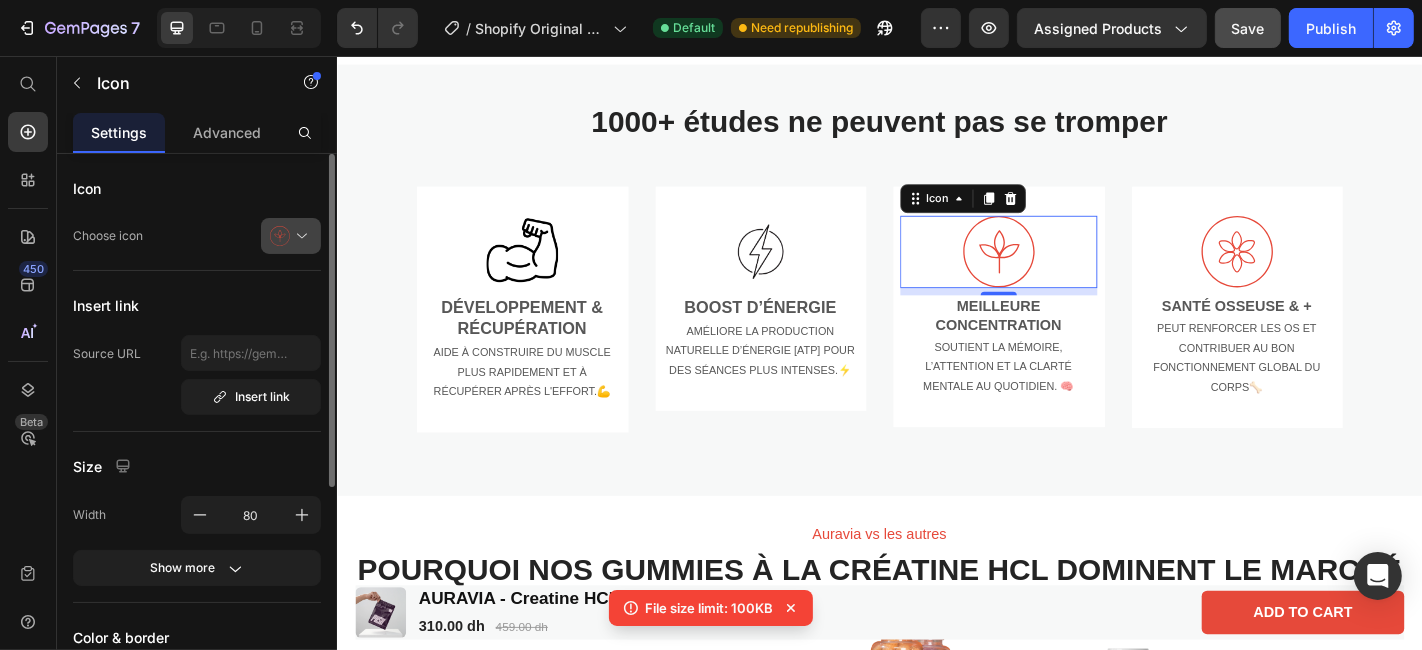 click at bounding box center (299, 236) 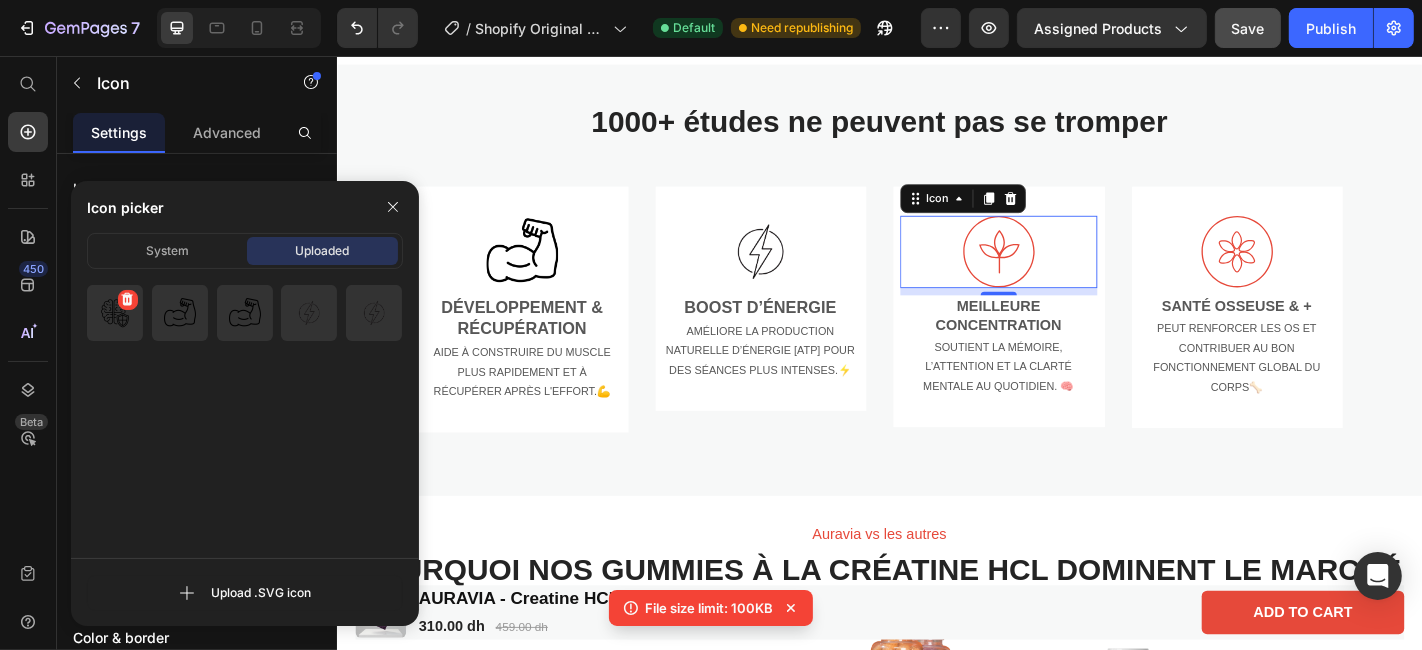 click at bounding box center [115, 313] 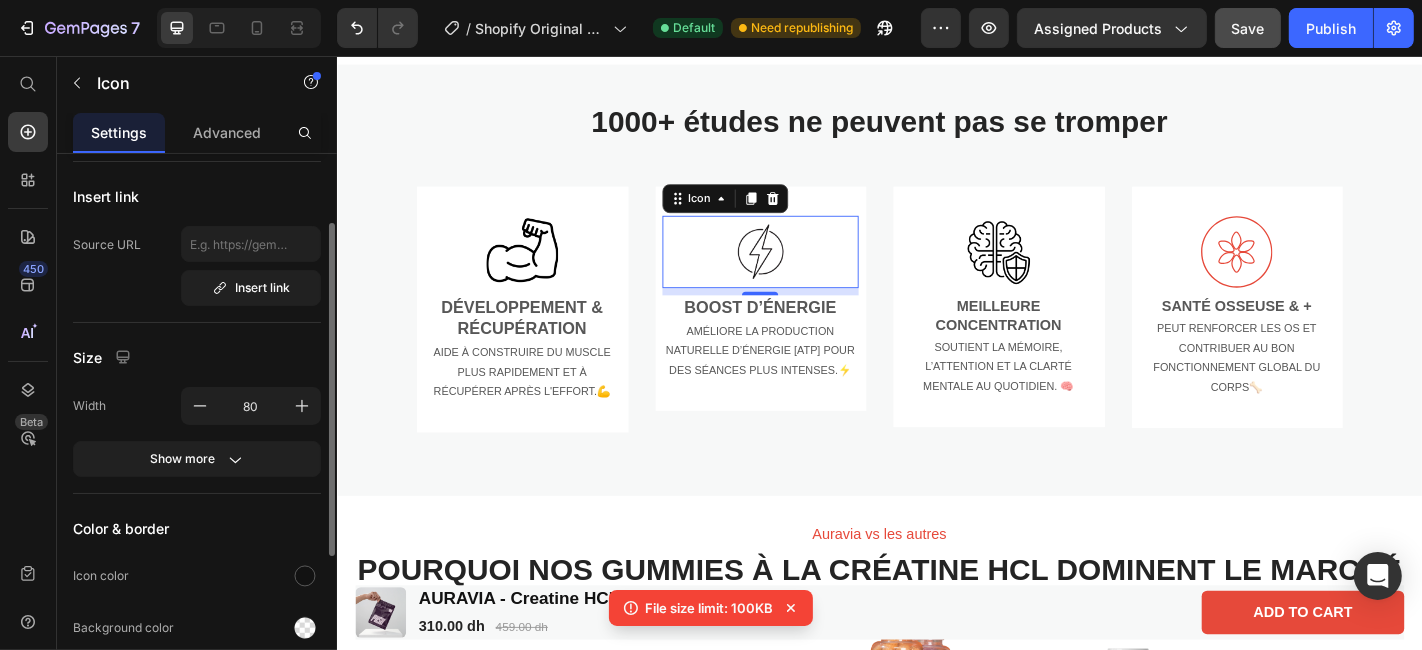 scroll, scrollTop: 112, scrollLeft: 0, axis: vertical 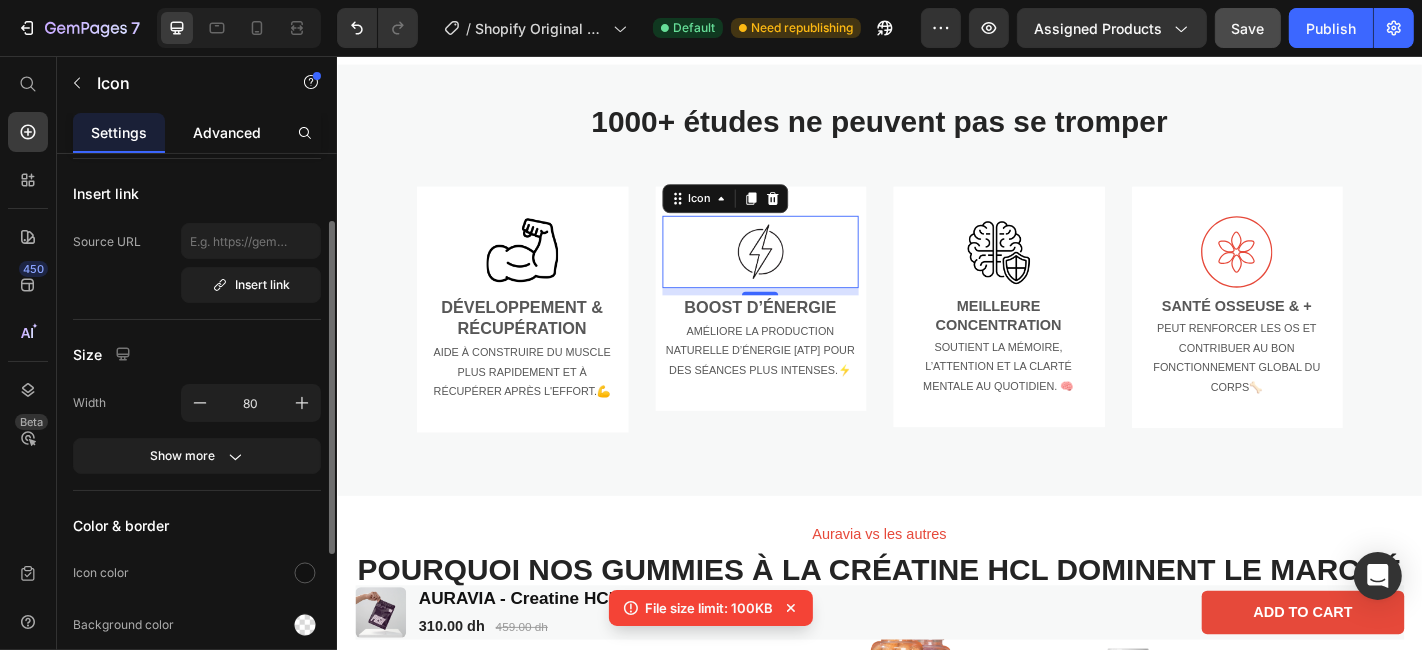 click on "Advanced" at bounding box center [227, 132] 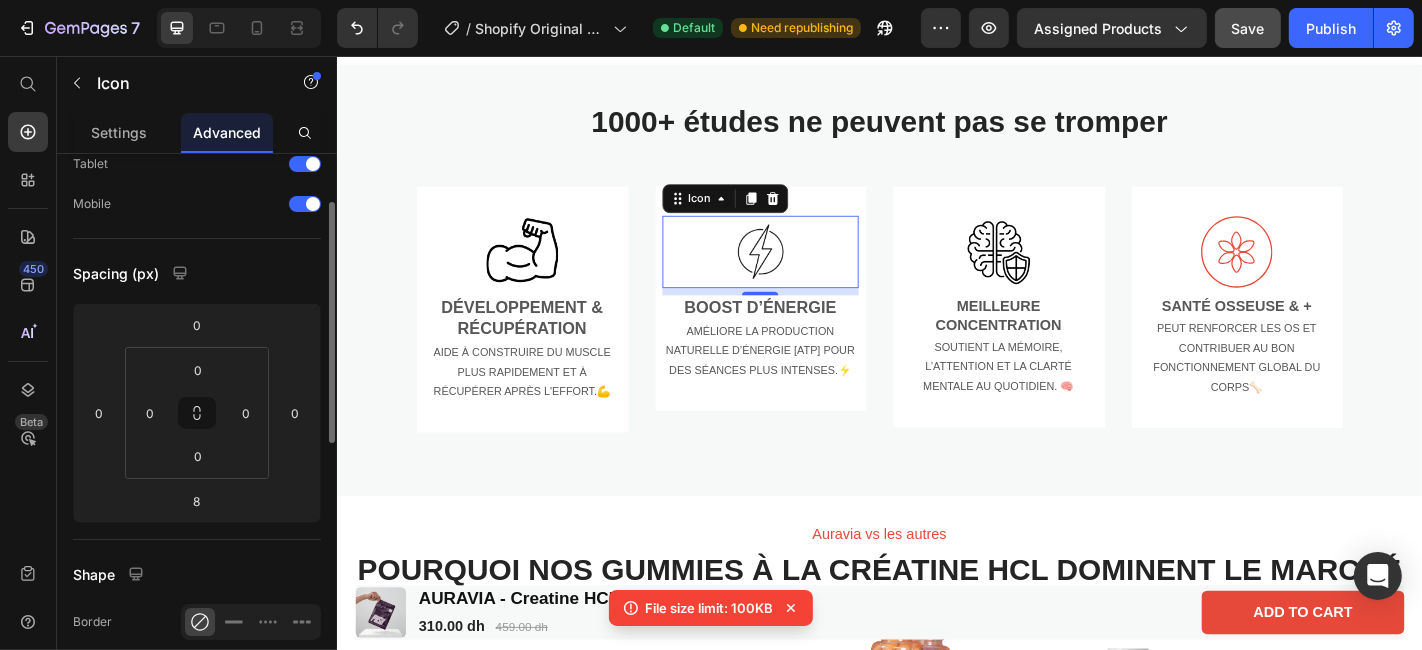 scroll, scrollTop: 0, scrollLeft: 0, axis: both 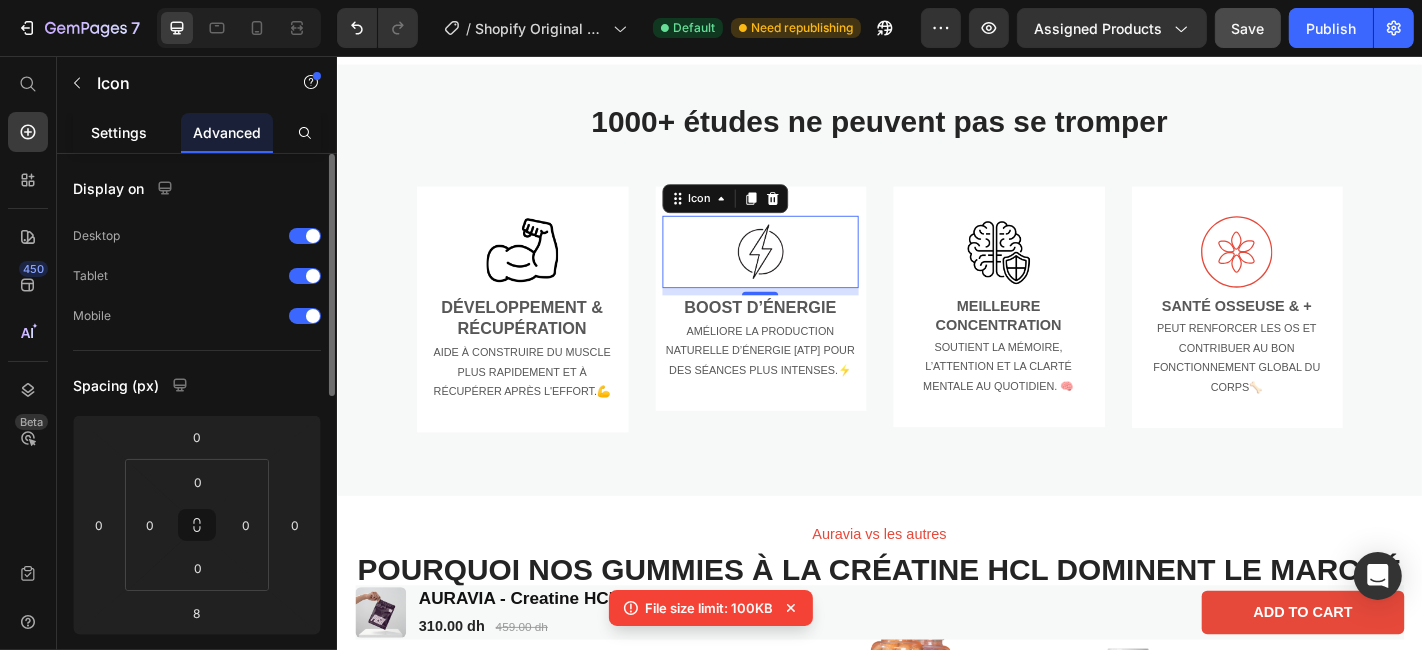 click on "Settings" 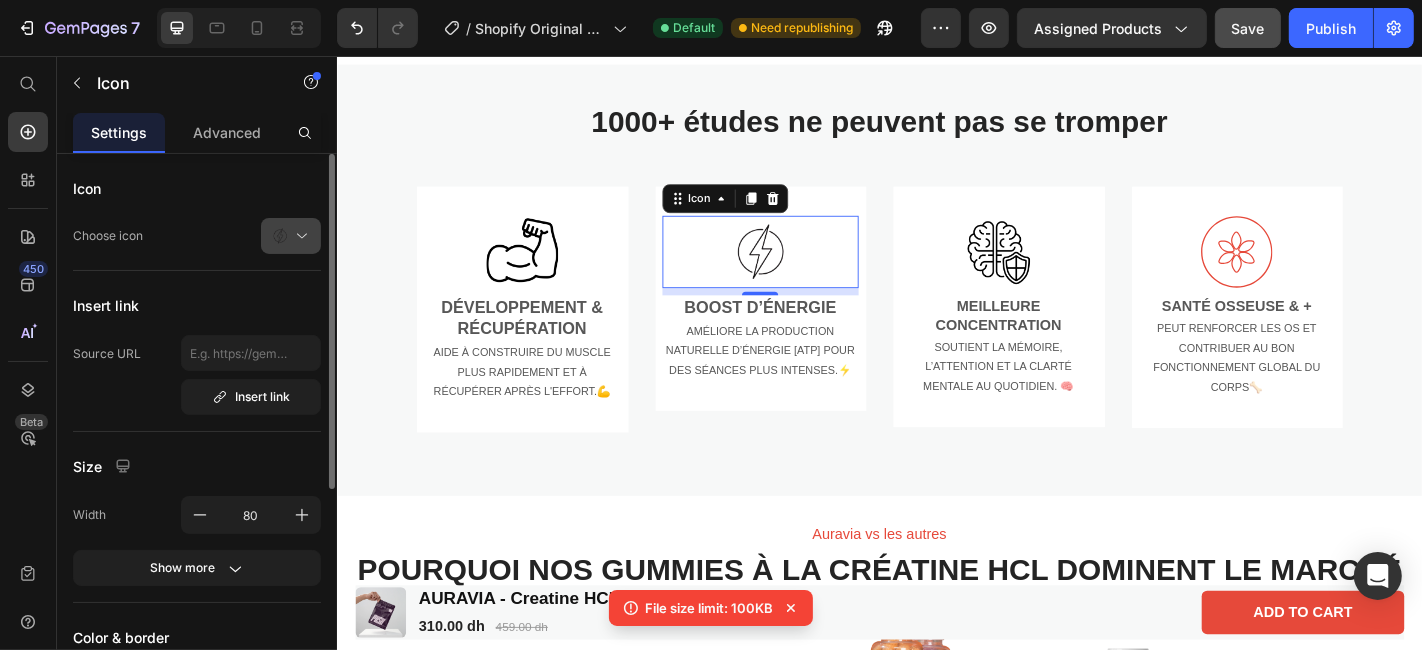 click 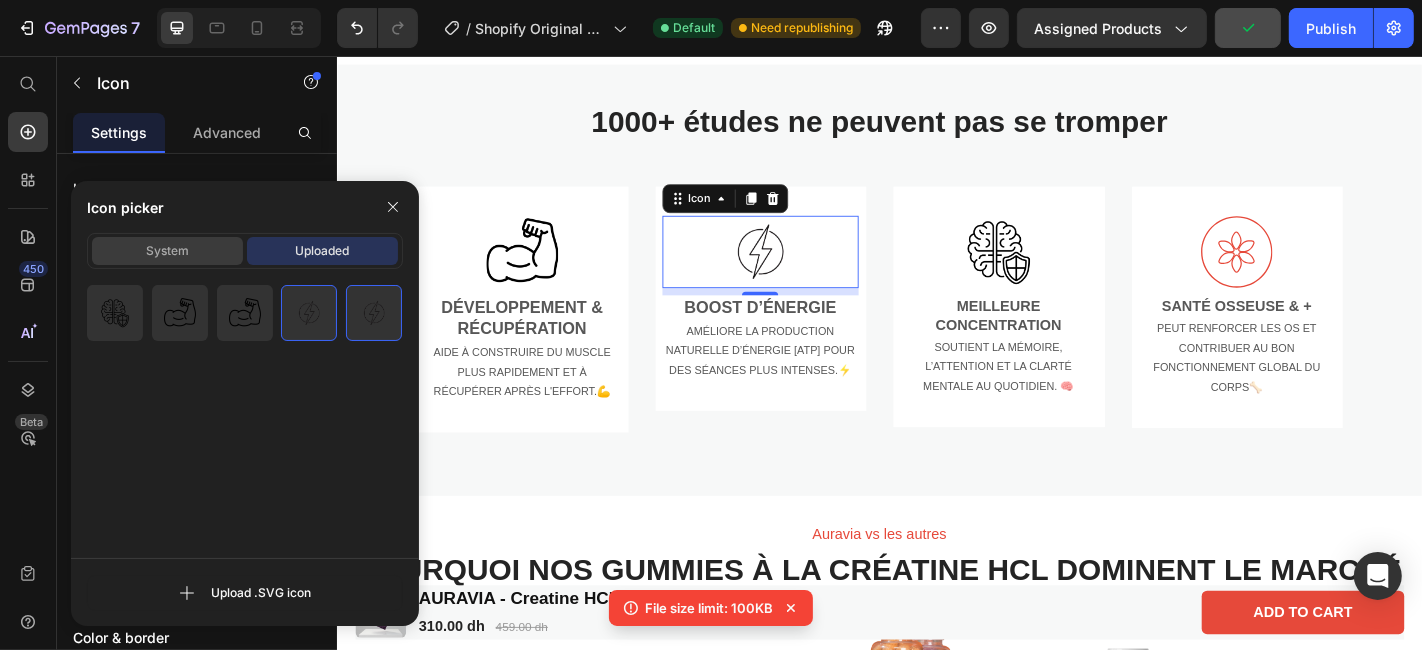 click on "System" at bounding box center [167, 251] 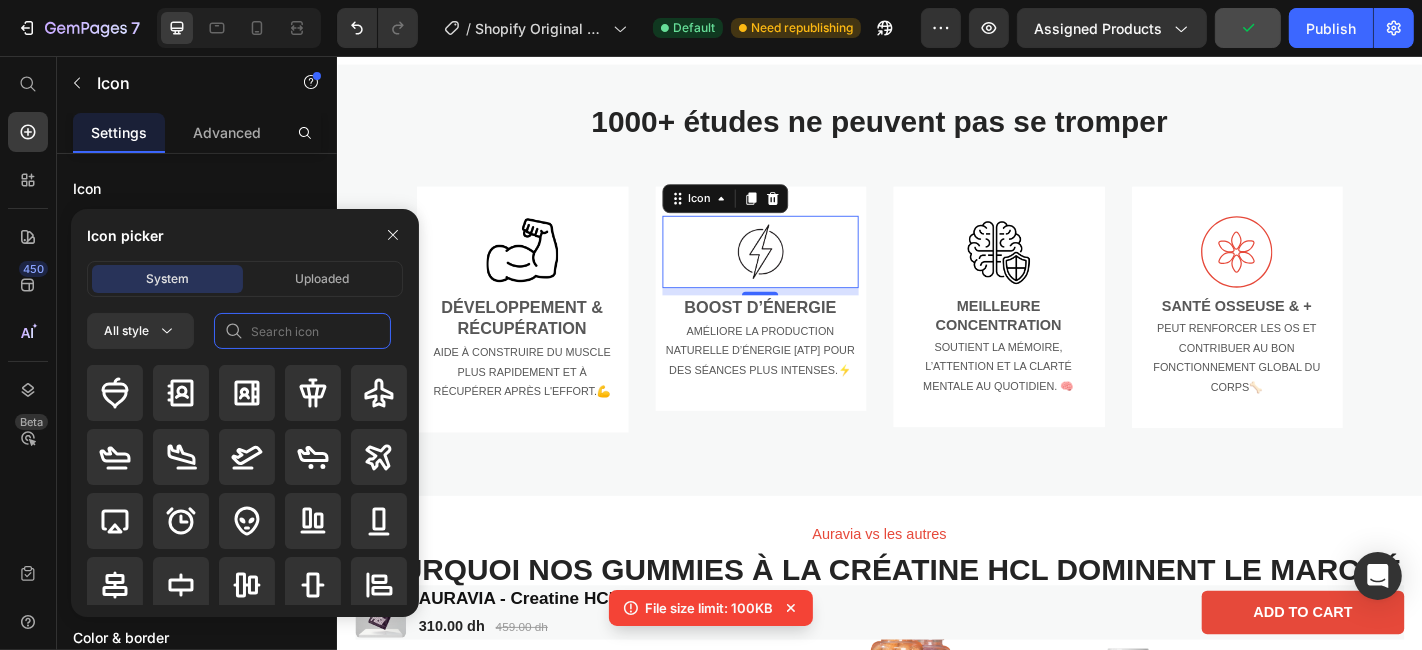 click 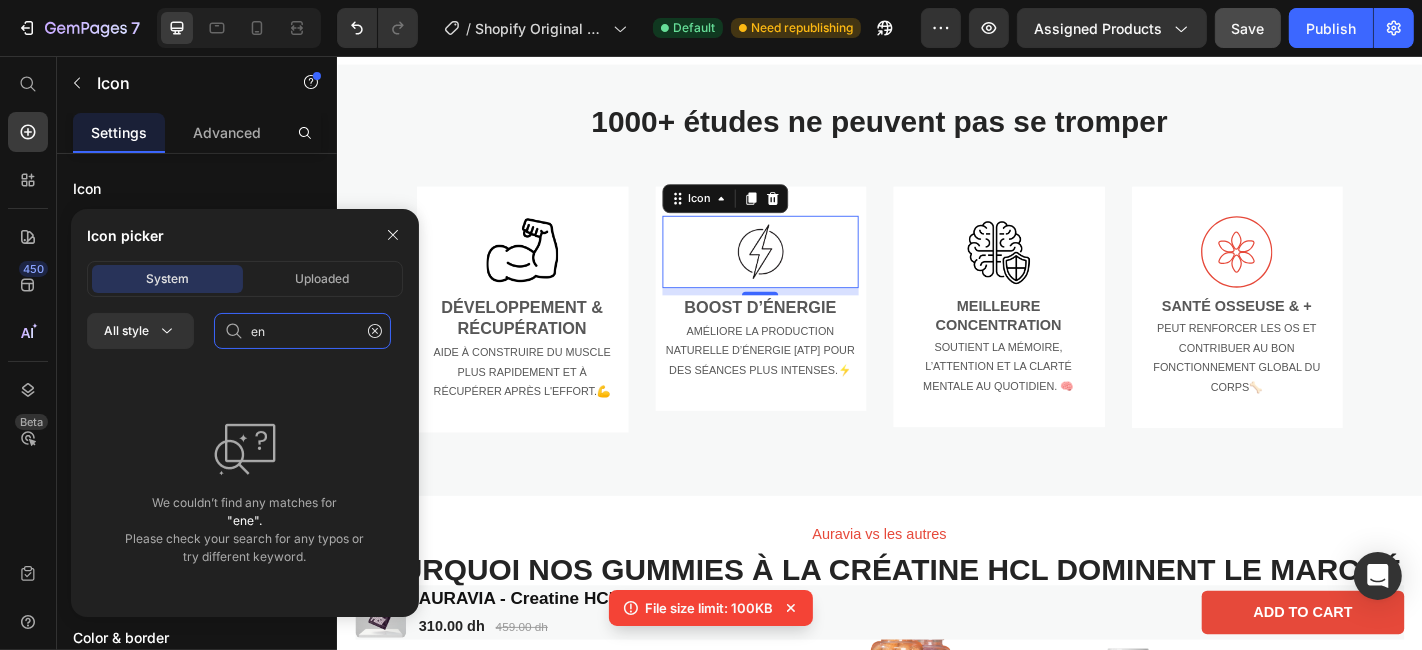 type on "e" 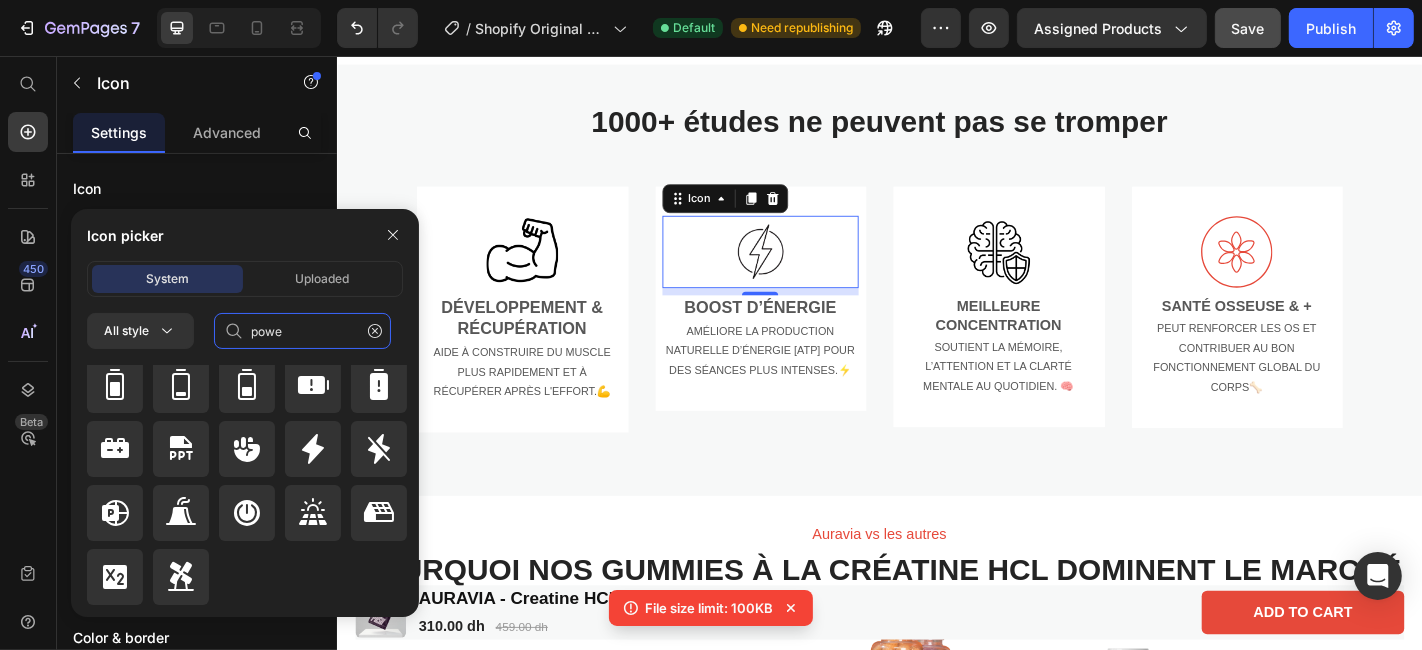 scroll, scrollTop: 0, scrollLeft: 0, axis: both 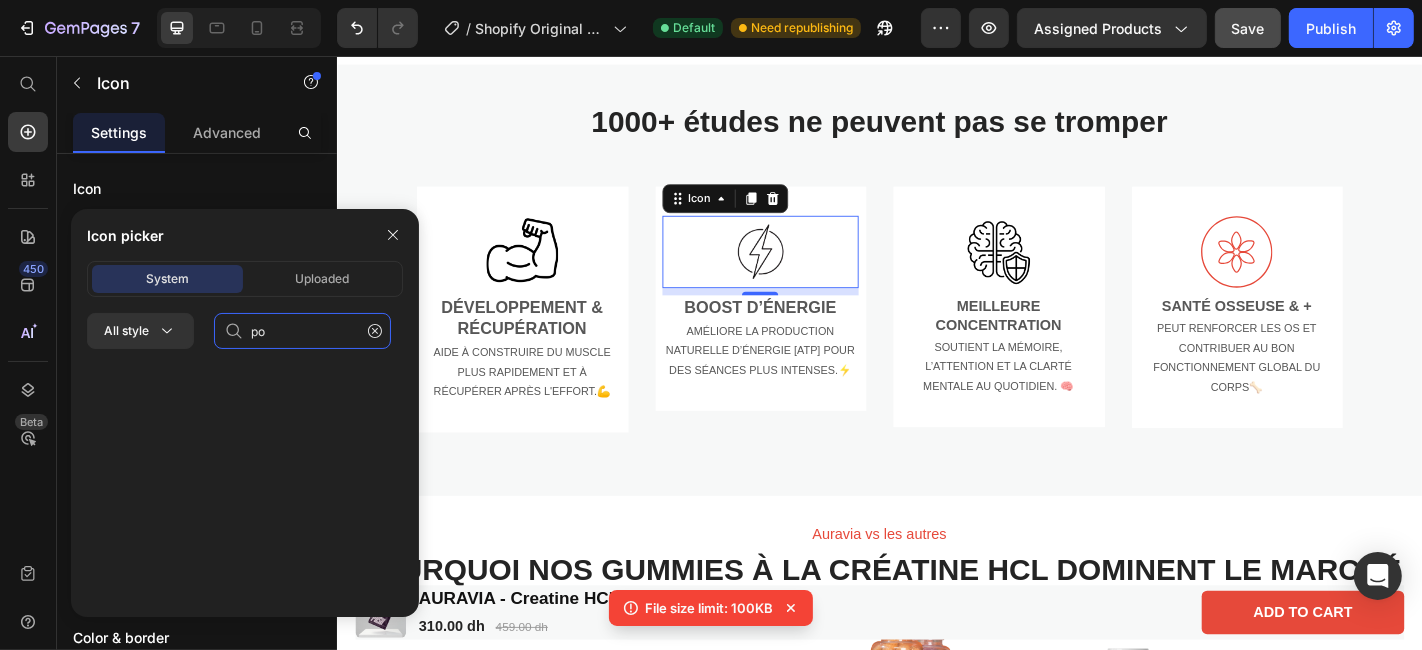 type on "p" 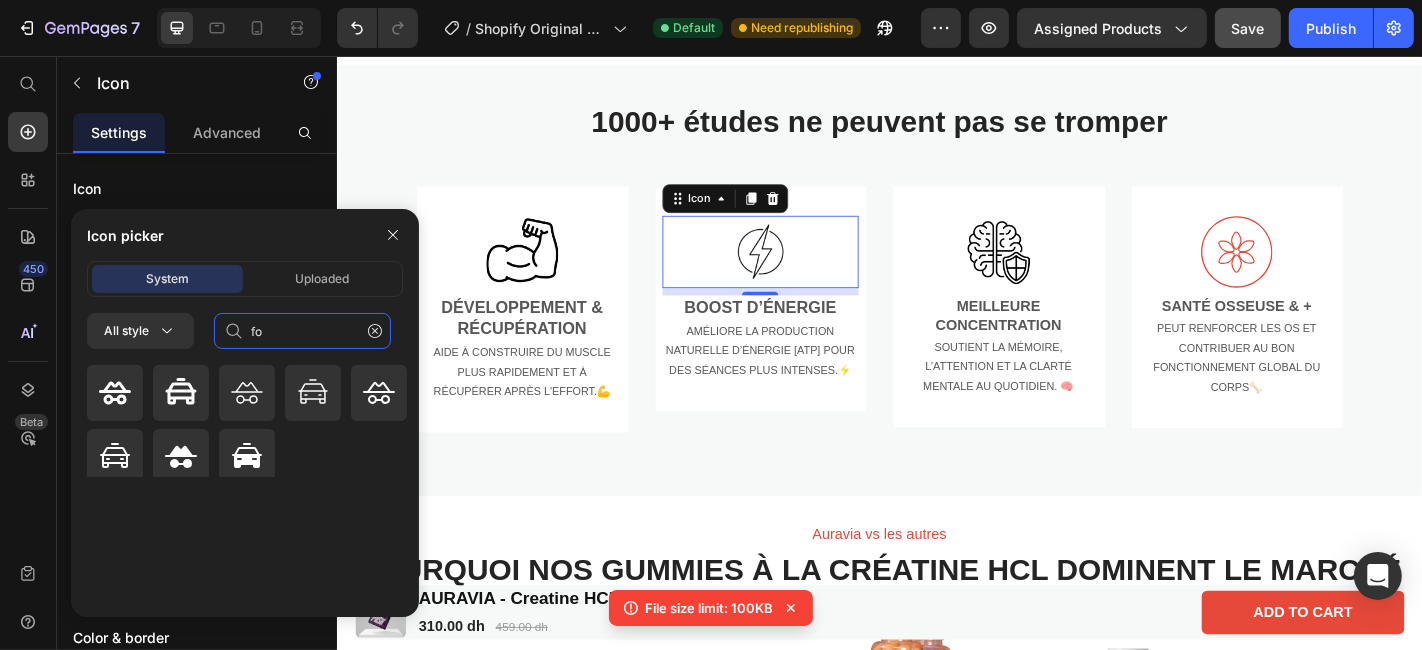type on "f" 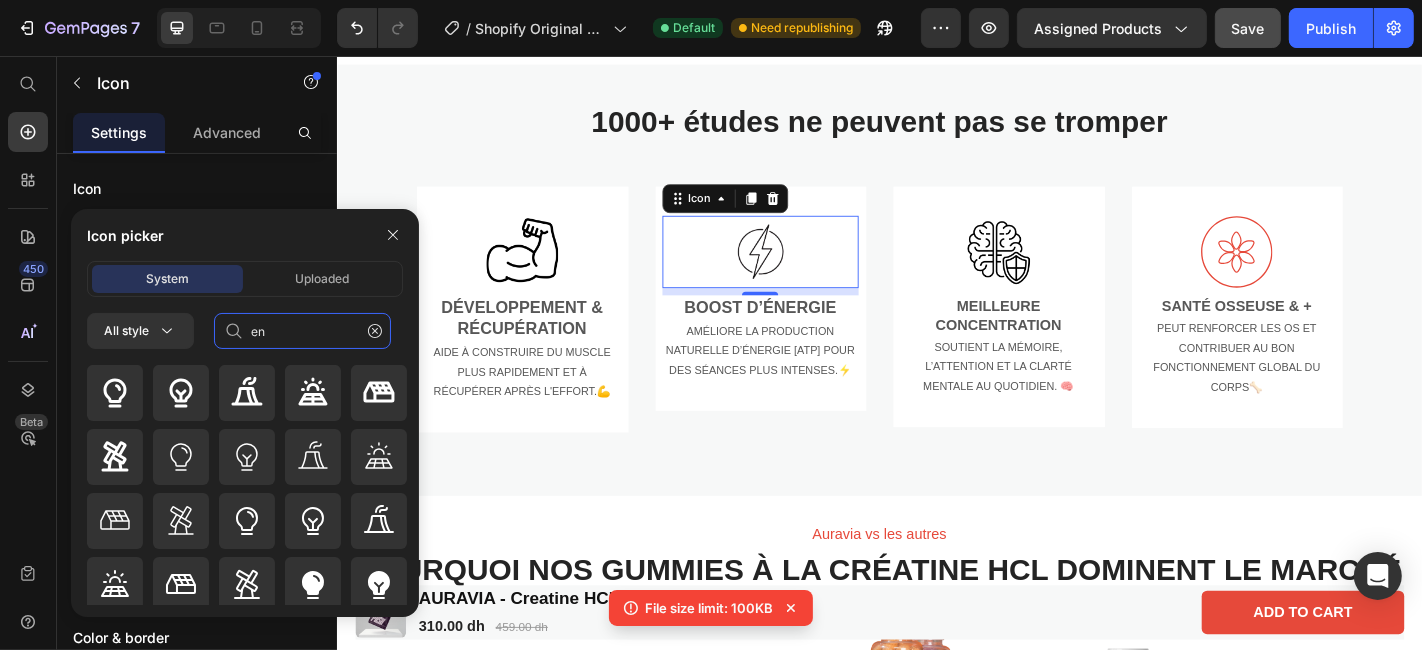 type on "e" 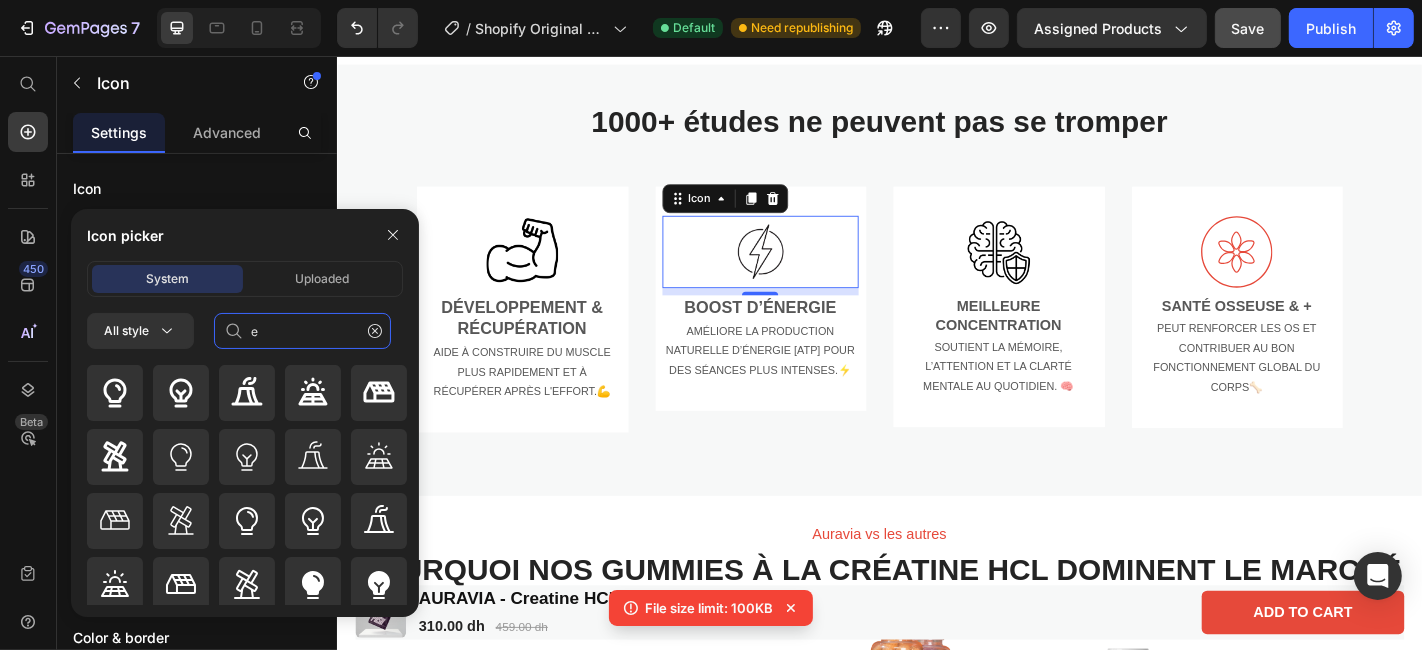 type 